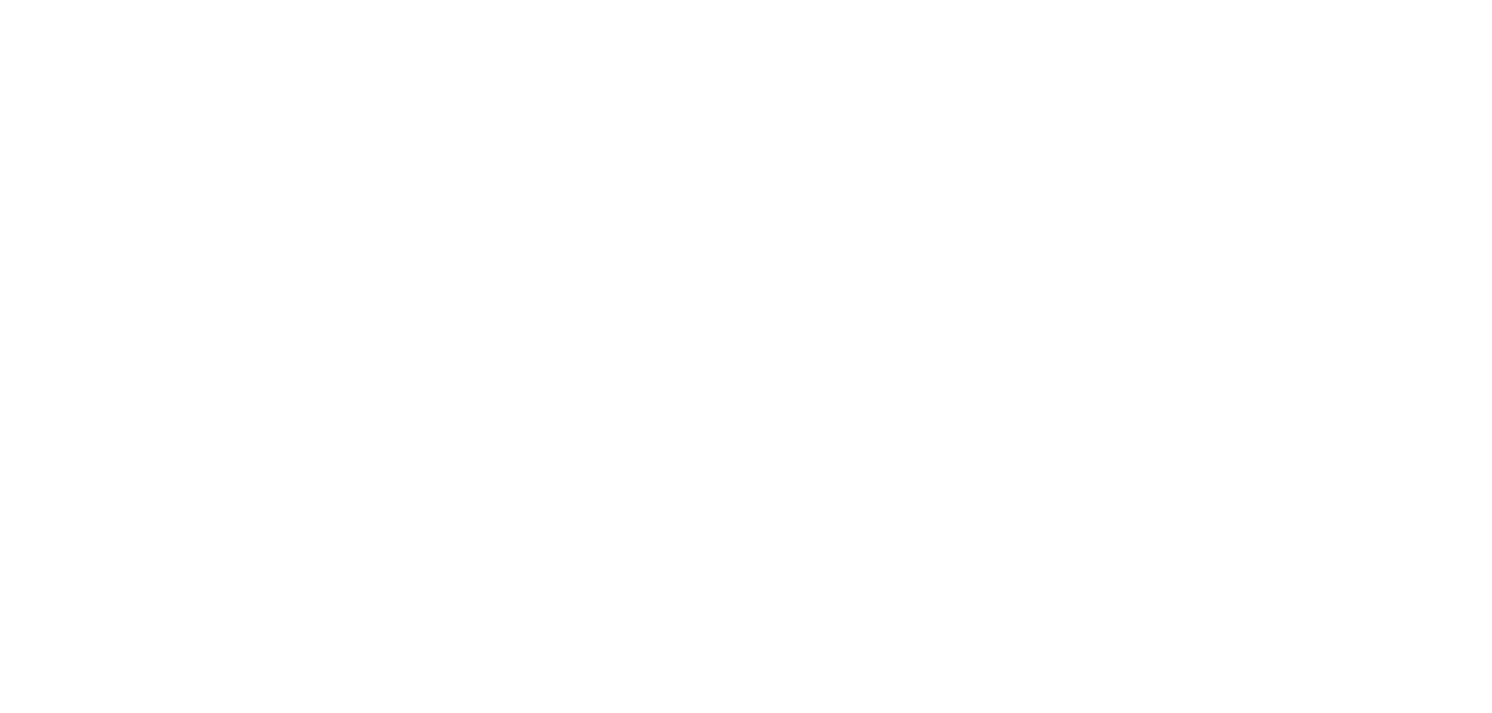 scroll, scrollTop: 0, scrollLeft: 0, axis: both 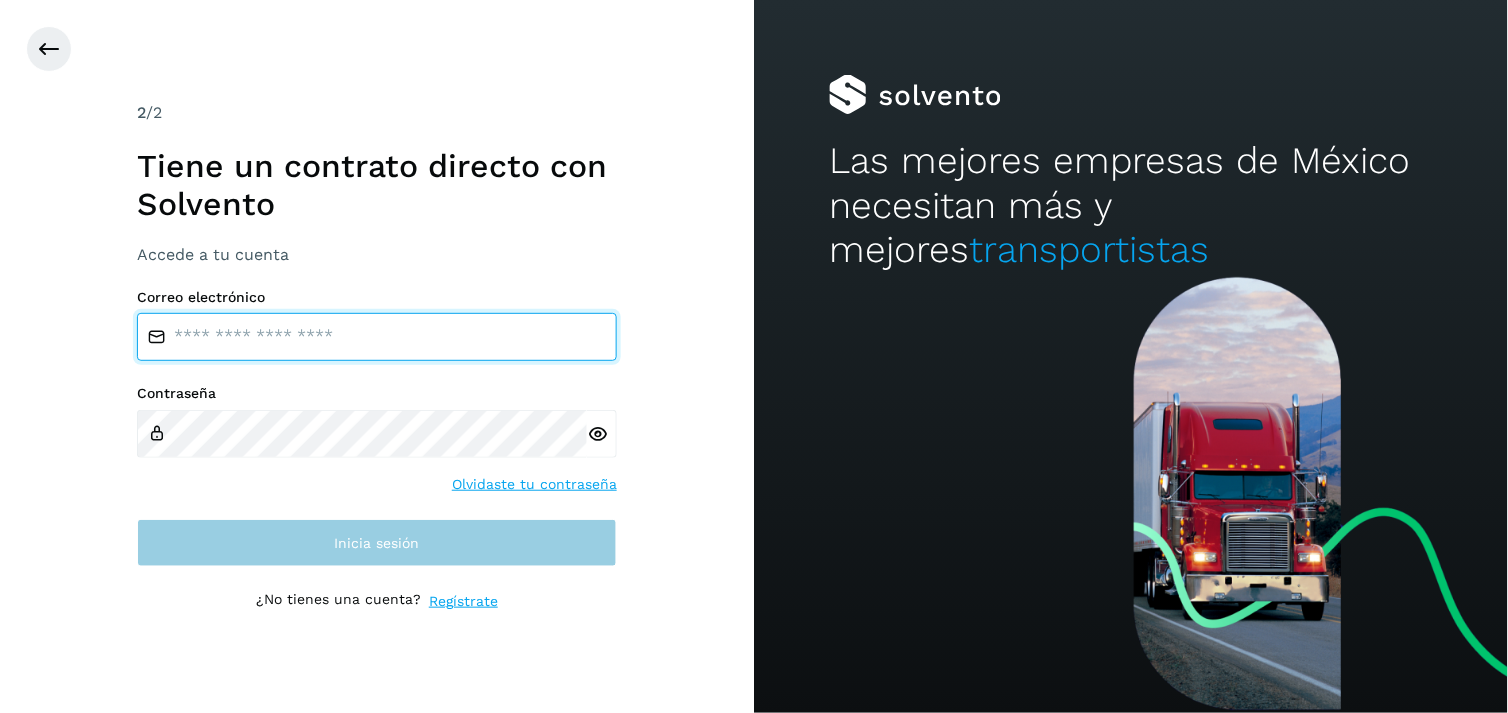 type on "**********" 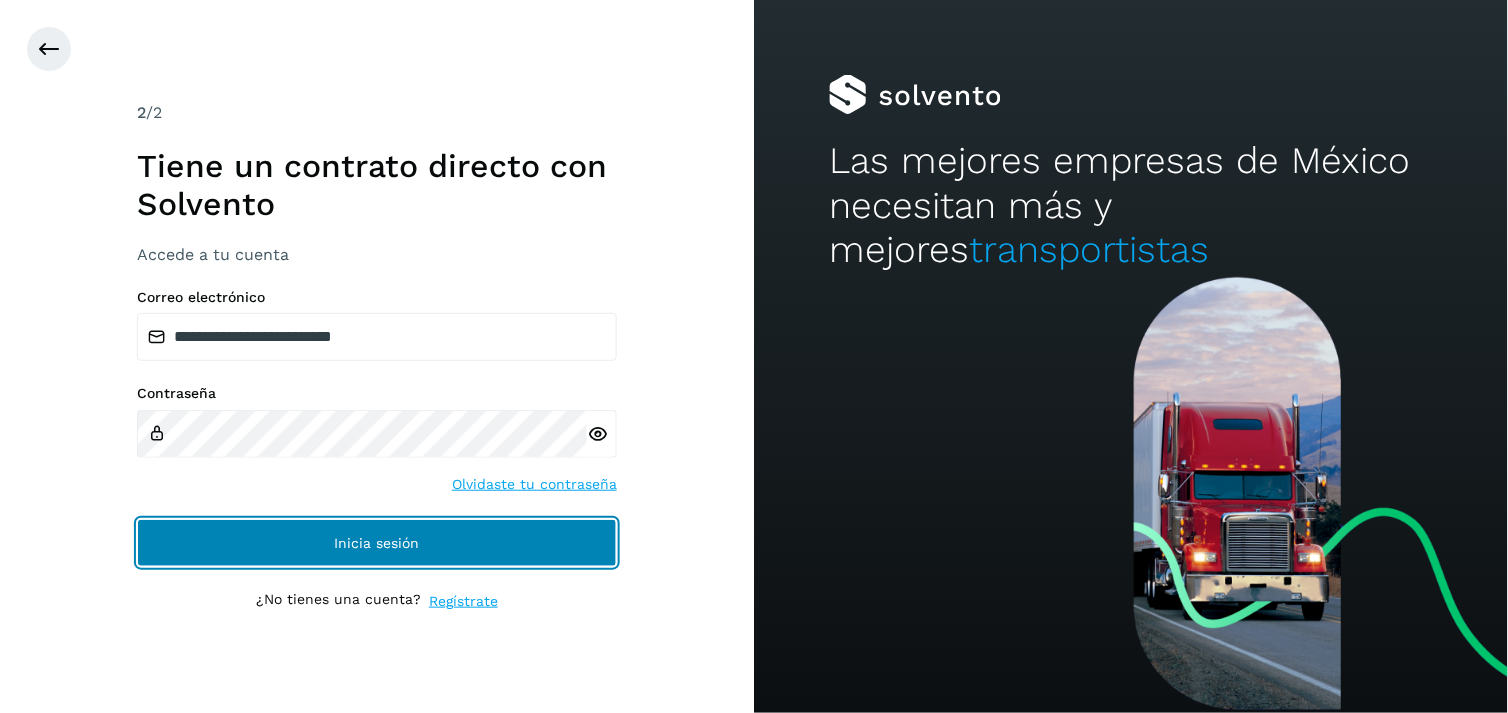 click on "Inicia sesión" 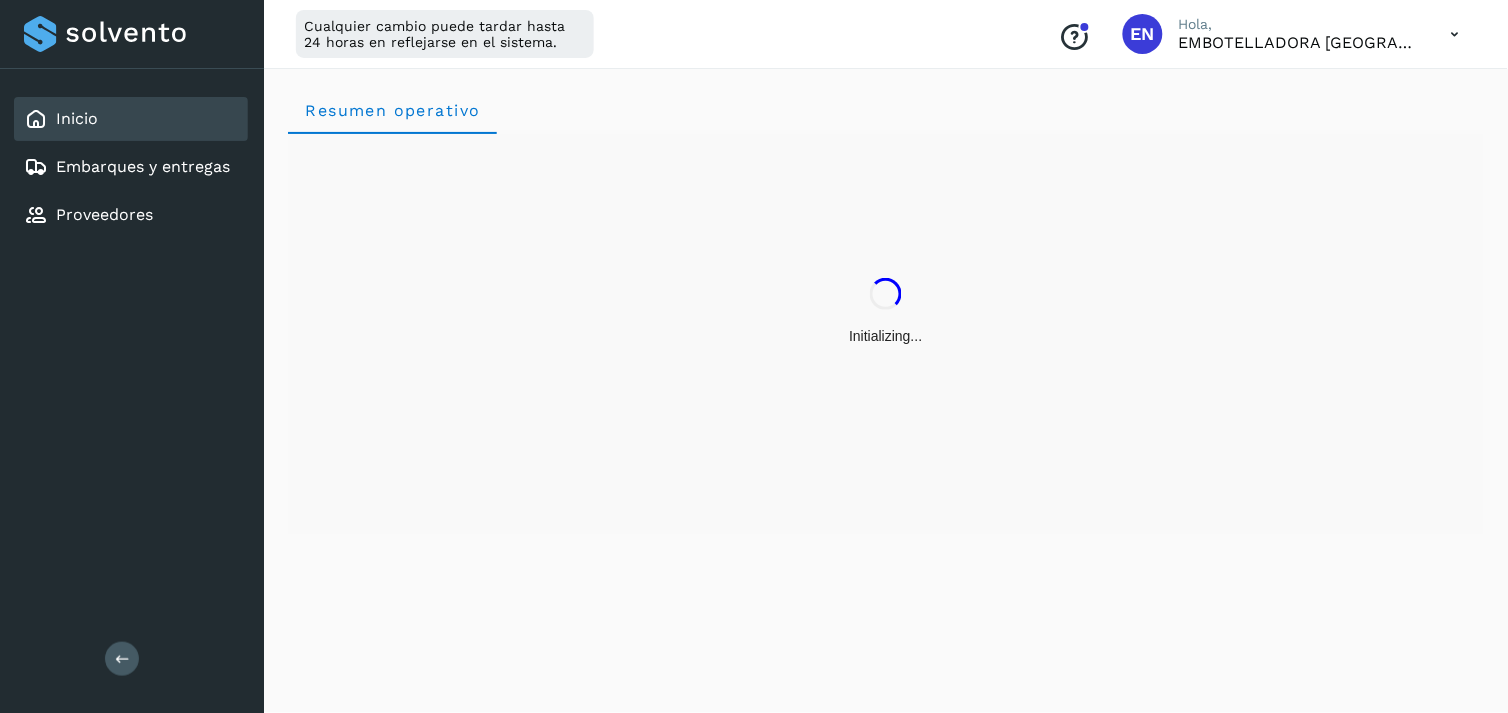 click on "Cualquier cambio puede tardar hasta 24 horas en reflejarse en el sistema.
Conoce nuestros beneficios
EN Hola, EMBOTELLADORA NIAGARA DE MEXICO" at bounding box center (886, 34) 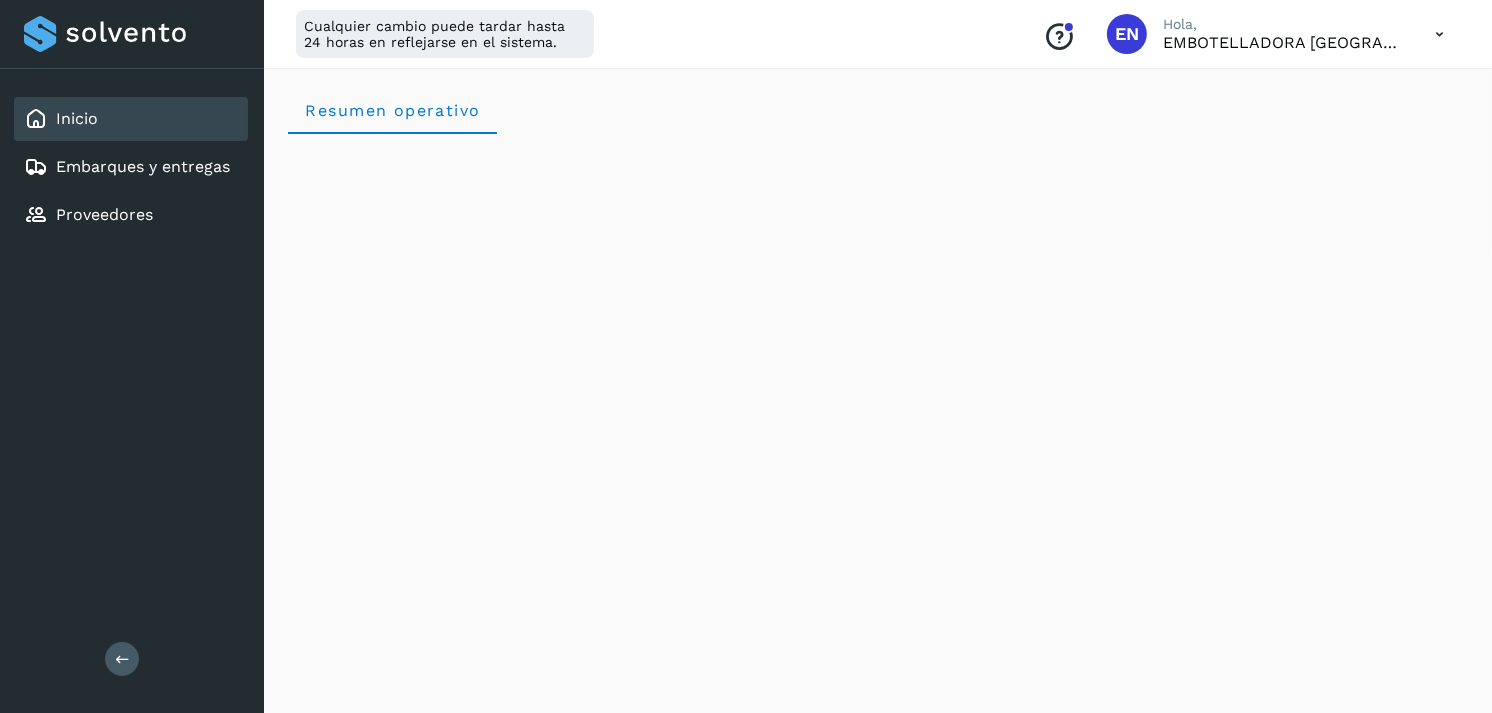 click on "Cualquier cambio puede tardar hasta 24 horas en reflejarse en el sistema.
Conoce nuestros beneficios
EN Hola, EMBOTELLADORA NIAGARA DE MEXICO" at bounding box center (878, 34) 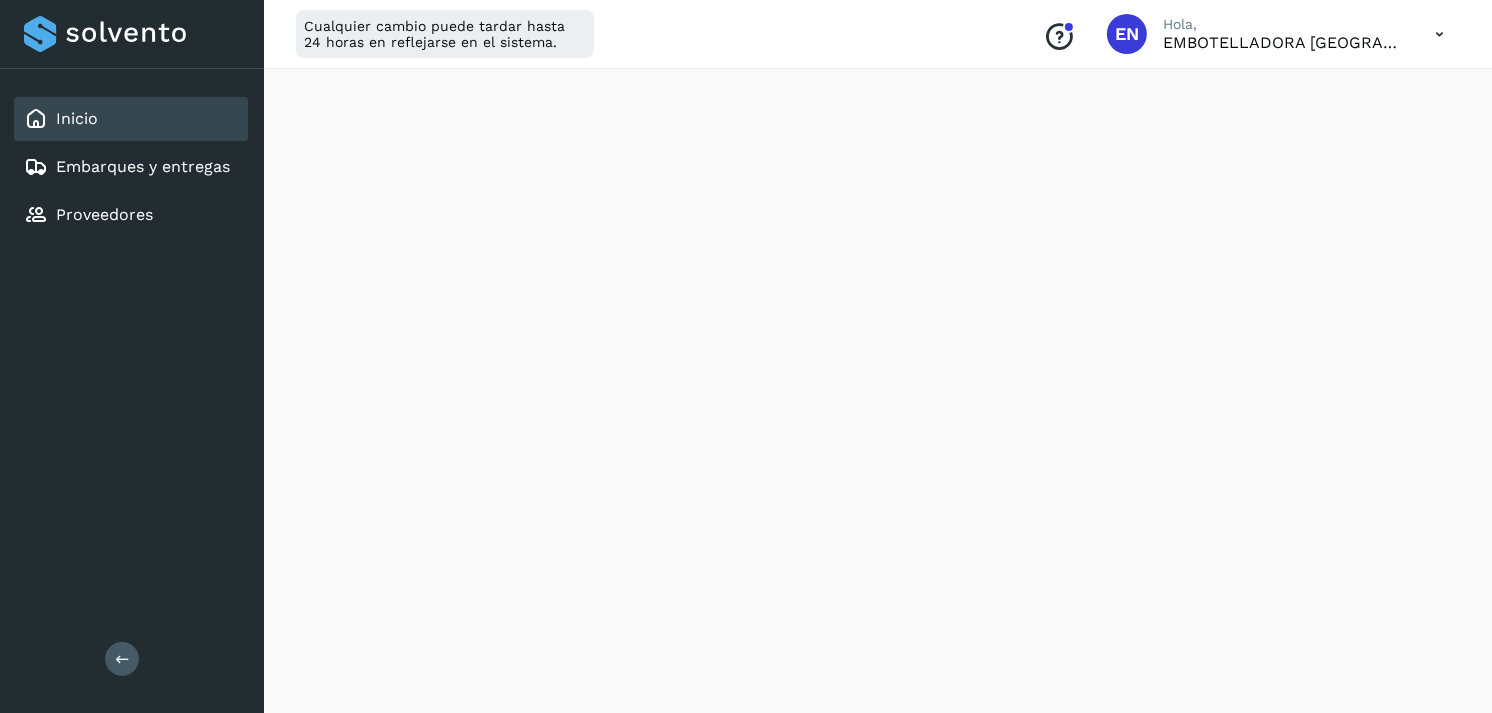 scroll, scrollTop: 2344, scrollLeft: 0, axis: vertical 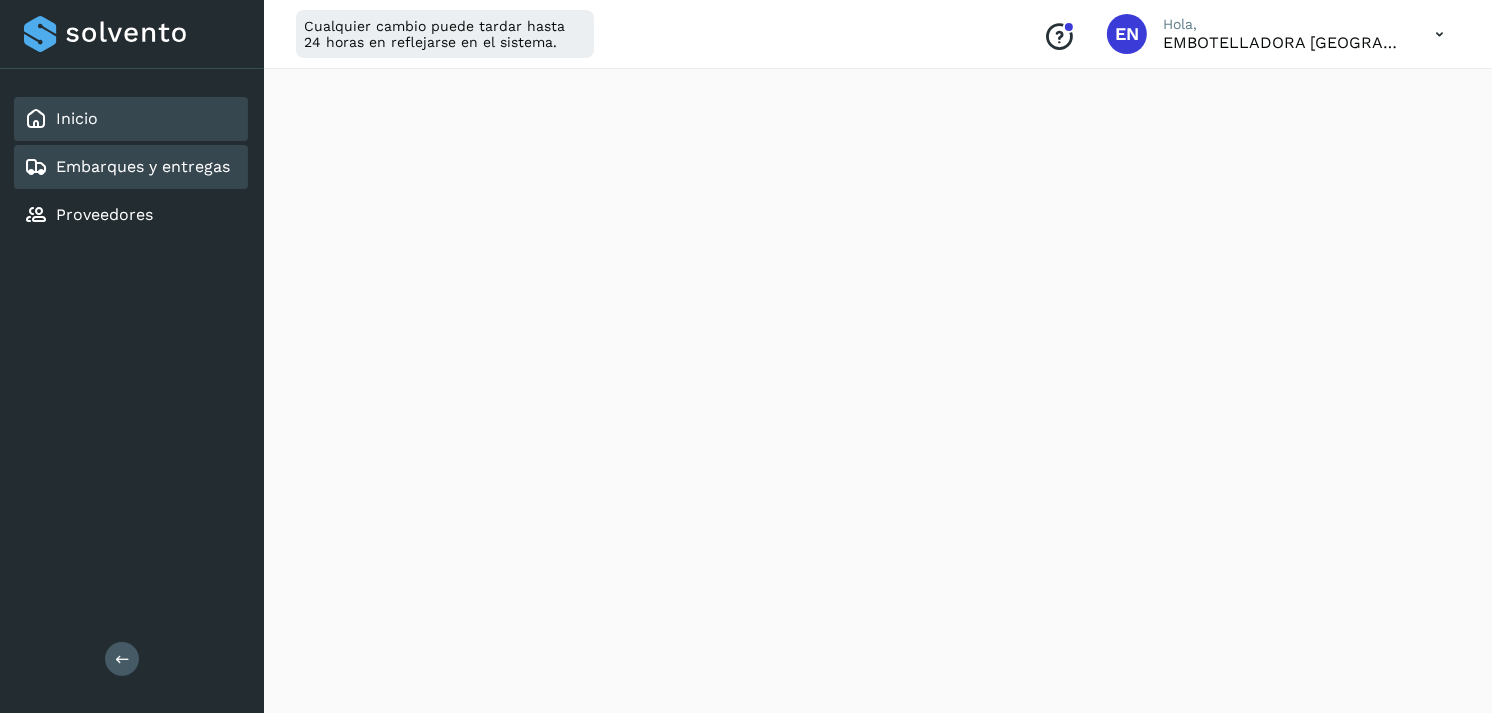 click on "Embarques y entregas" 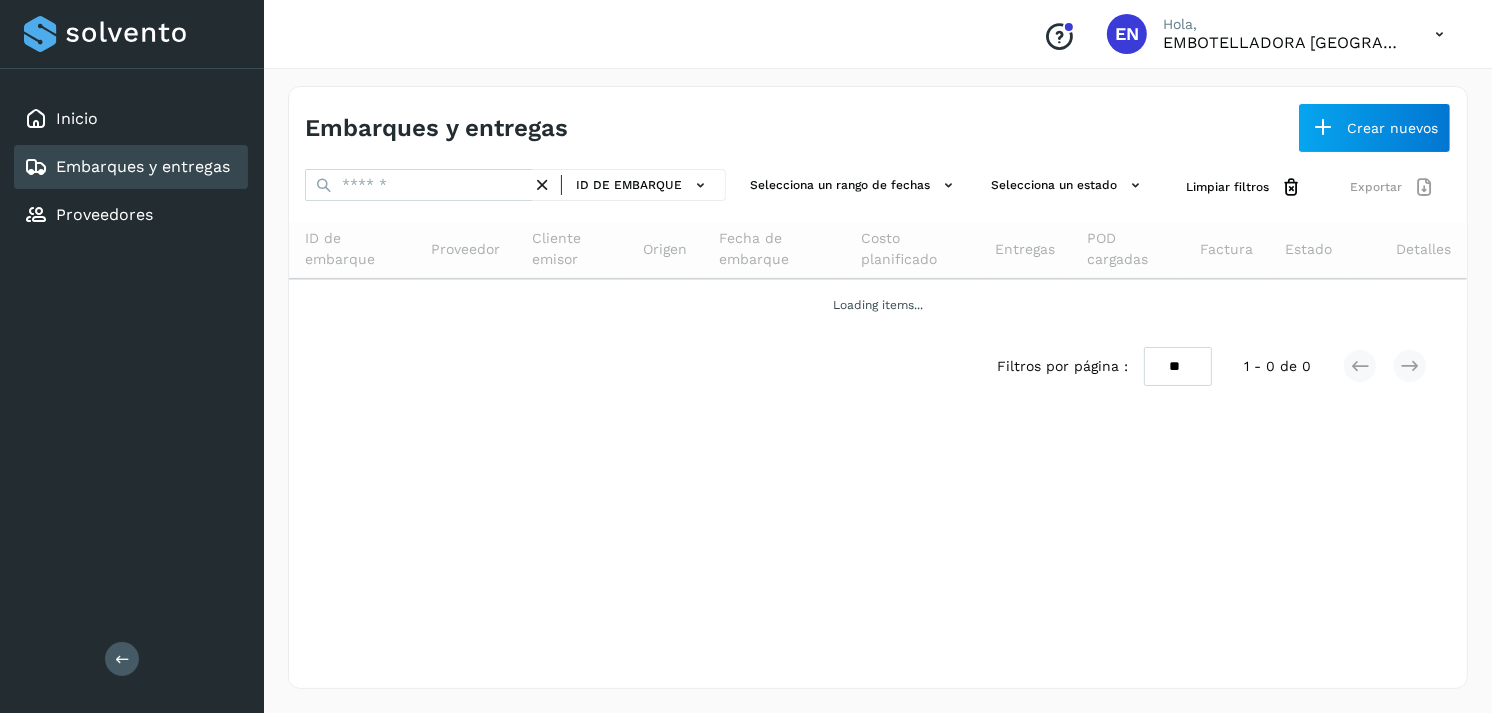 scroll, scrollTop: 0, scrollLeft: 0, axis: both 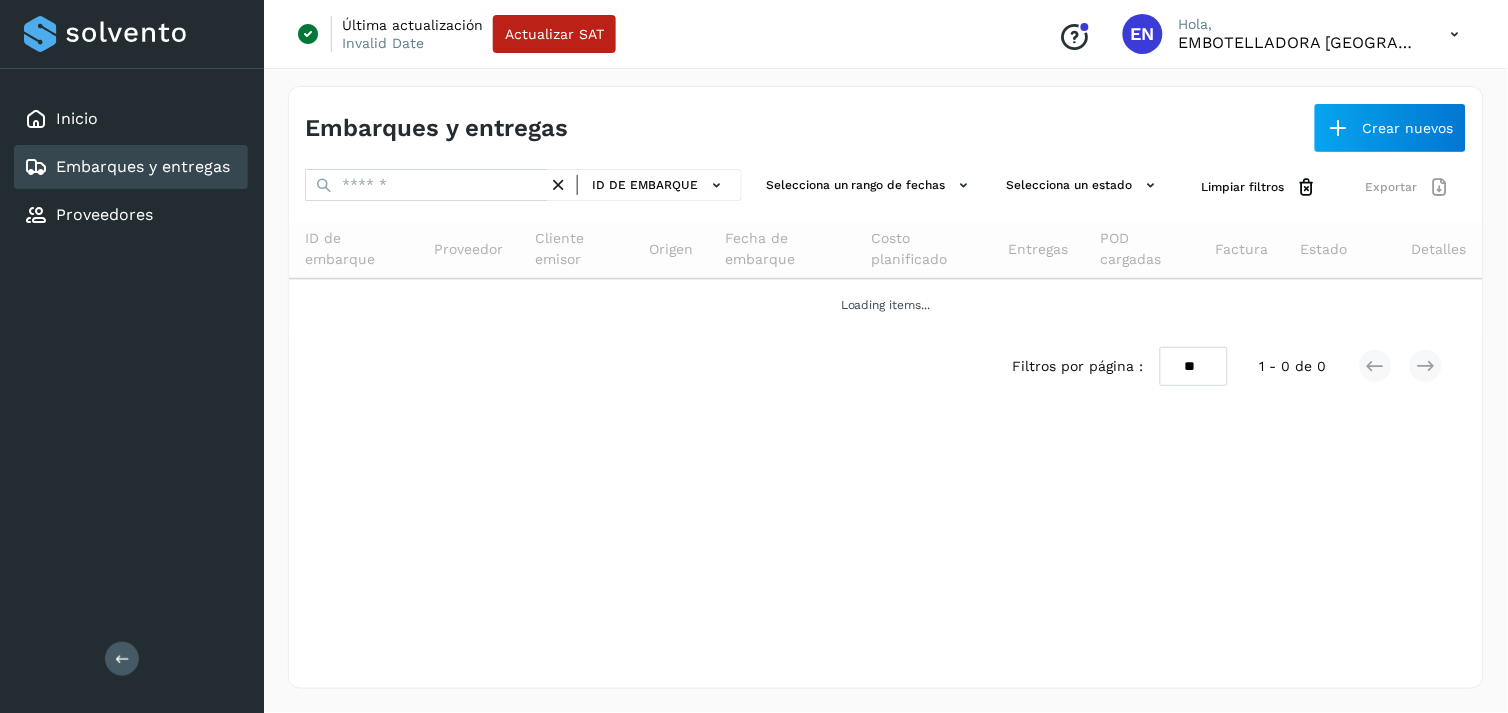 click on "Embarques y entregas" at bounding box center (143, 166) 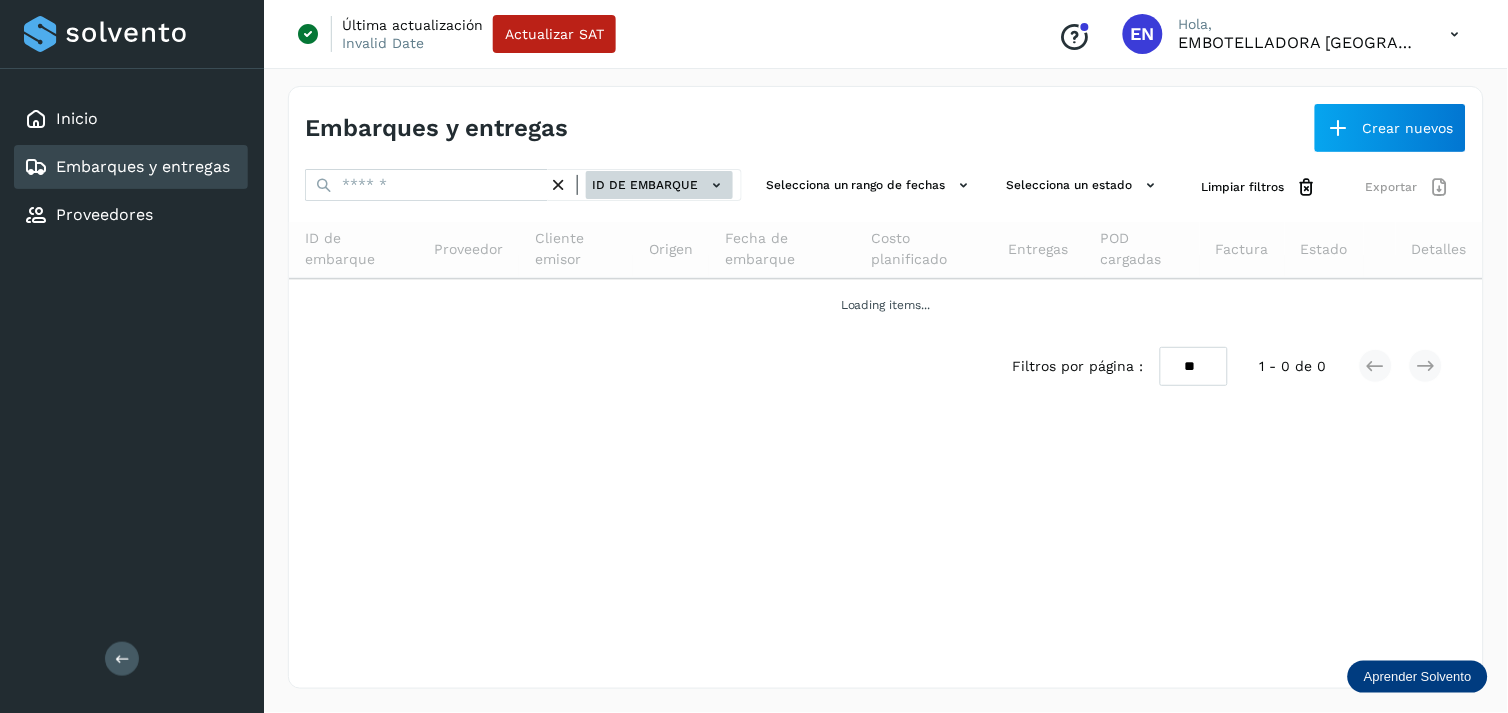 click on "ID de embarque" at bounding box center [659, 185] 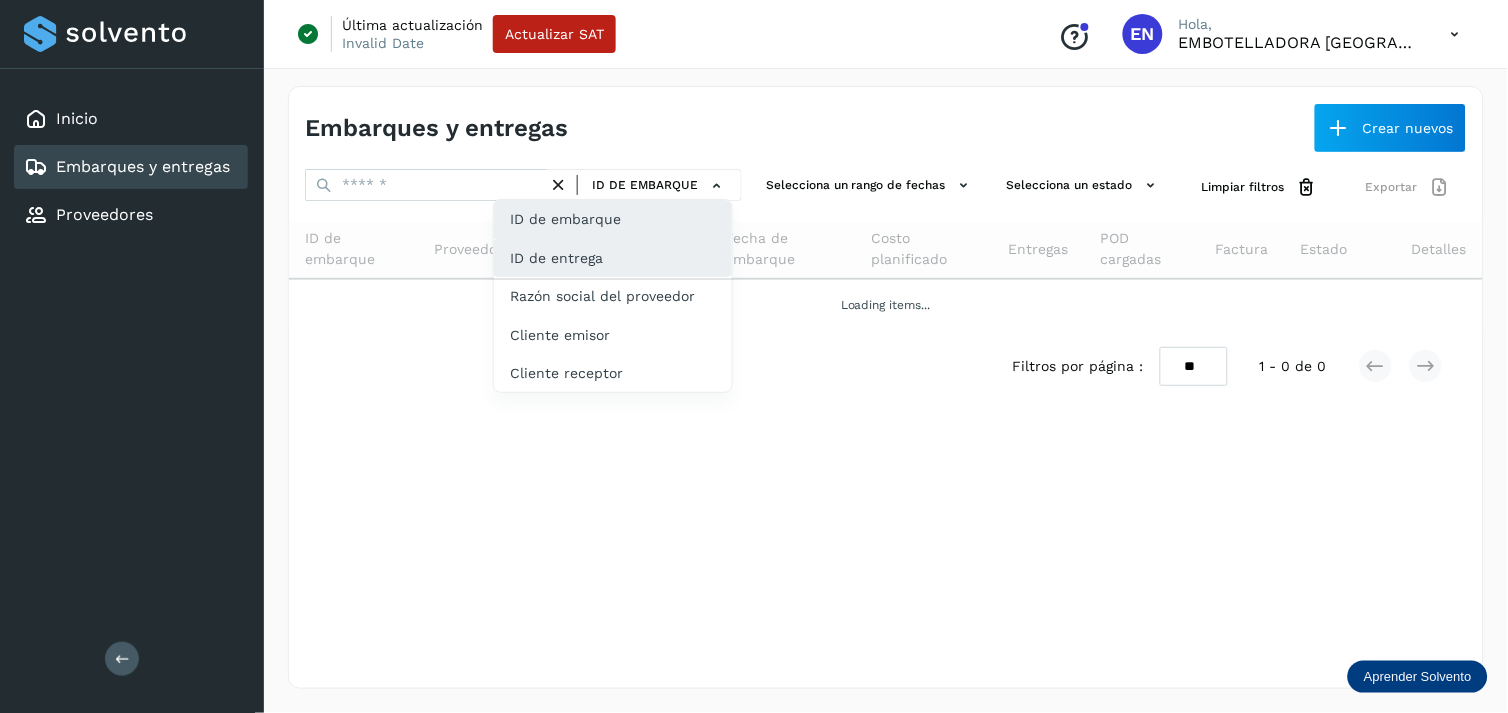 click on "ID de entrega" 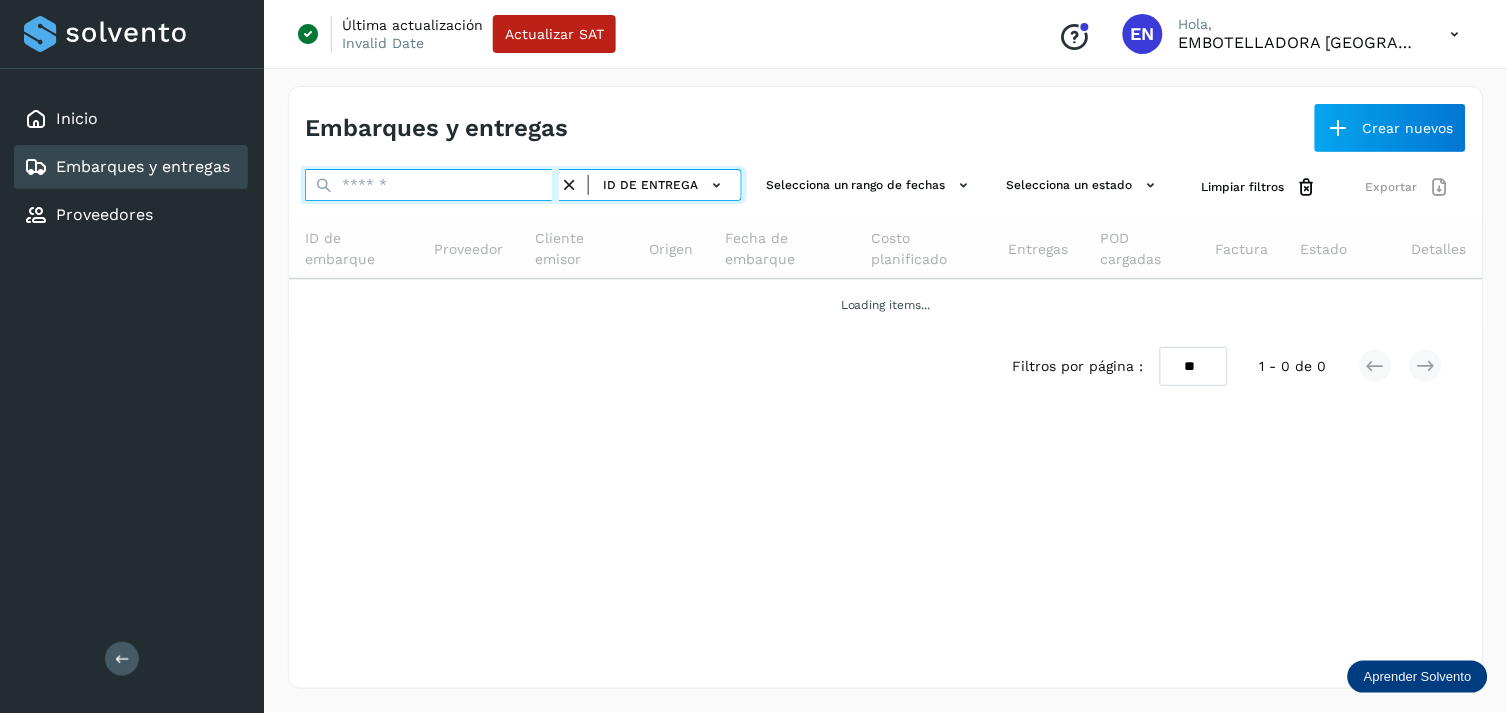 click at bounding box center [432, 185] 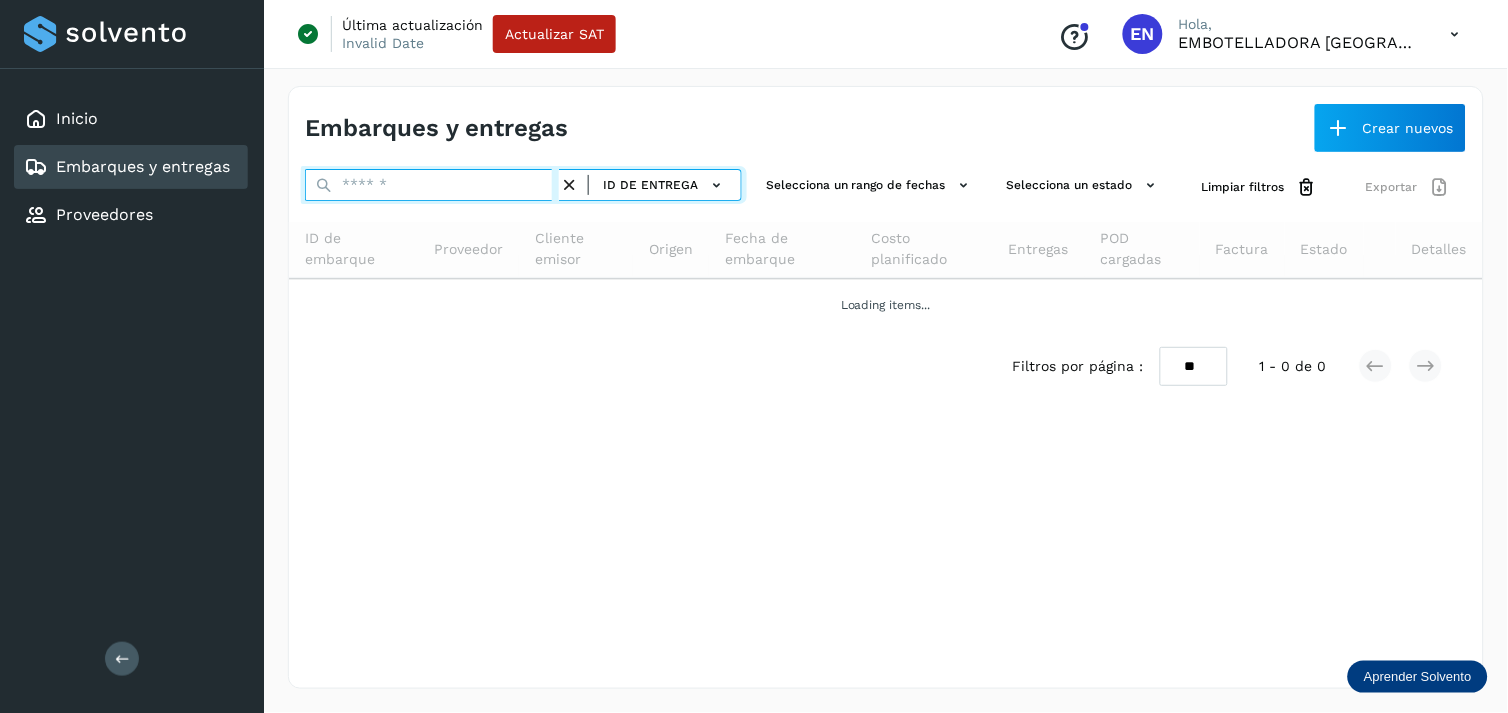 paste on "**********" 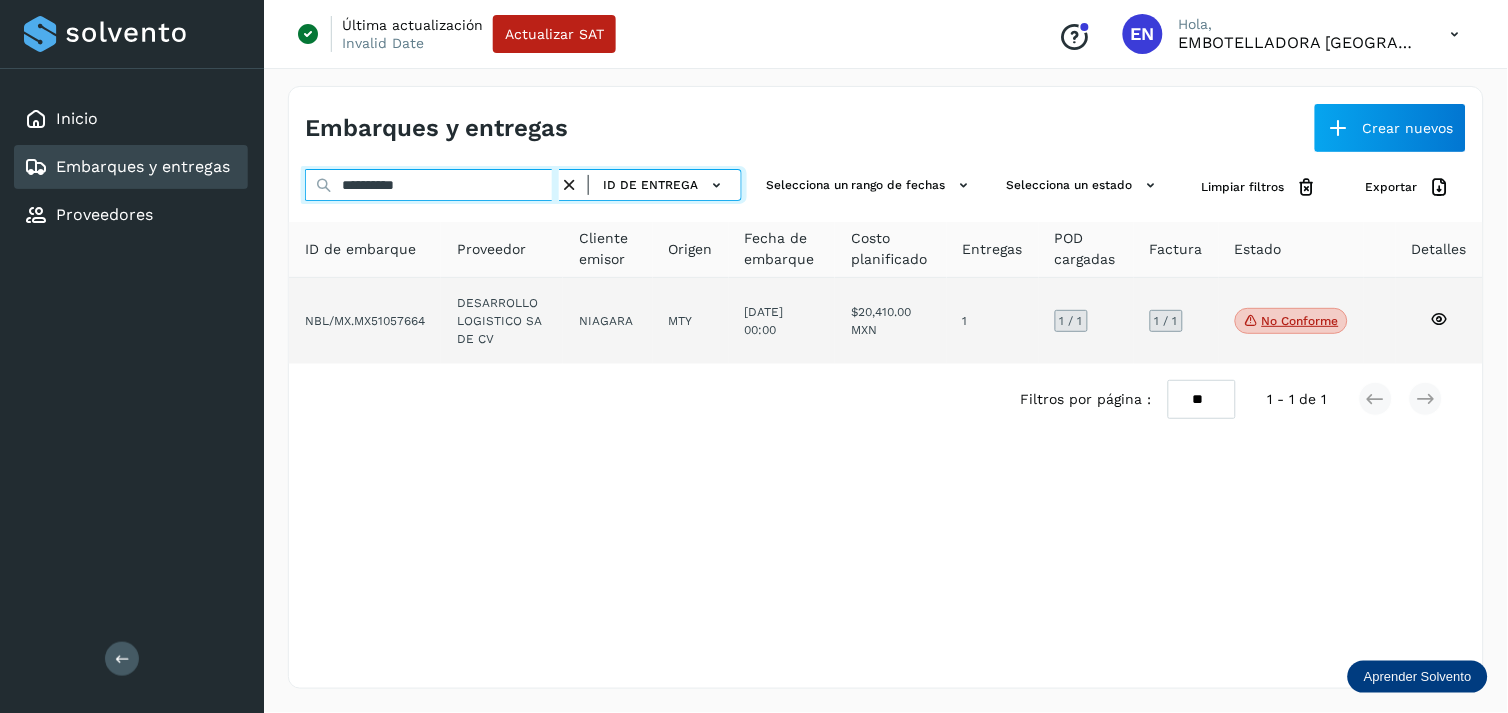 type on "**********" 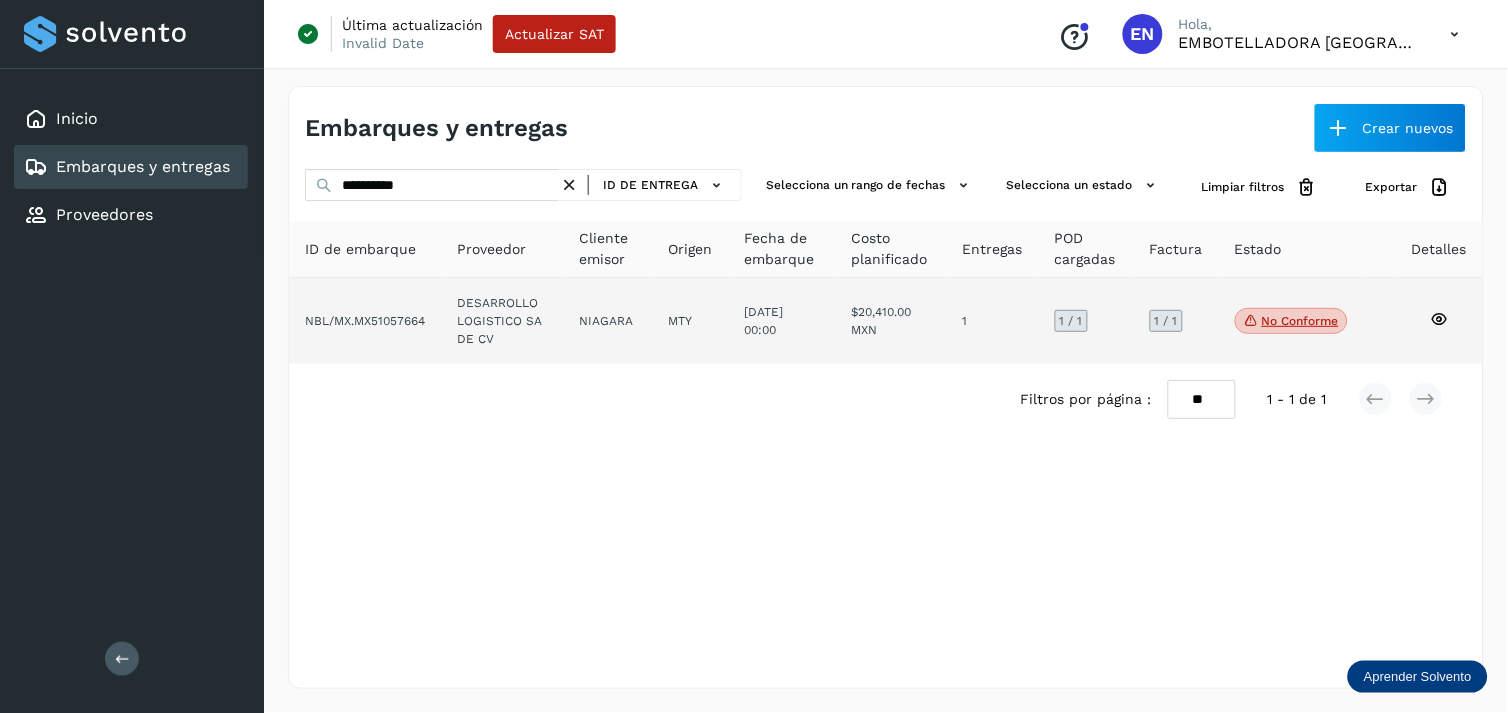 click on "MTY" 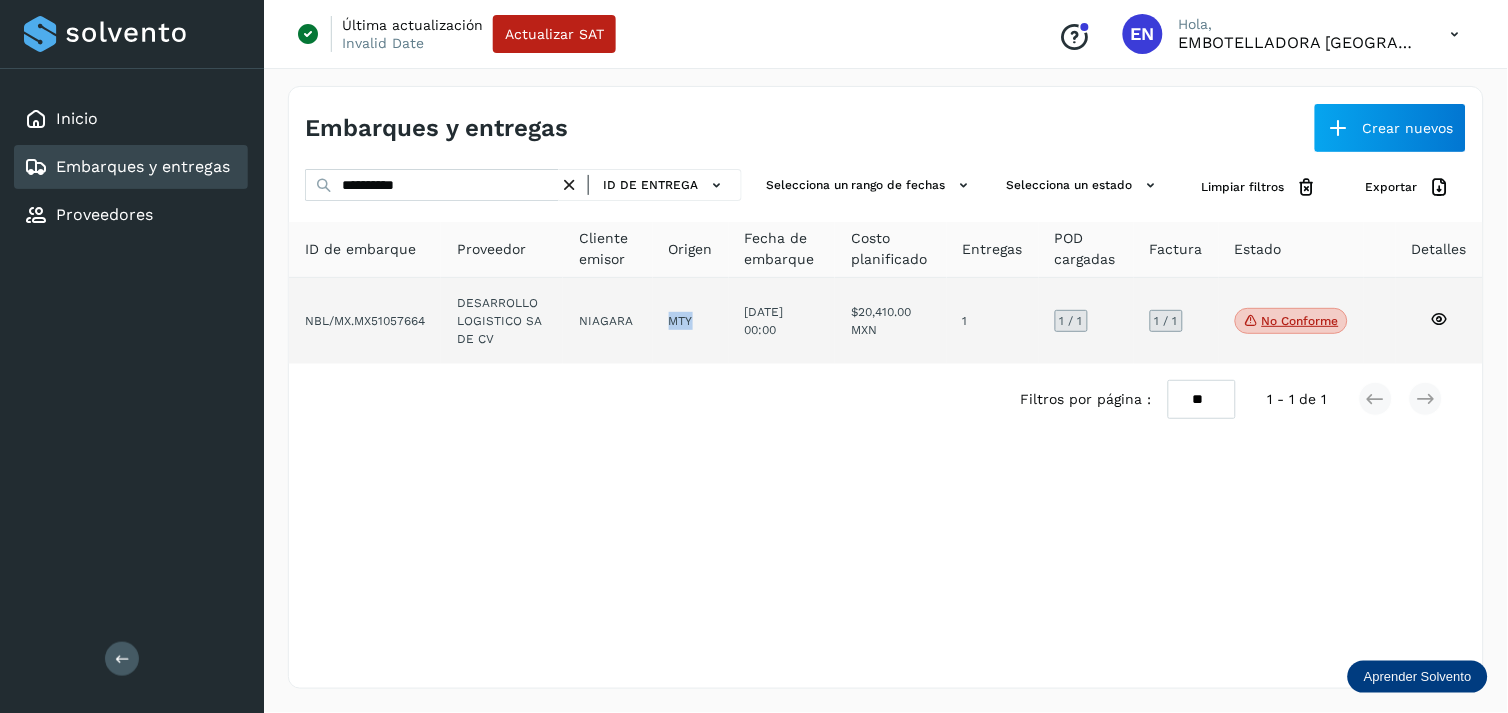 click on "MTY" 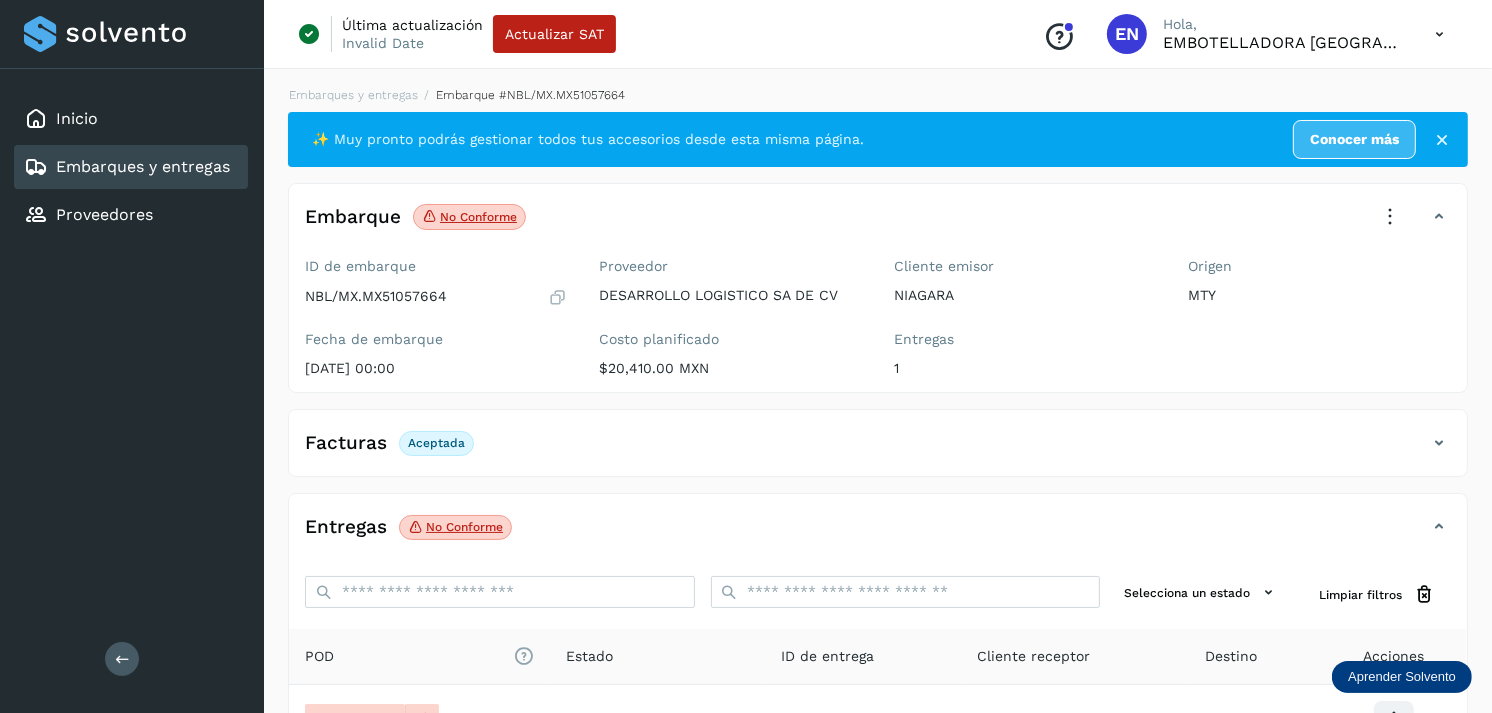 drag, startPoint x: 664, startPoint y: 331, endPoint x: 564, endPoint y: 445, distance: 151.64432 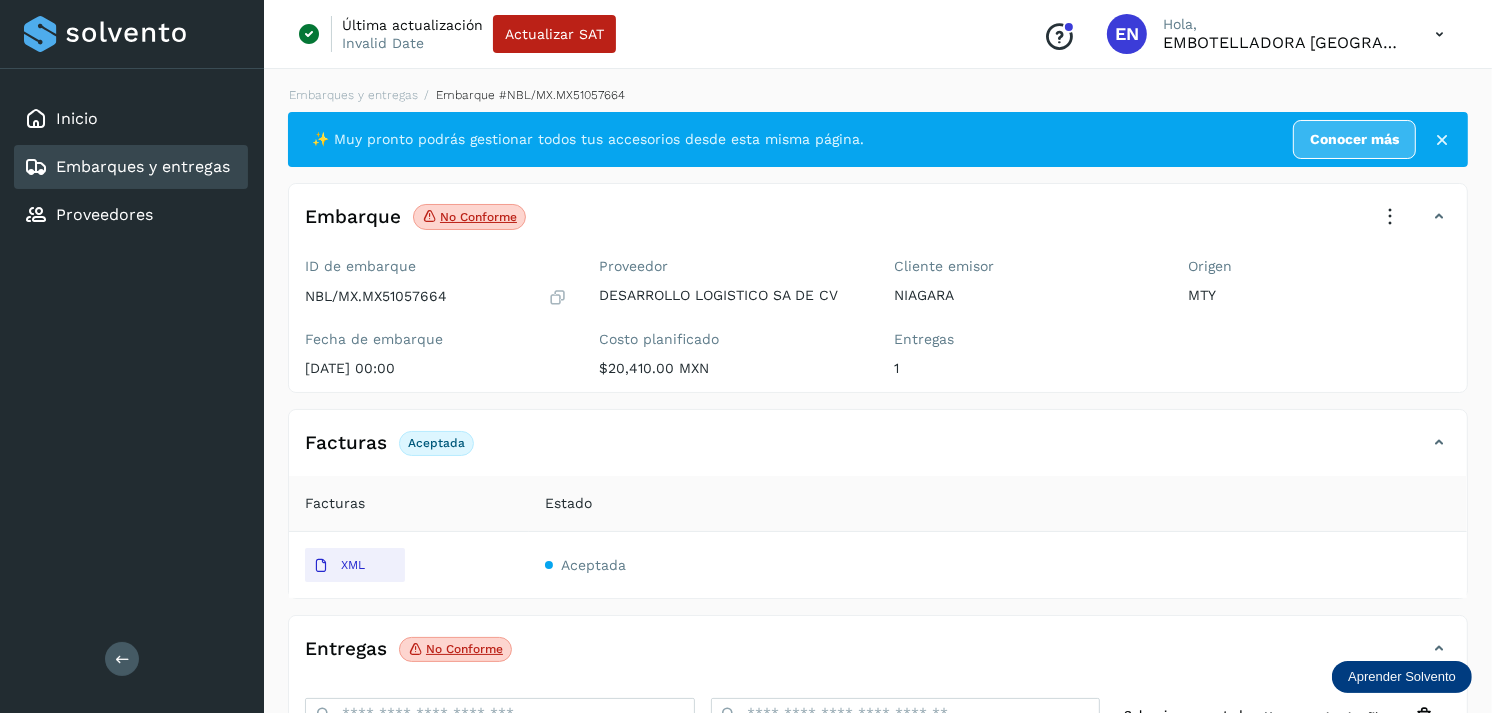 scroll, scrollTop: 322, scrollLeft: 0, axis: vertical 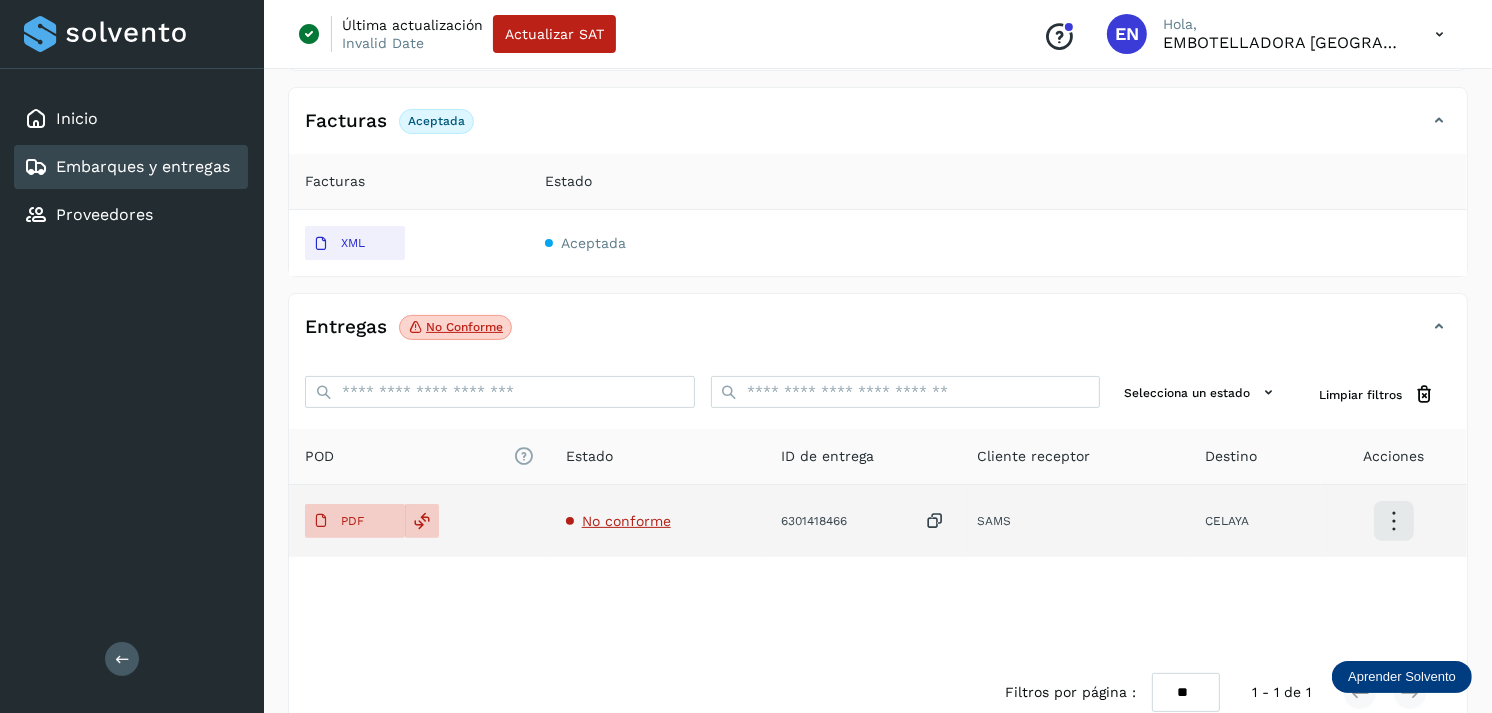 click on "No conforme" at bounding box center [626, 521] 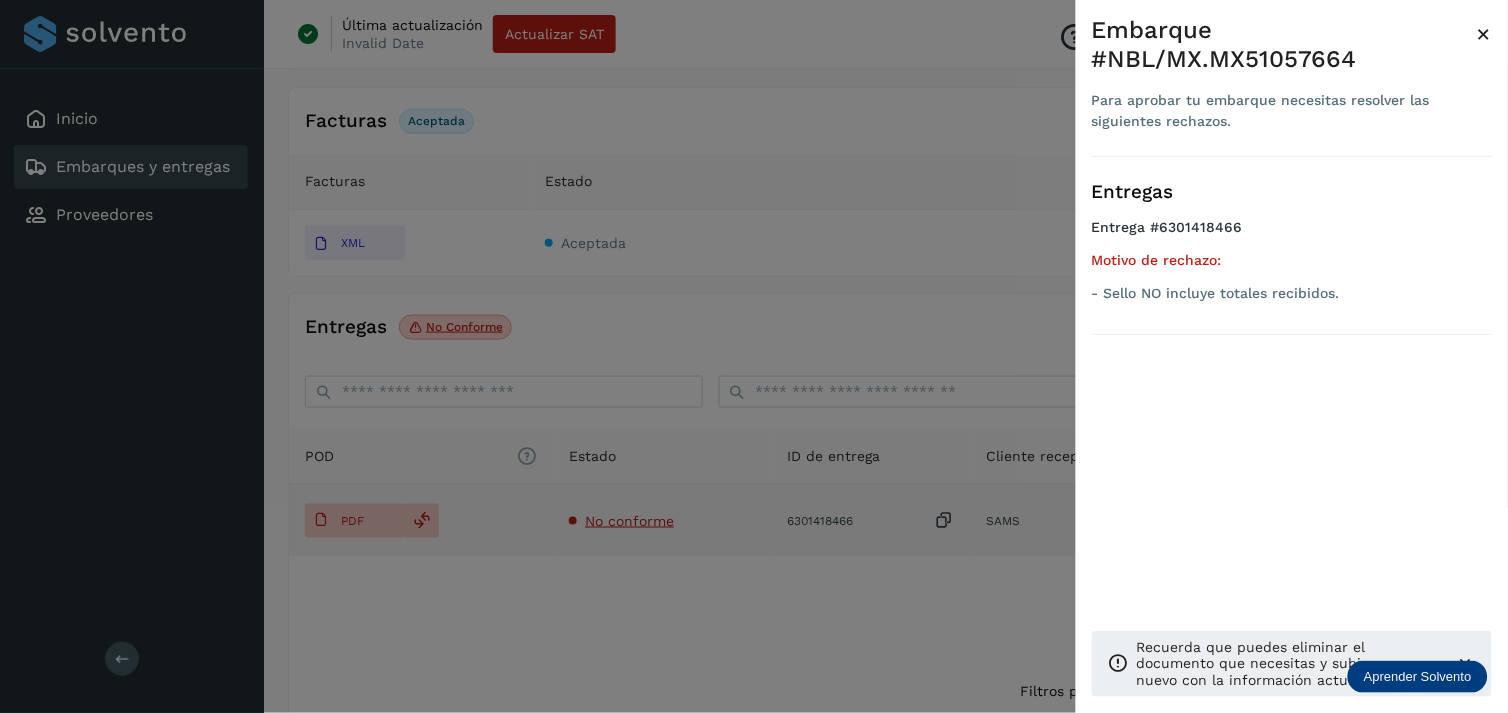 click at bounding box center (754, 356) 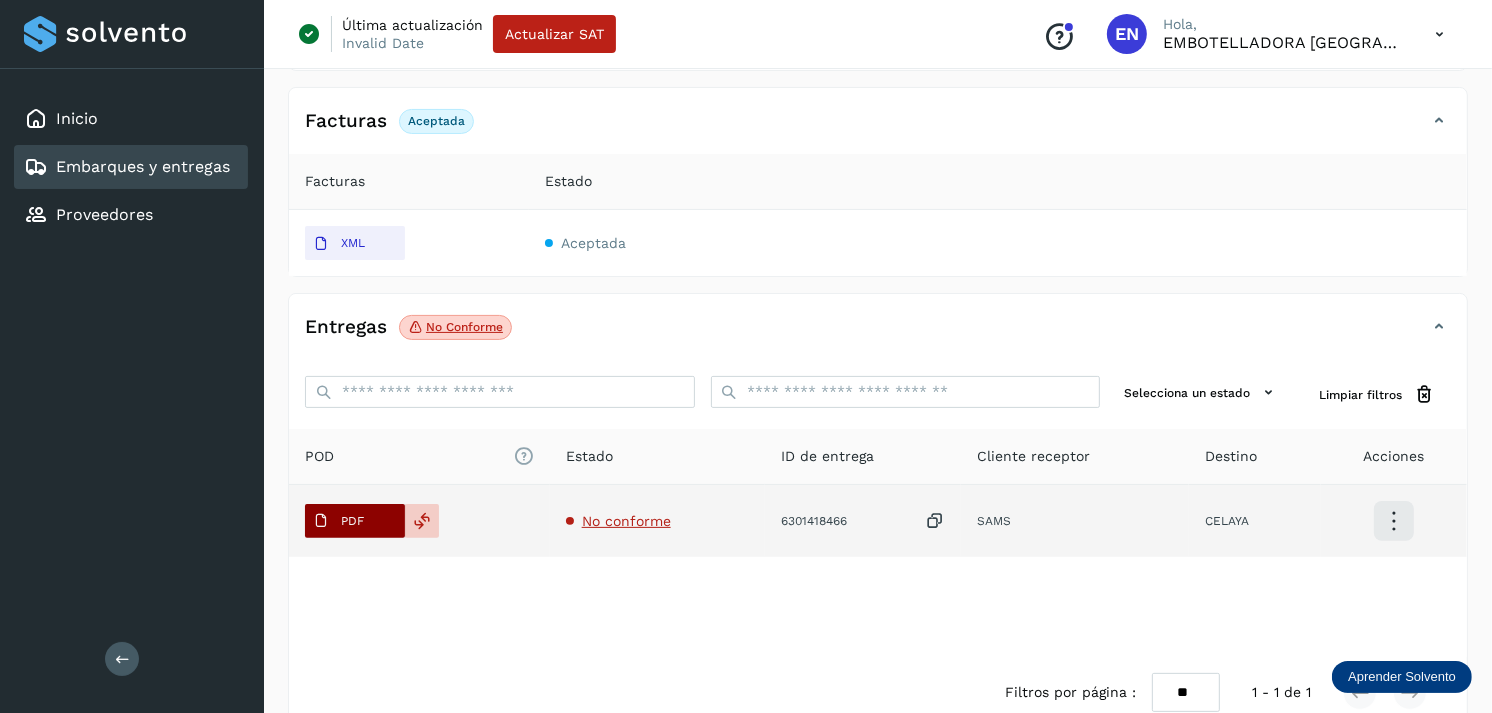 click on "PDF" at bounding box center (355, 521) 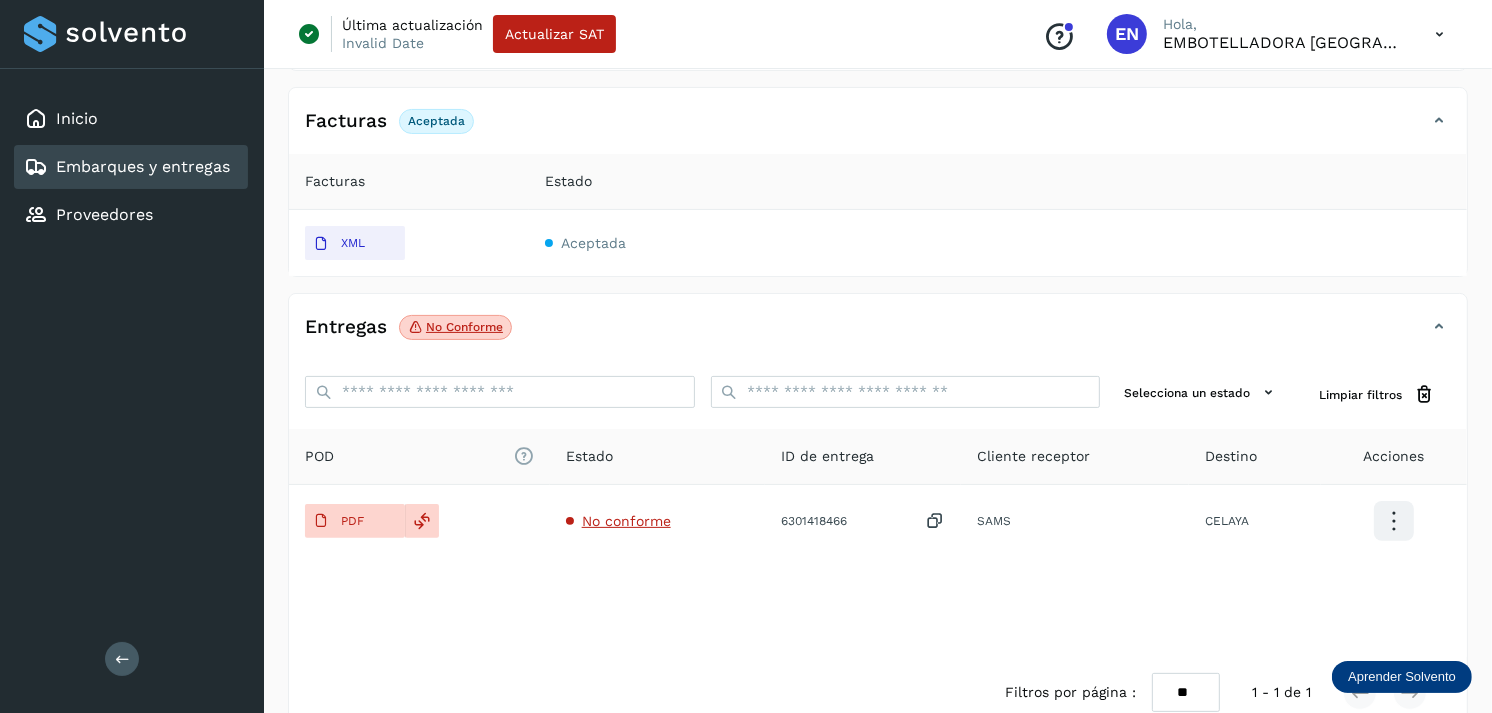type 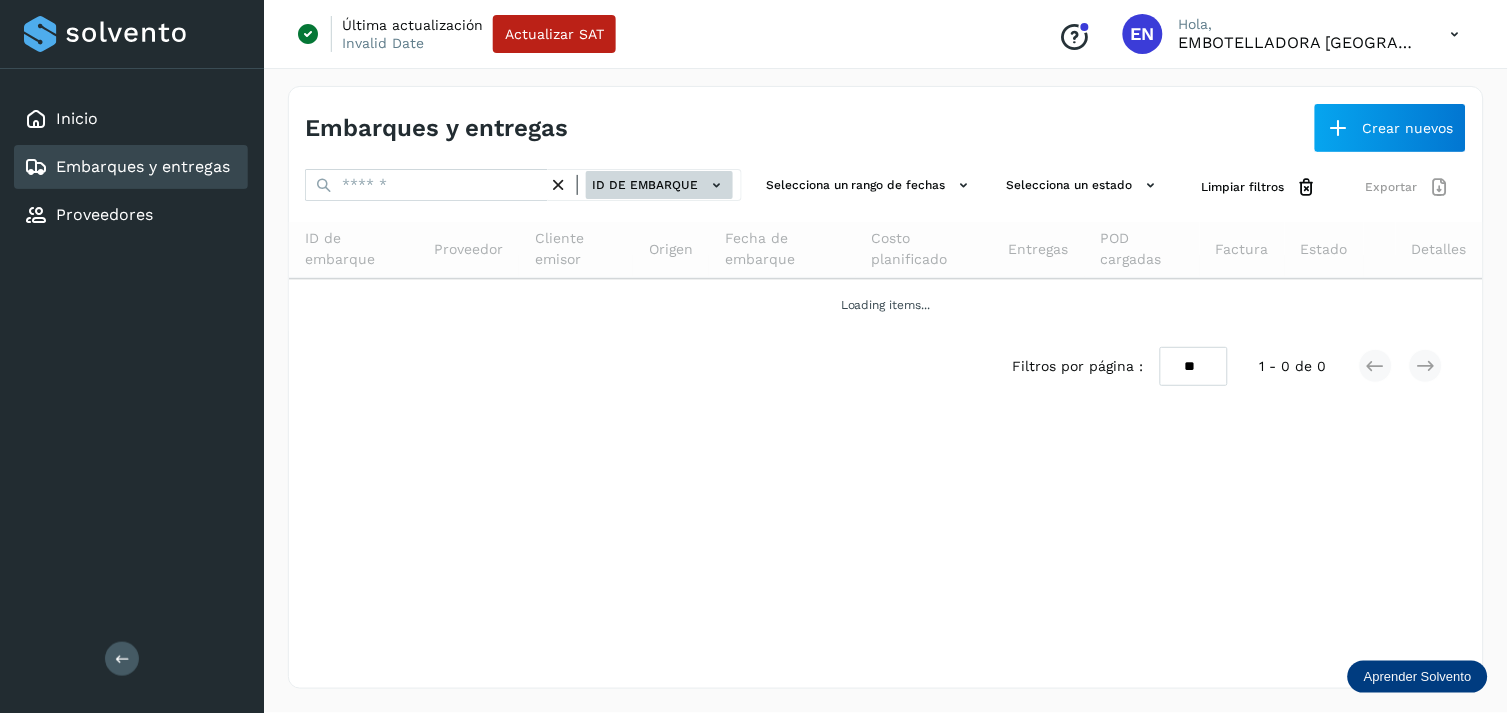 click on "ID de embarque" 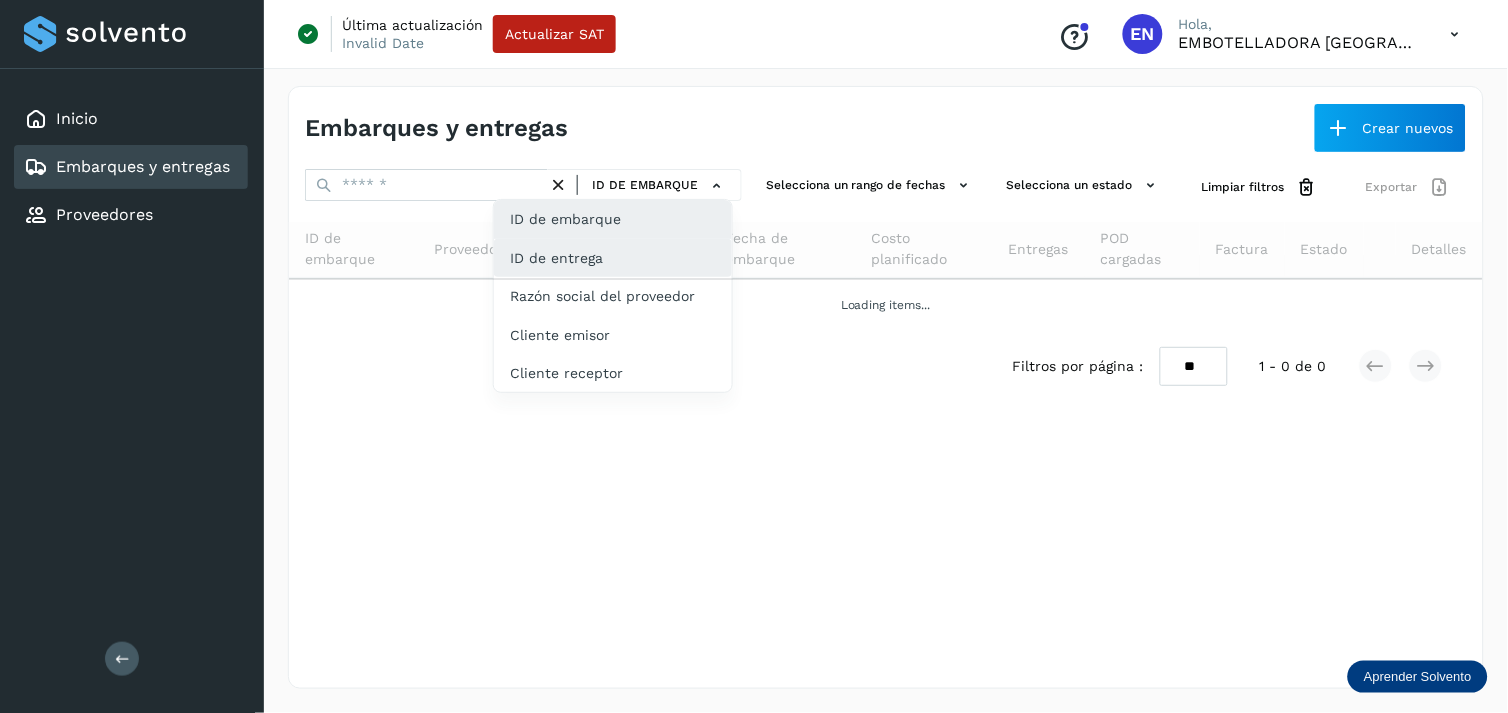 click on "ID de entrega" 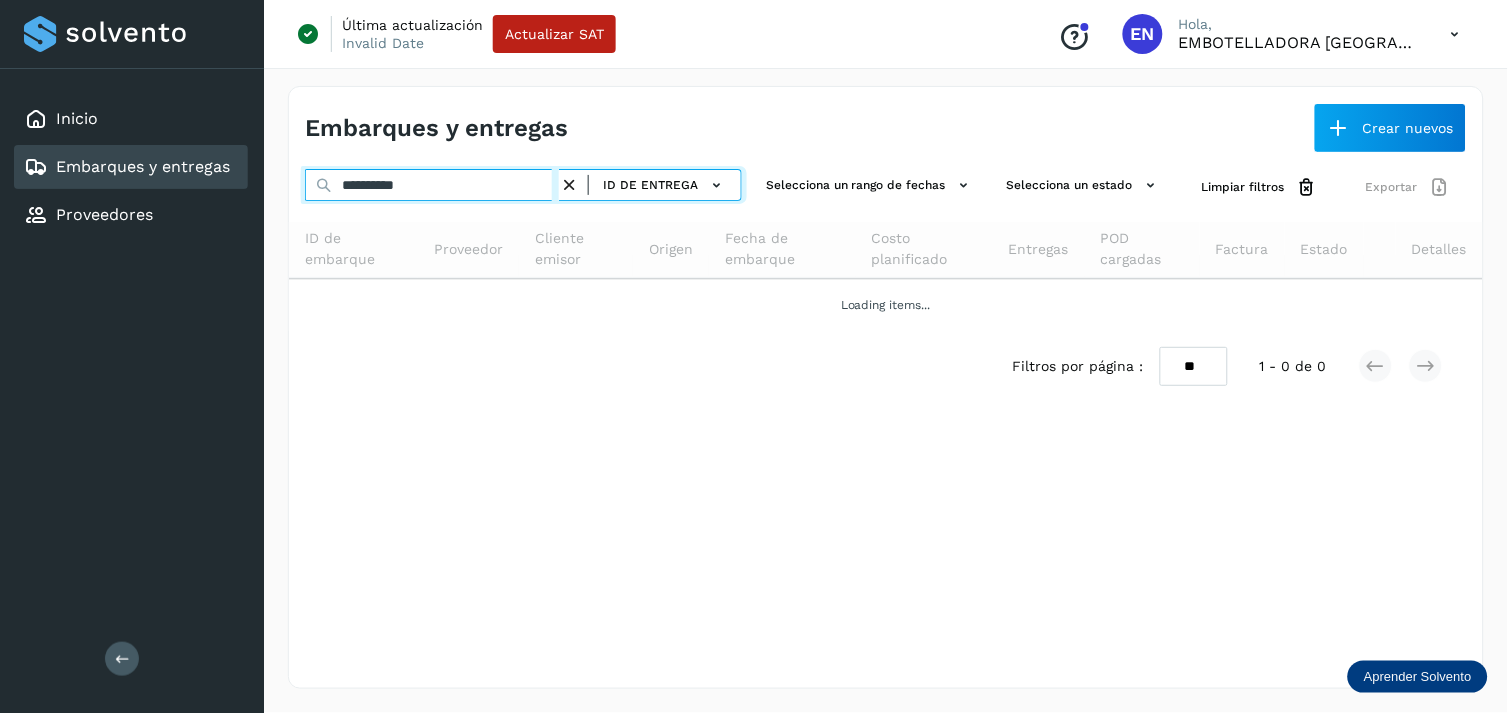 click on "**********" at bounding box center [432, 185] 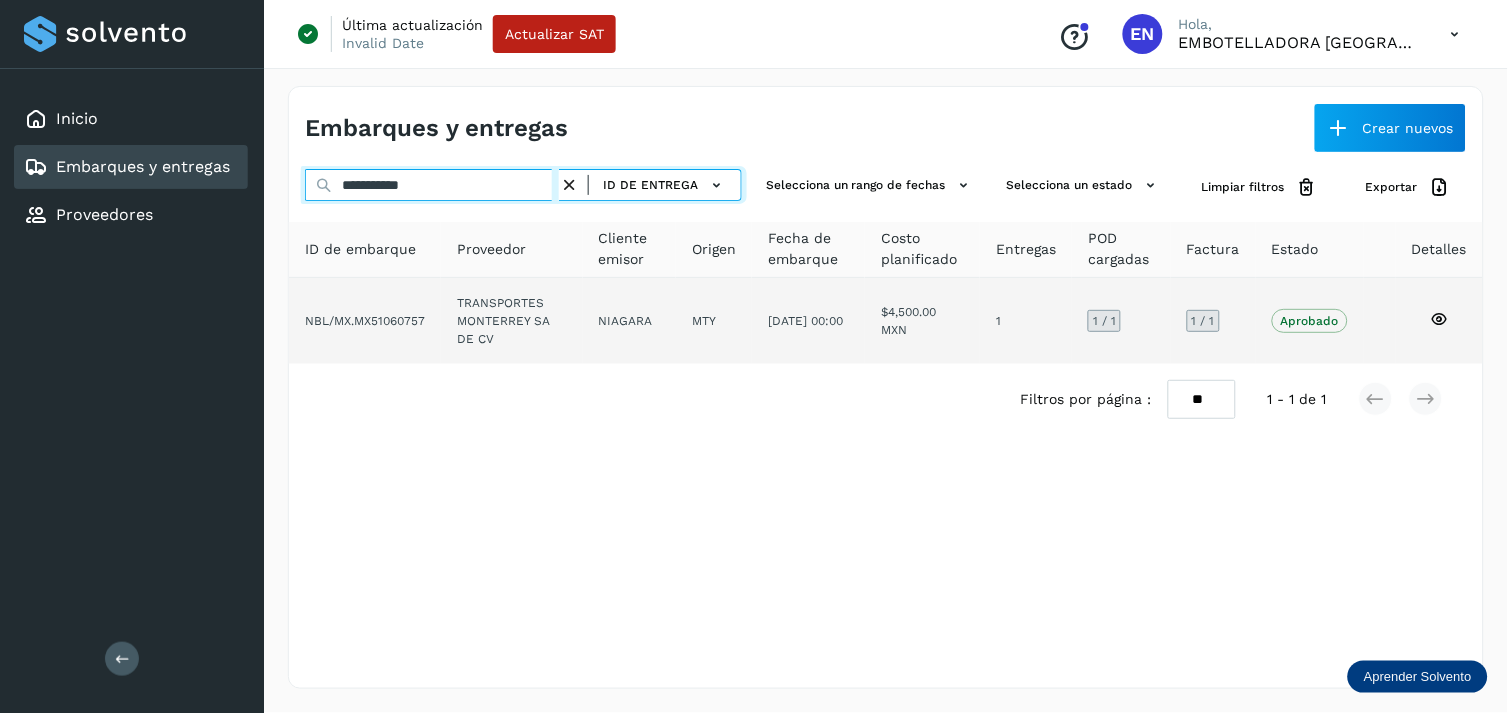 type on "**********" 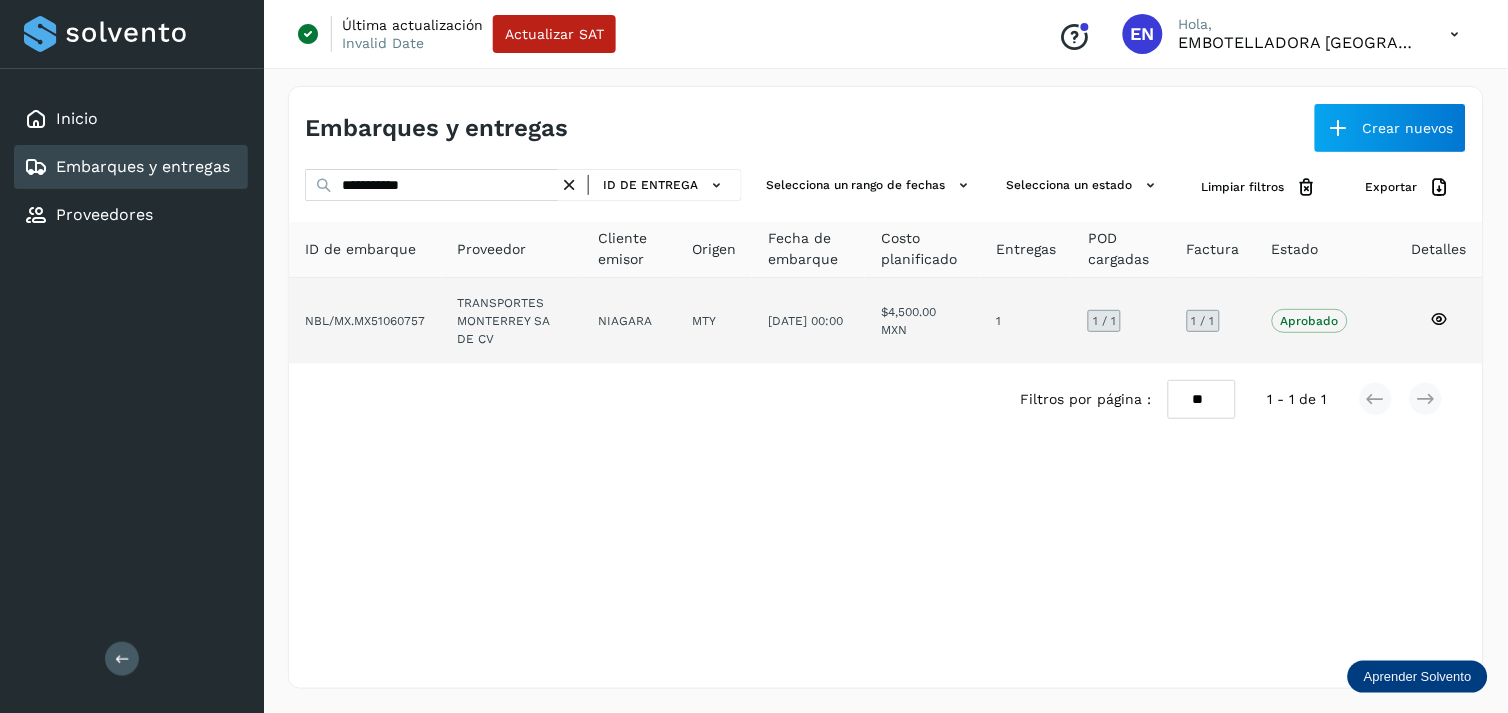 click on "TRANSPORTES MONTERREY SA DE CV" 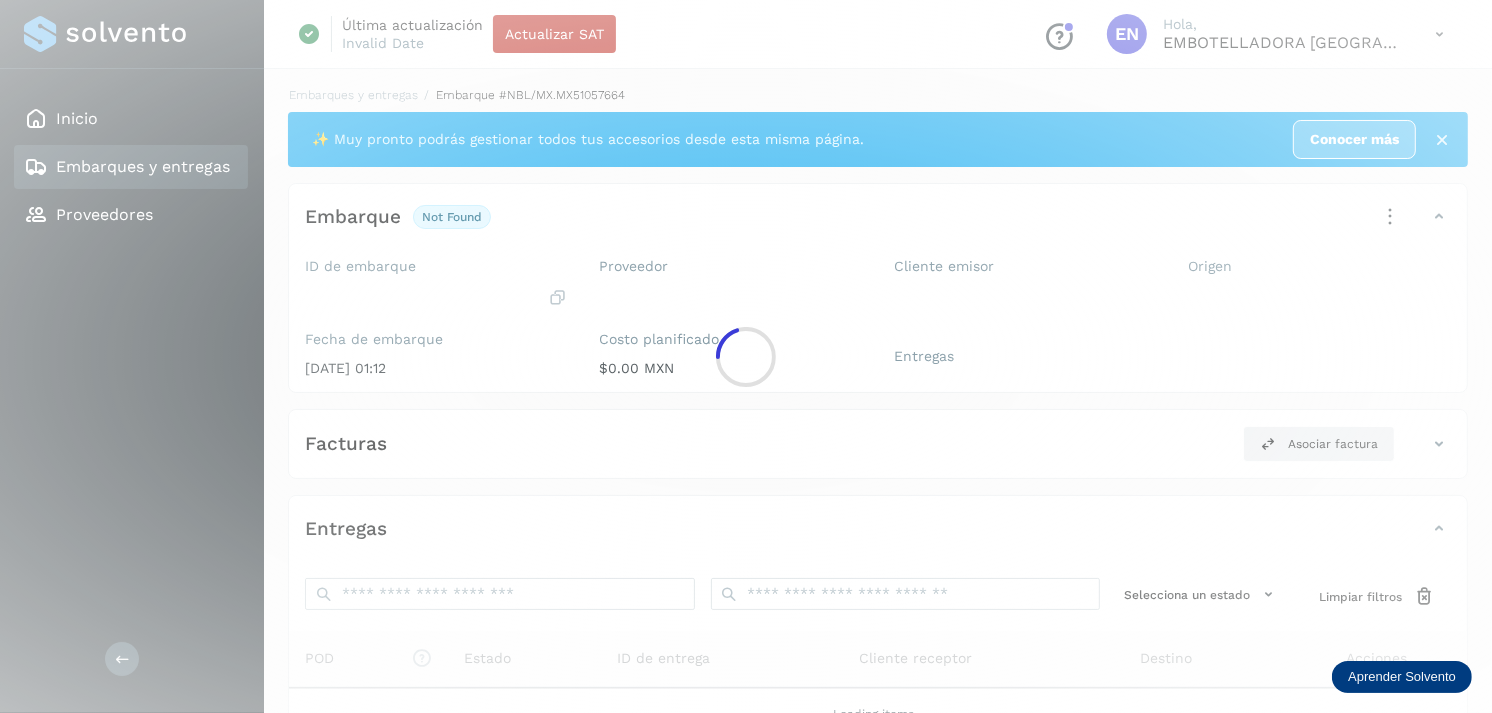 click 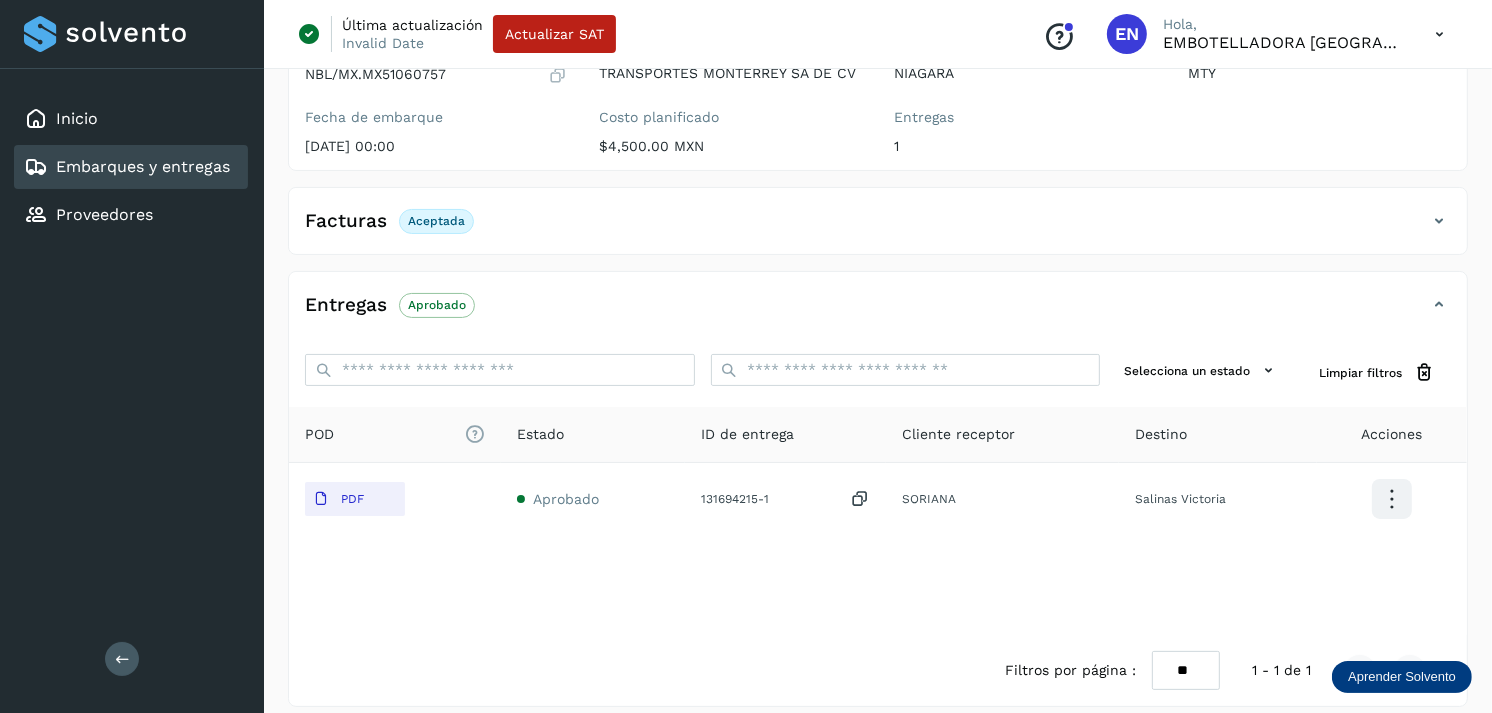 scroll, scrollTop: 241, scrollLeft: 0, axis: vertical 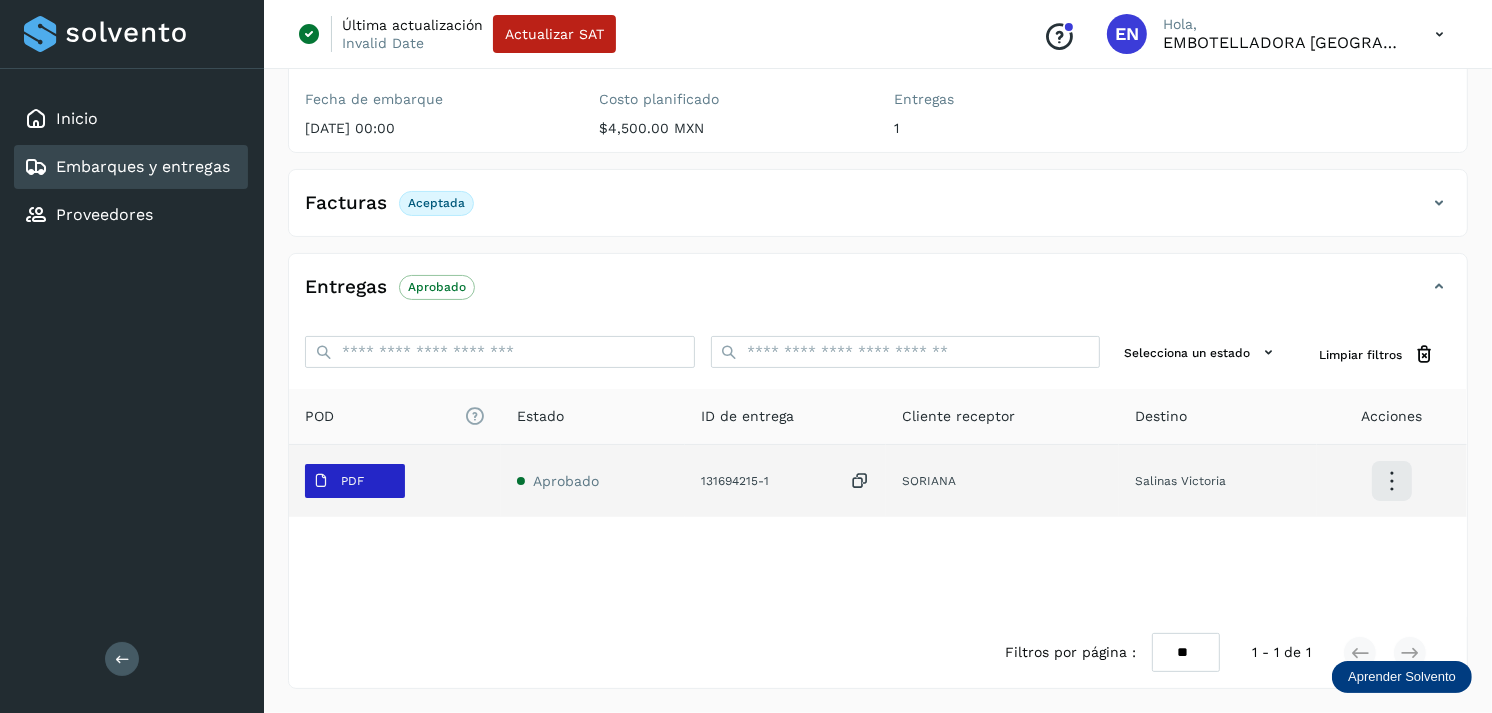 click on "PDF" at bounding box center (338, 481) 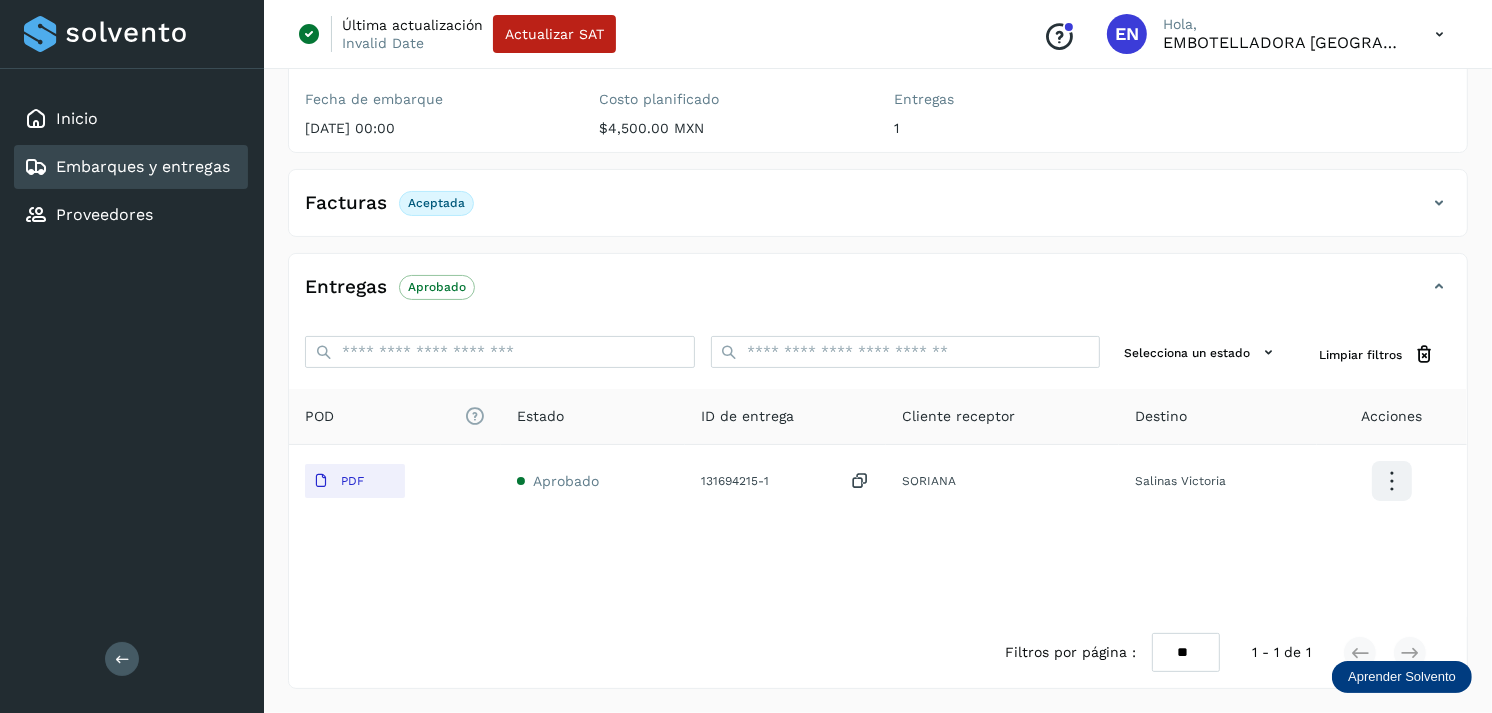 type 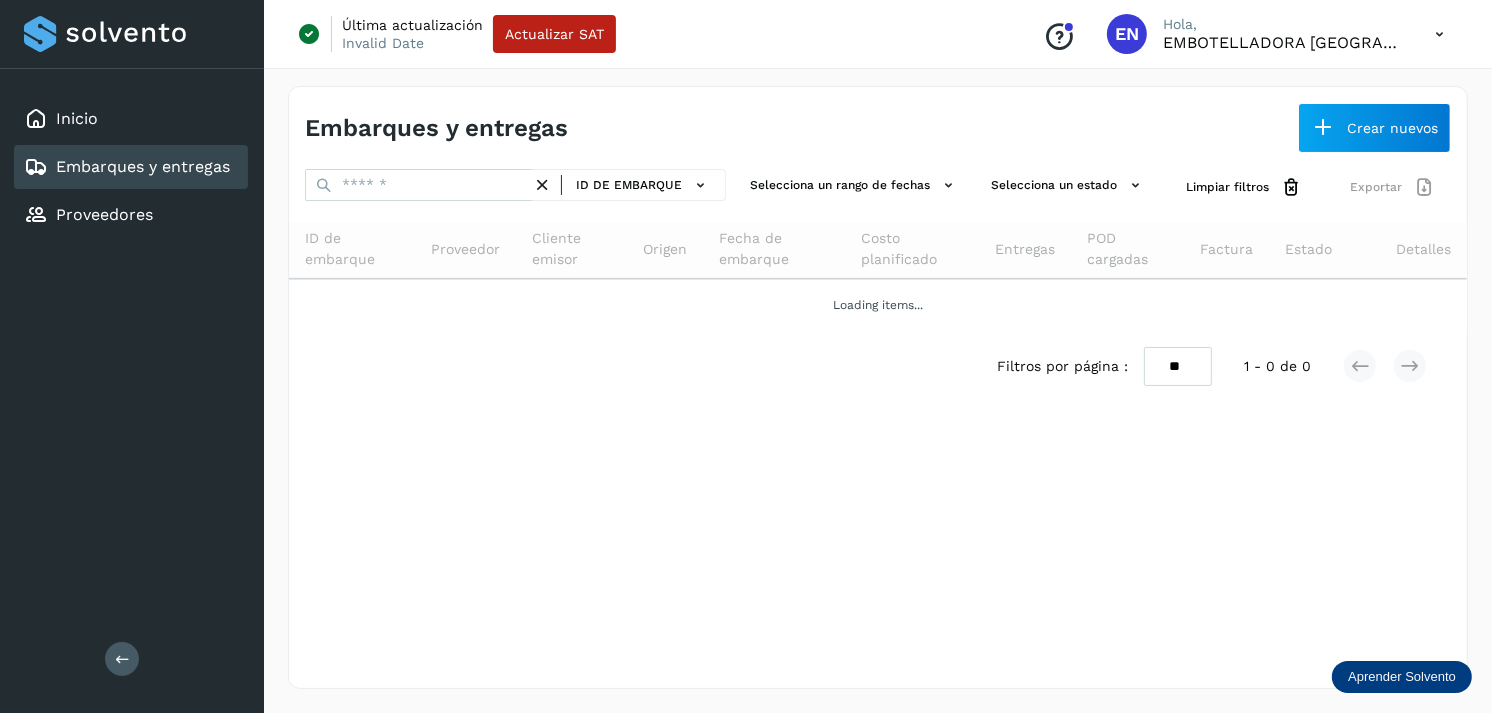 scroll, scrollTop: 0, scrollLeft: 0, axis: both 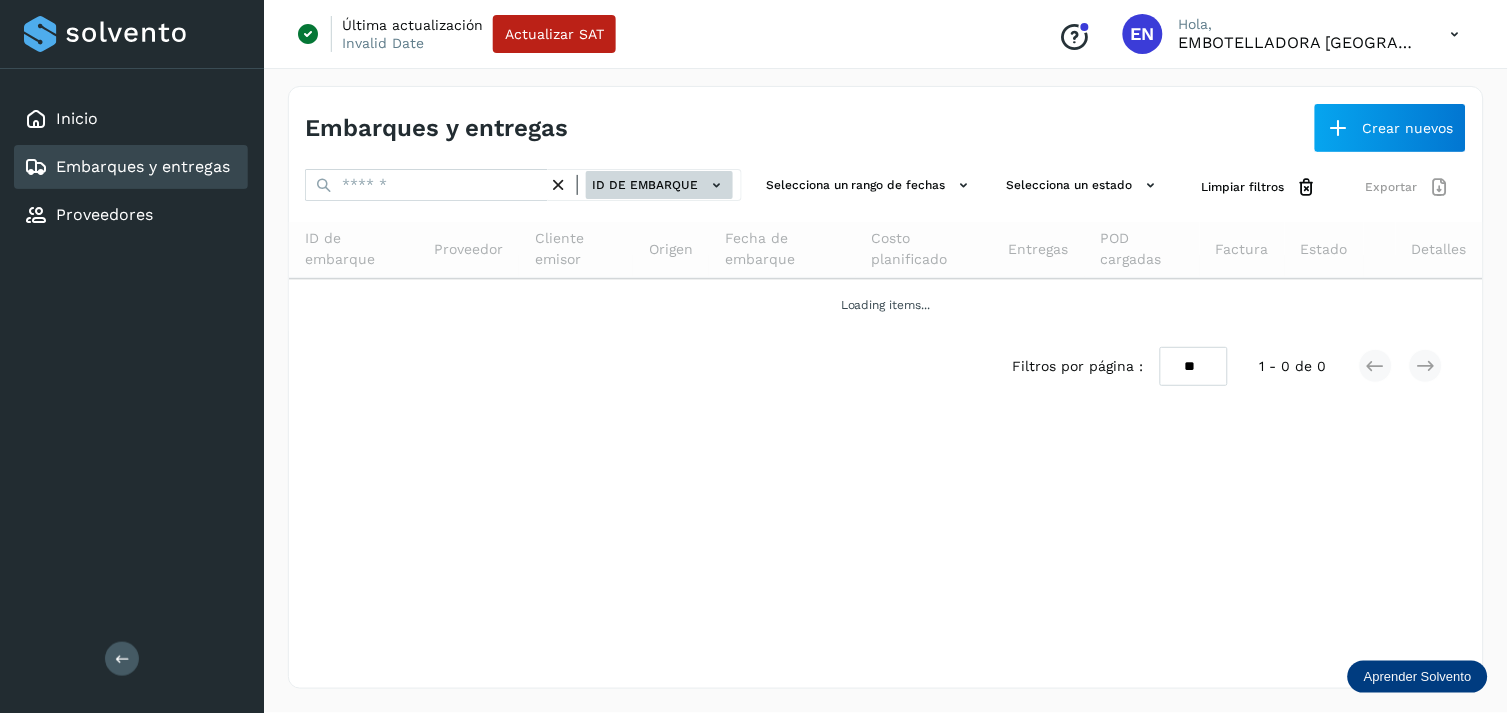 click on "ID de embarque" 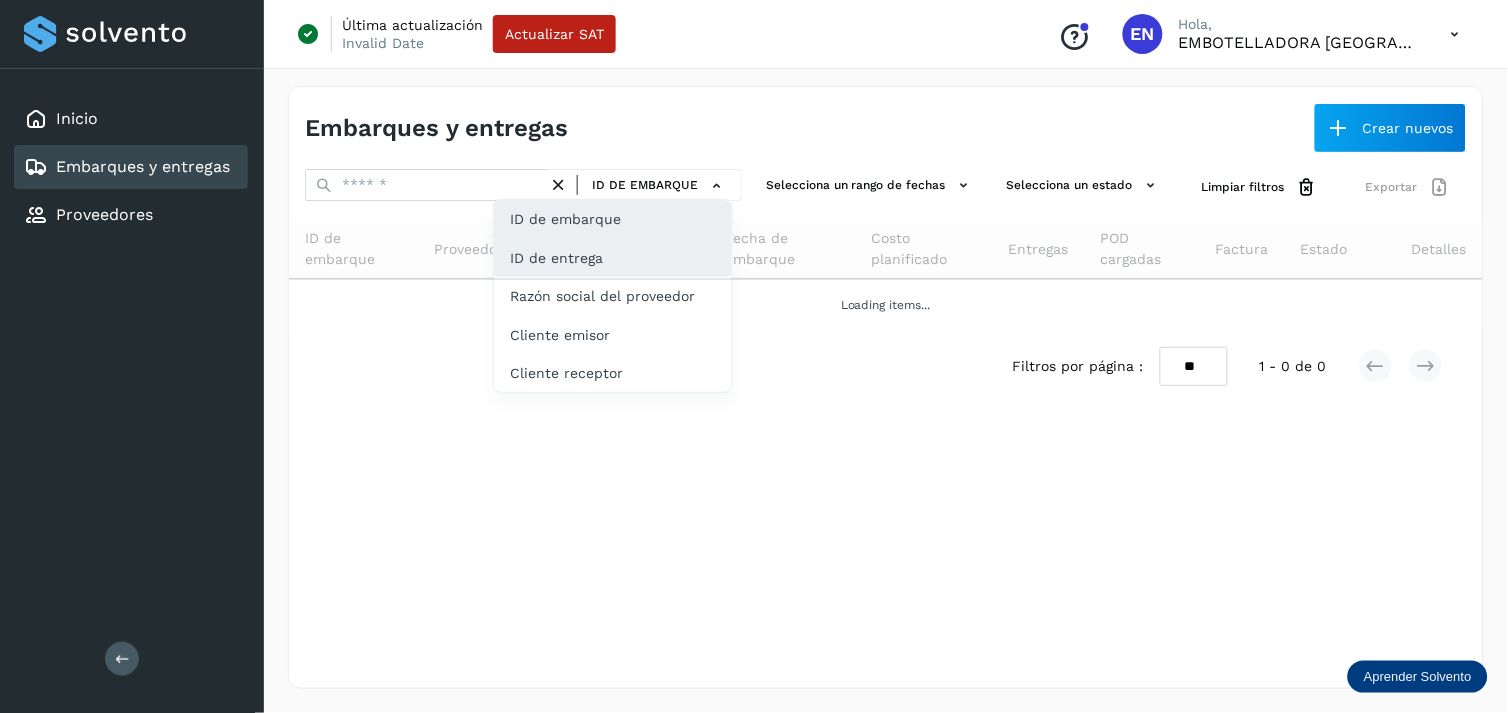click on "ID de entrega" 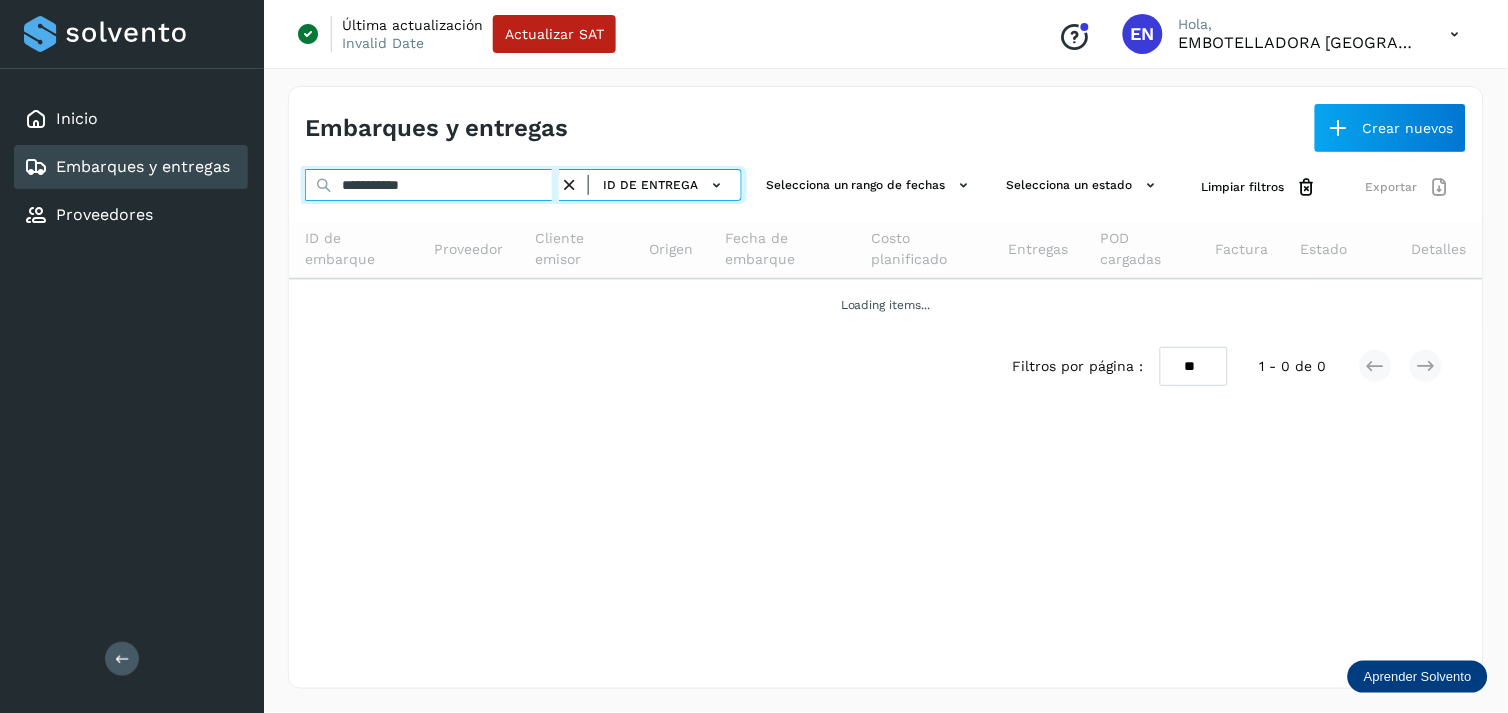 click on "**********" at bounding box center [432, 185] 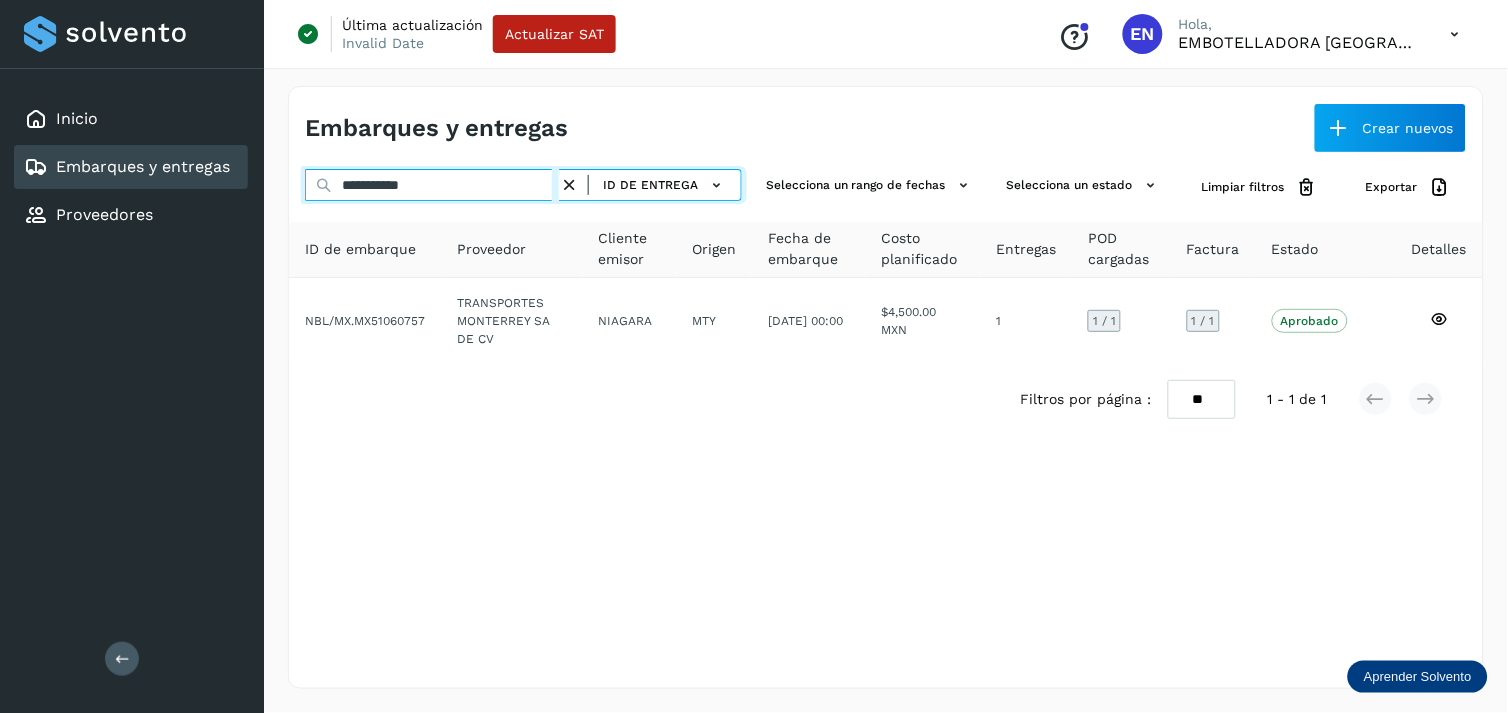 click on "**********" at bounding box center (432, 185) 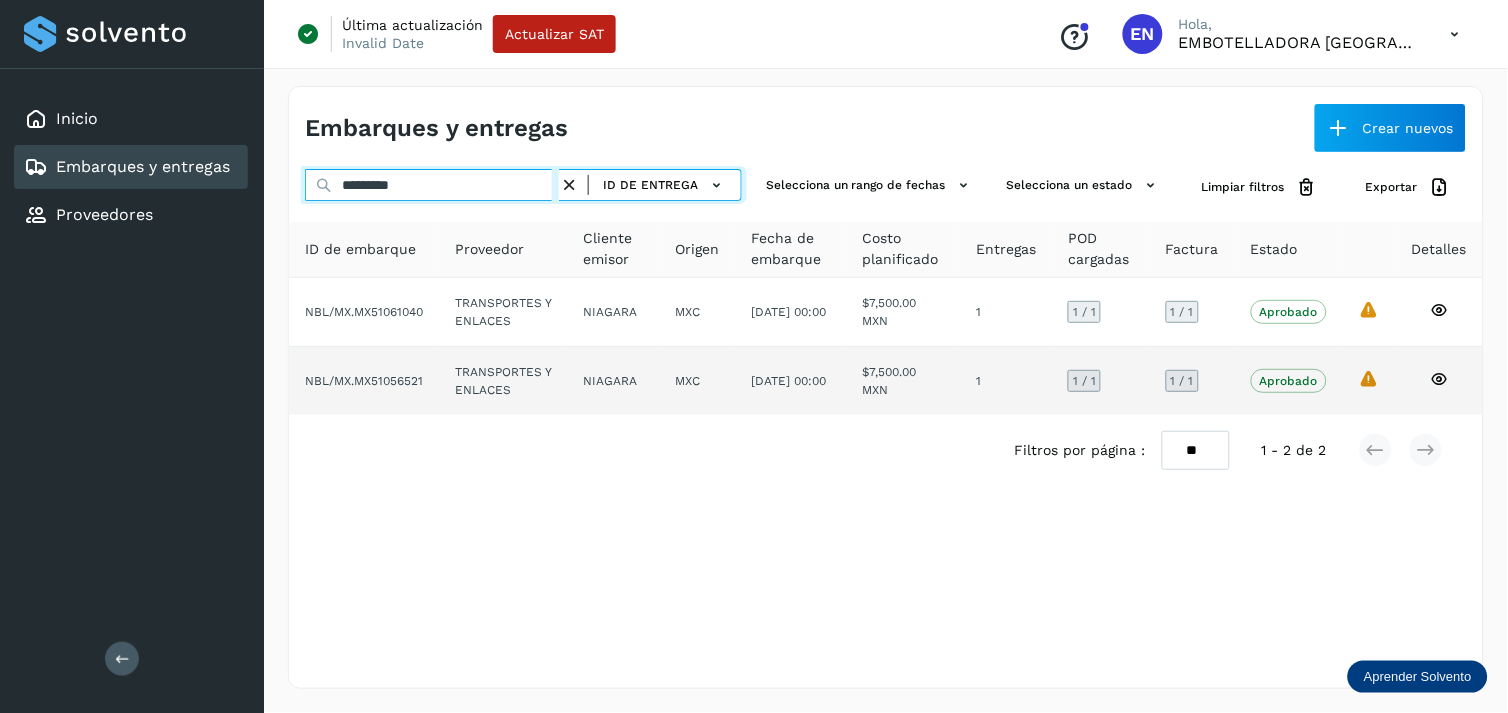 type on "*********" 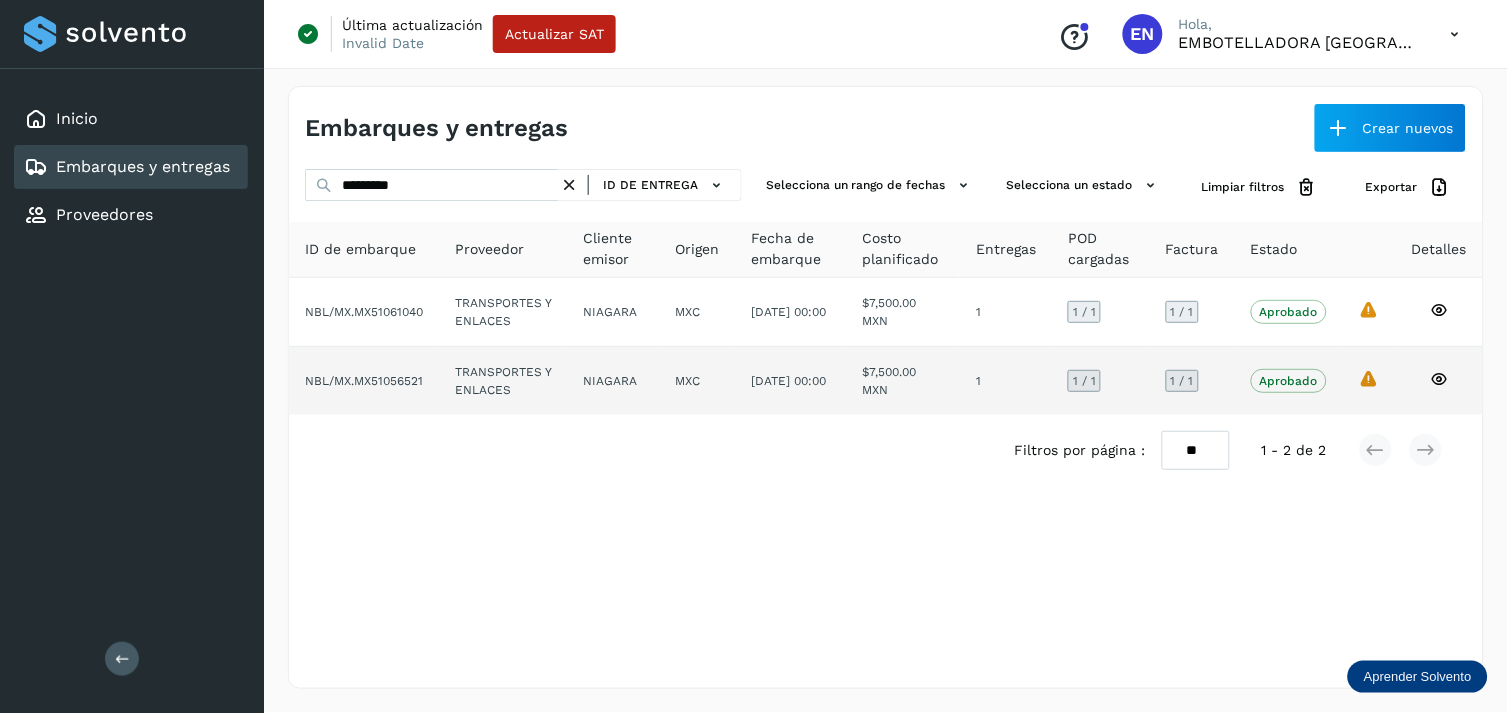 click on "NIAGARA" 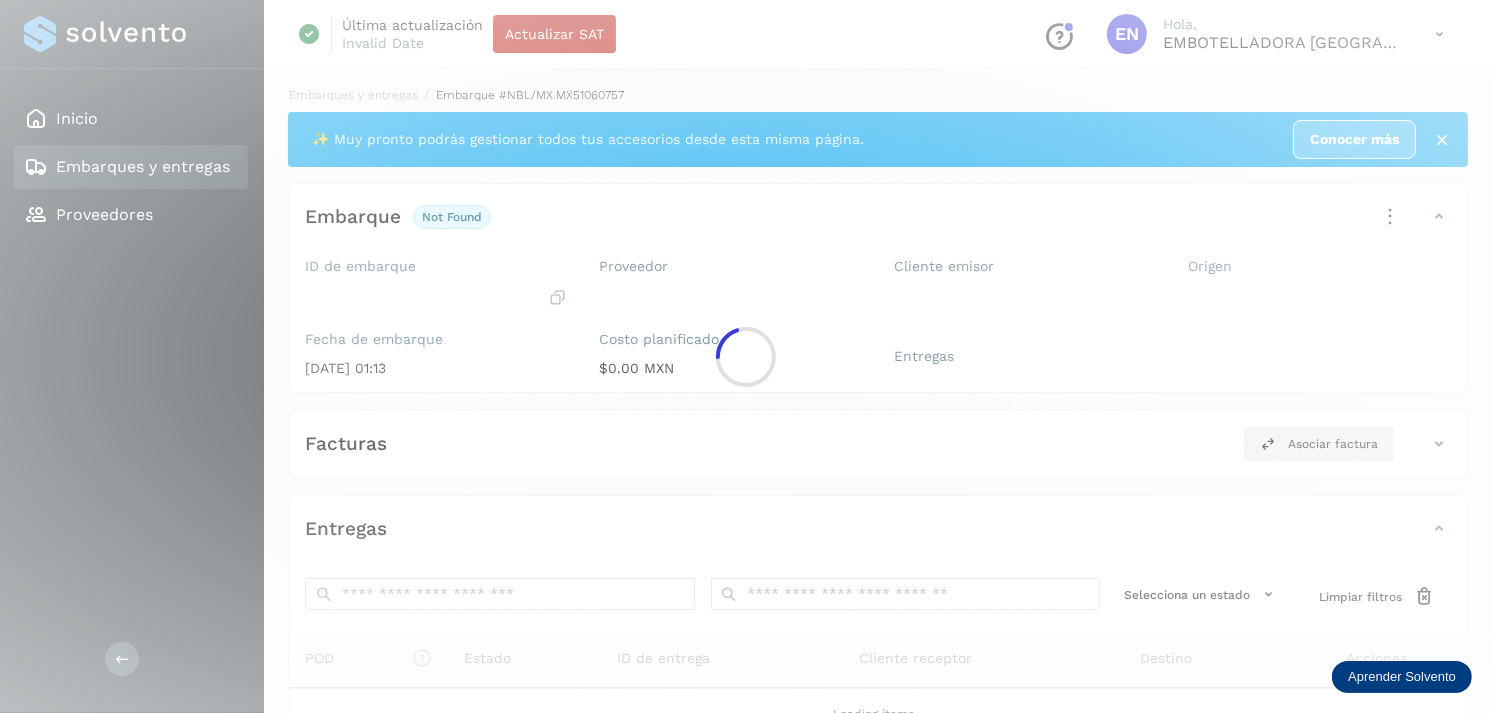 click 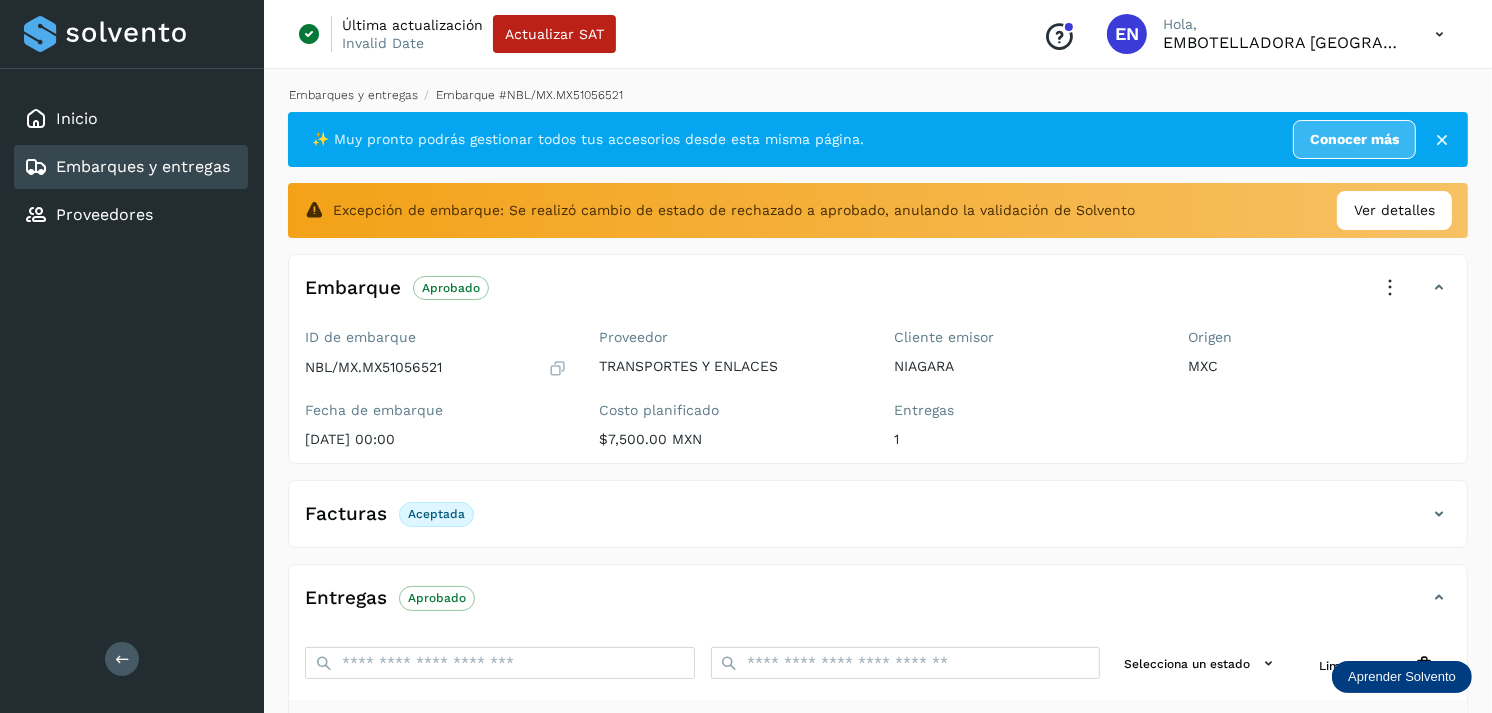 click on "Embarques y entregas" at bounding box center (353, 95) 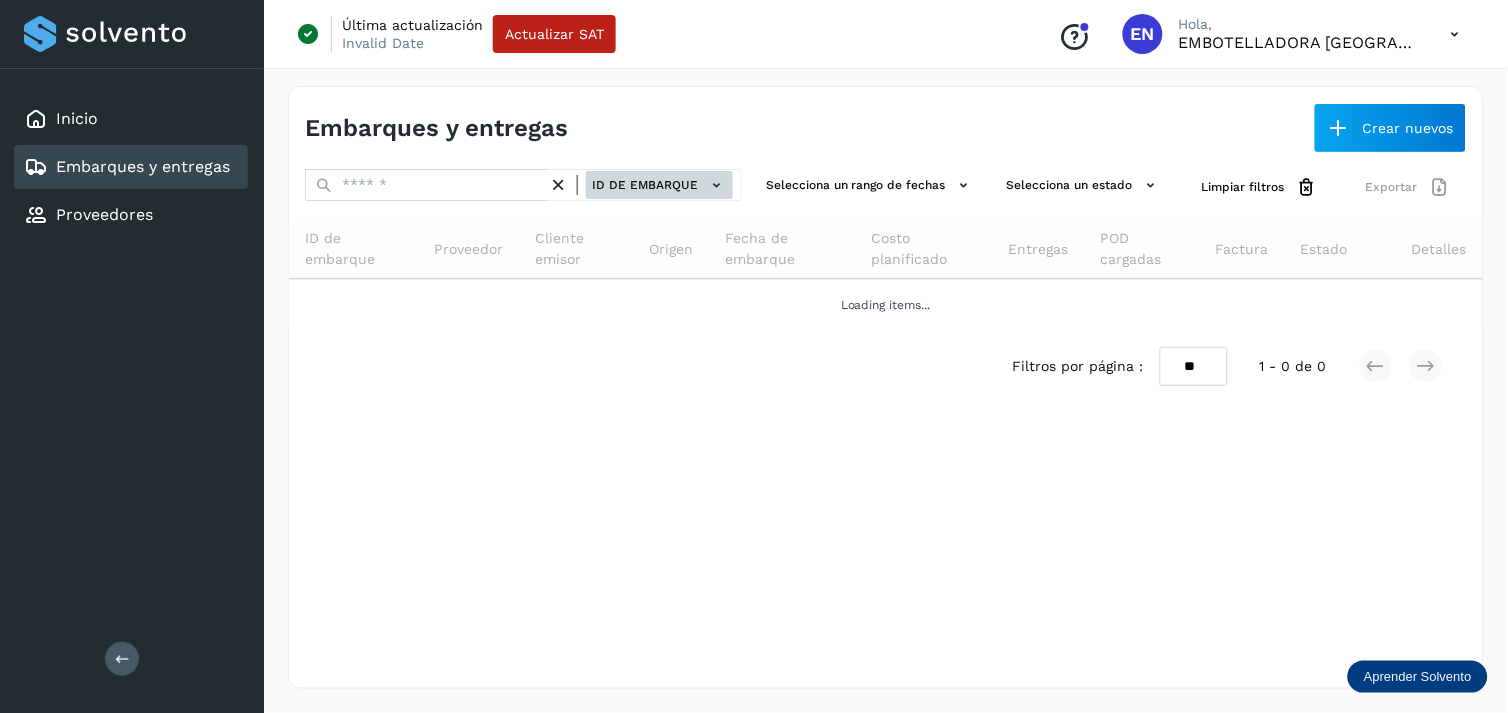 click on "ID de embarque" 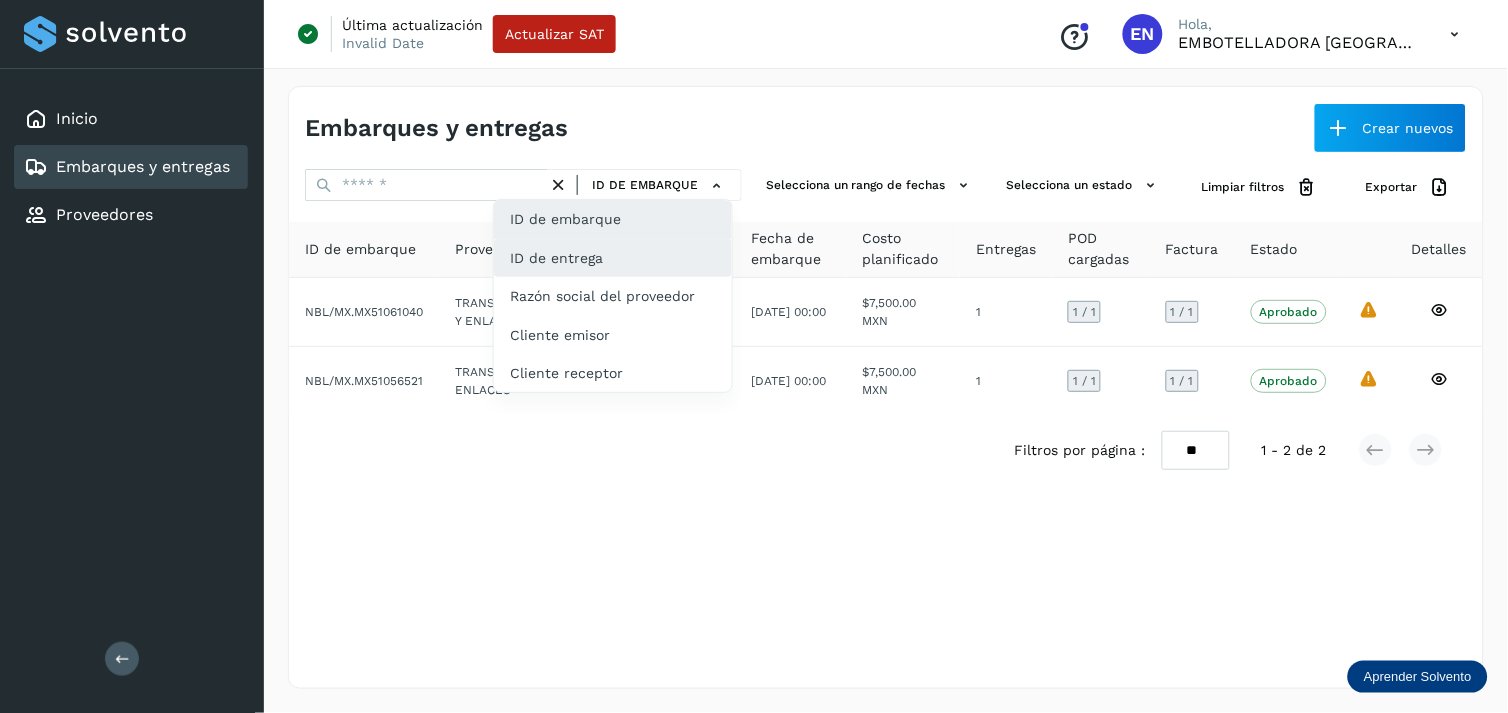 drag, startPoint x: 592, startPoint y: 235, endPoint x: 588, endPoint y: 255, distance: 20.396078 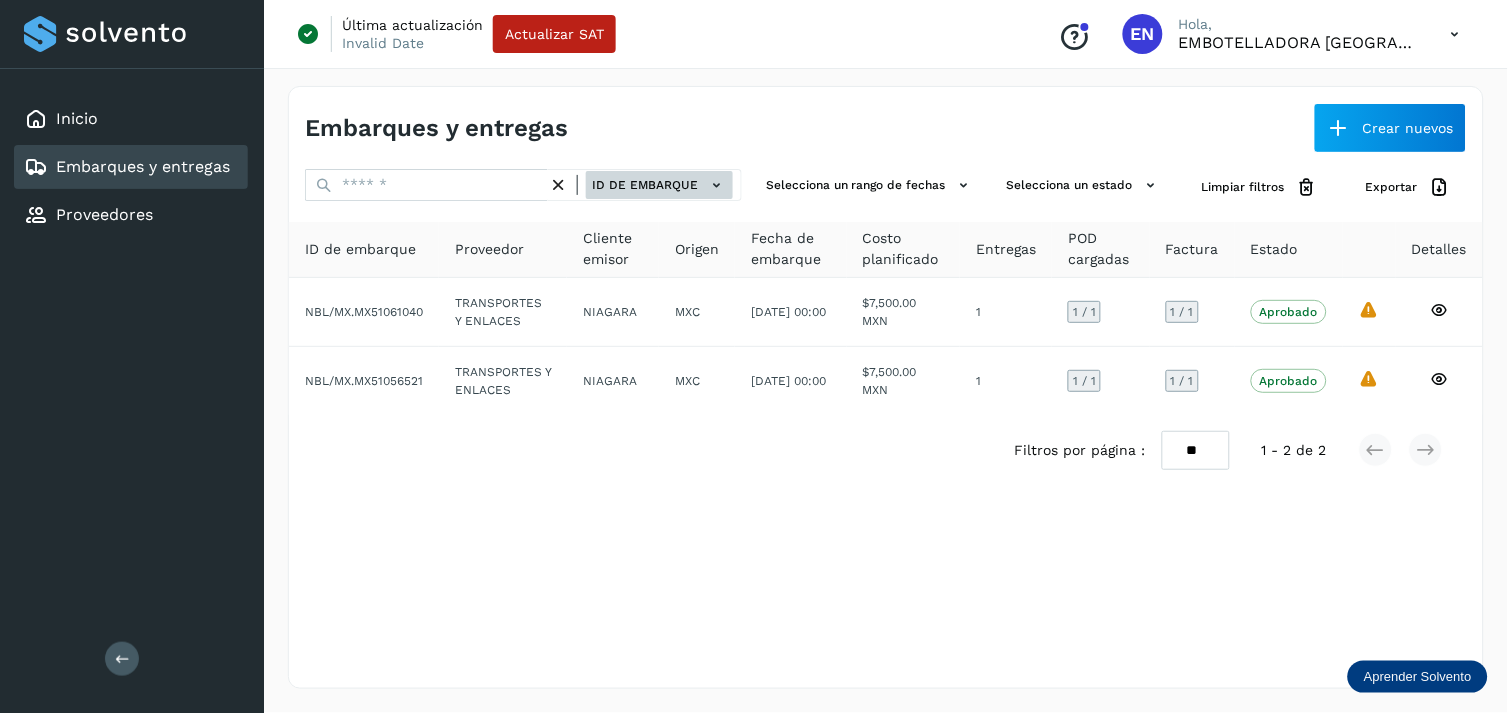 drag, startPoint x: 667, startPoint y: 166, endPoint x: 650, endPoint y: 182, distance: 23.345236 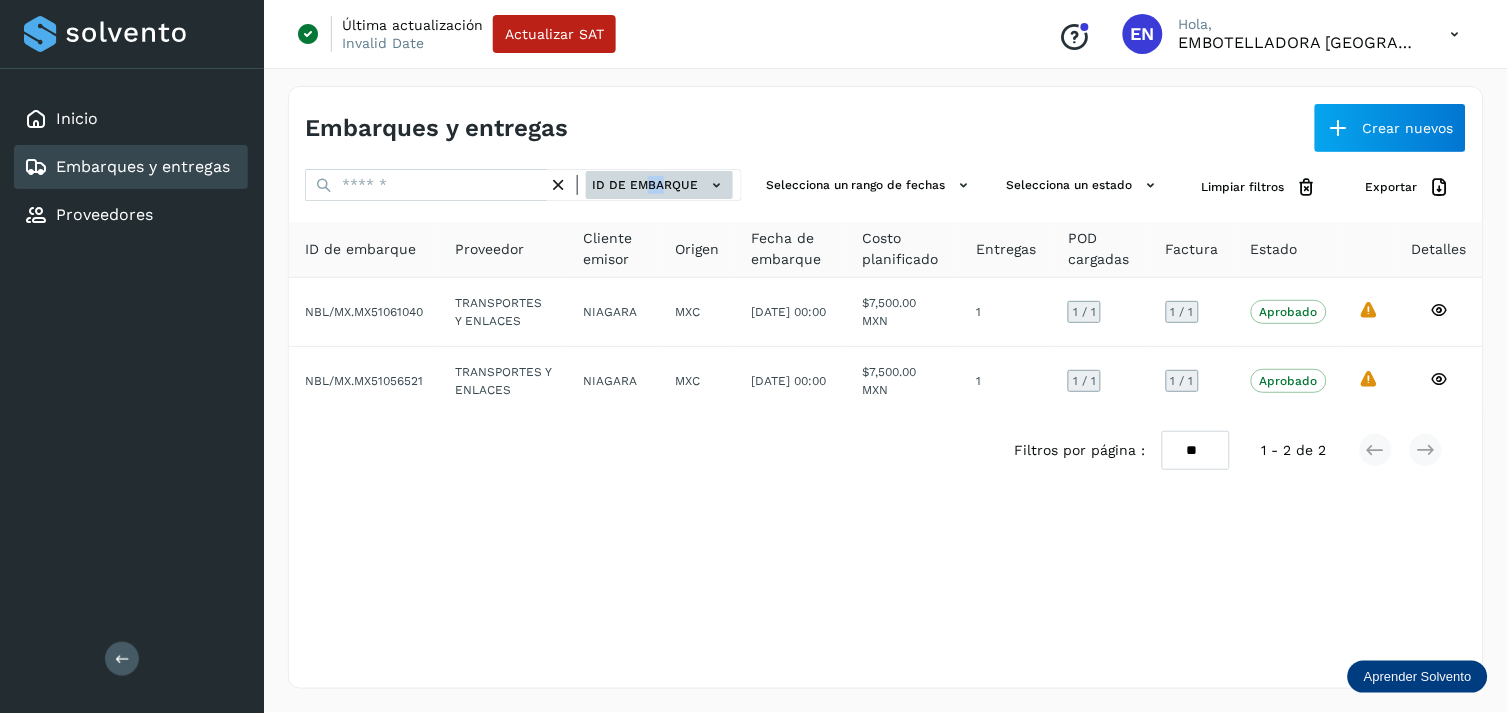 click on "ID de embarque" 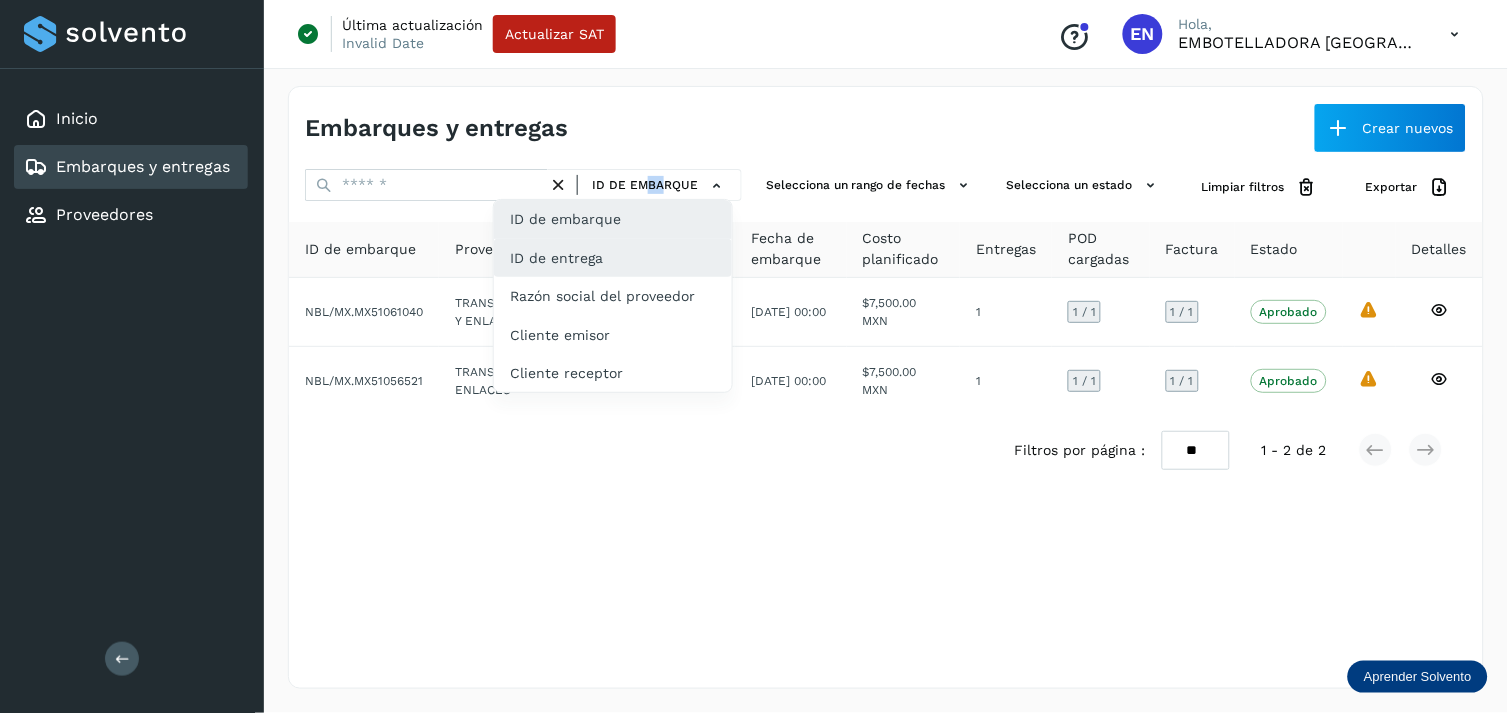 click on "ID de entrega" 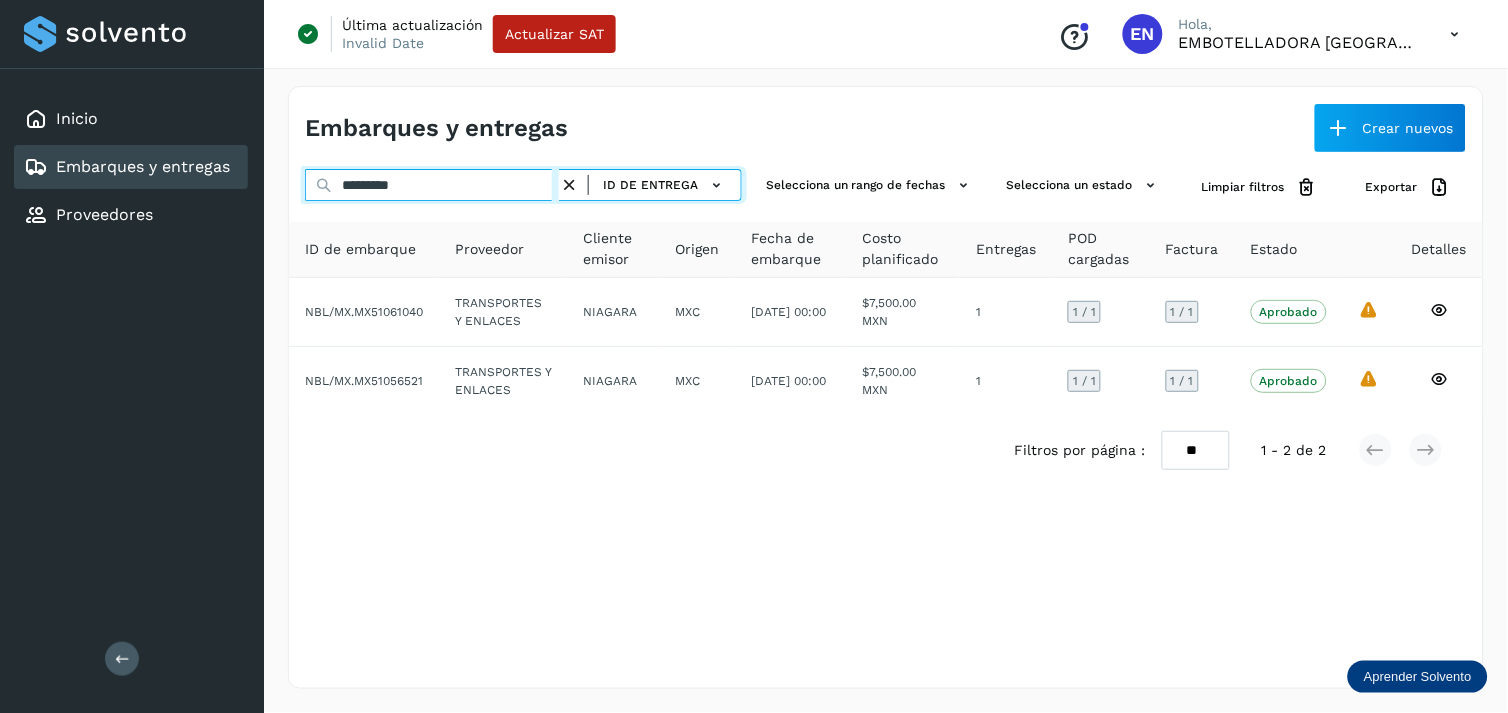 click on "*********" at bounding box center [432, 185] 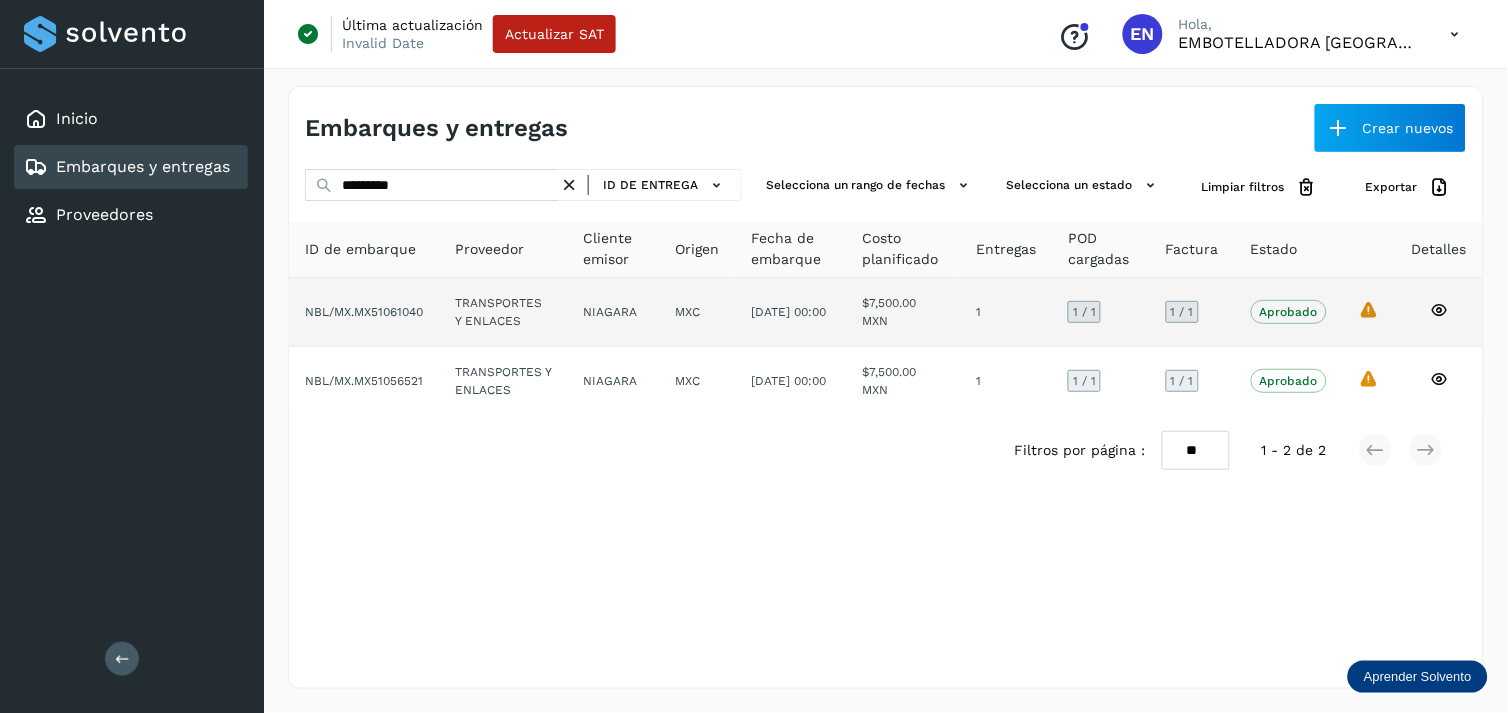 click on "NIAGARA" 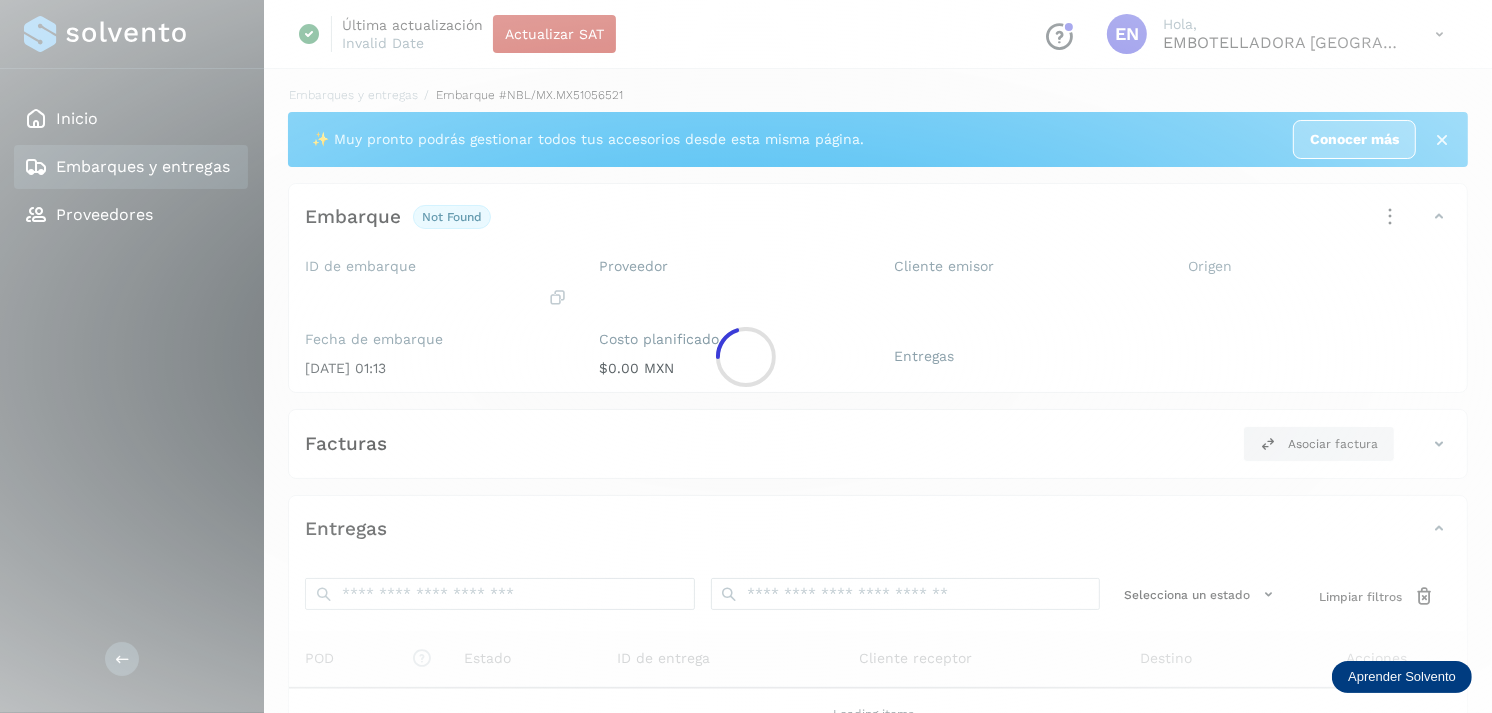 click 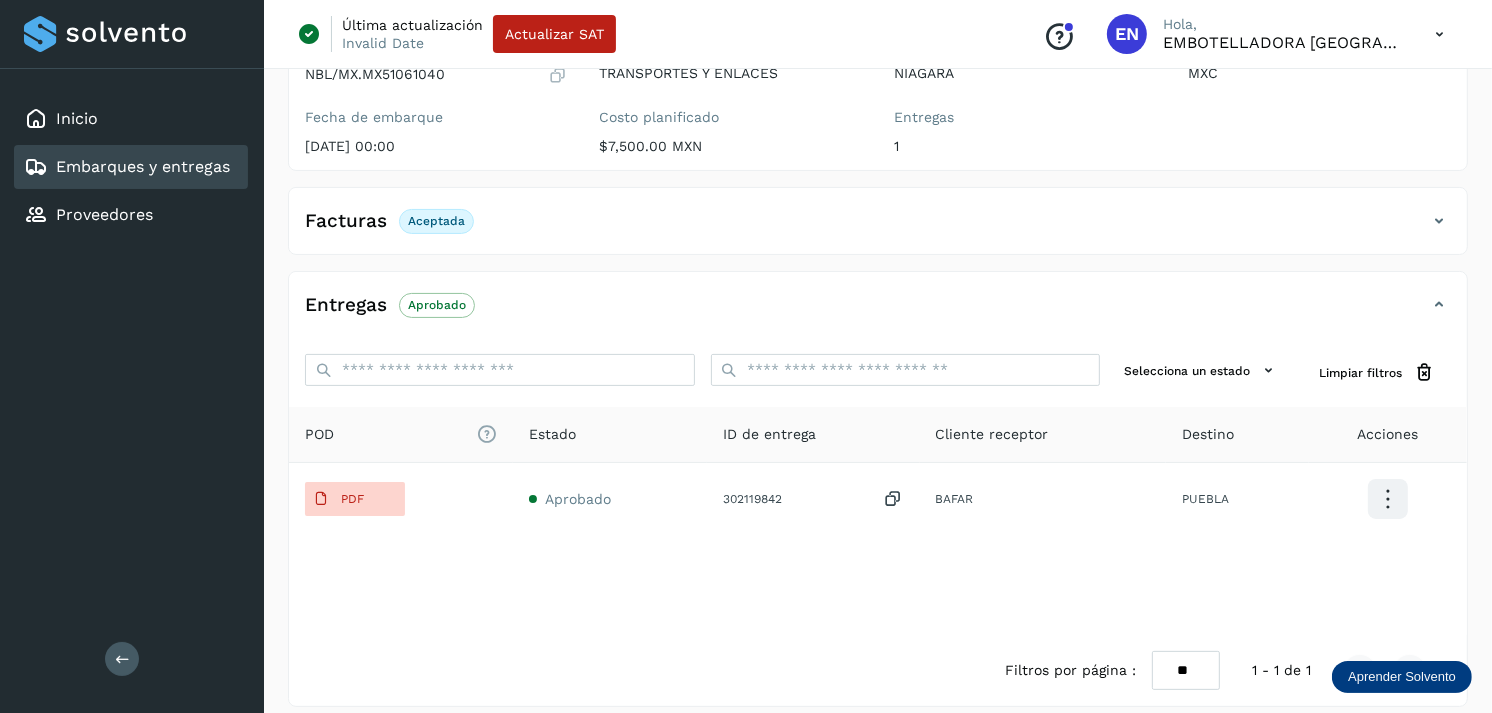 scroll, scrollTop: 312, scrollLeft: 0, axis: vertical 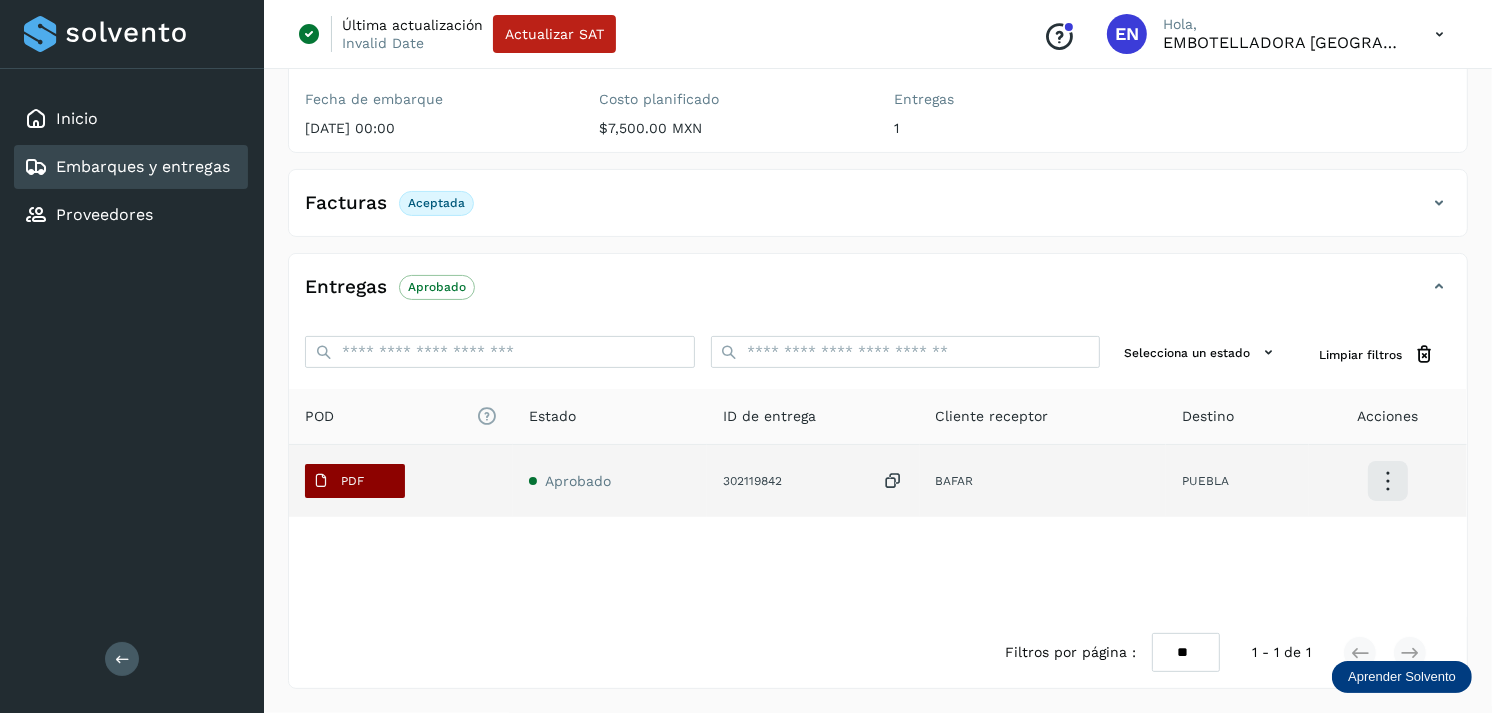 click on "PDF" at bounding box center [352, 481] 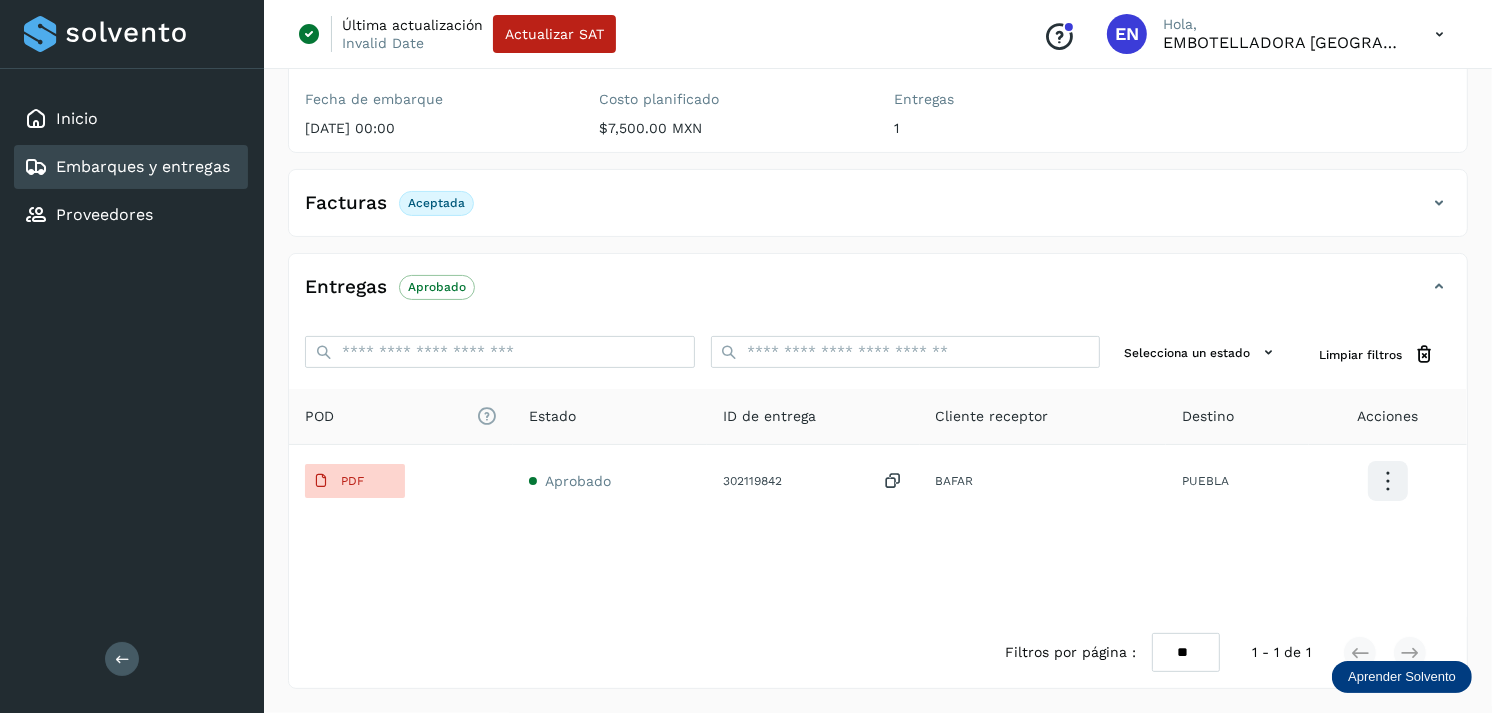 click on "Embarques y entregas" 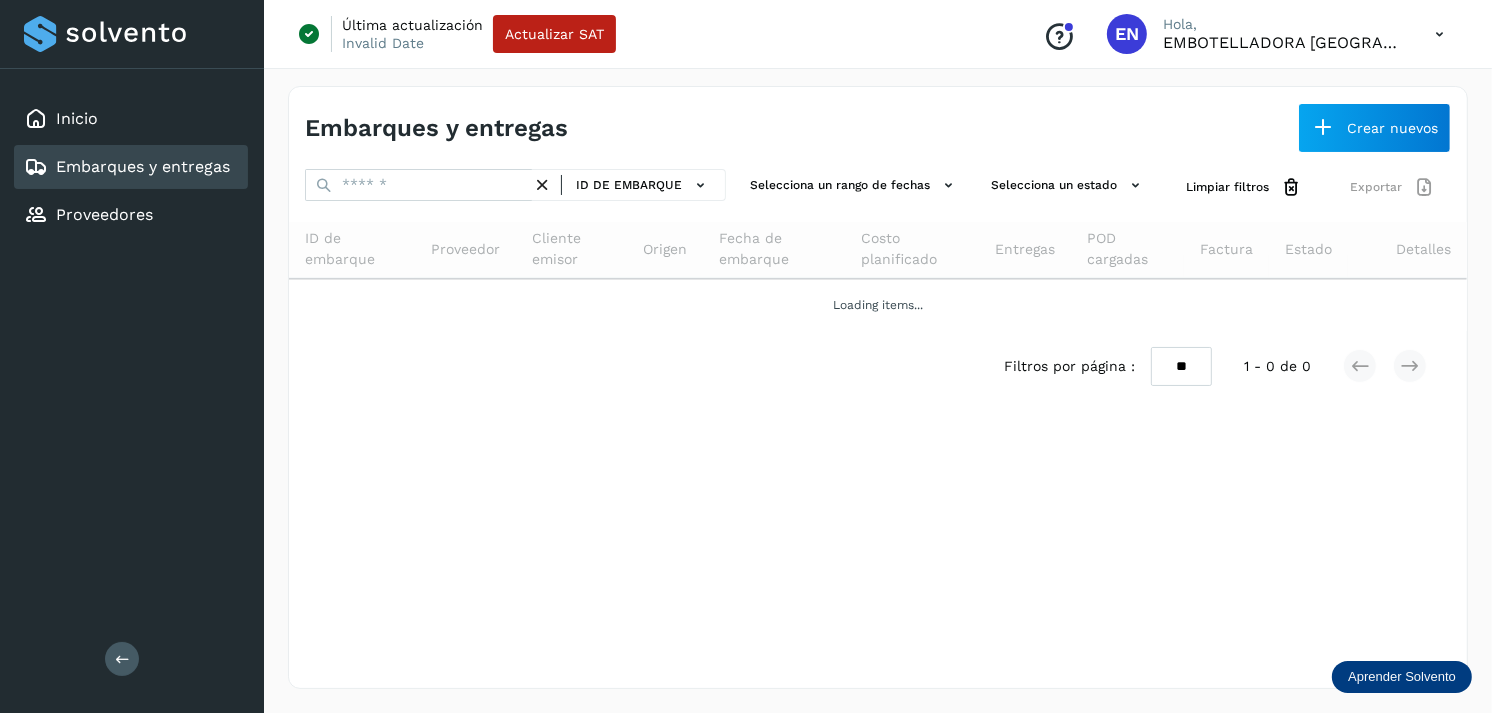 scroll, scrollTop: 0, scrollLeft: 0, axis: both 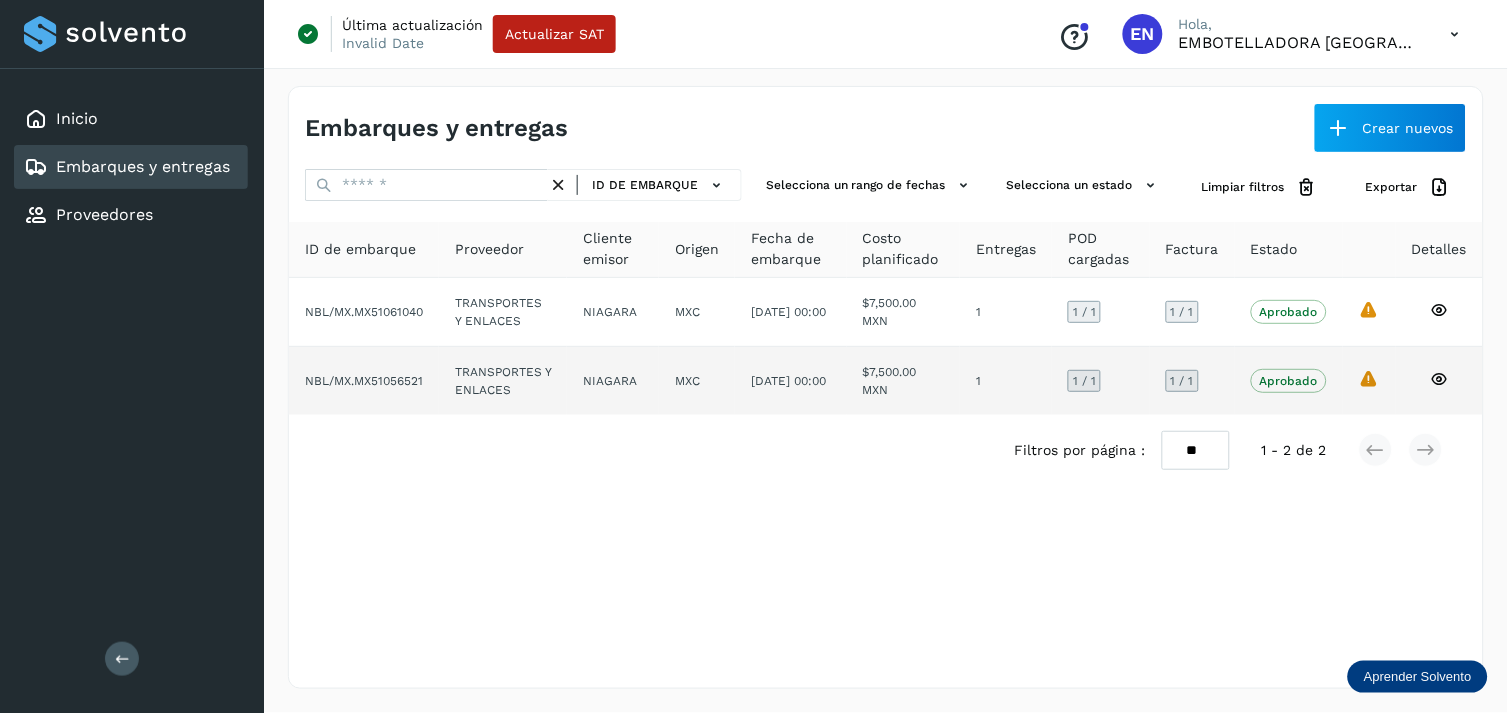 click on "13/jun/2025 00:00" 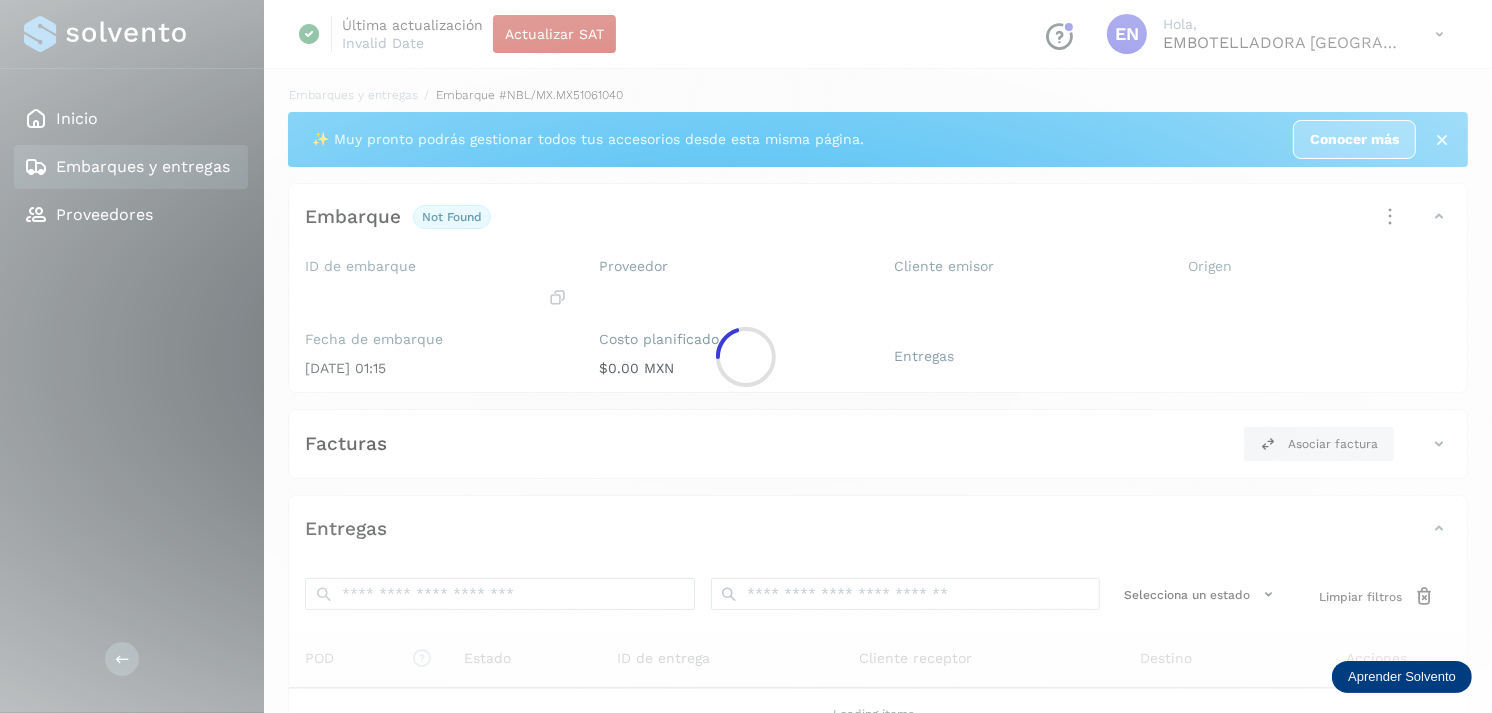 click 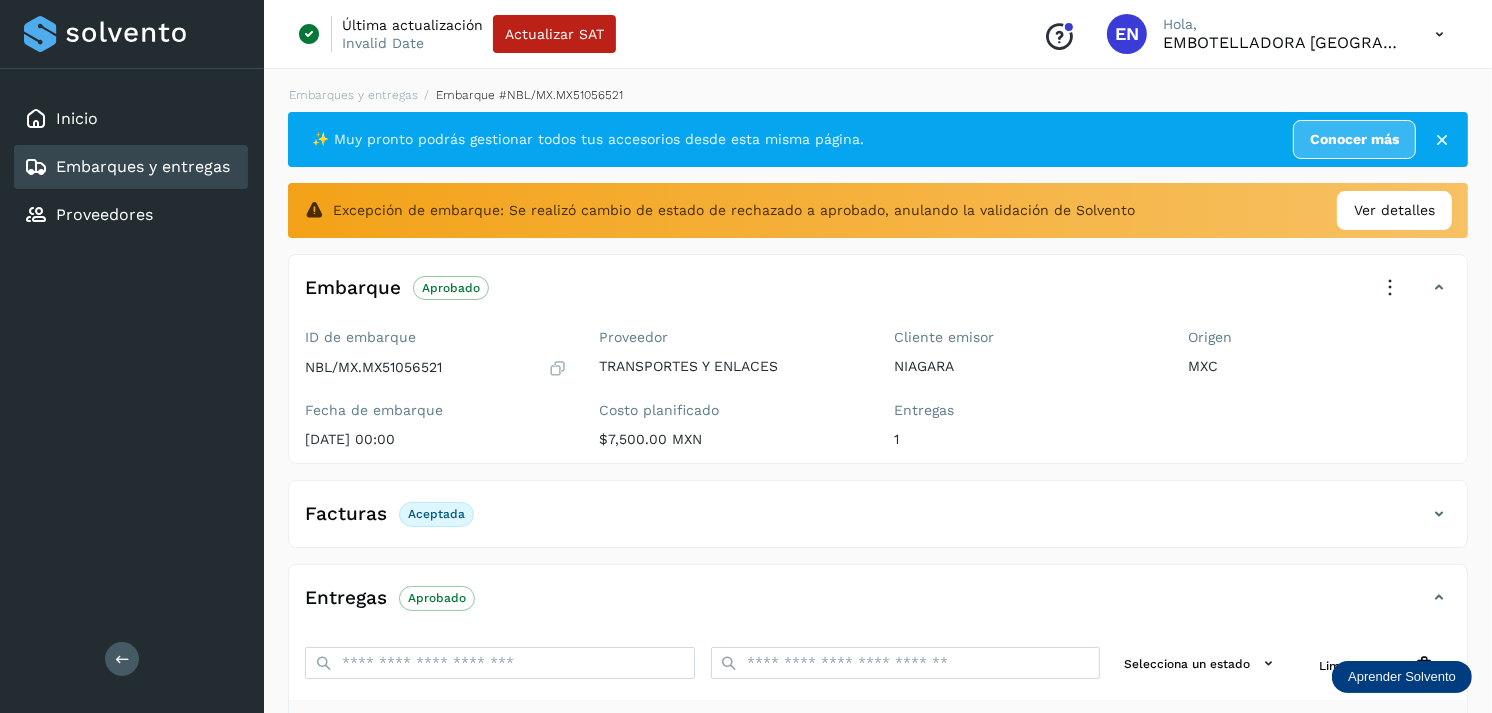 click on "Proveedor TRANSPORTES Y ENLACES Costo planificado  $7,500.00 MXN" at bounding box center [731, 392] 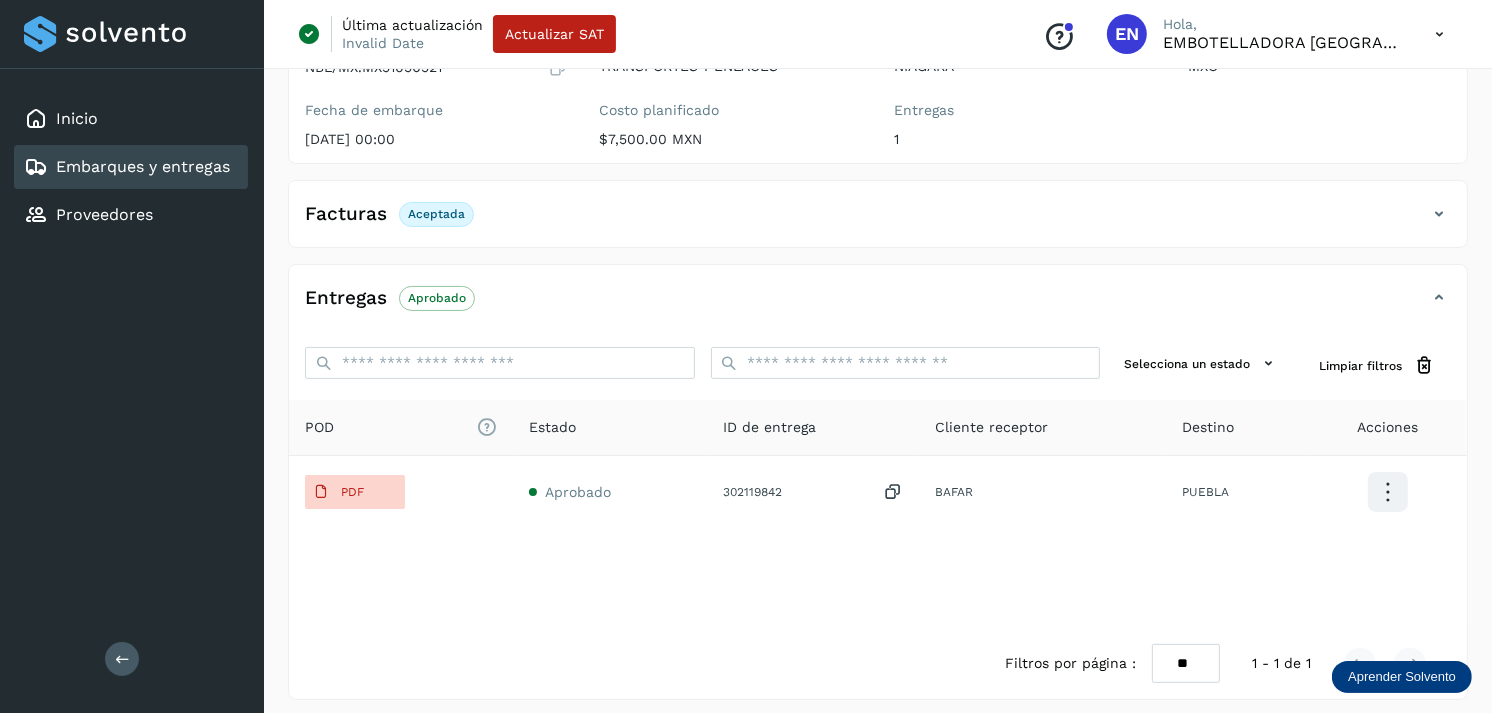 scroll, scrollTop: 312, scrollLeft: 0, axis: vertical 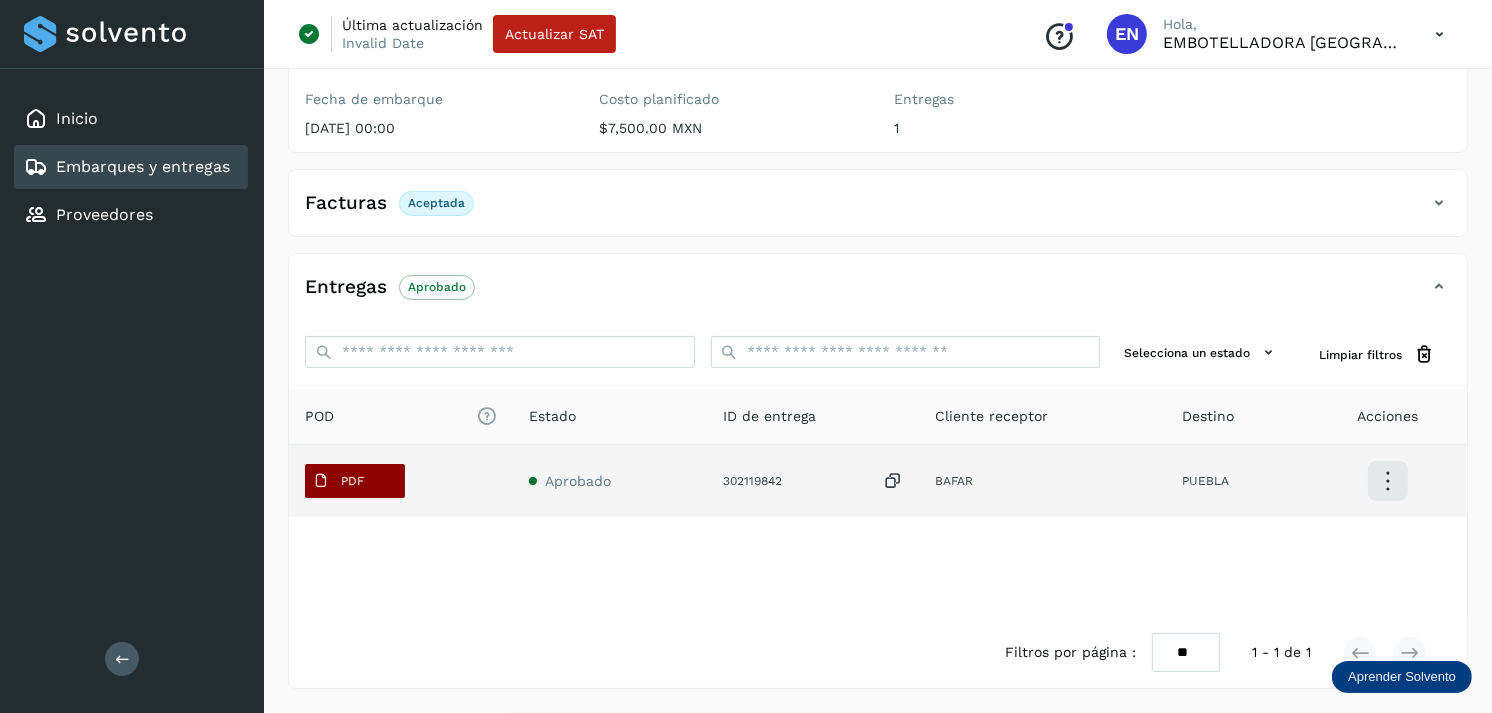 click on "PDF" at bounding box center (352, 481) 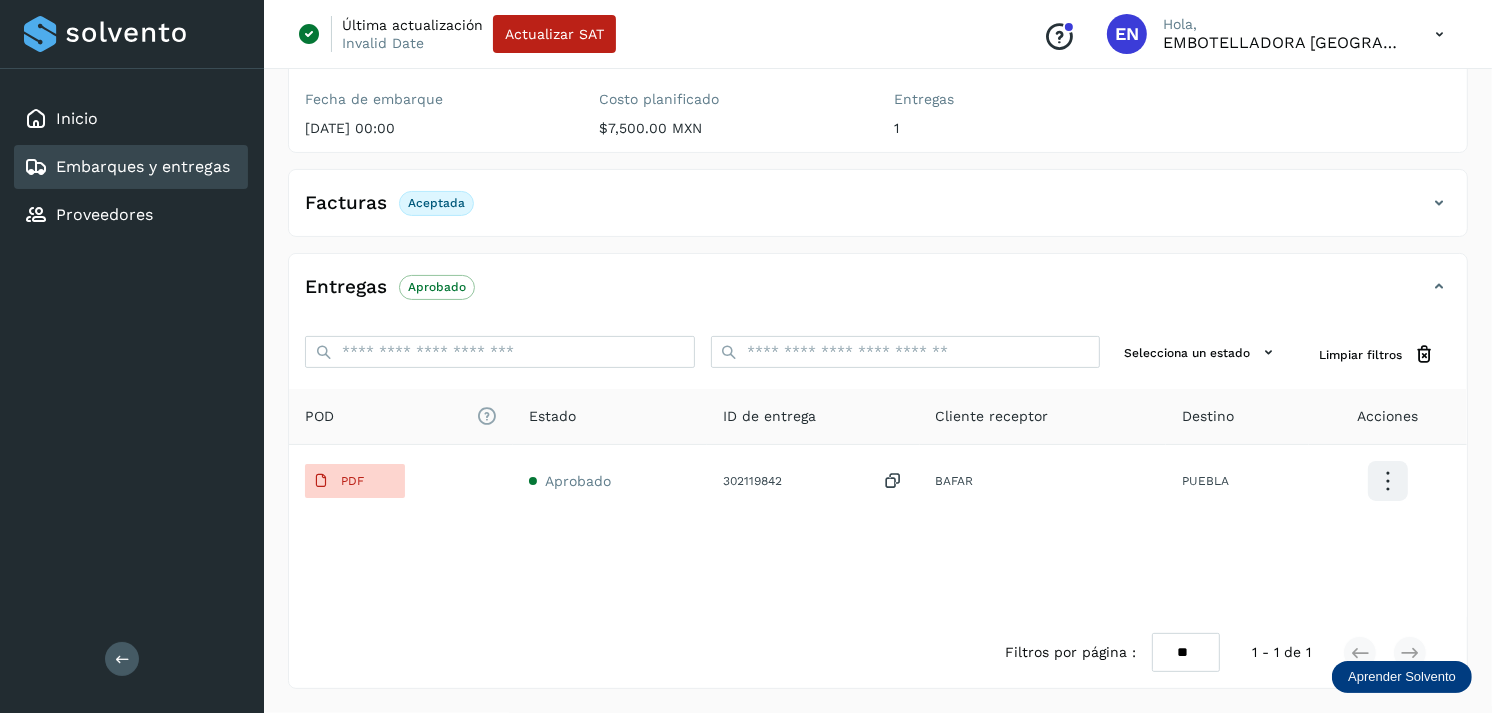 click on "Embarques y entregas" at bounding box center (143, 166) 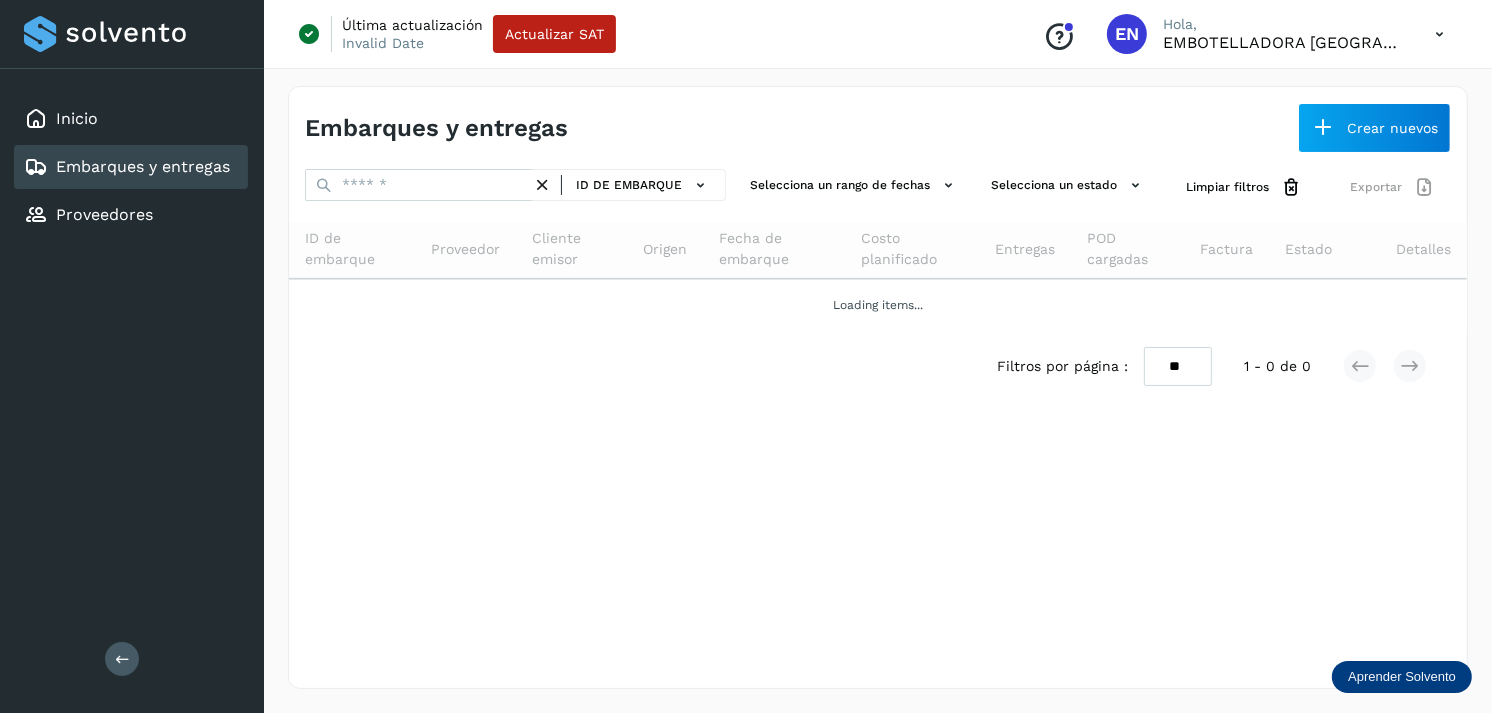 scroll, scrollTop: 0, scrollLeft: 0, axis: both 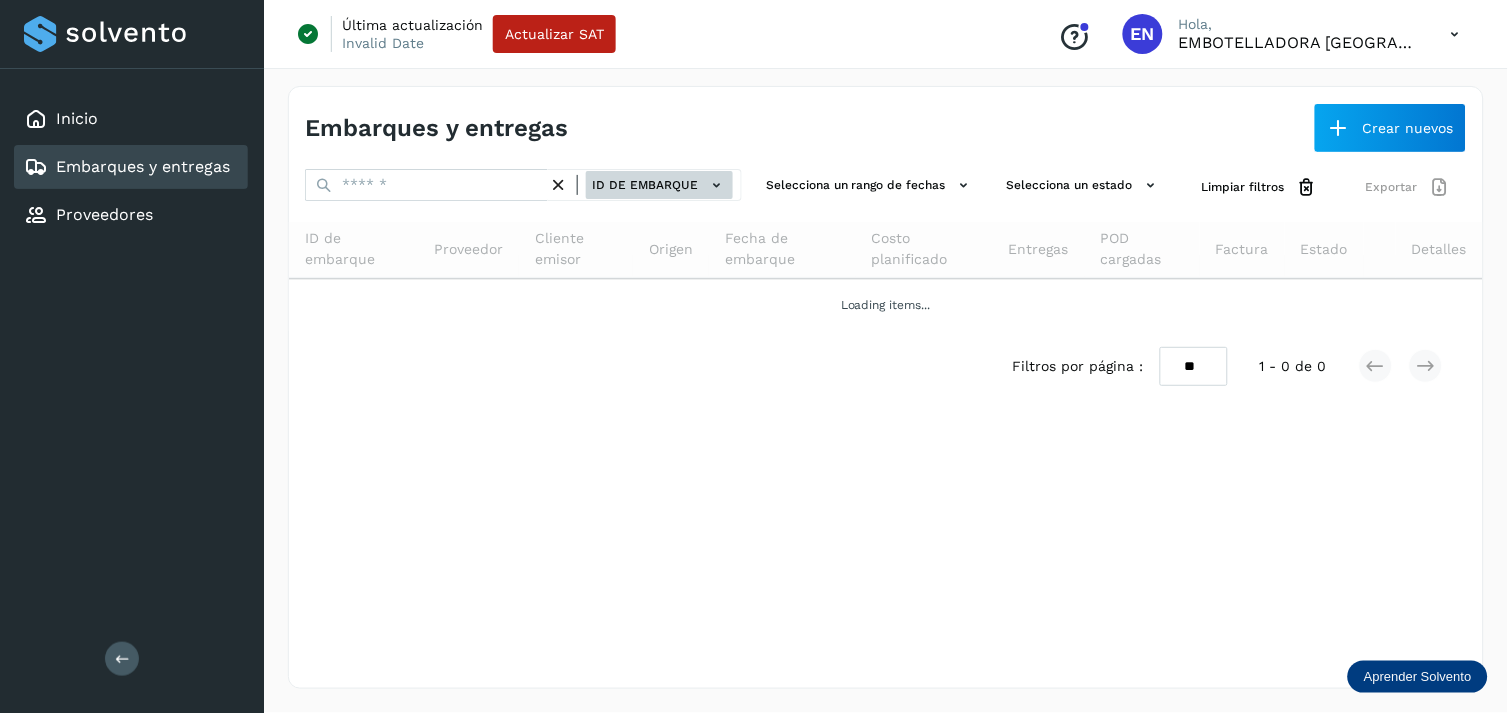 click on "ID de embarque" 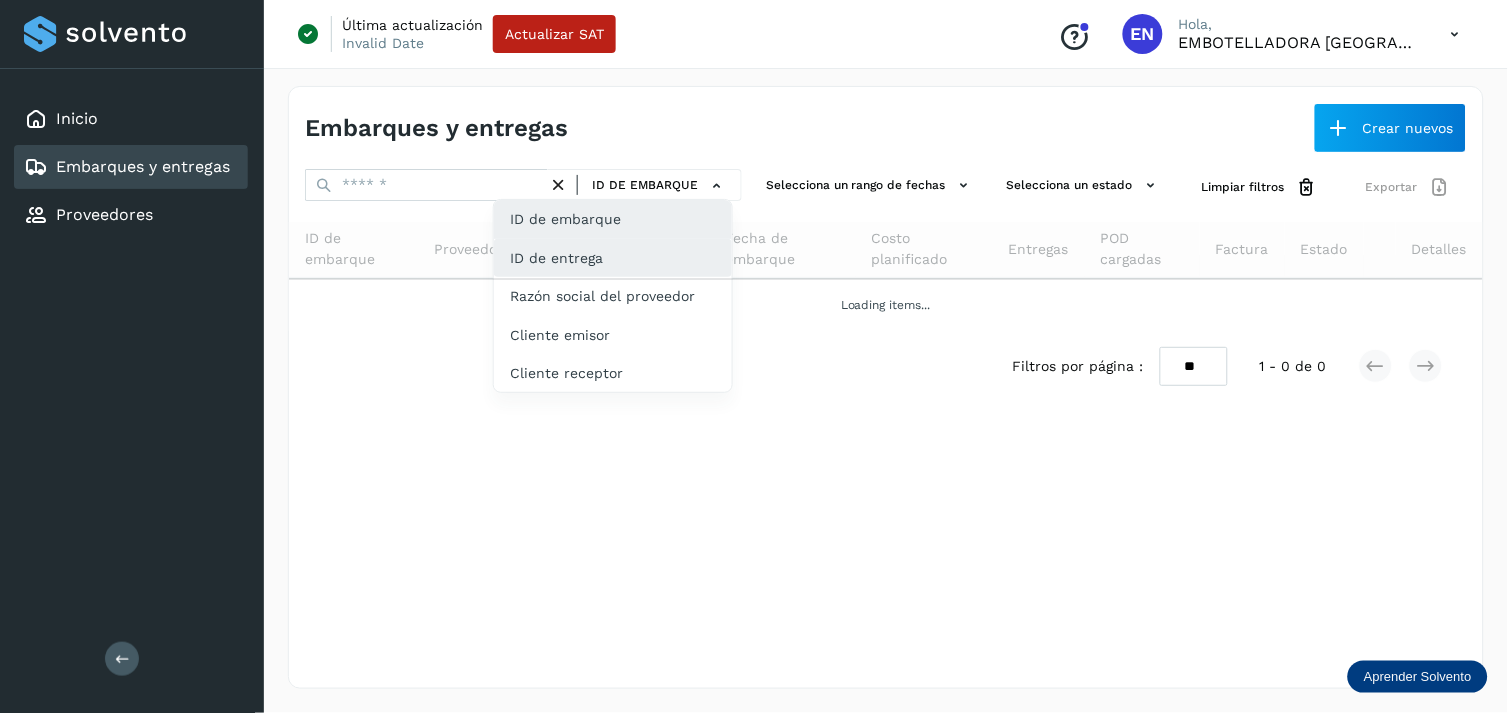 click on "ID de entrega" 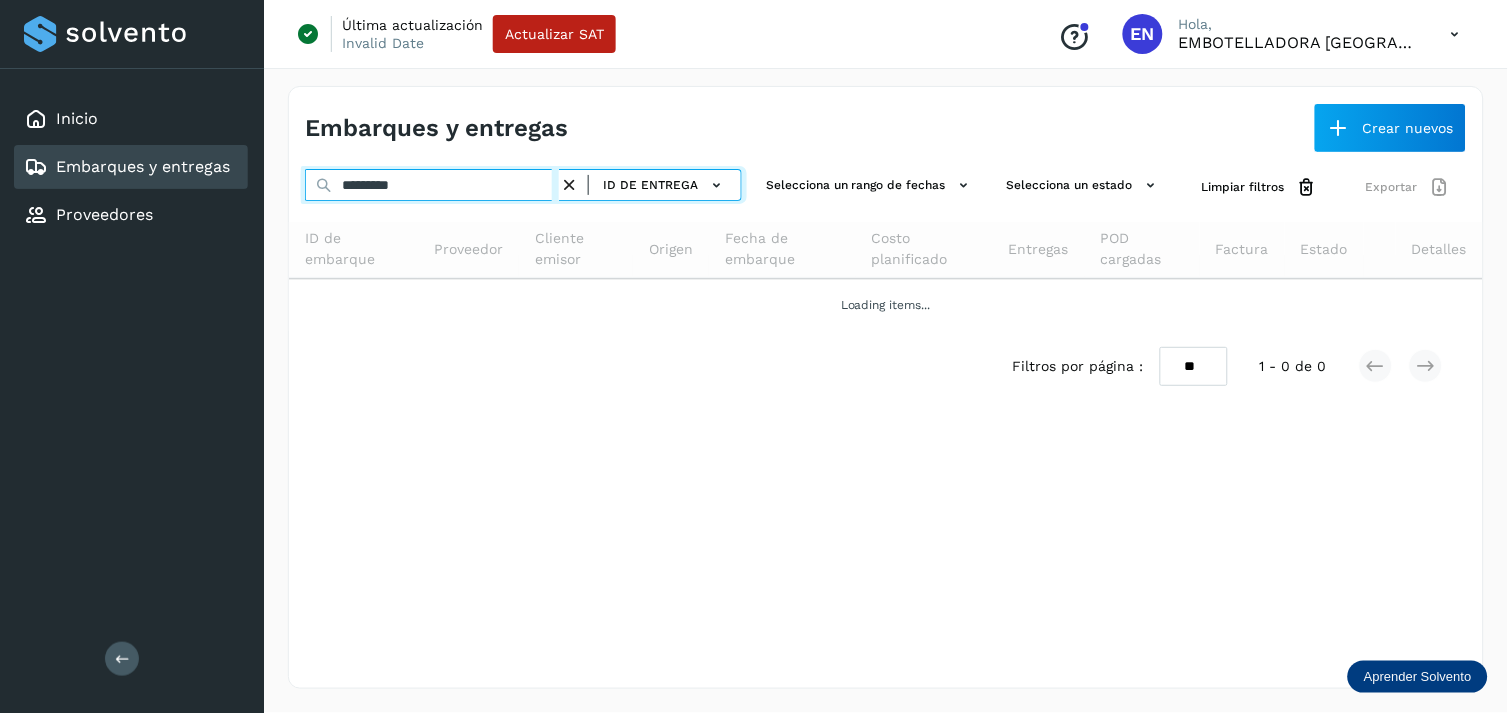 click on "*********" at bounding box center (432, 185) 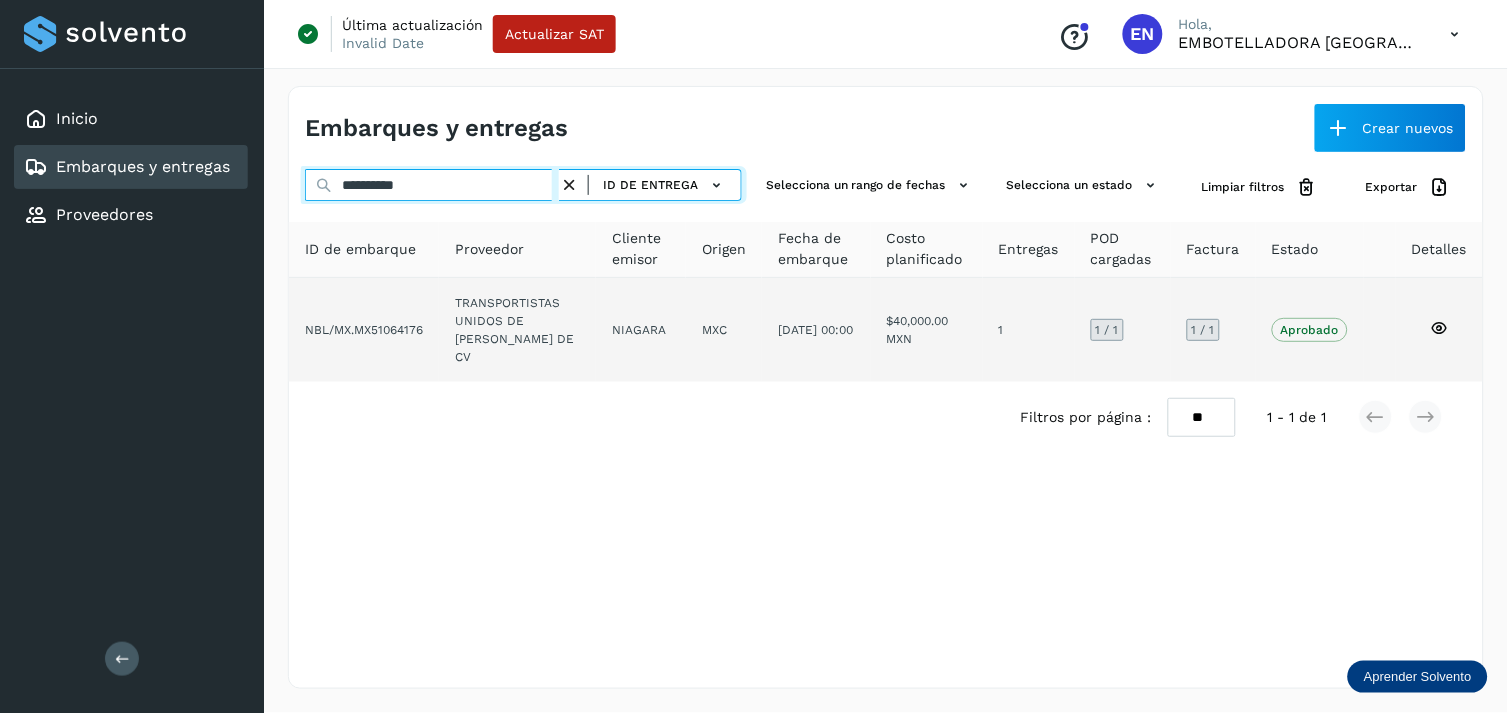 type on "**********" 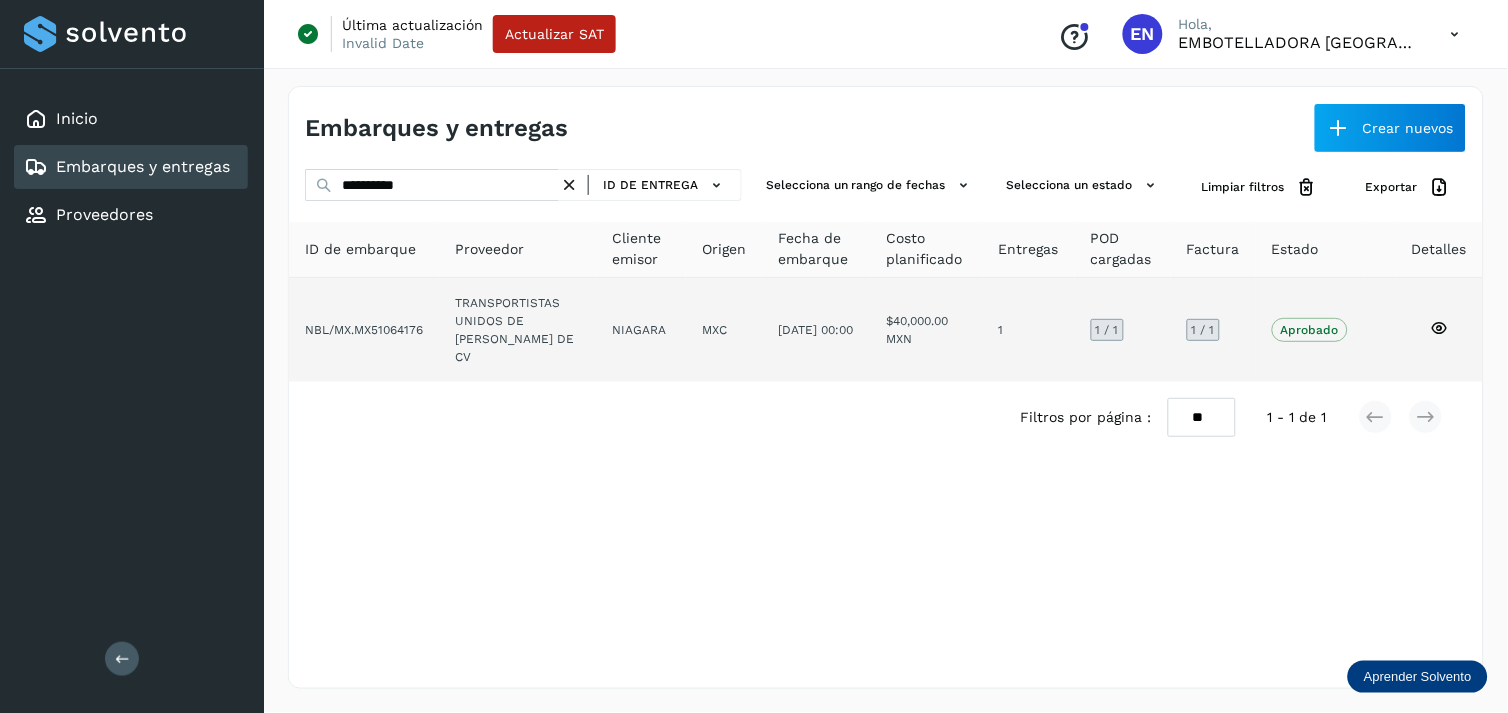 click on "05/jul/2025 00:00" 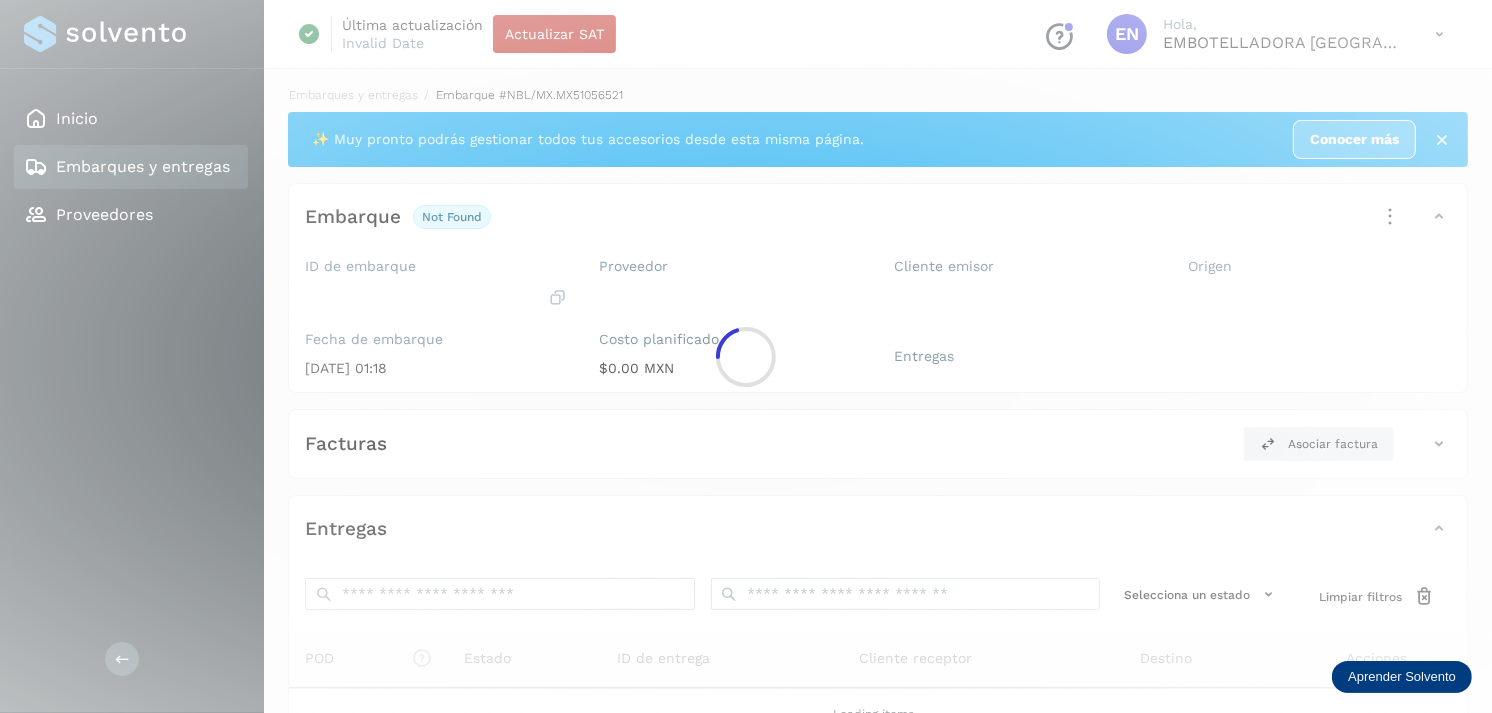 click 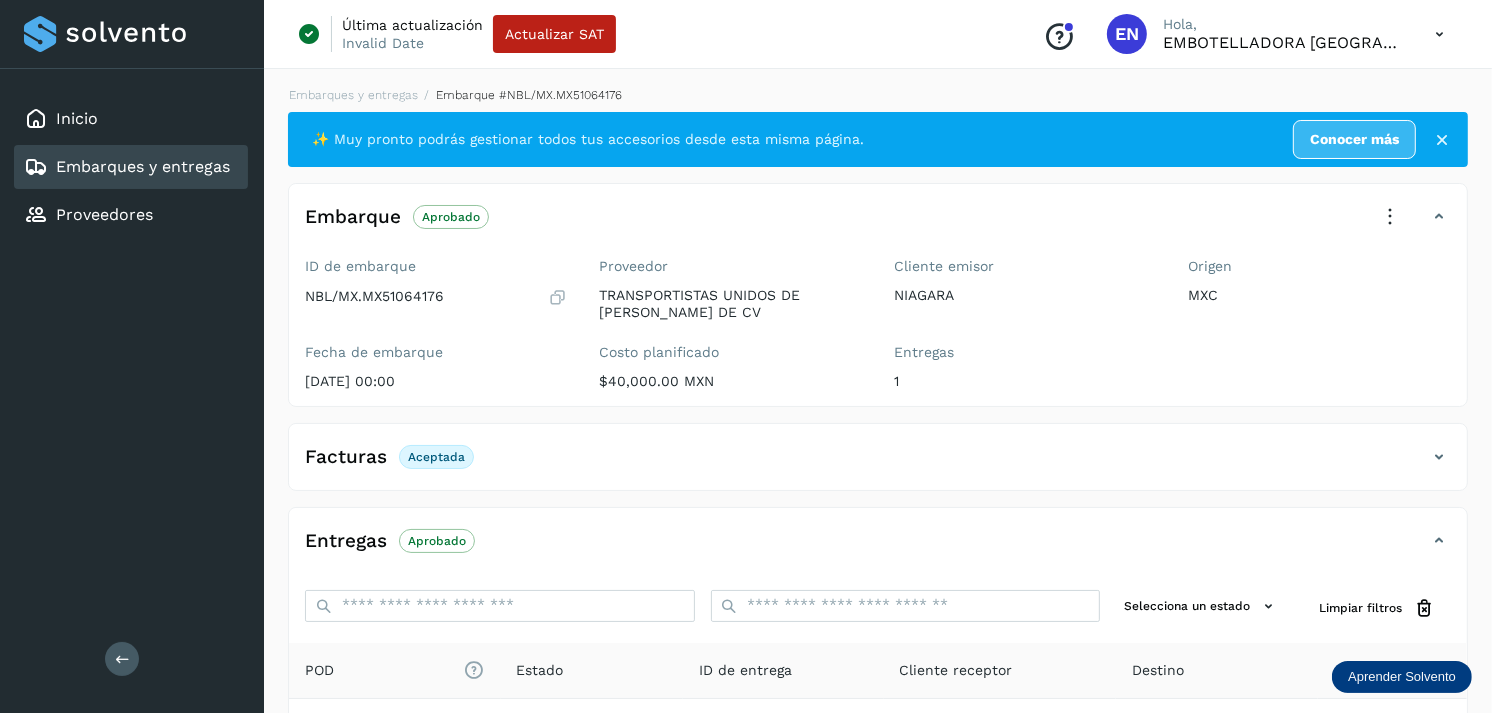 scroll, scrollTop: 254, scrollLeft: 0, axis: vertical 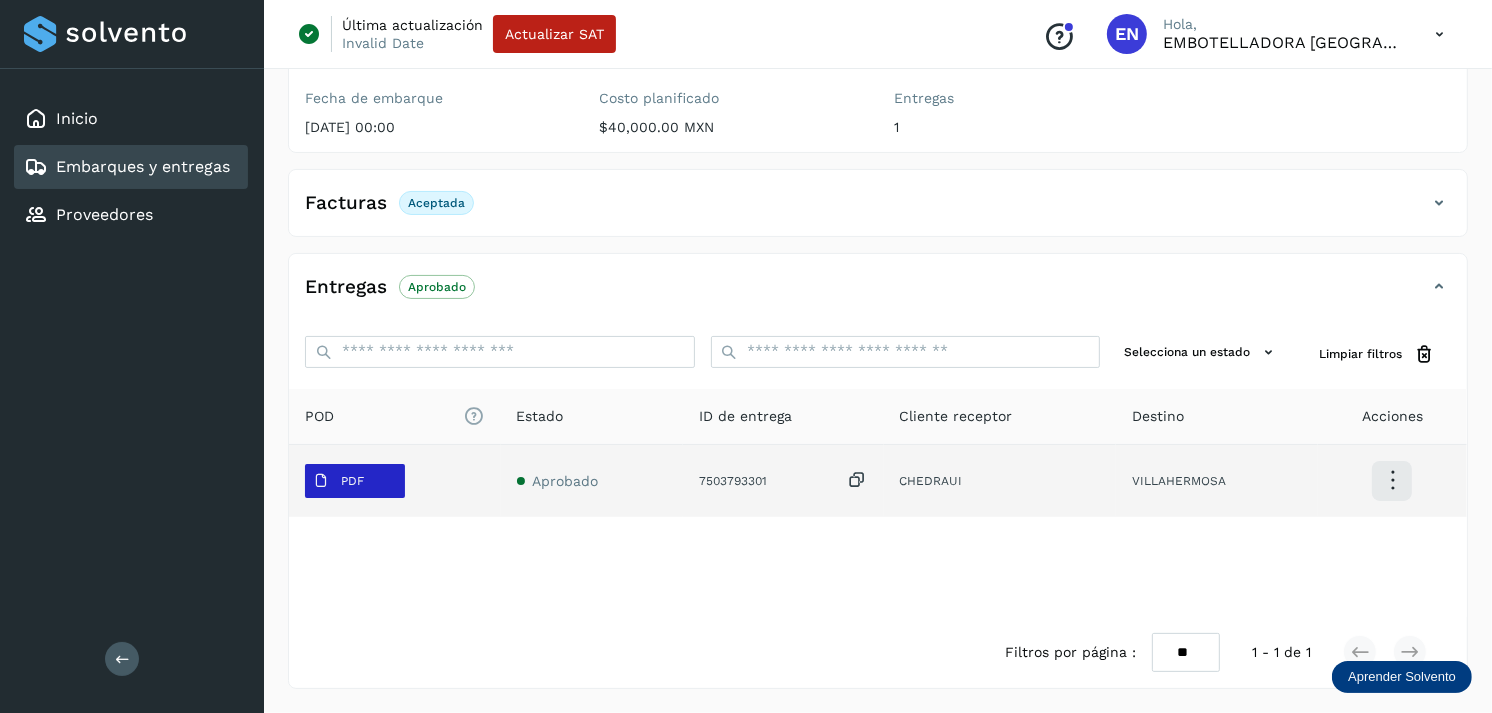 click on "PDF" at bounding box center [355, 481] 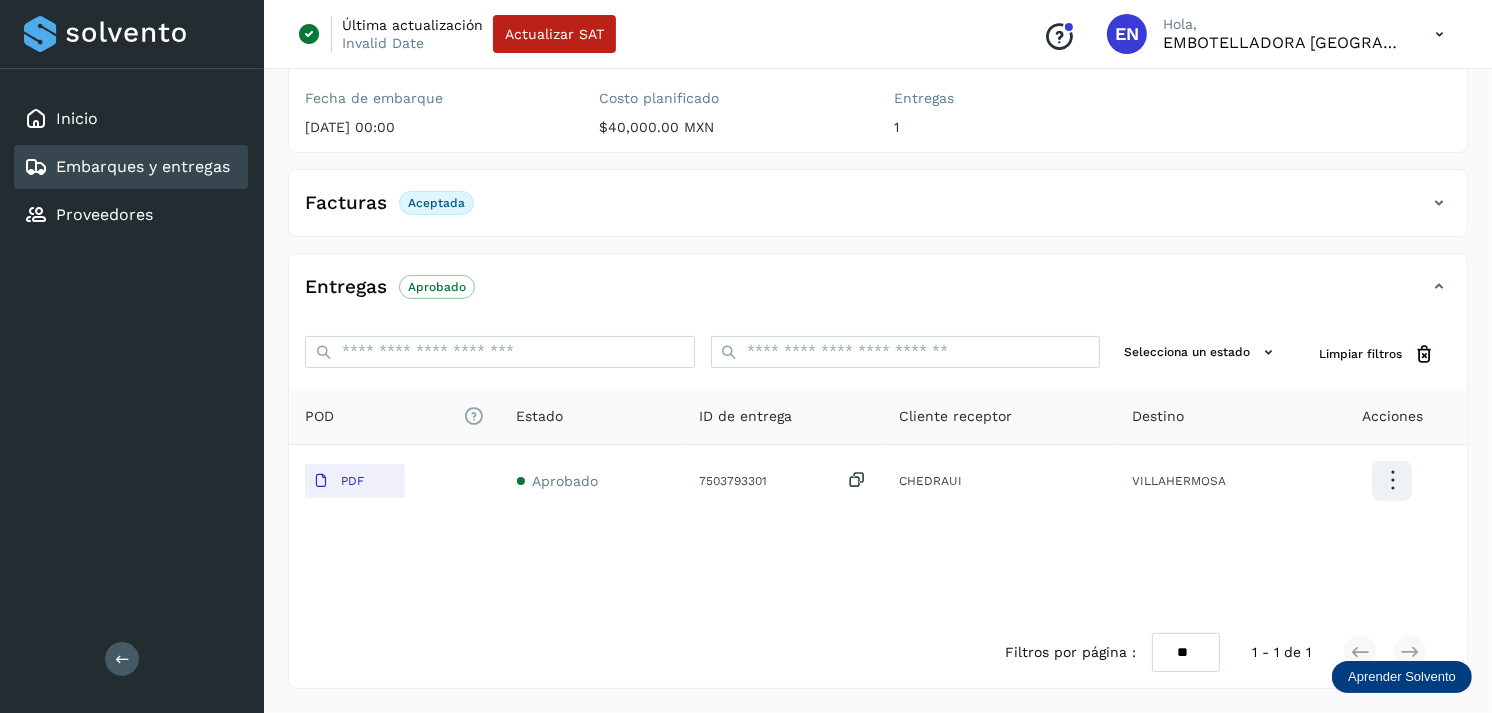 type 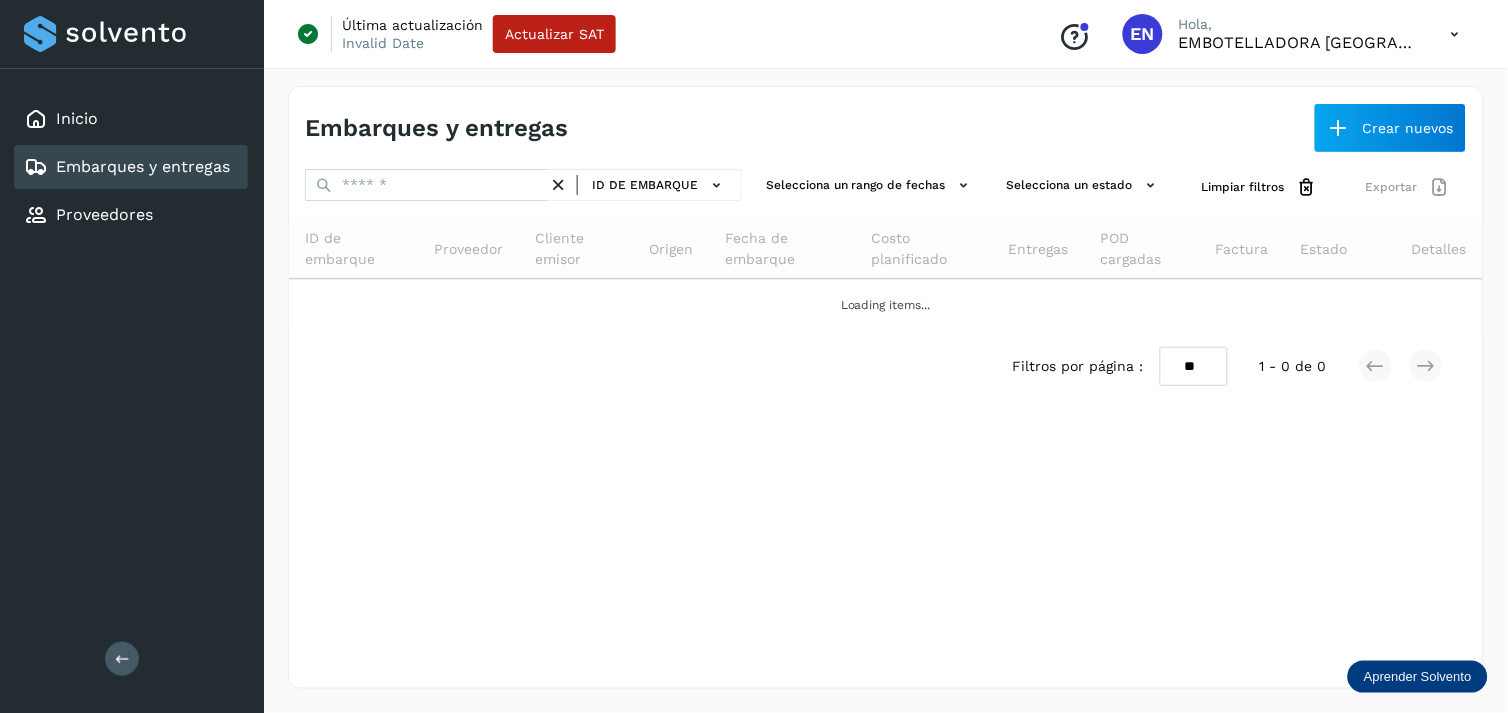 click on "ID de embarque" at bounding box center [523, 187] 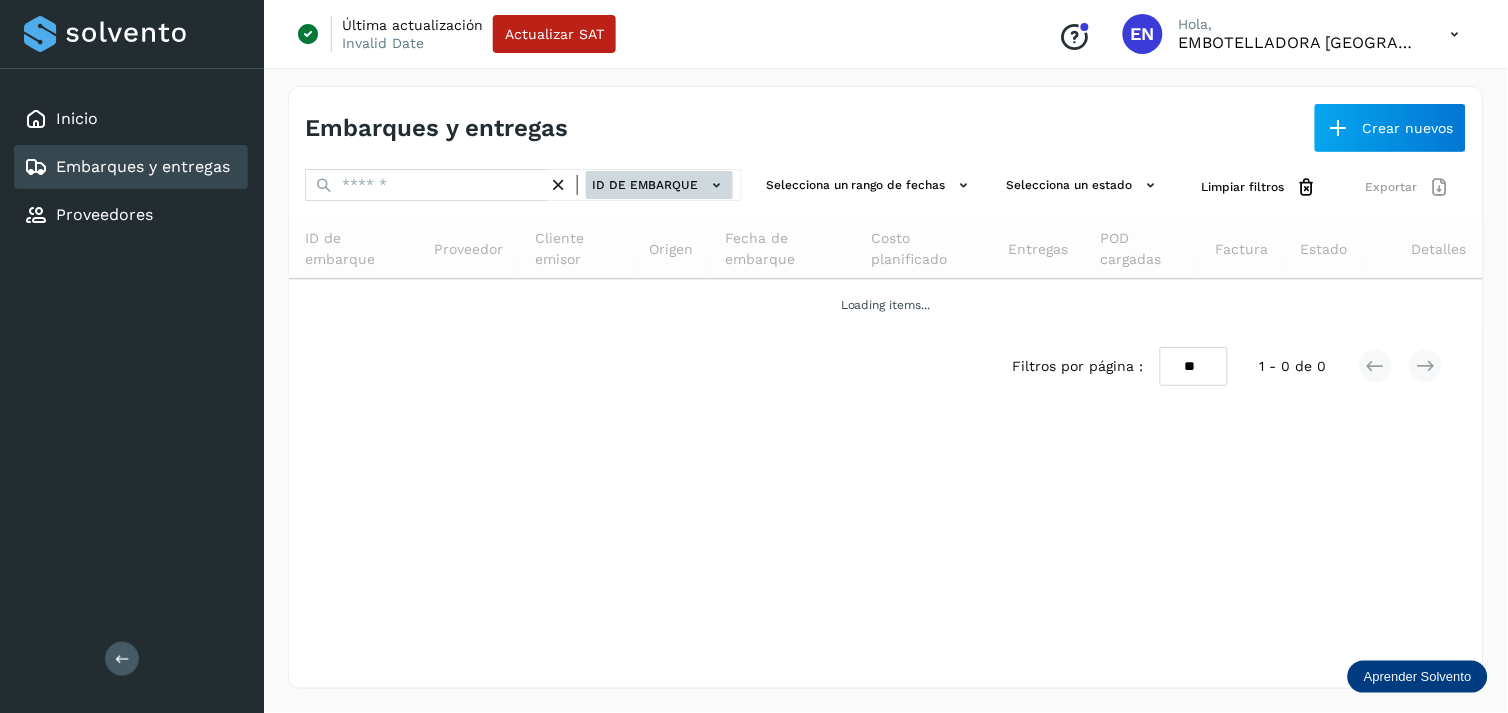 click on "ID de embarque" at bounding box center [659, 185] 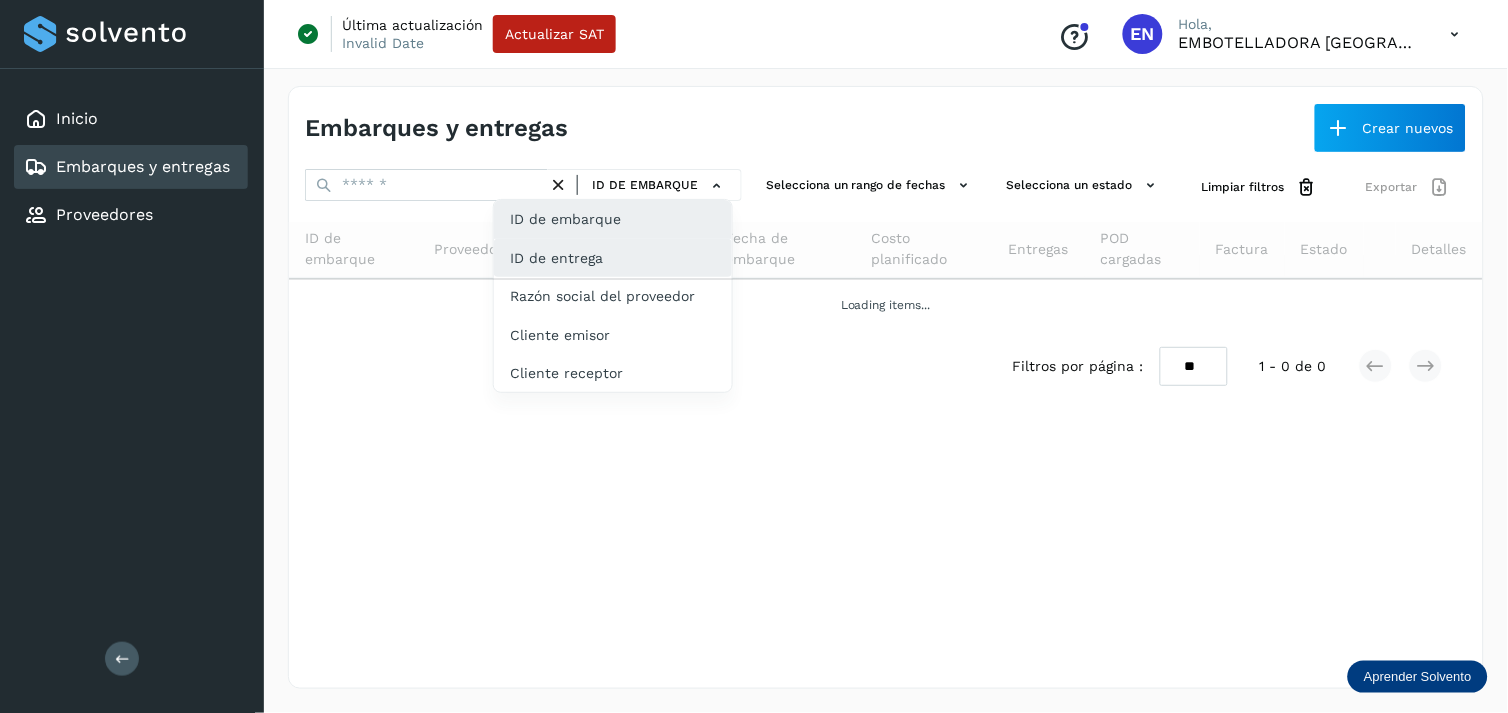 click on "ID de entrega" 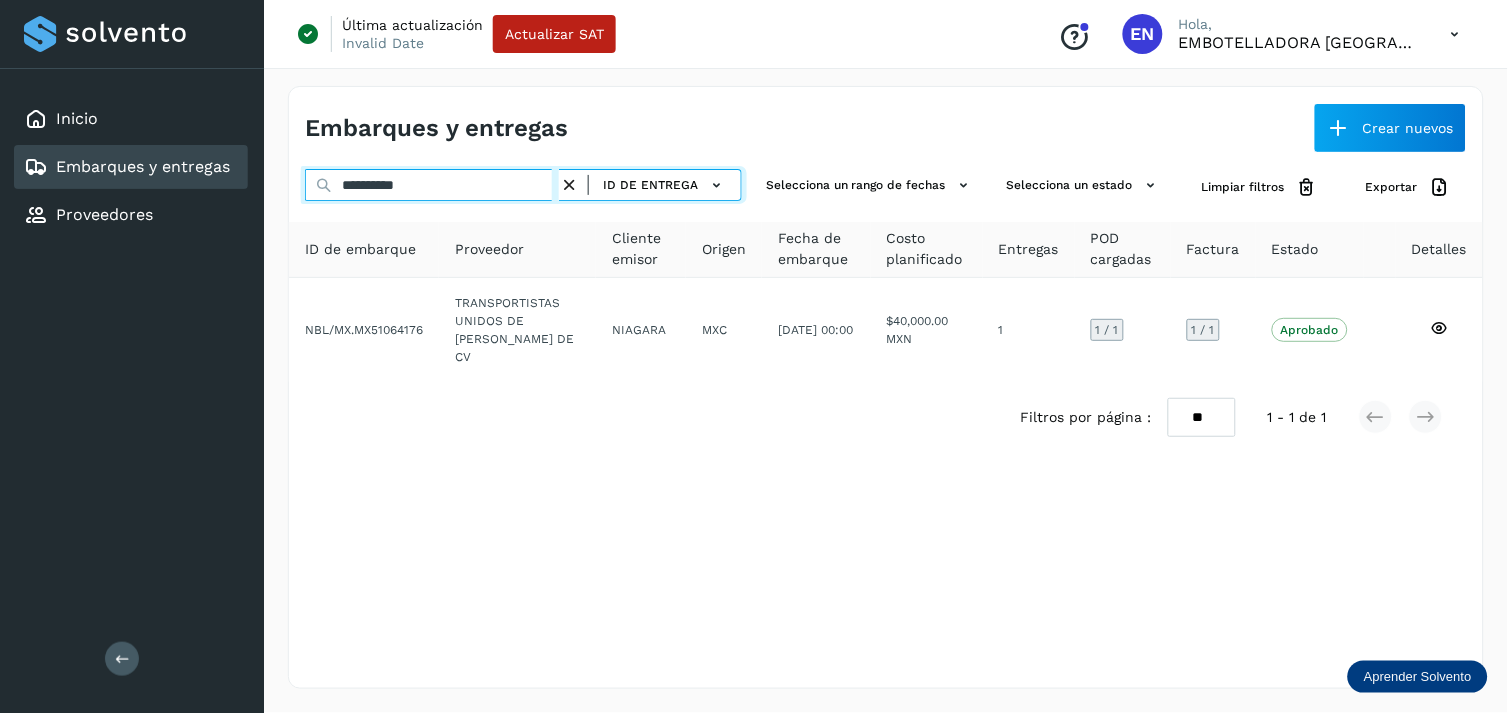 click on "**********" at bounding box center (432, 185) 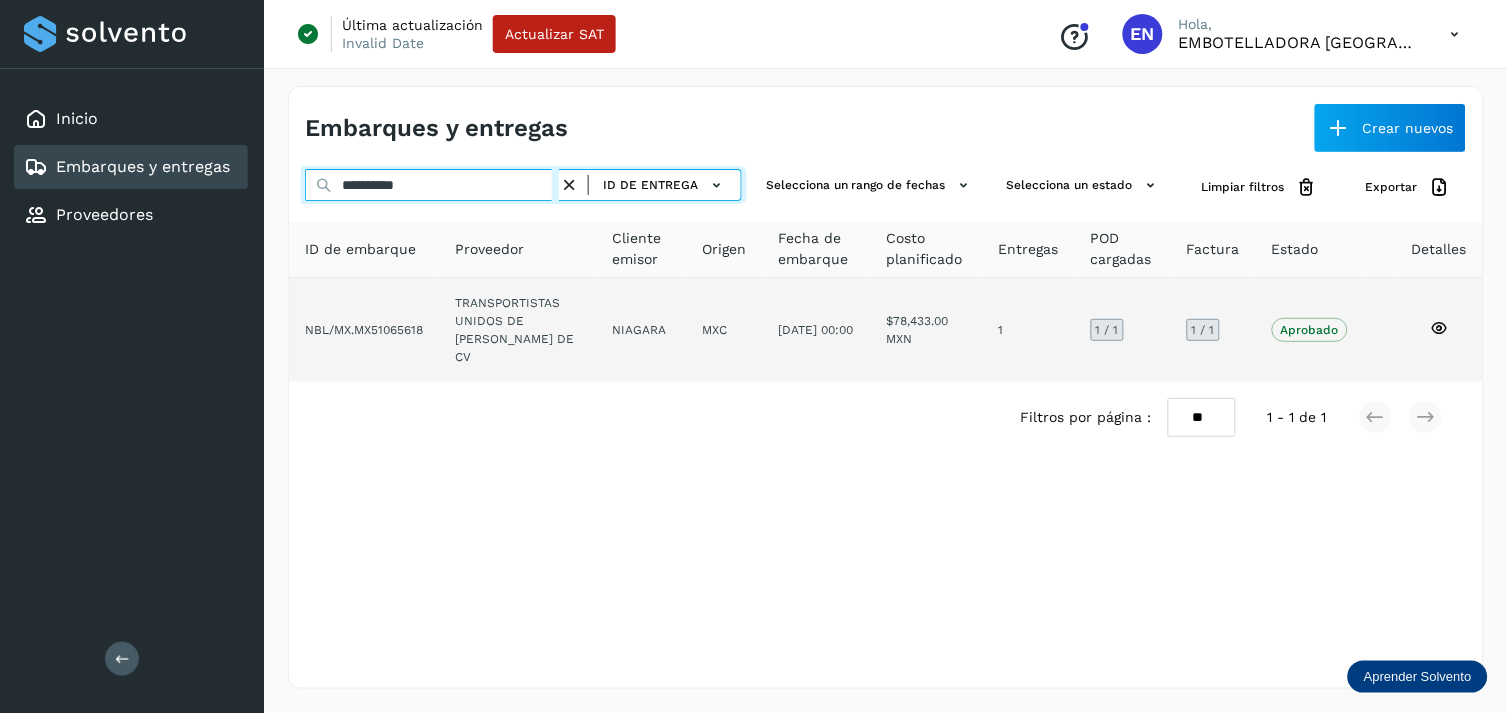 type on "**********" 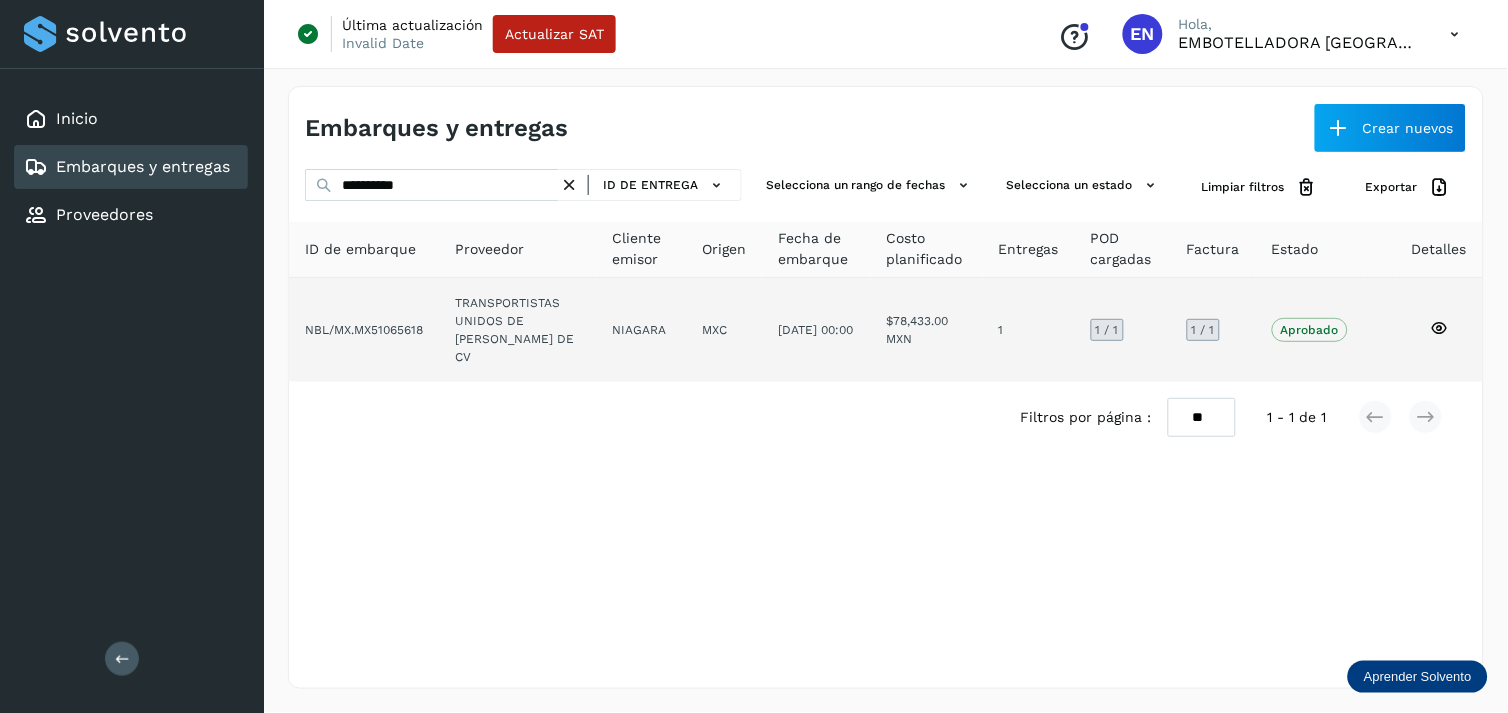 click on "NIAGARA" 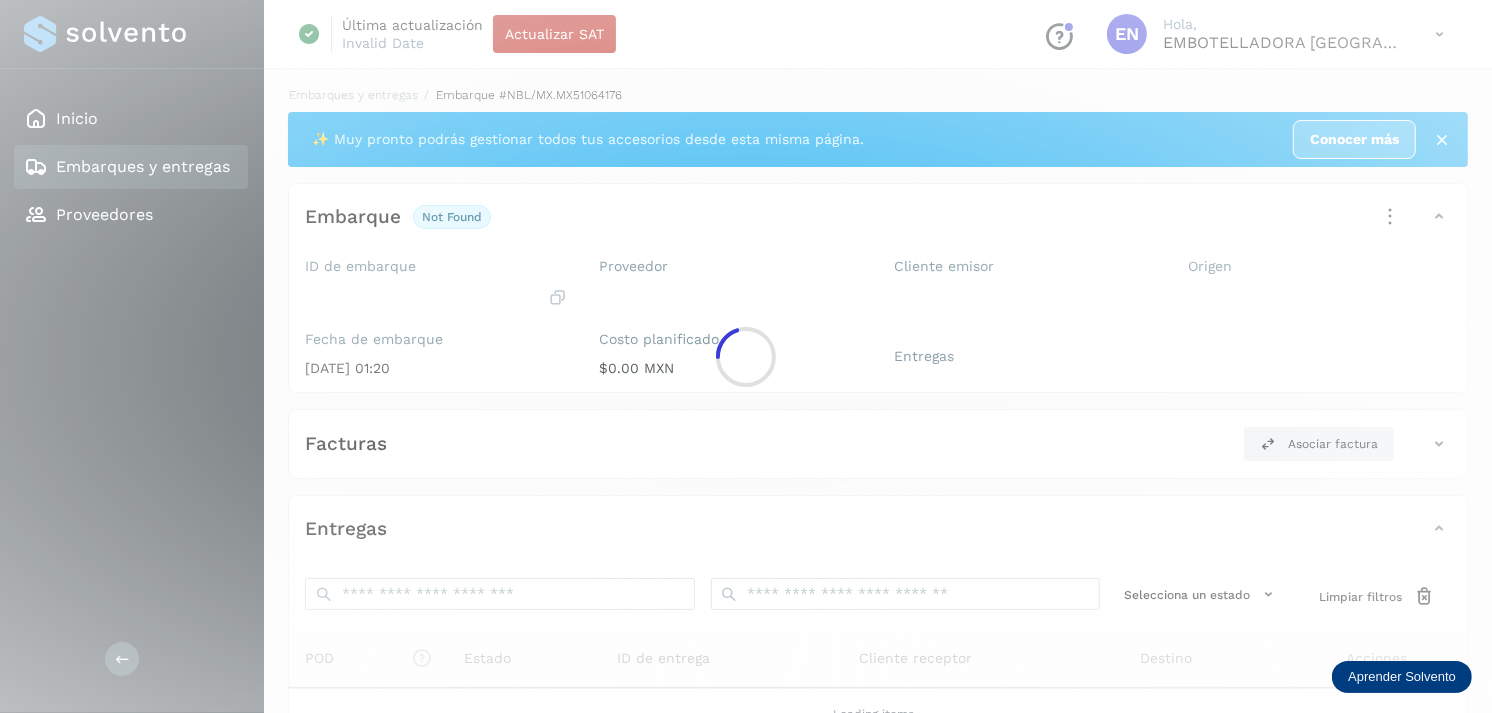 click 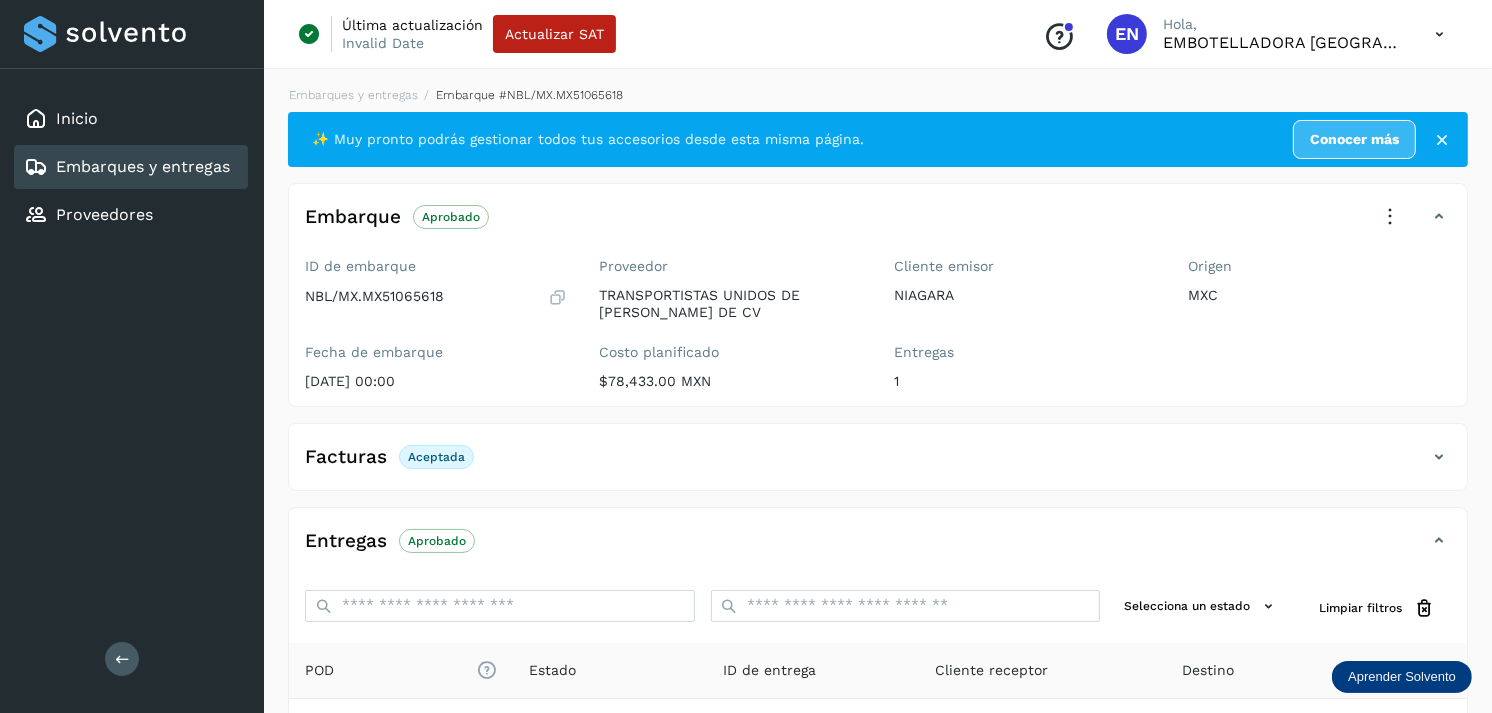 scroll, scrollTop: 254, scrollLeft: 0, axis: vertical 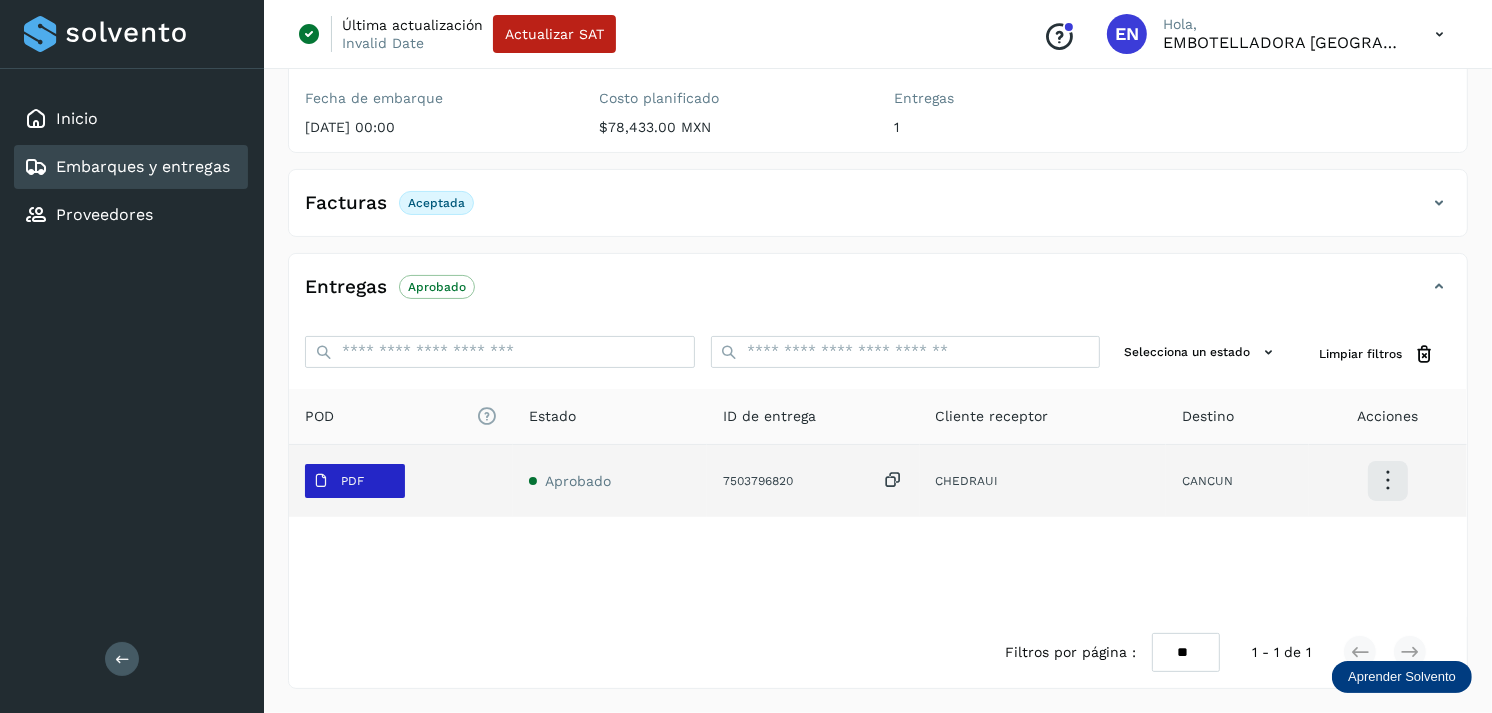 click on "PDF" at bounding box center [355, 481] 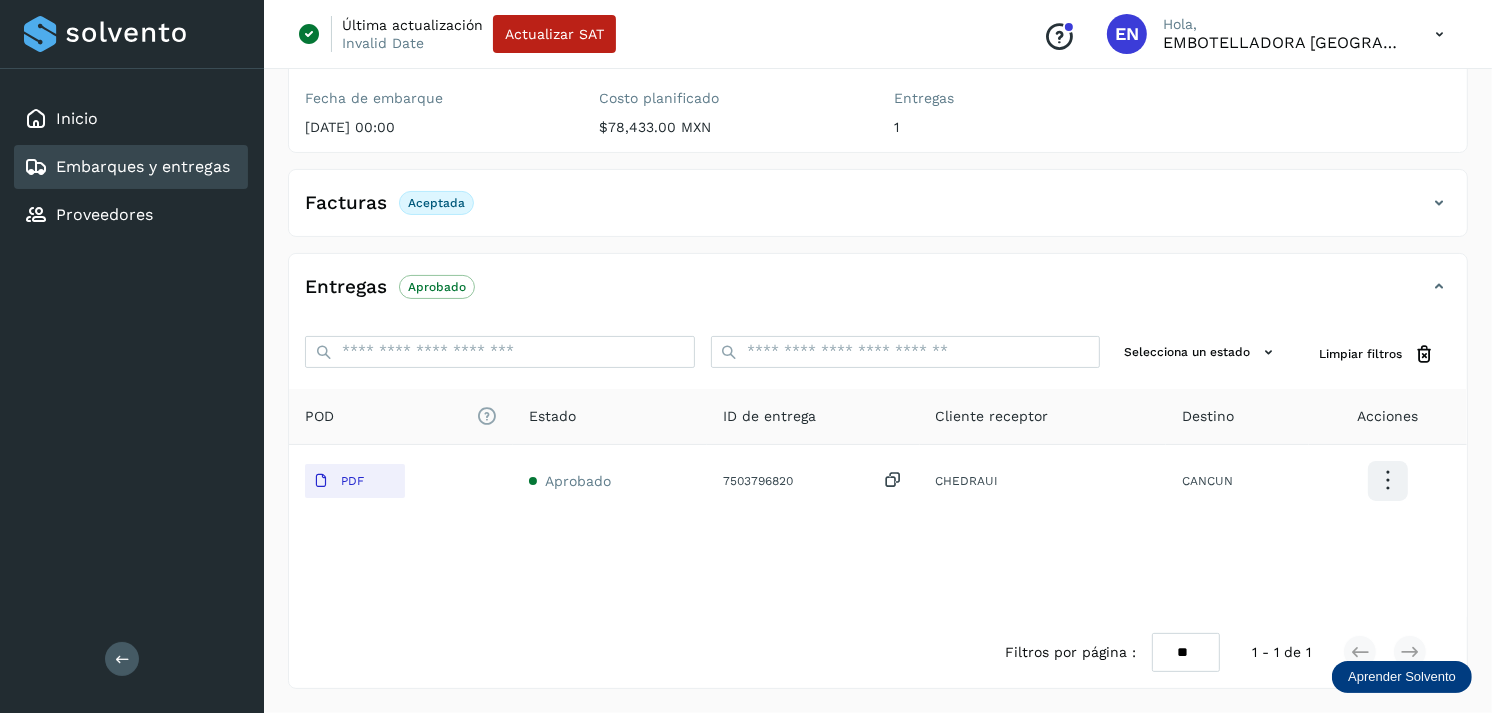 drag, startPoint x: 394, startPoint y: 474, endPoint x: 1142, endPoint y: 166, distance: 808.9302 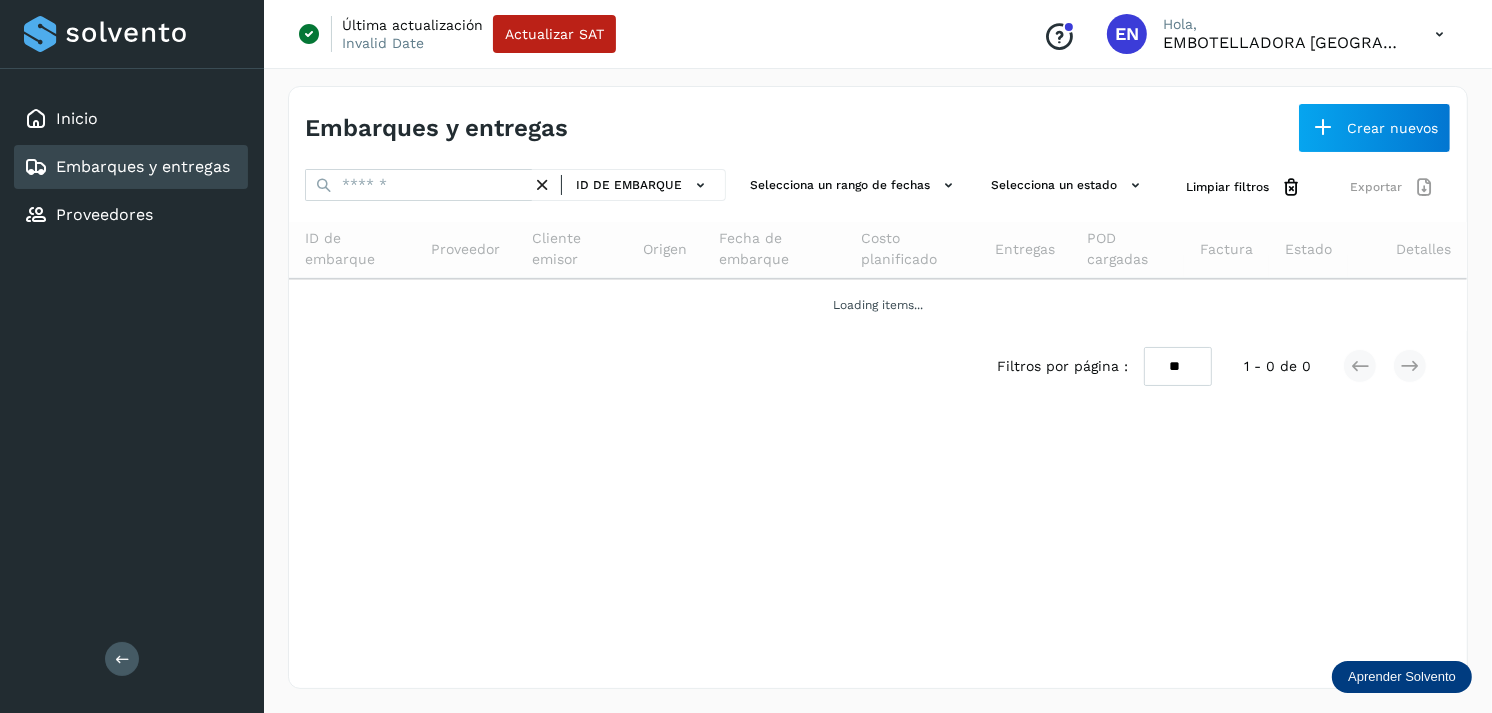 scroll, scrollTop: 0, scrollLeft: 0, axis: both 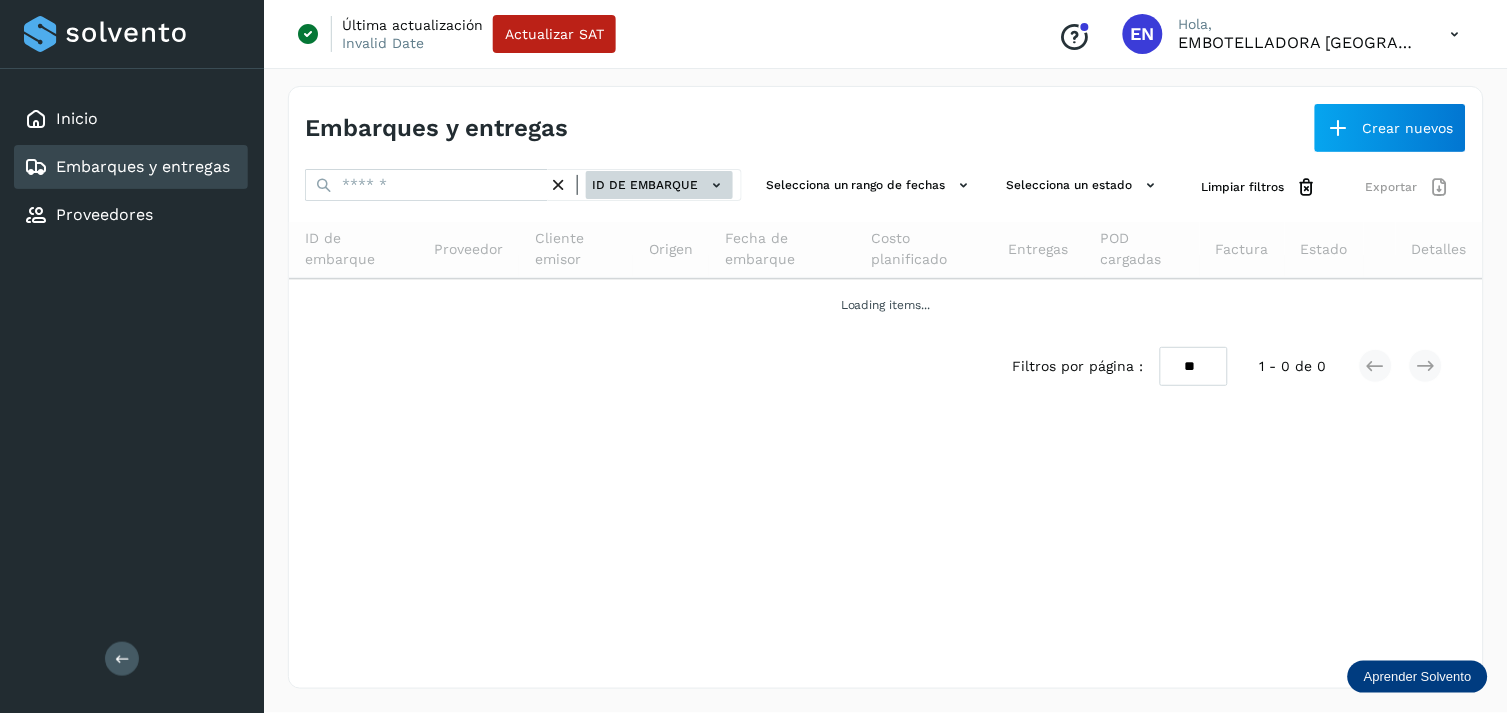 click on "ID de embarque" at bounding box center (659, 185) 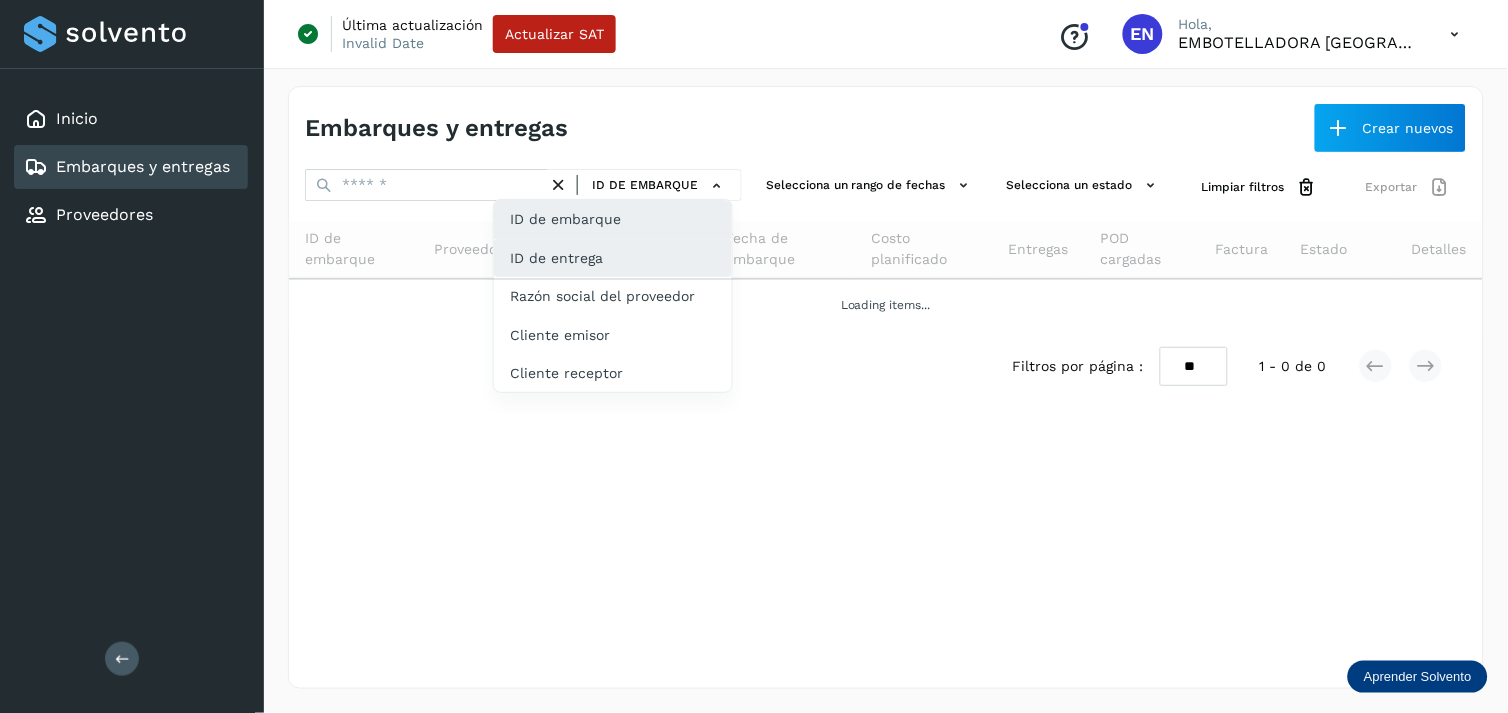 click on "ID de entrega" 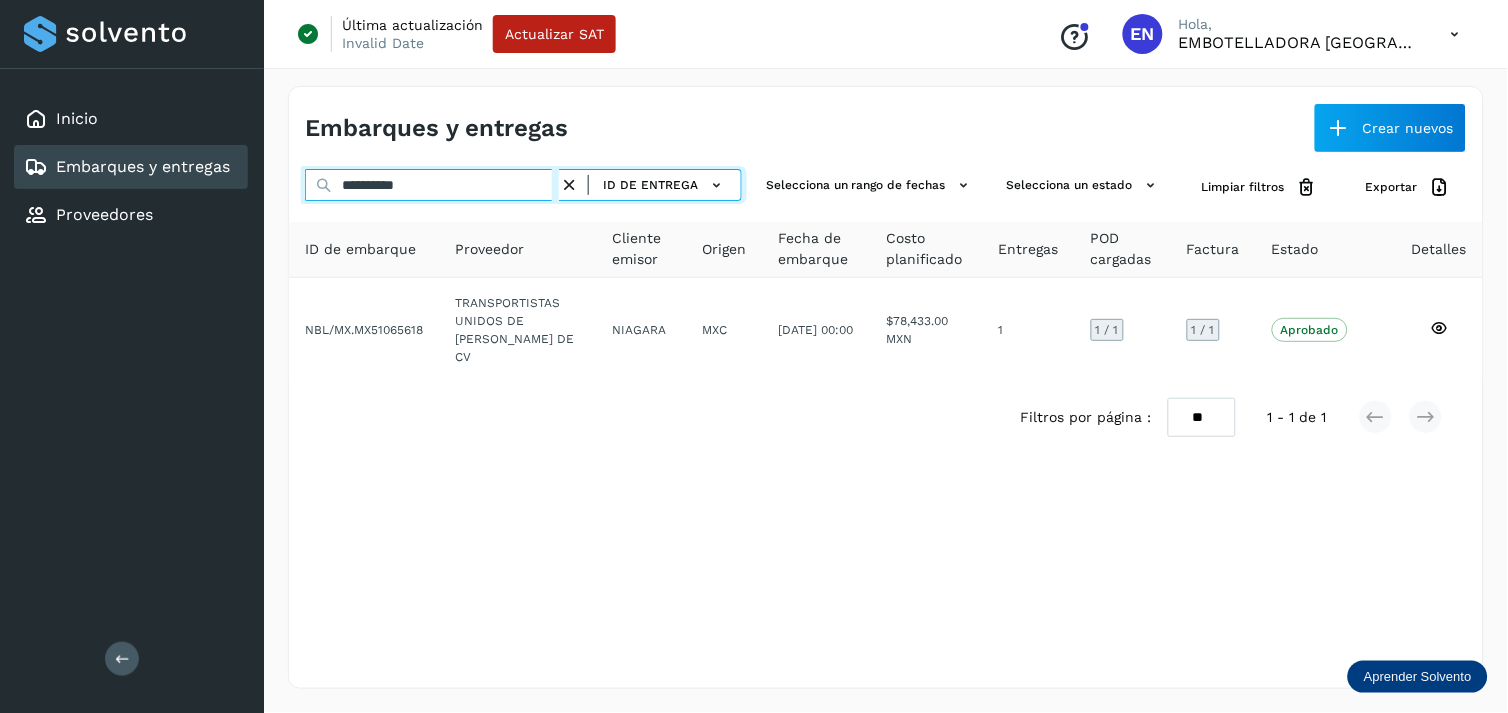 click on "**********" at bounding box center [432, 185] 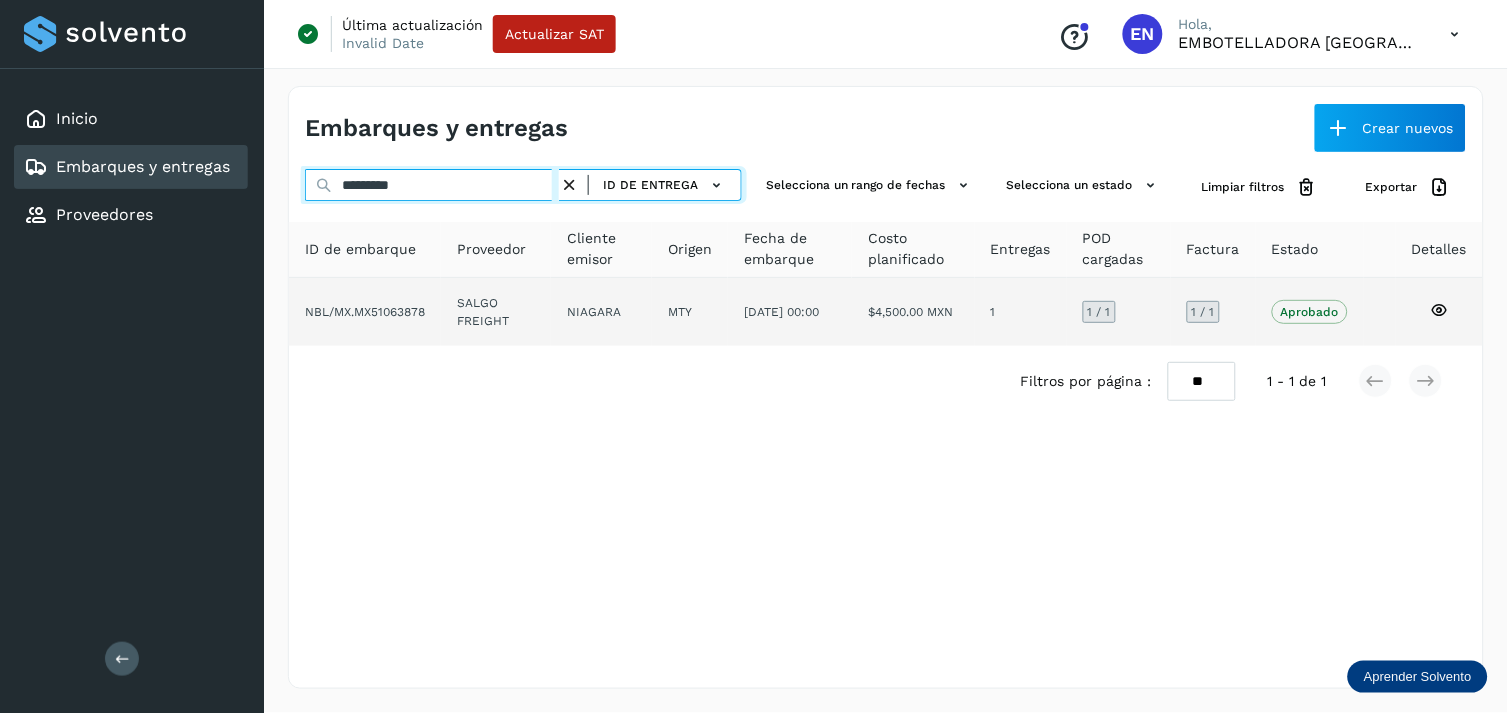 type on "*********" 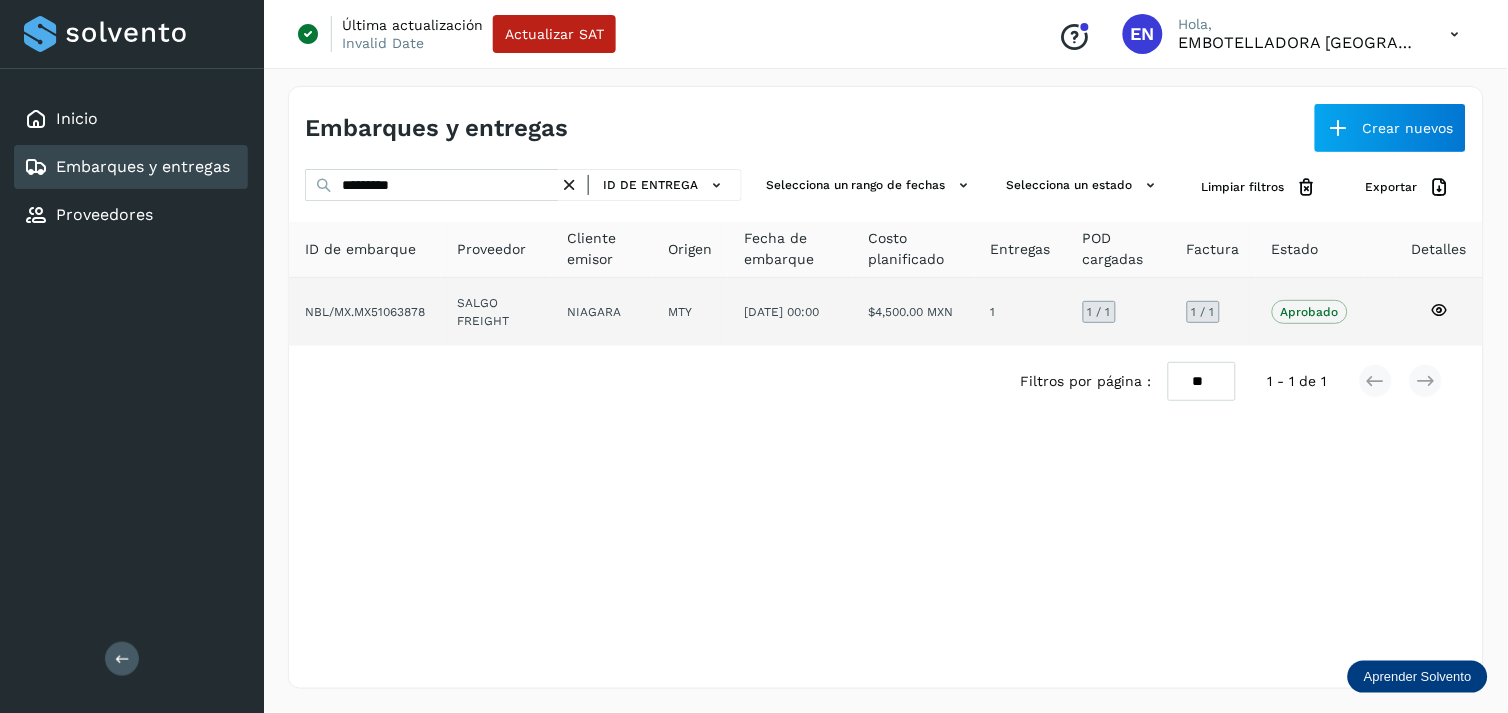 click on "NIAGARA" 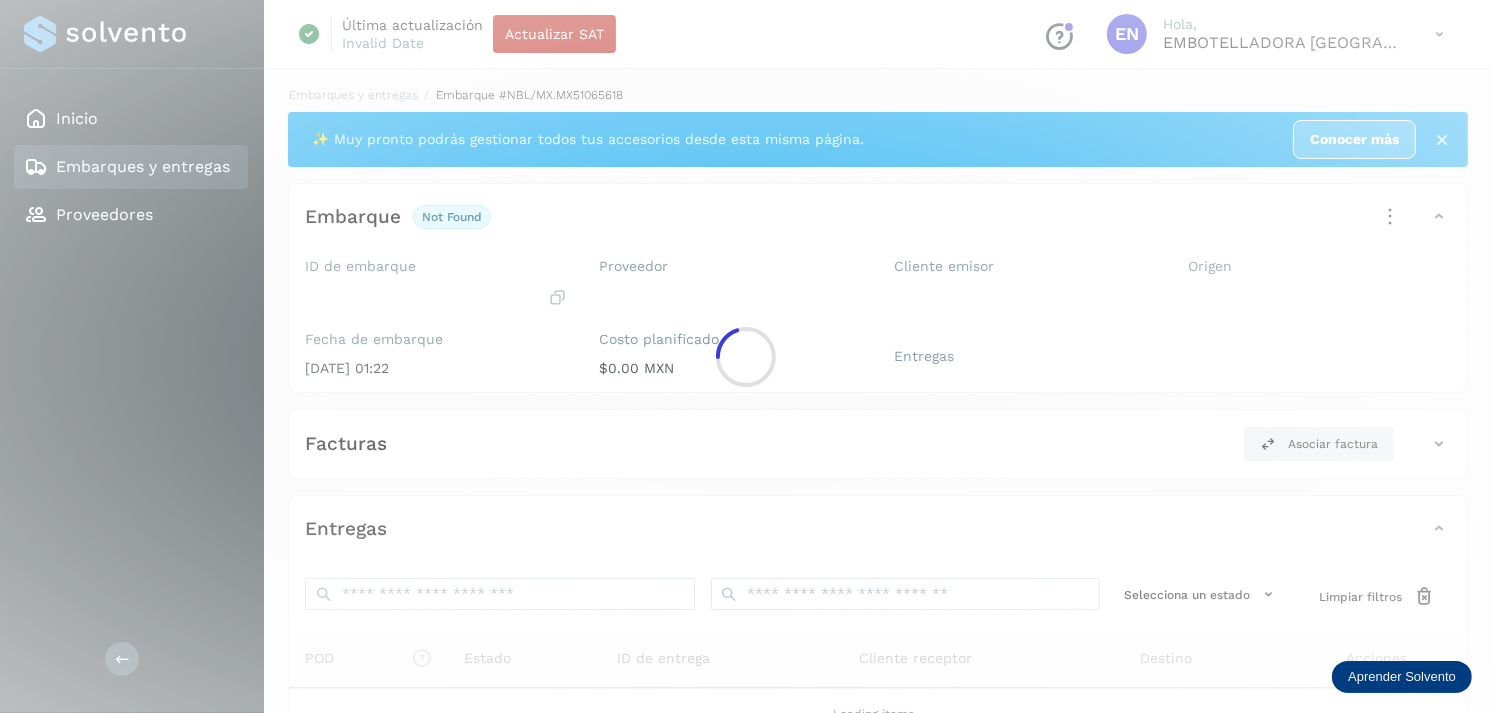 click 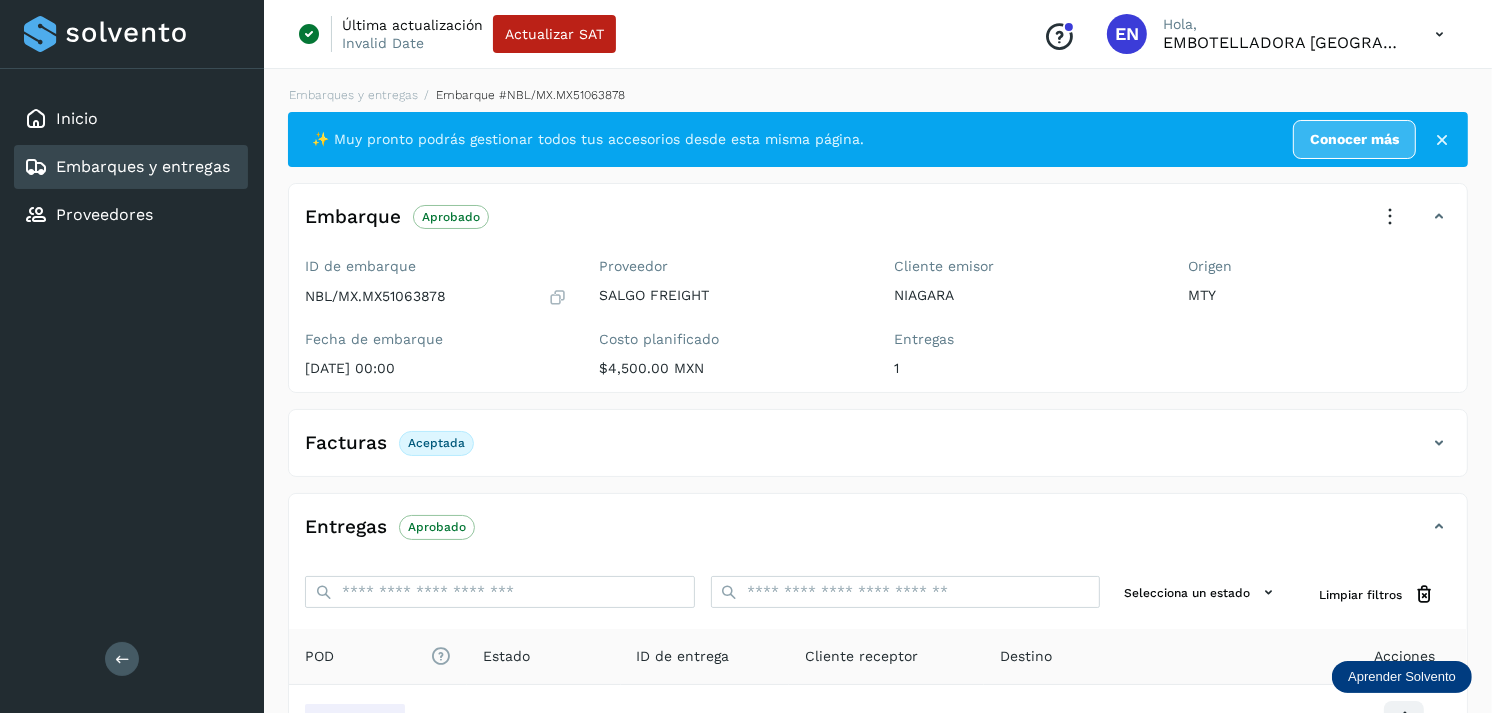 scroll, scrollTop: 241, scrollLeft: 0, axis: vertical 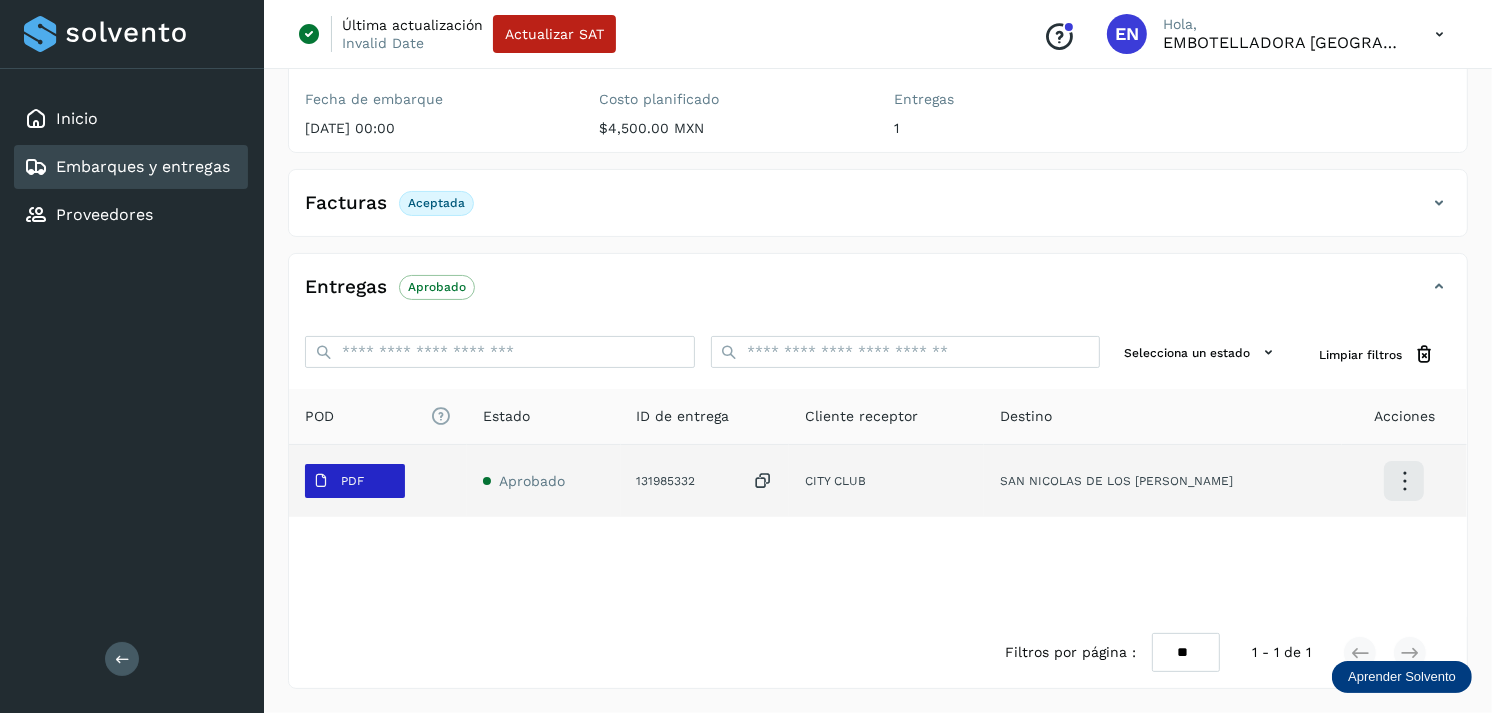 click on "PDF" at bounding box center (338, 481) 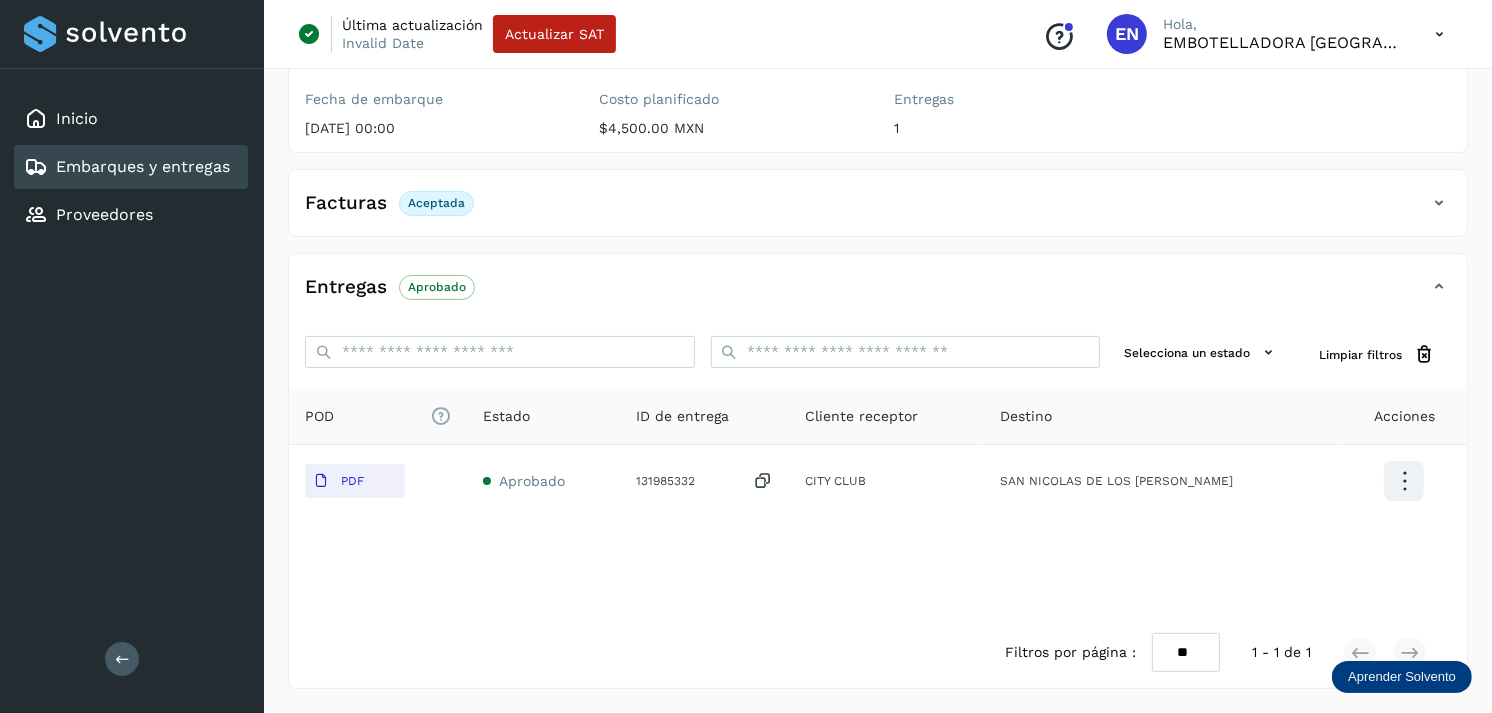 type 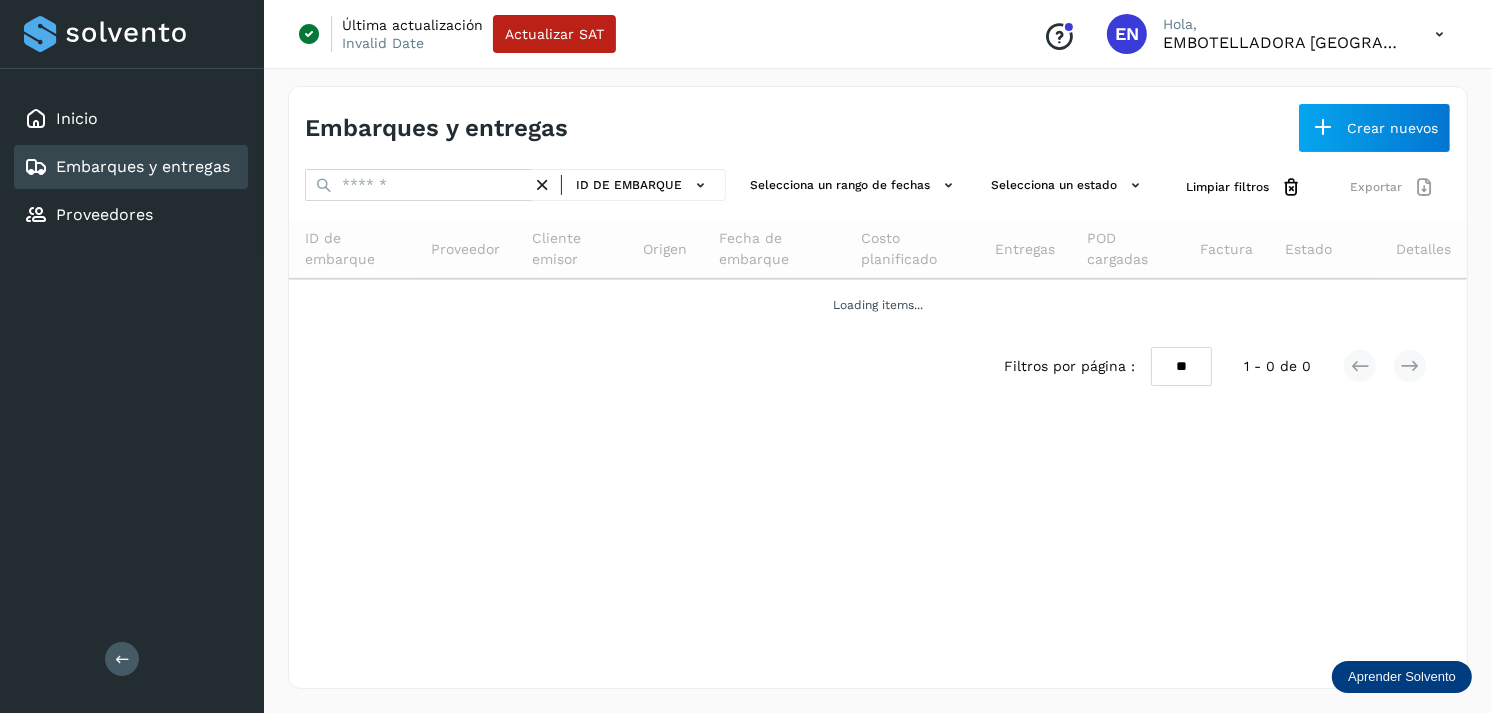 scroll, scrollTop: 0, scrollLeft: 0, axis: both 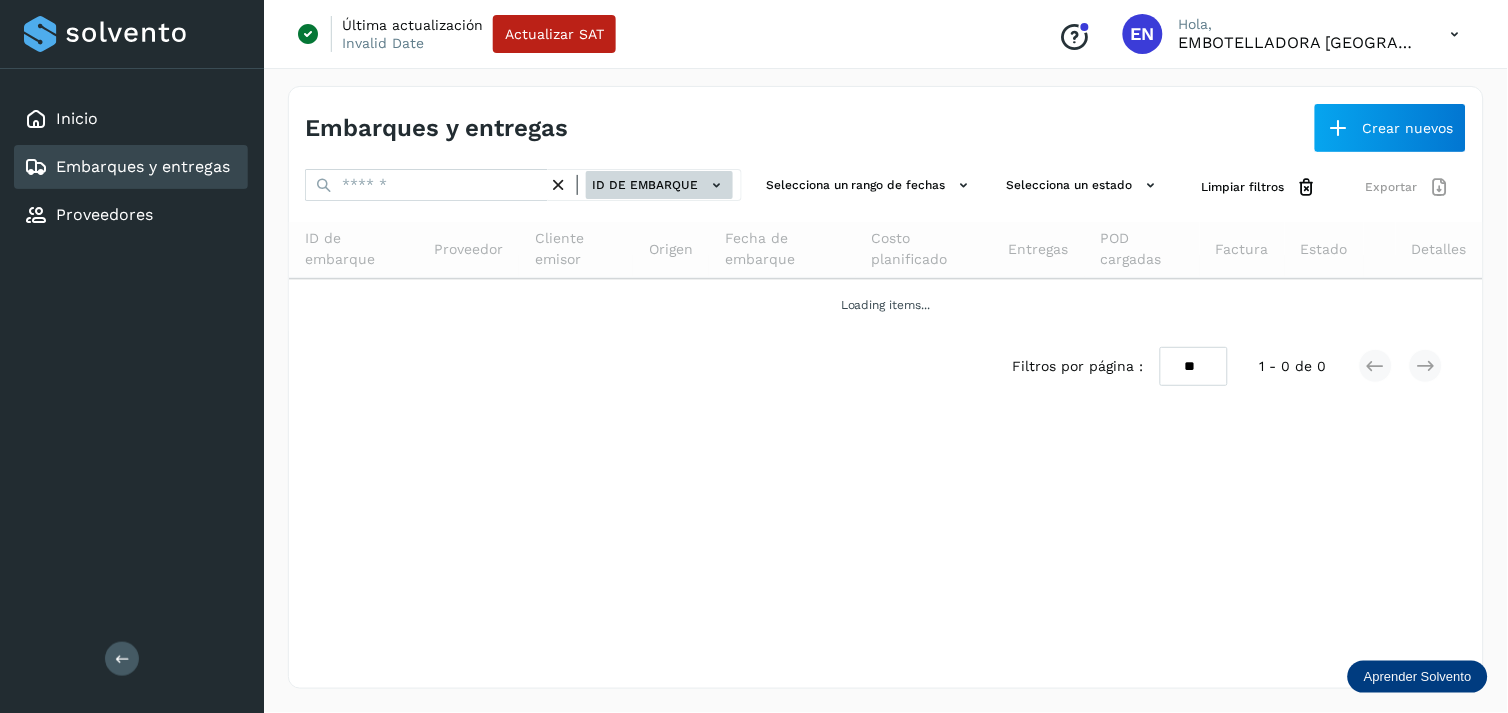 click on "ID de embarque" at bounding box center (659, 185) 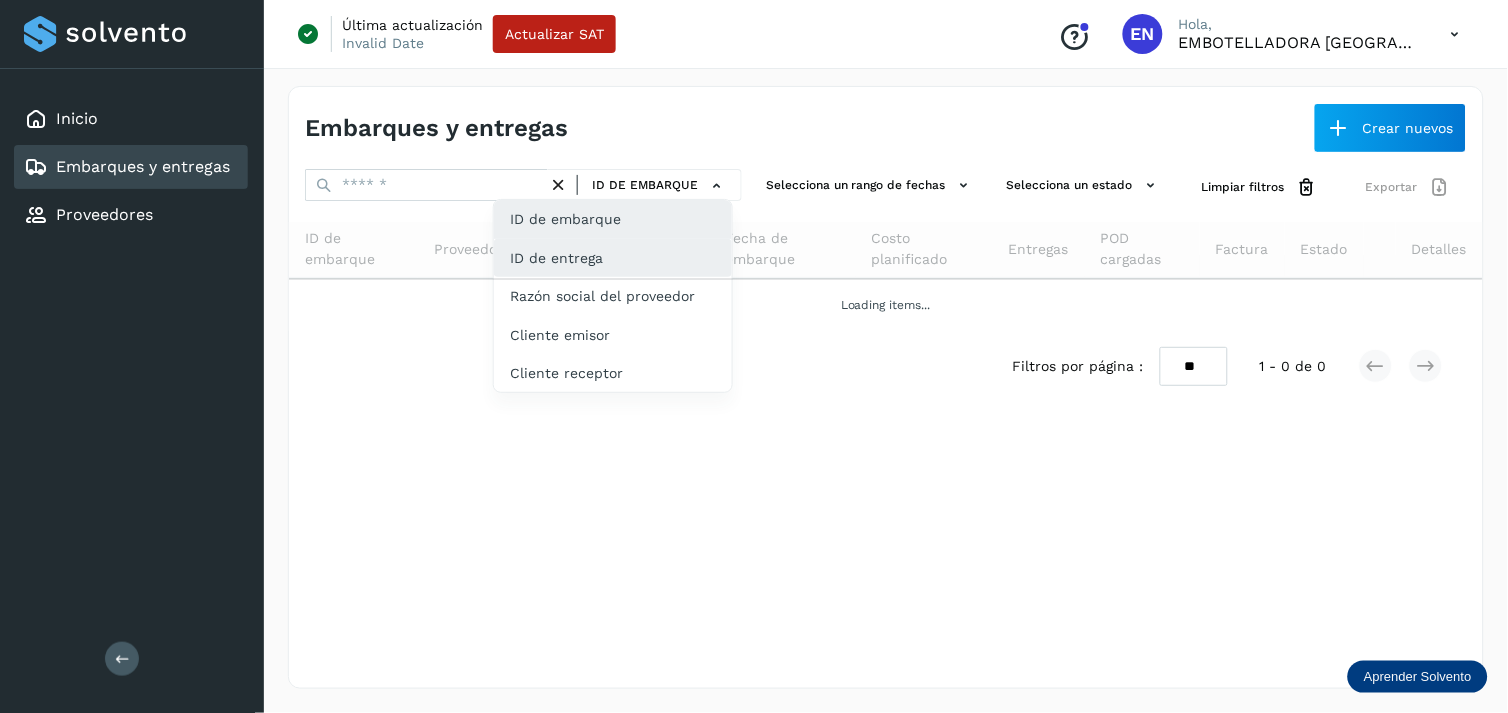 click on "ID de entrega" 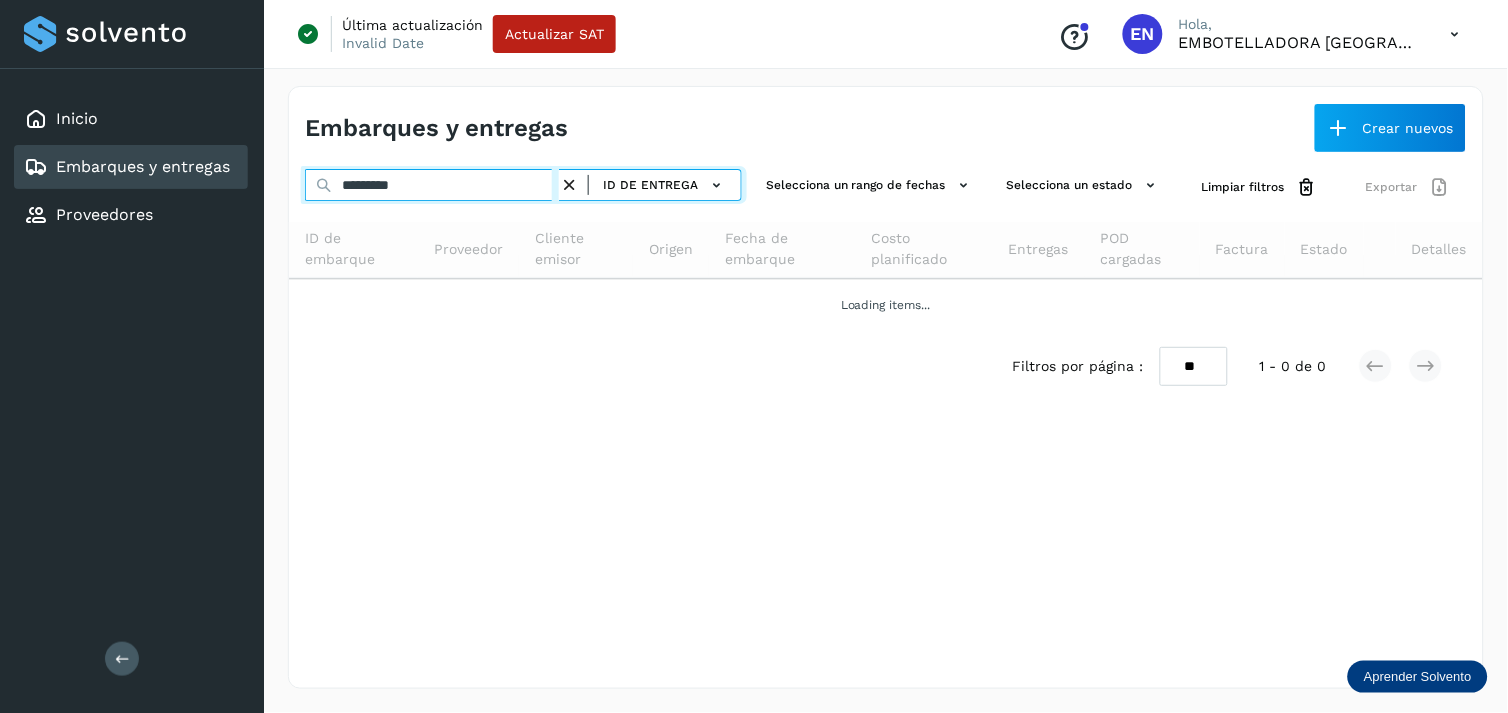 click on "*********" at bounding box center [432, 185] 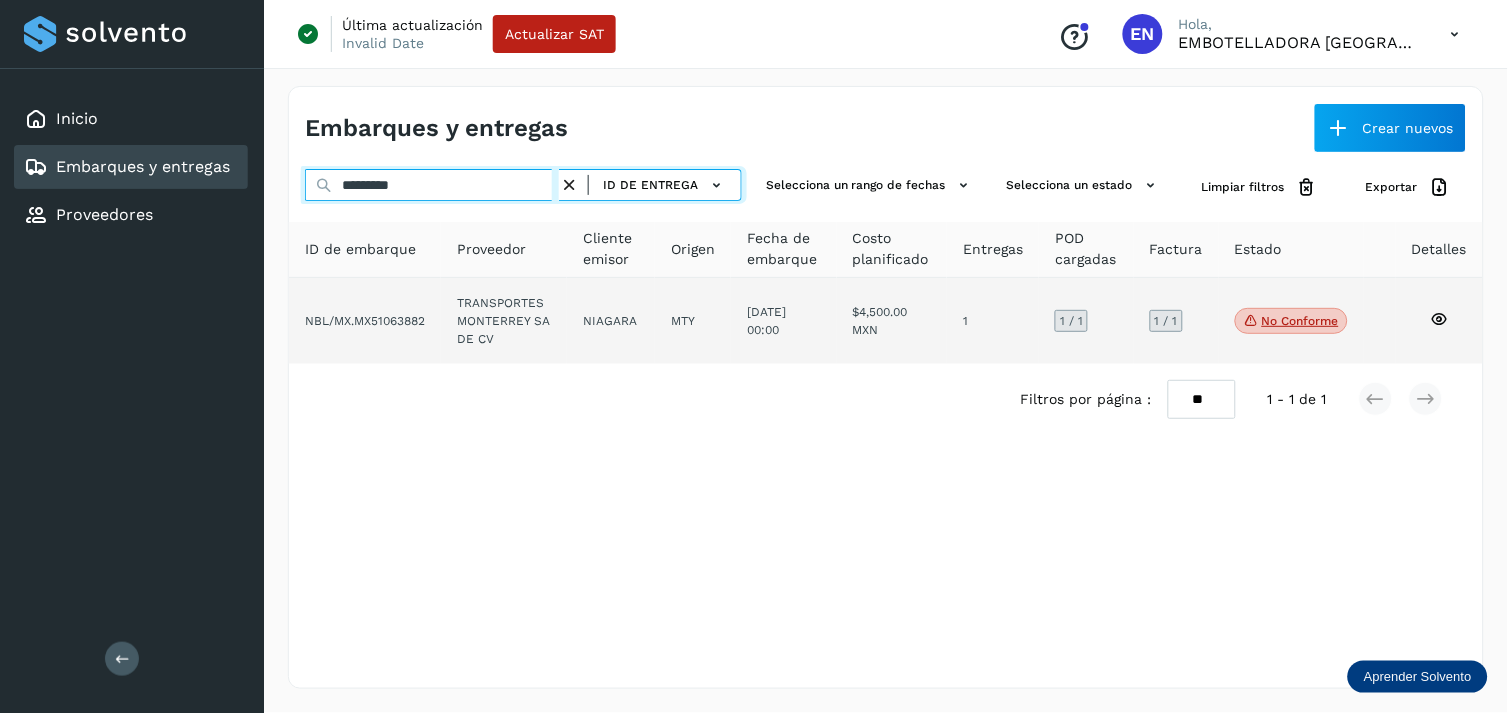 type on "*********" 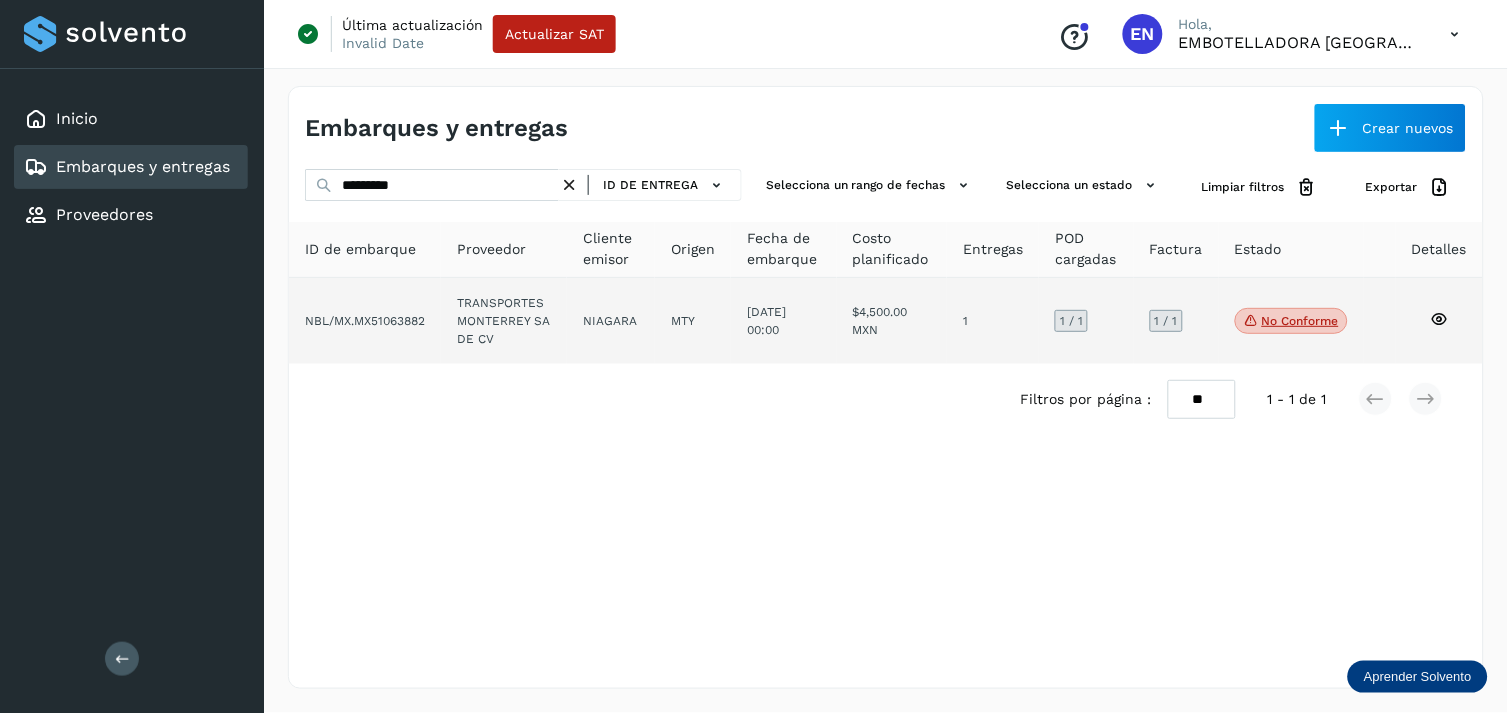 click on "NIAGARA" 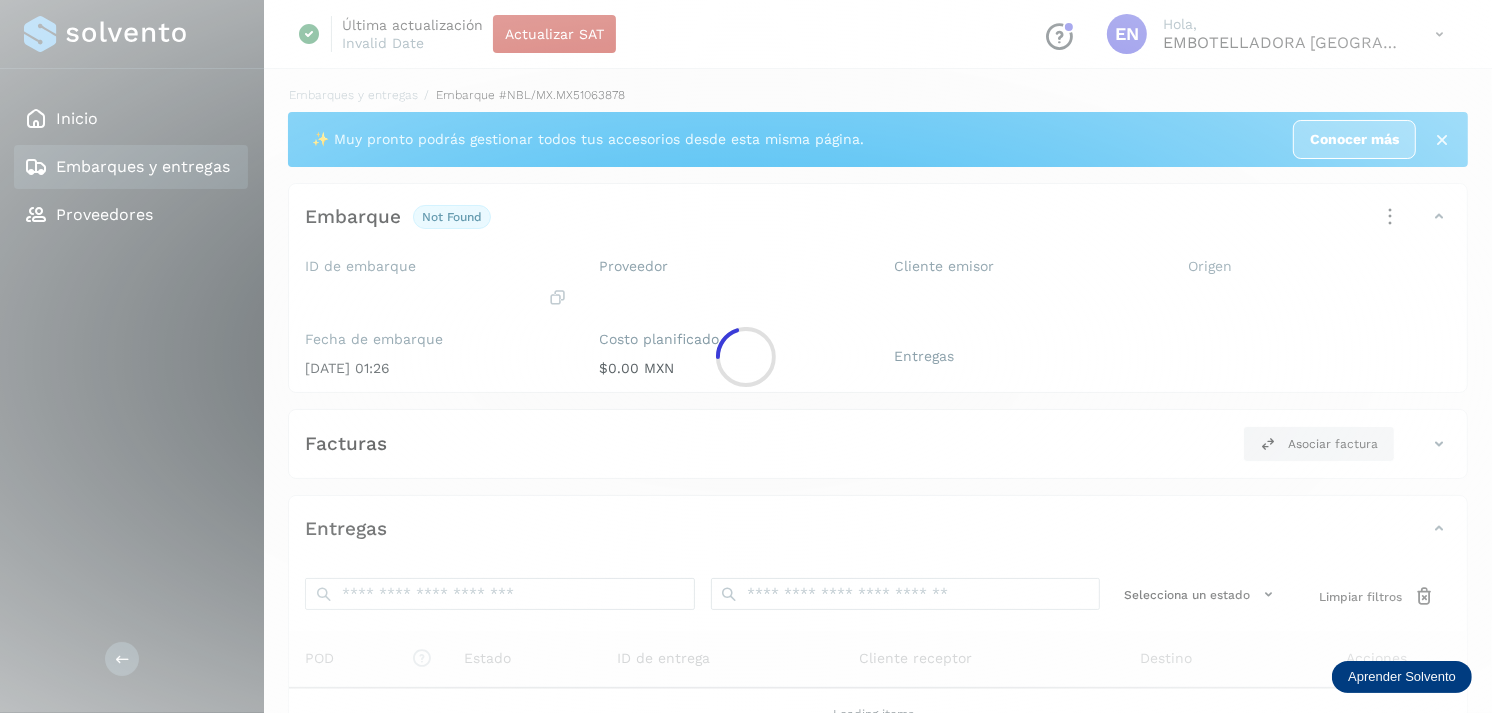 click 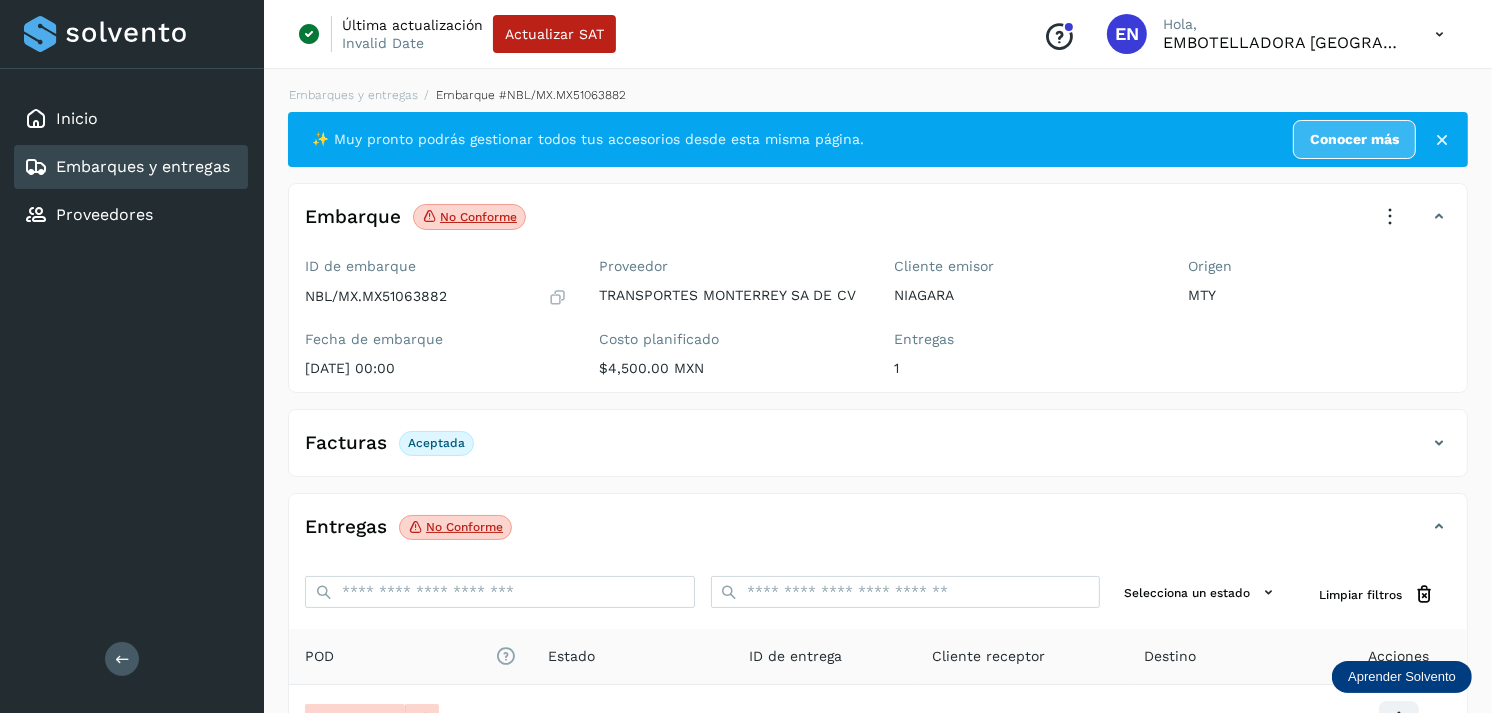 scroll, scrollTop: 241, scrollLeft: 0, axis: vertical 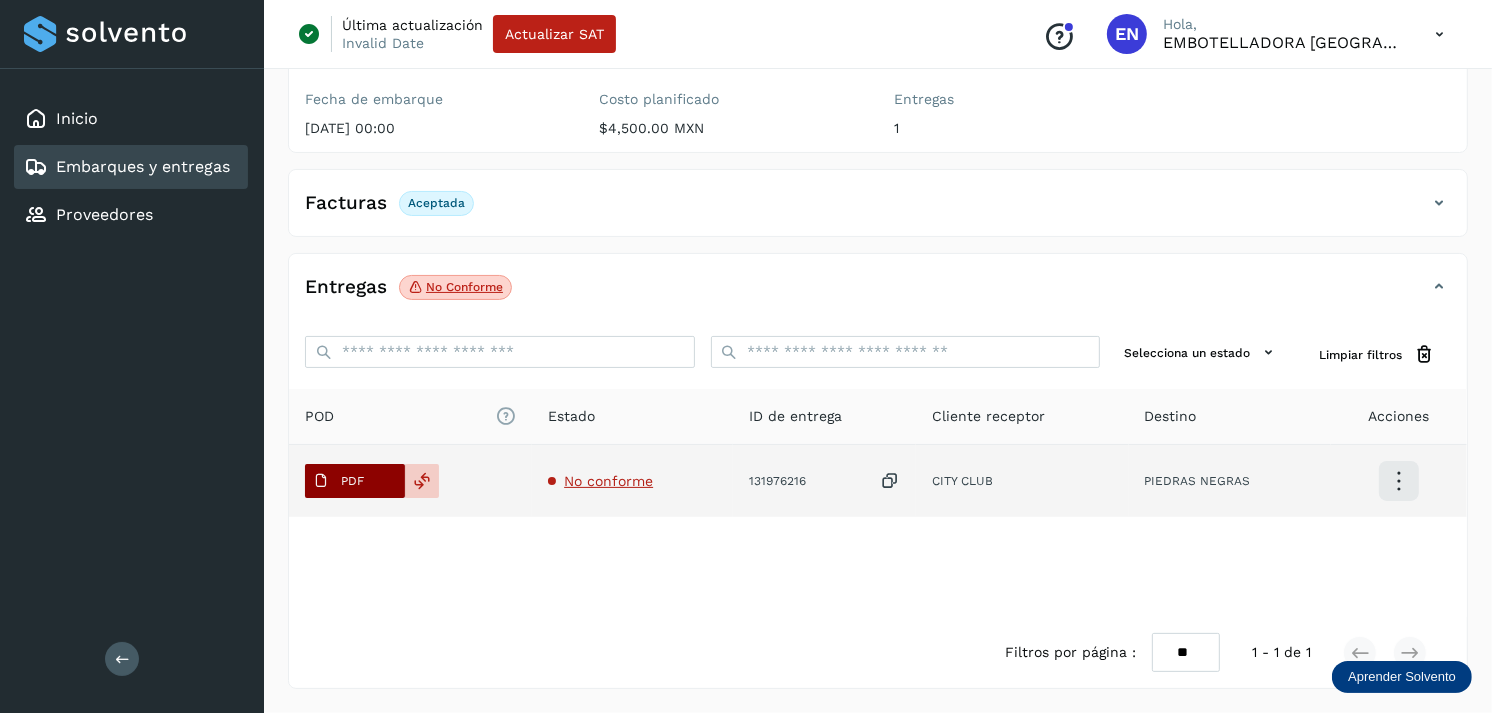 click on "PDF" at bounding box center (338, 481) 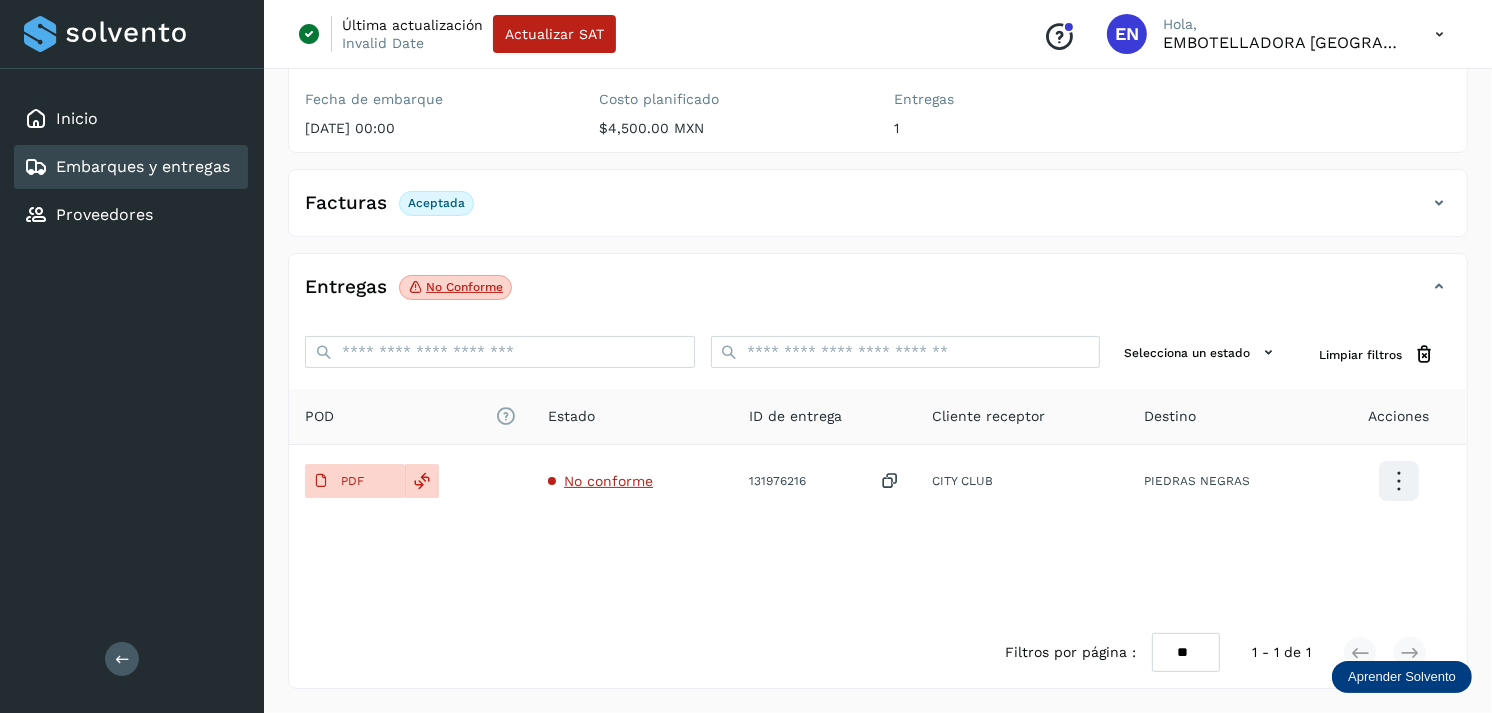 click on "Embarques y entregas" at bounding box center (127, 167) 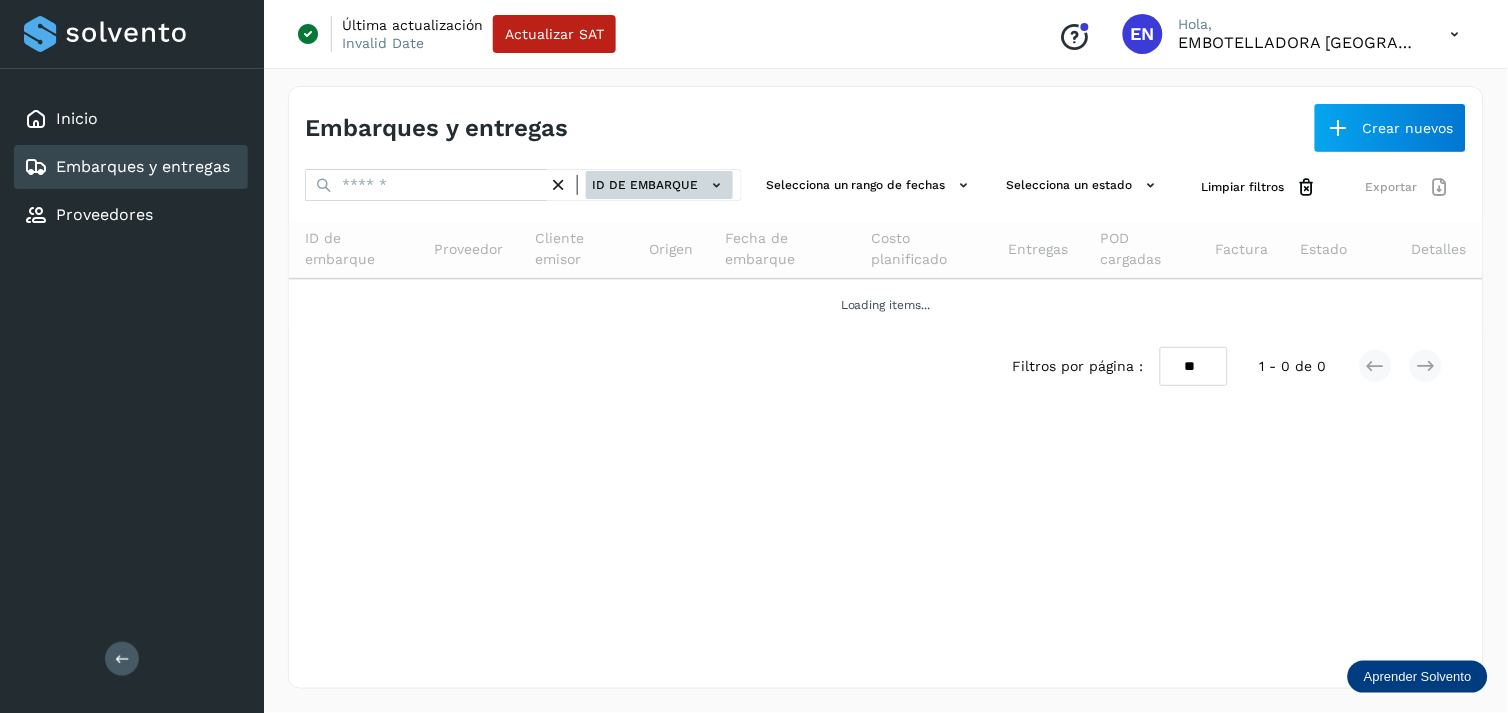 click on "ID de embarque" 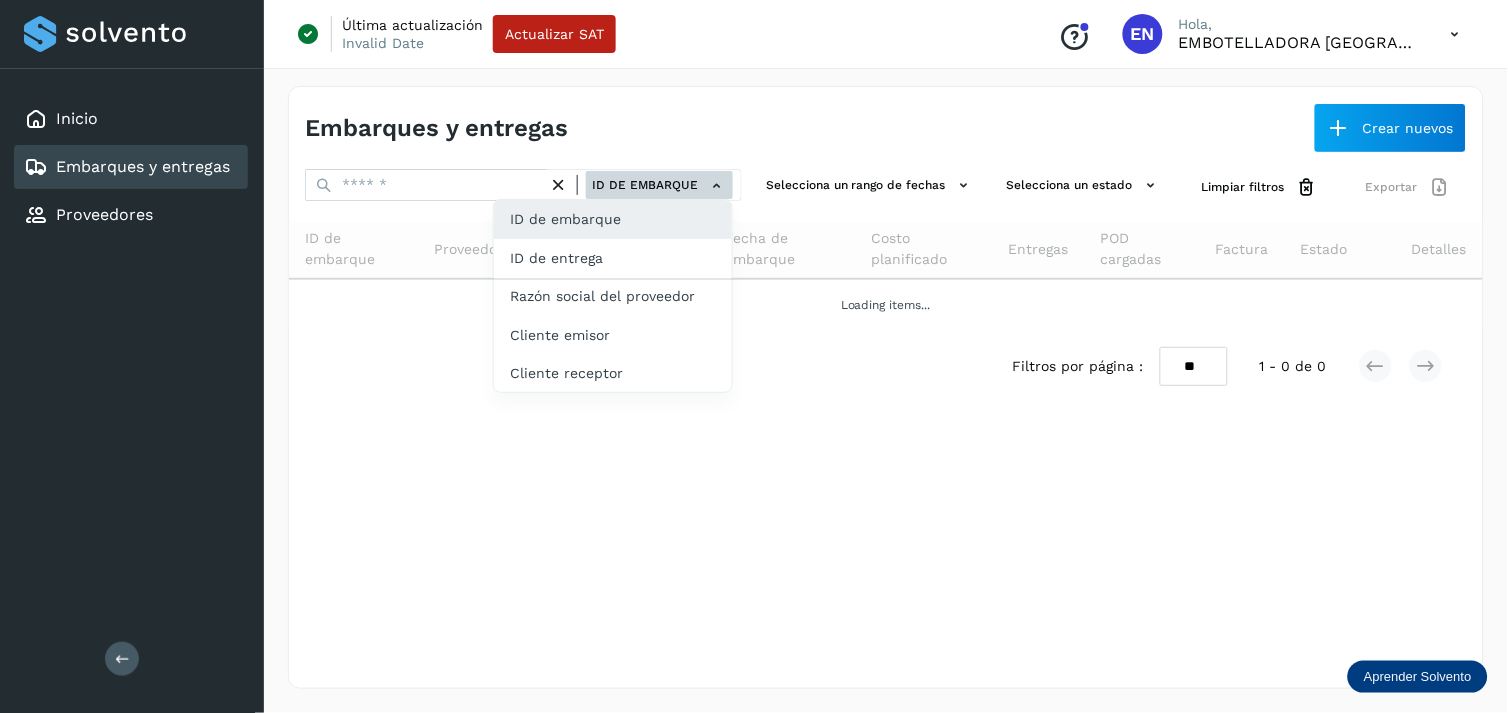 click on "ID de entrega" 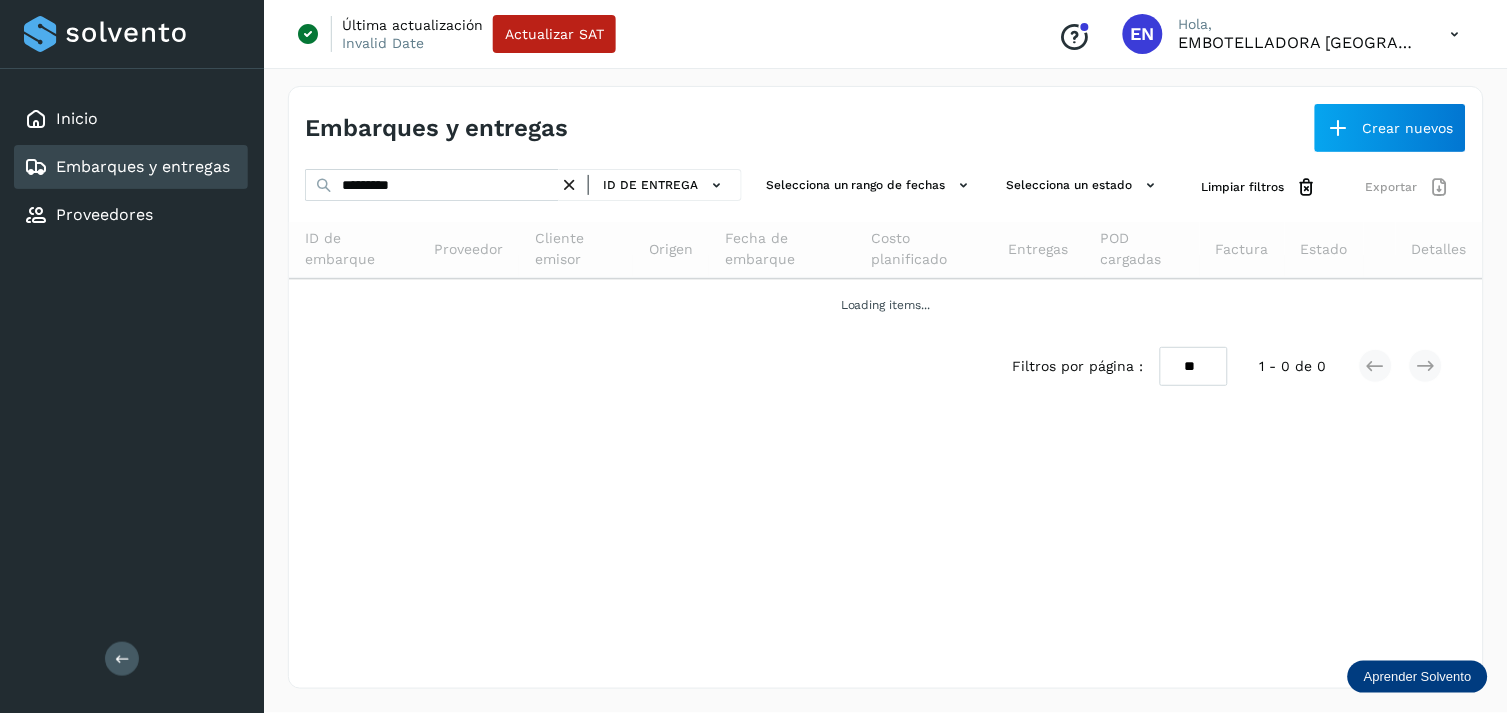 drag, startPoint x: 411, startPoint y: 203, endPoint x: 373, endPoint y: 192, distance: 39.56008 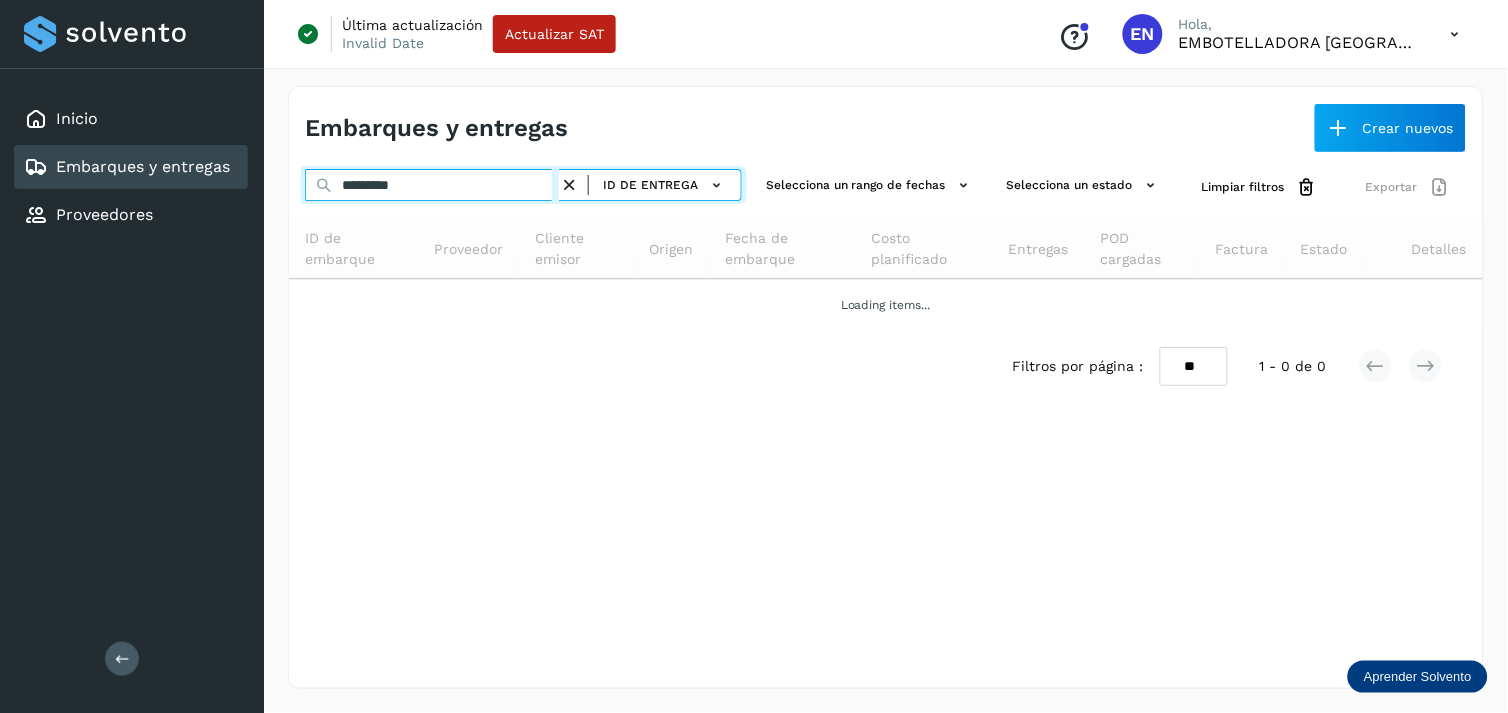 click on "*********" at bounding box center (432, 185) 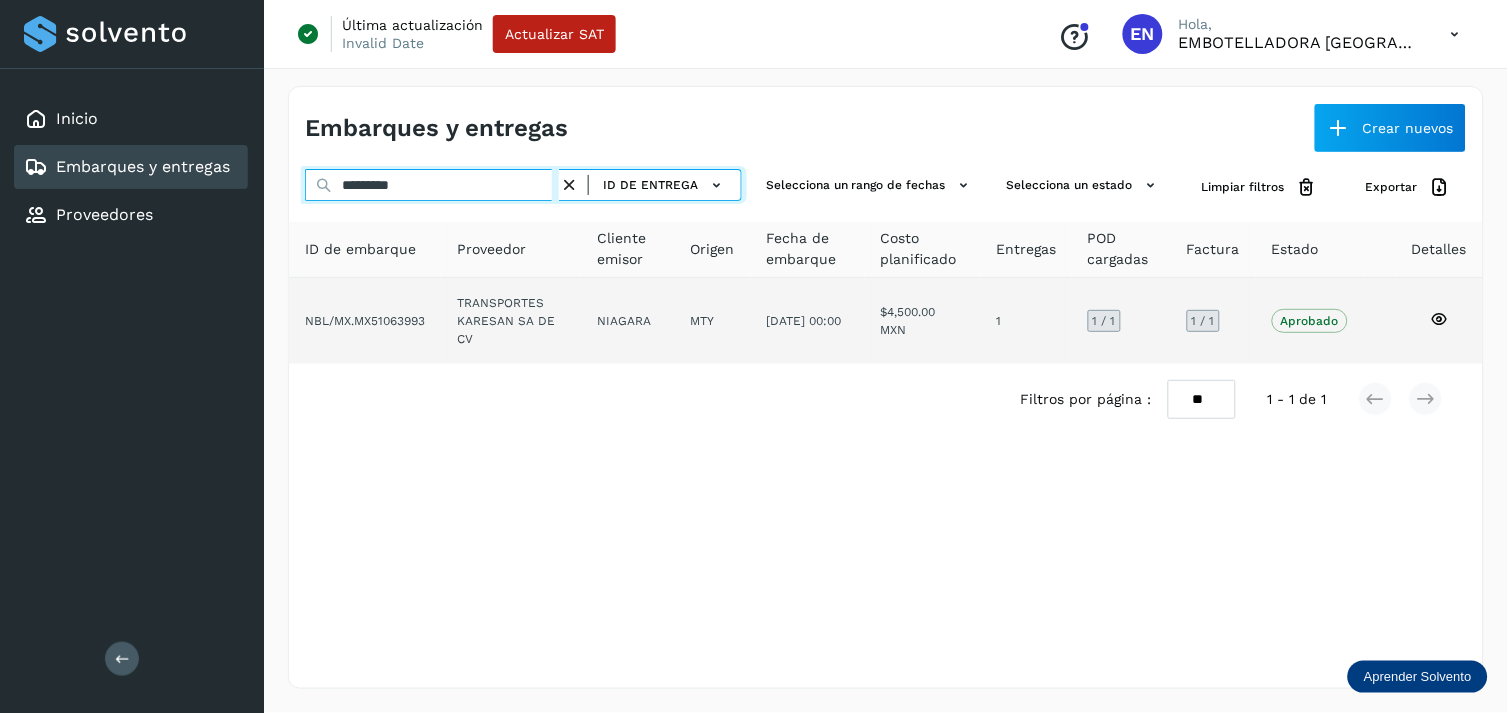 type on "*********" 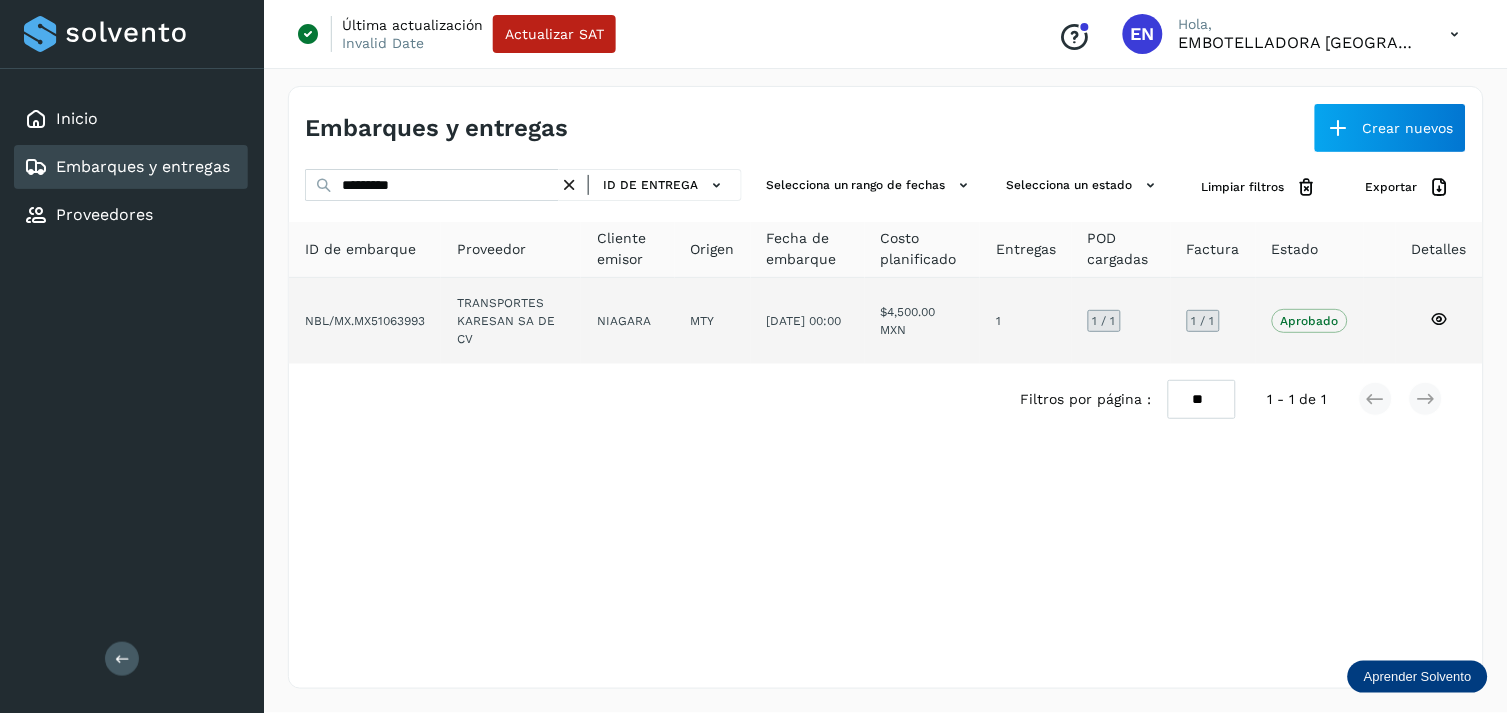 click on "NBL/MX.MX51063993" 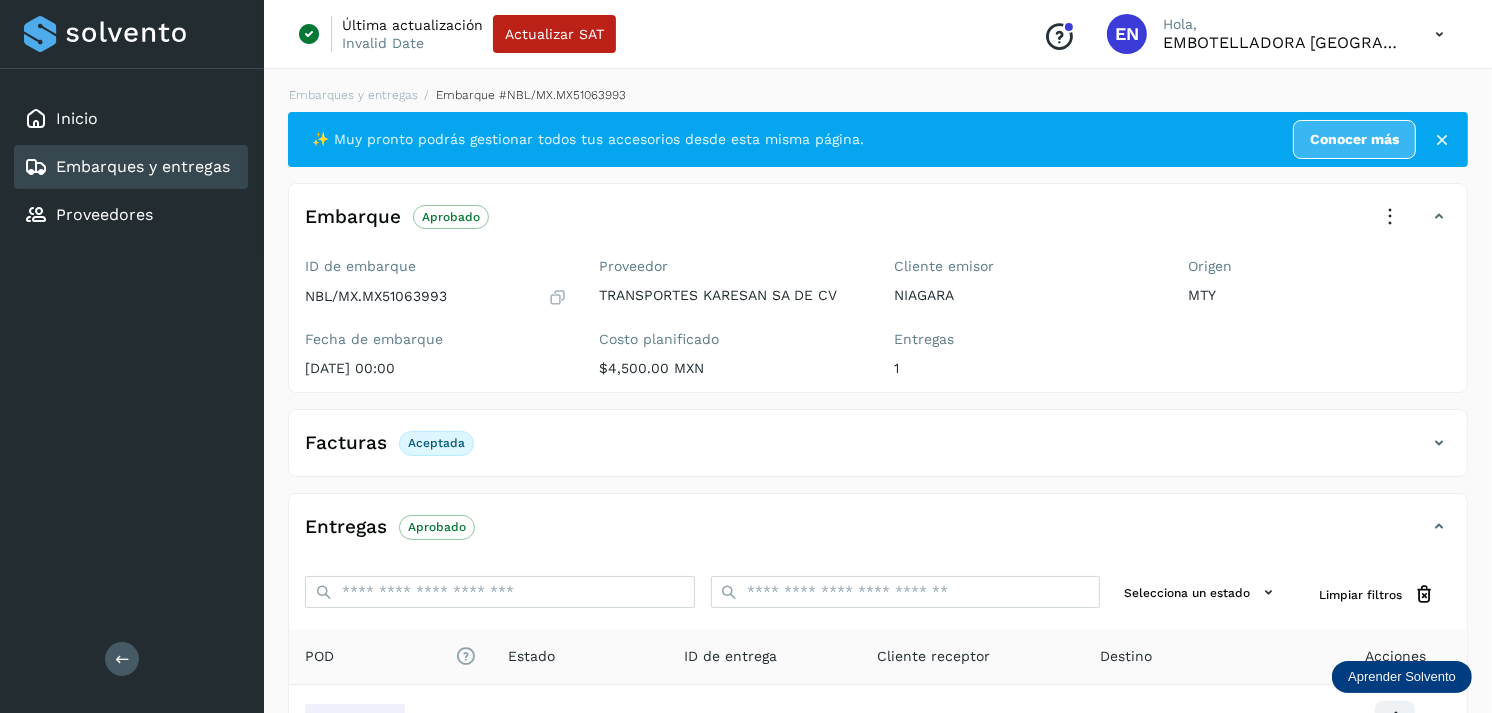 scroll, scrollTop: 241, scrollLeft: 0, axis: vertical 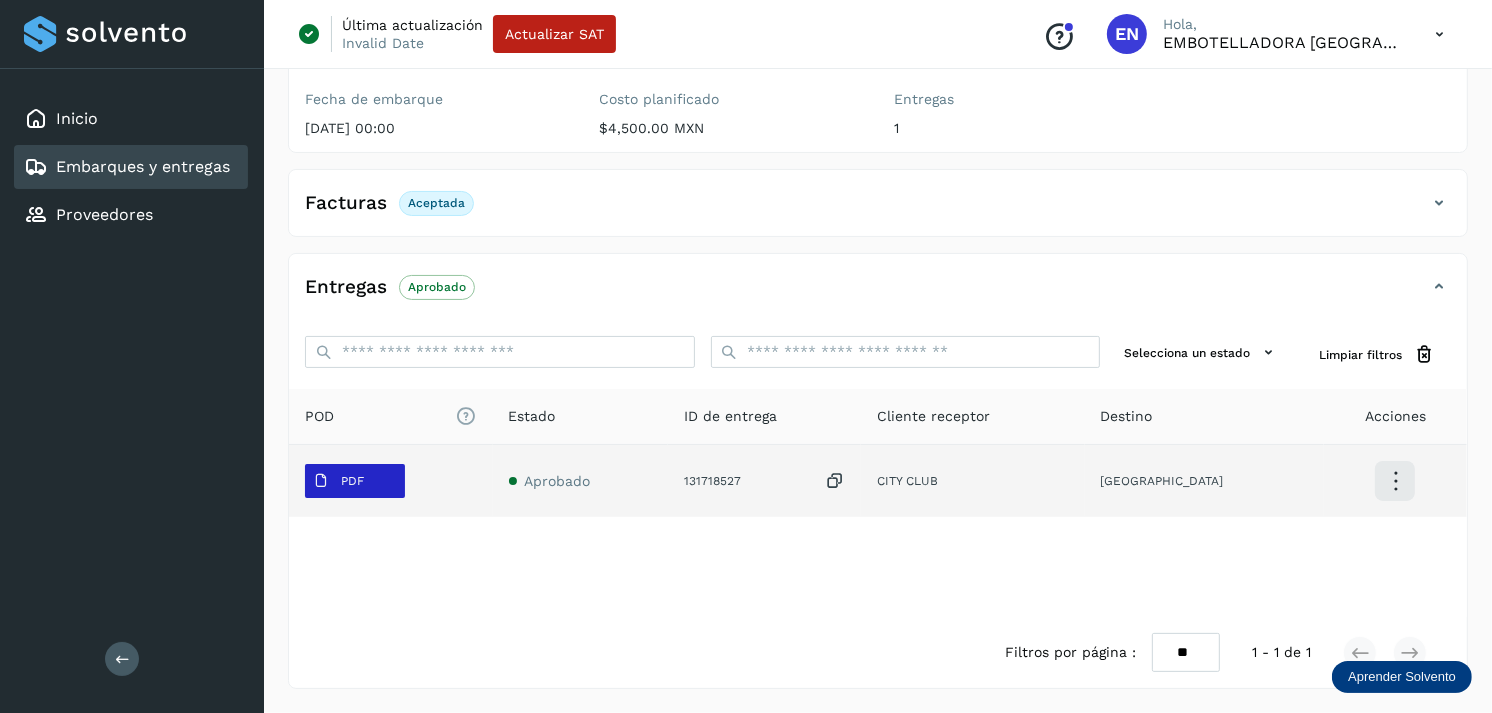 click on "PDF" at bounding box center [338, 481] 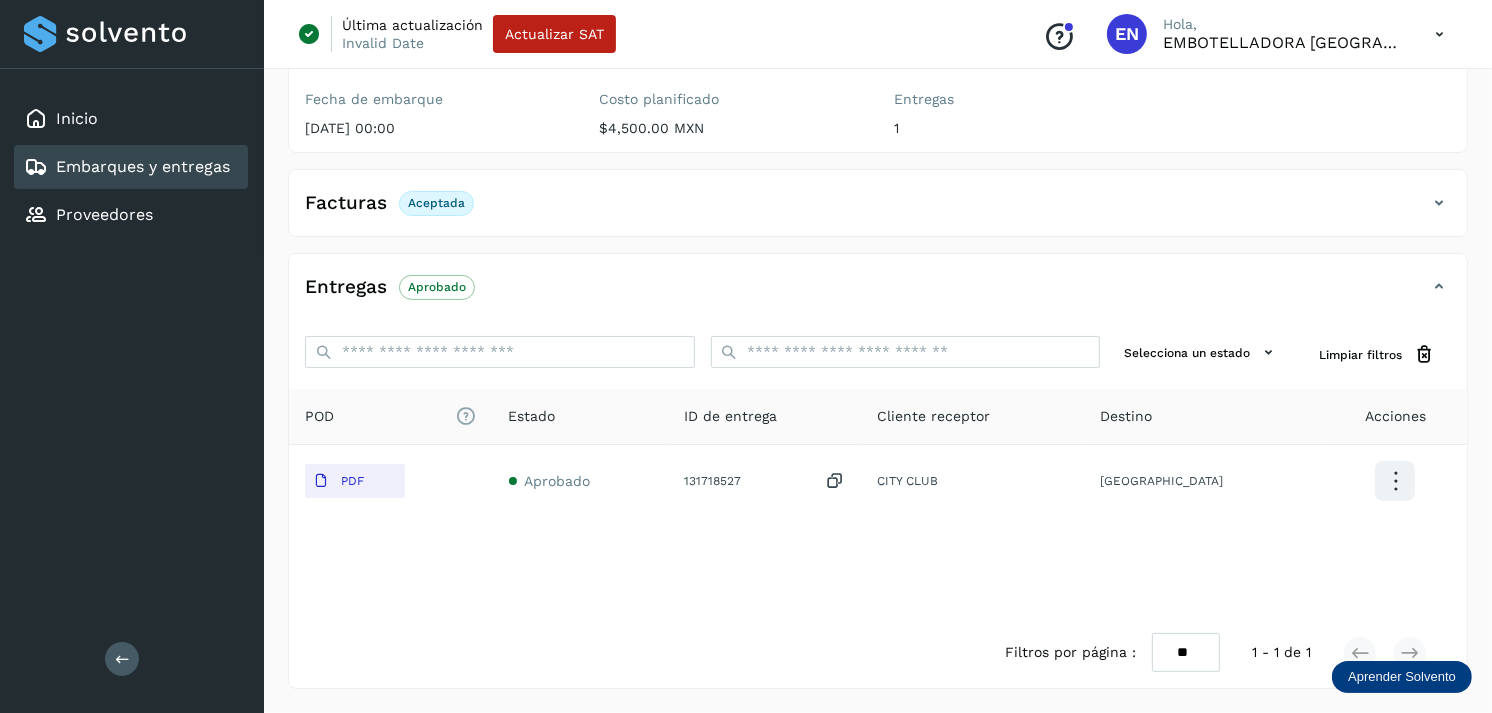 type 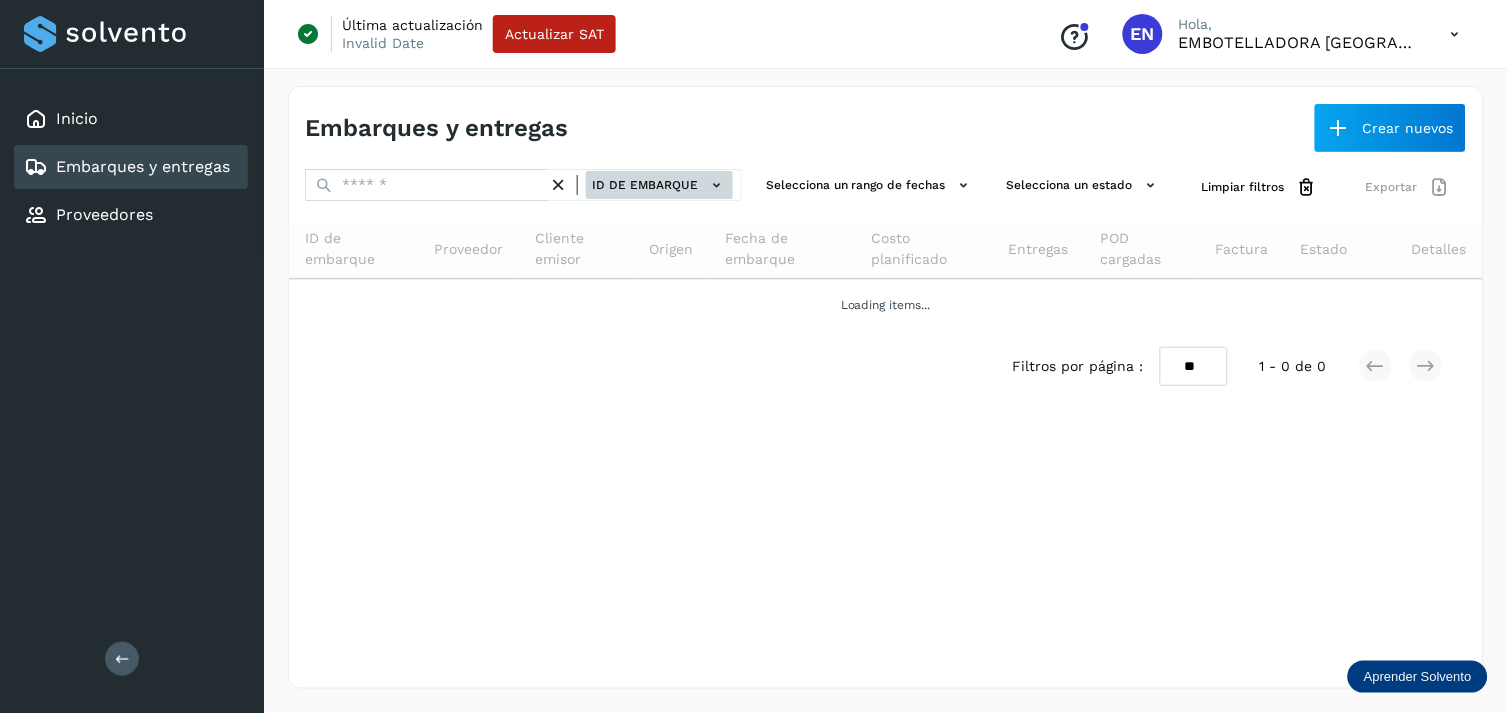 click on "ID de embarque" 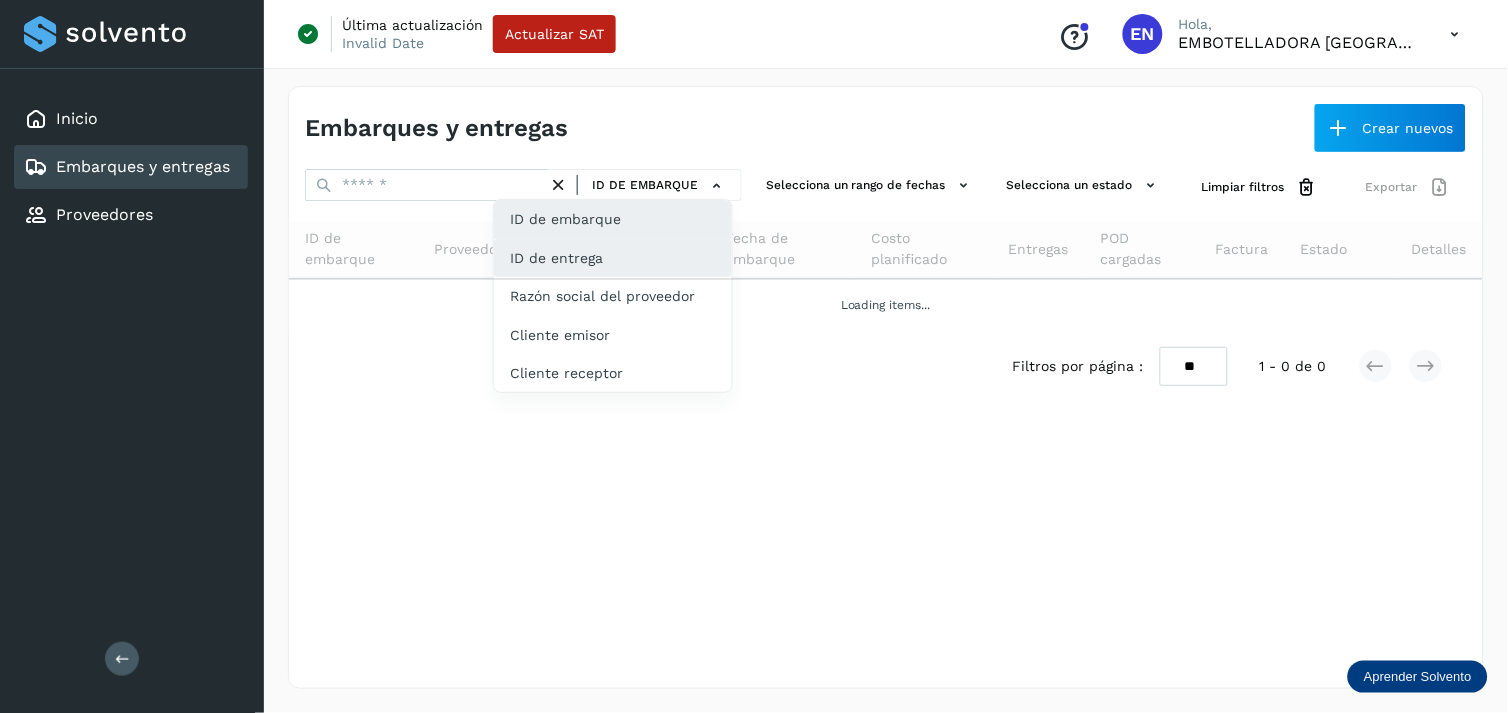click on "ID de entrega" 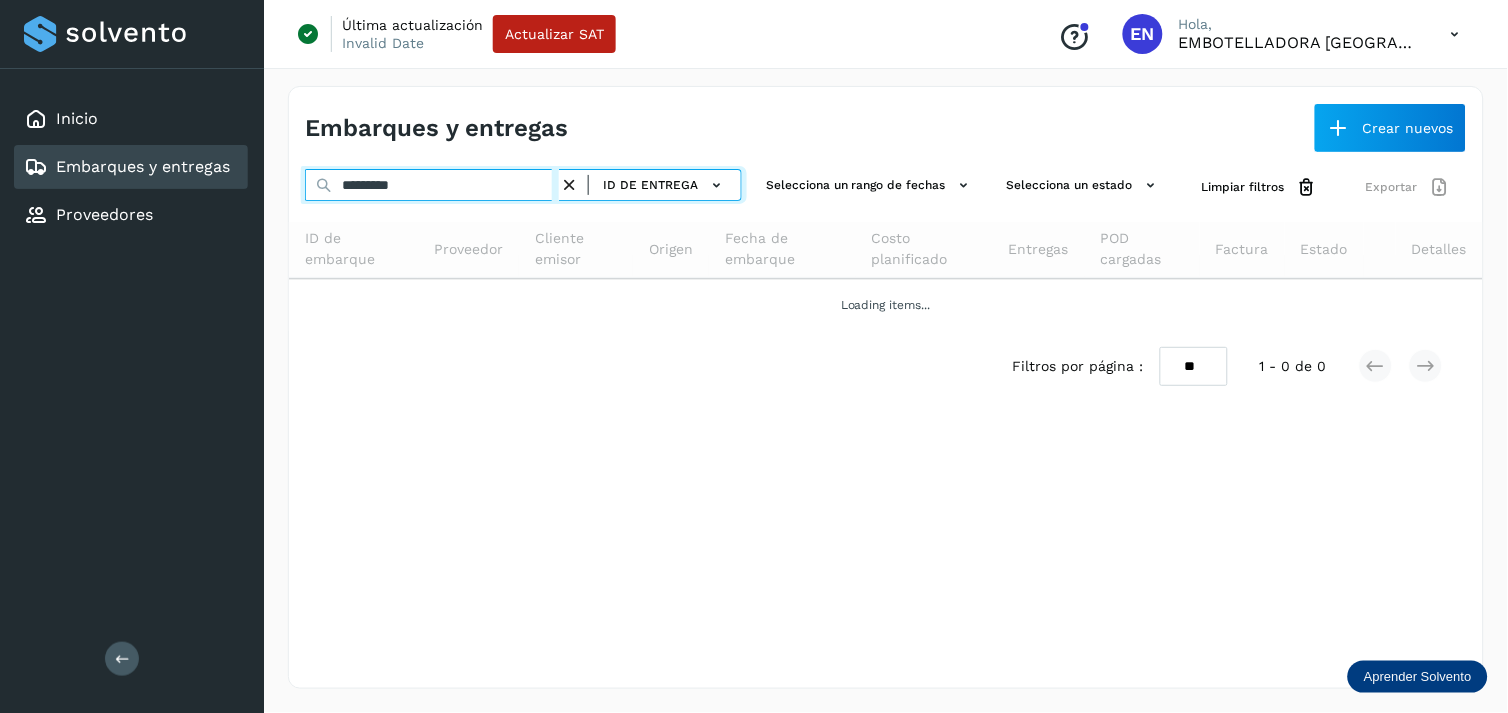 click on "*********" at bounding box center (432, 185) 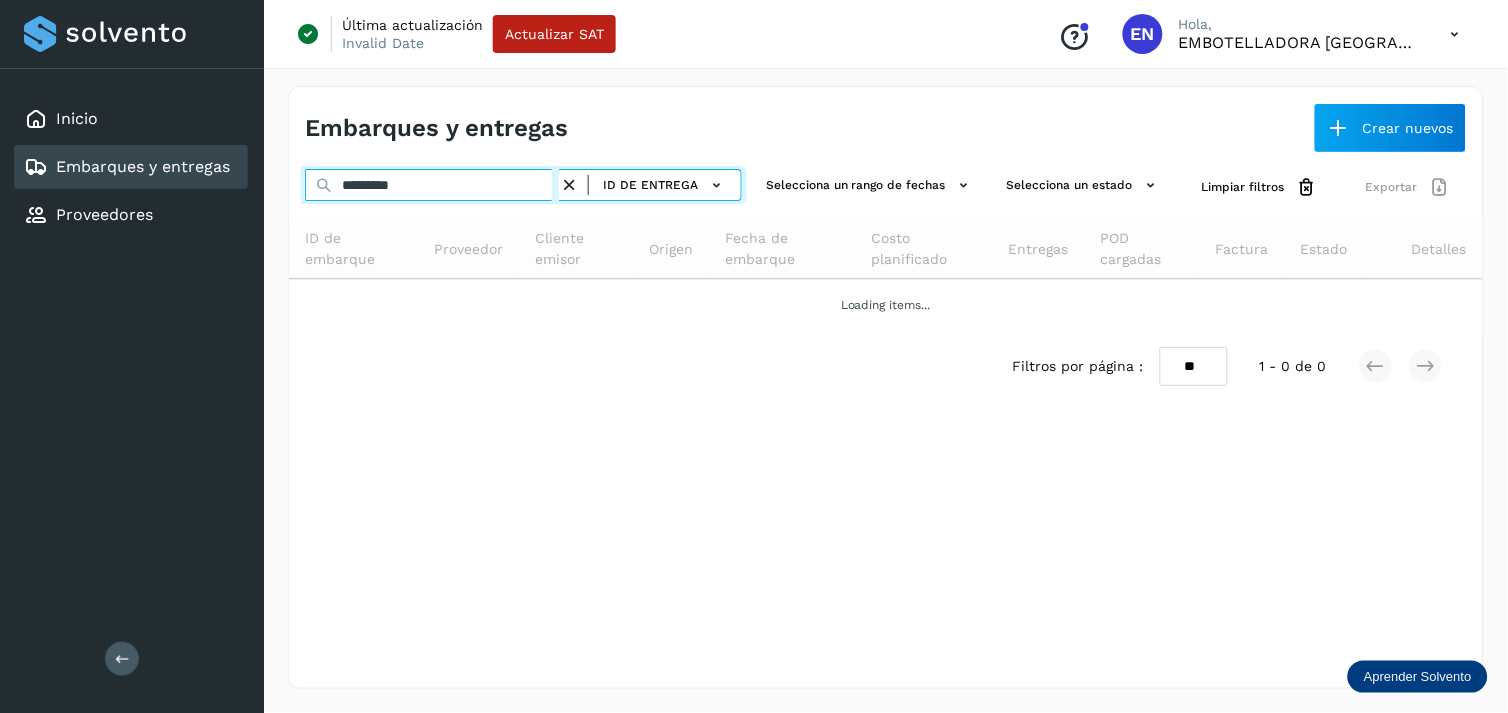click on "*********" at bounding box center [432, 185] 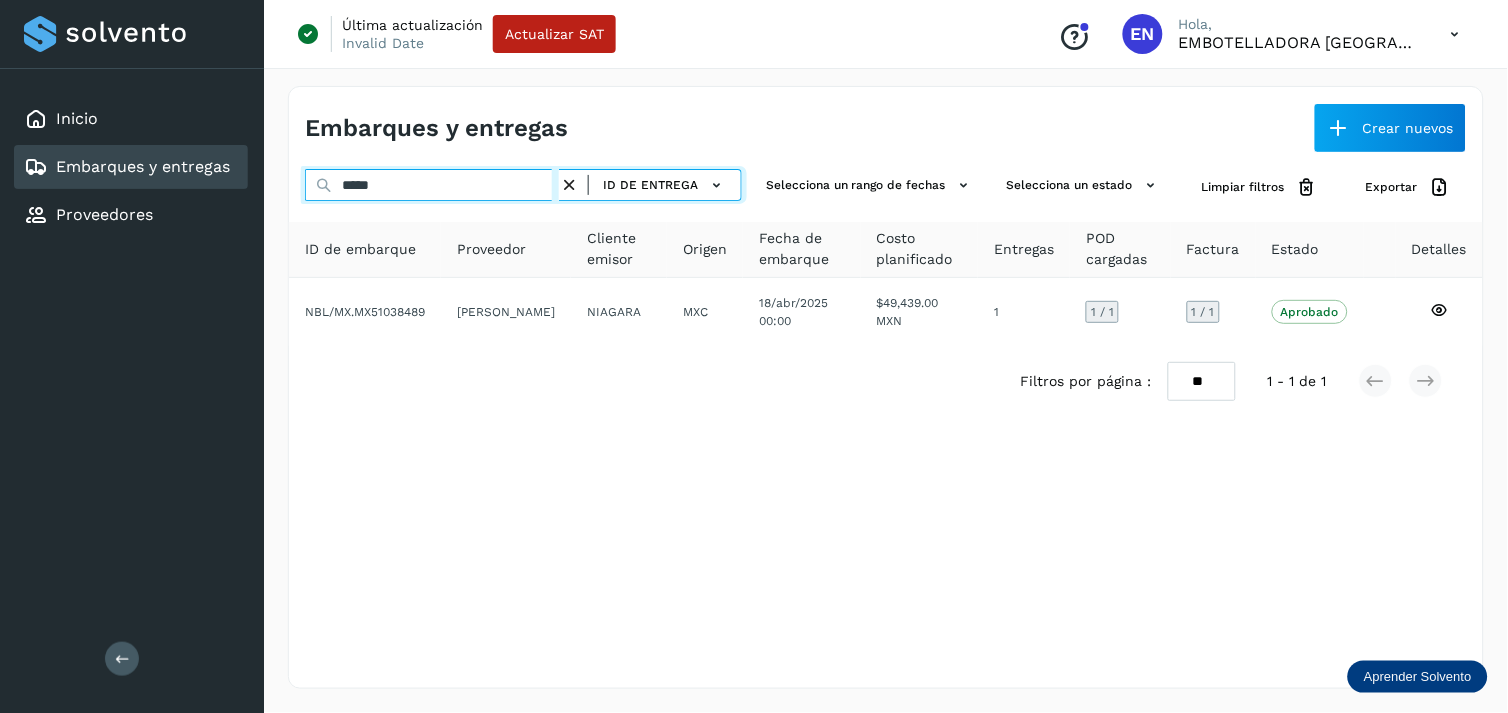 type on "*****" 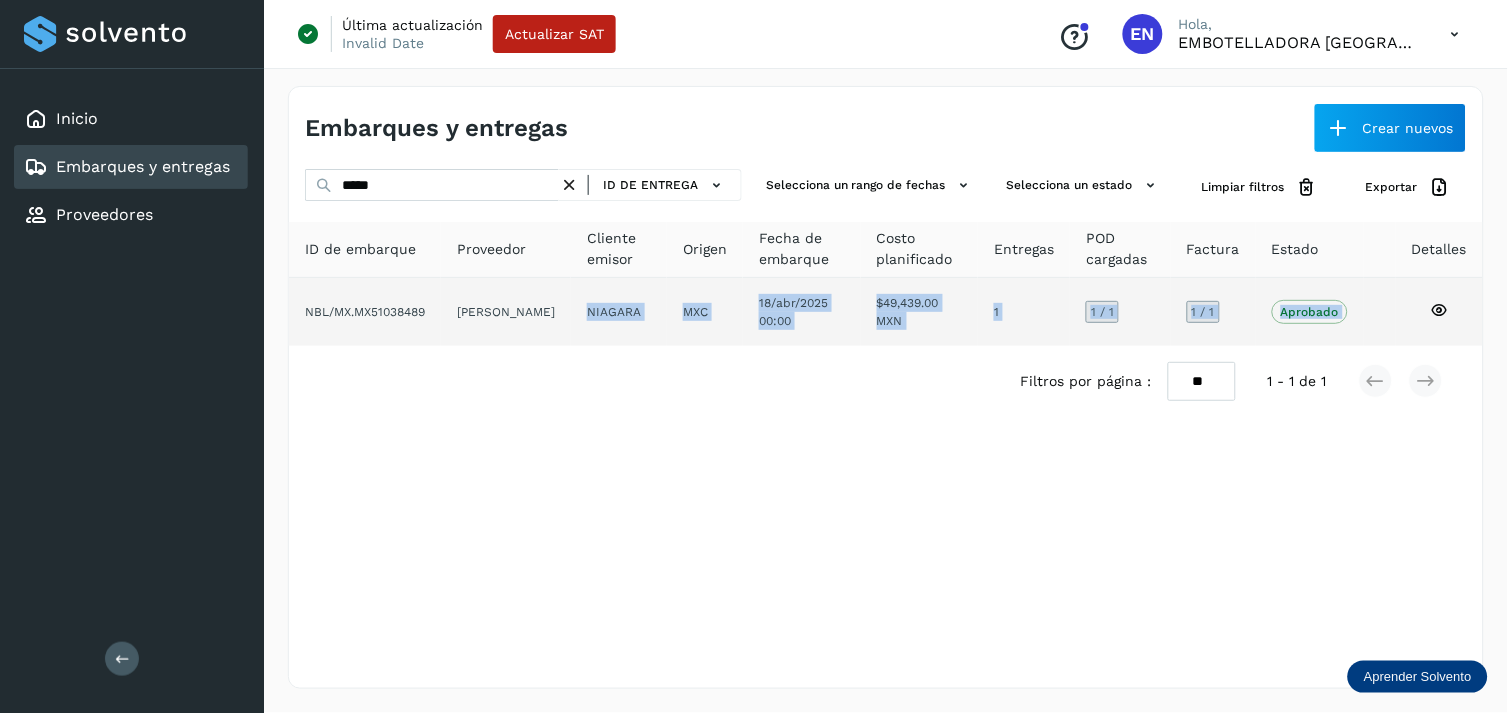 drag, startPoint x: 532, startPoint y: 350, endPoint x: 593, endPoint y: 326, distance: 65.551506 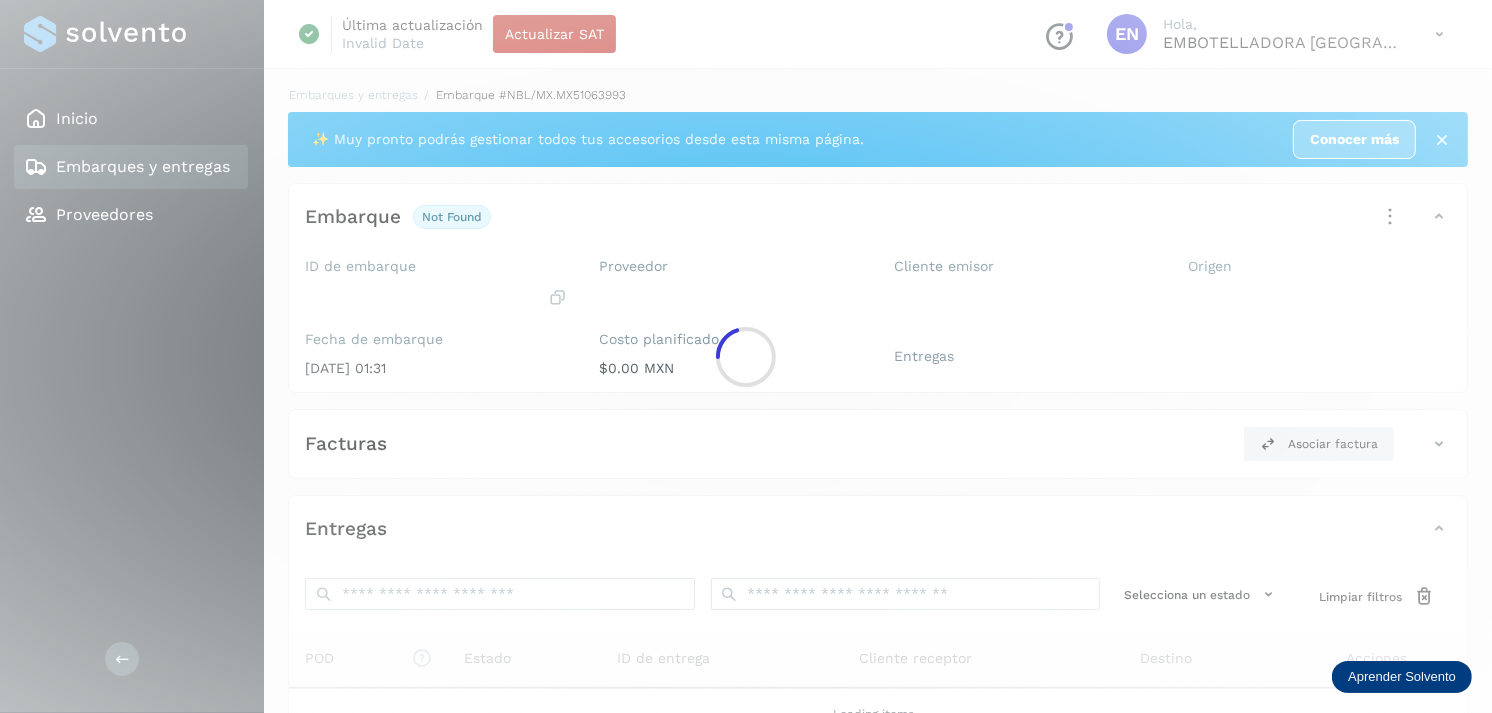 click 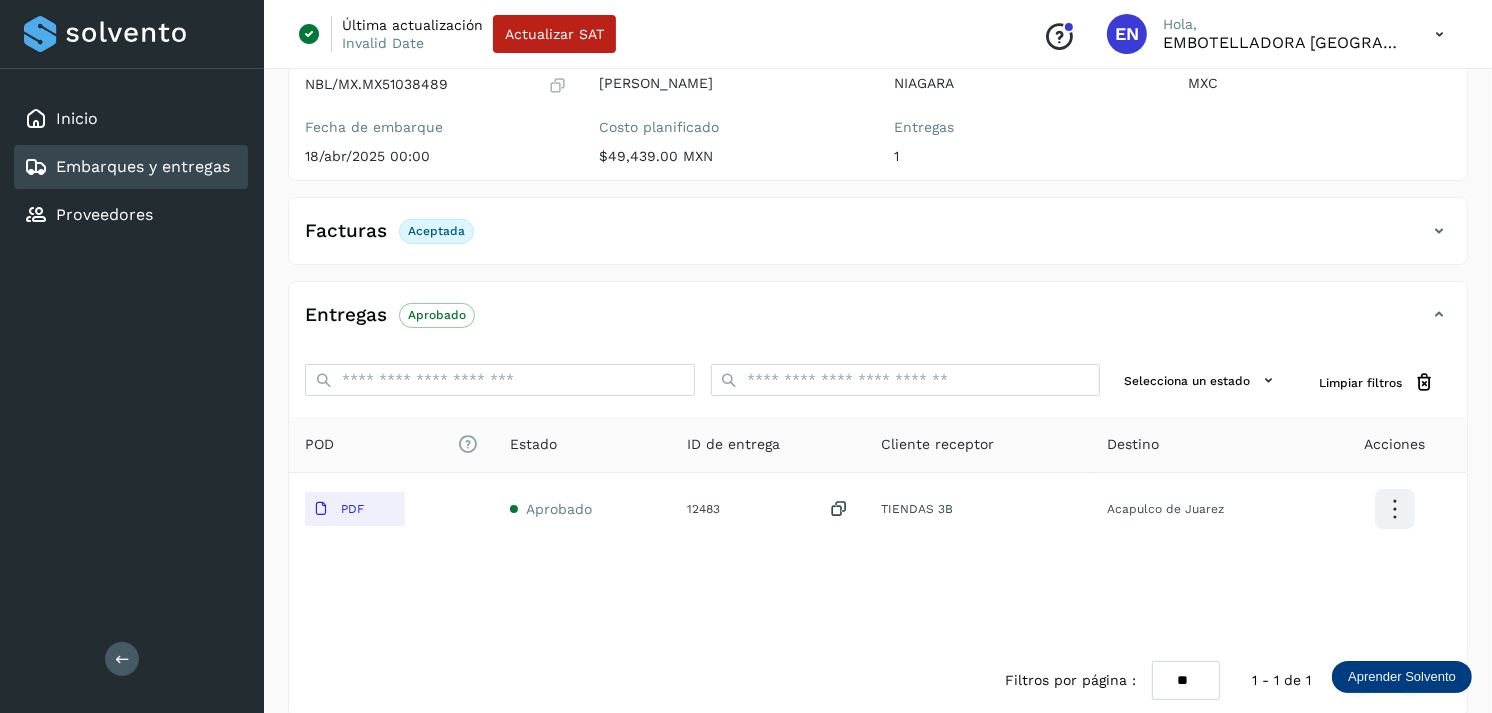 scroll, scrollTop: 241, scrollLeft: 0, axis: vertical 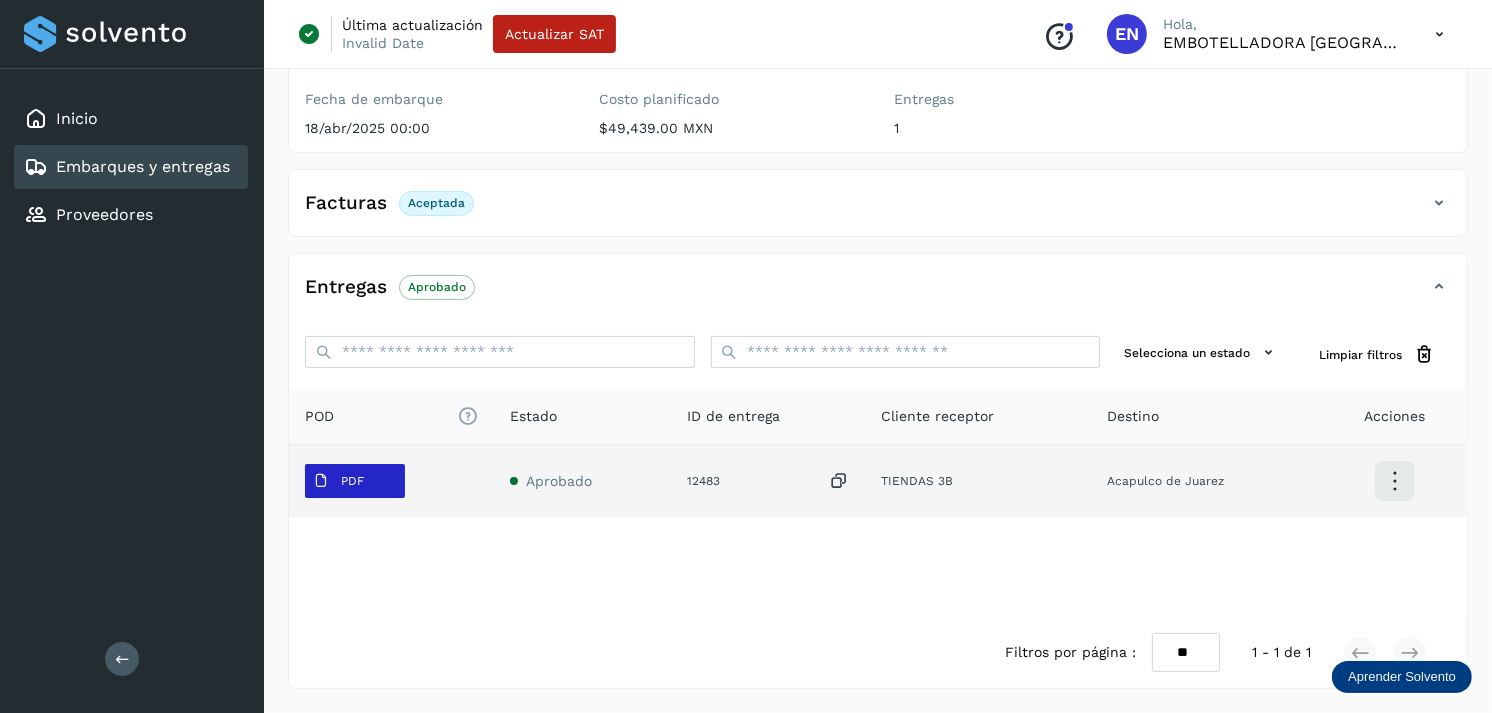 click on "PDF" at bounding box center [355, 481] 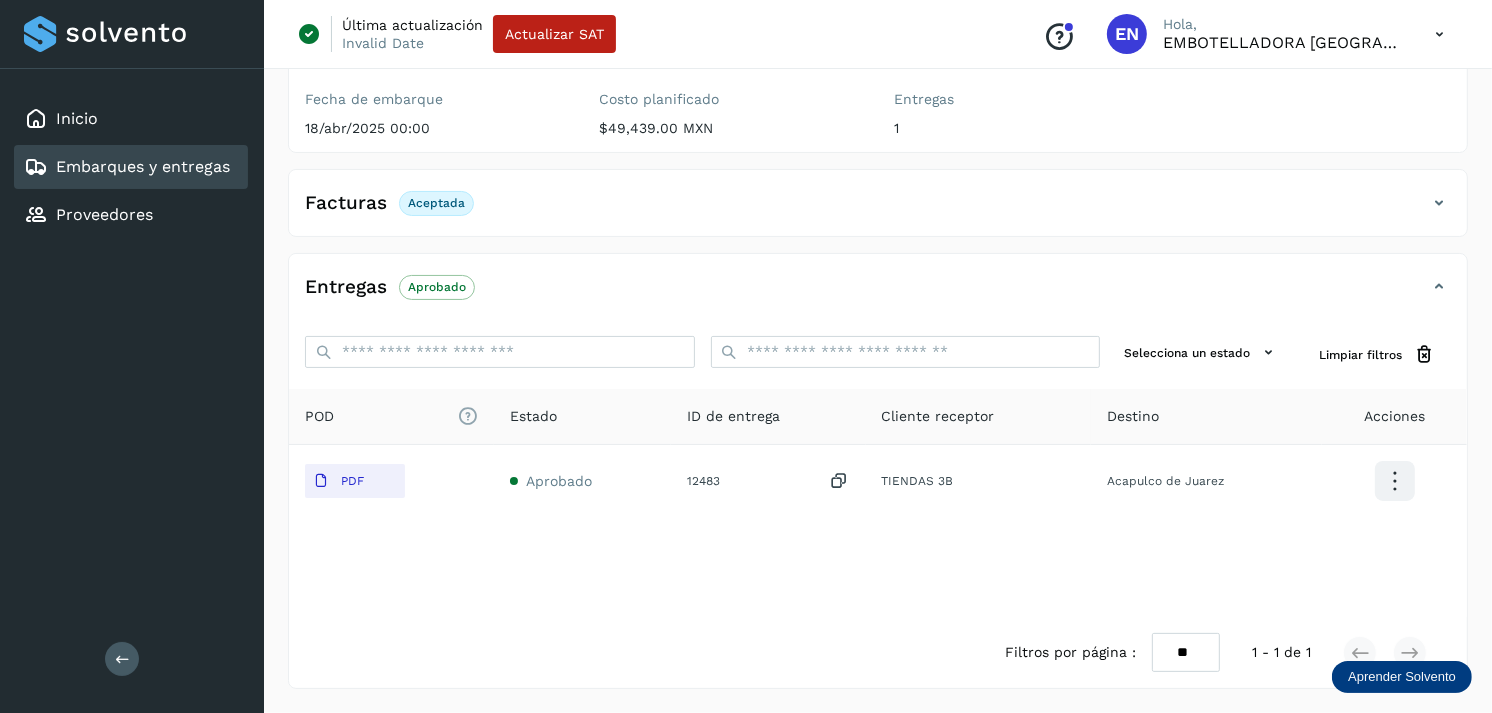 type 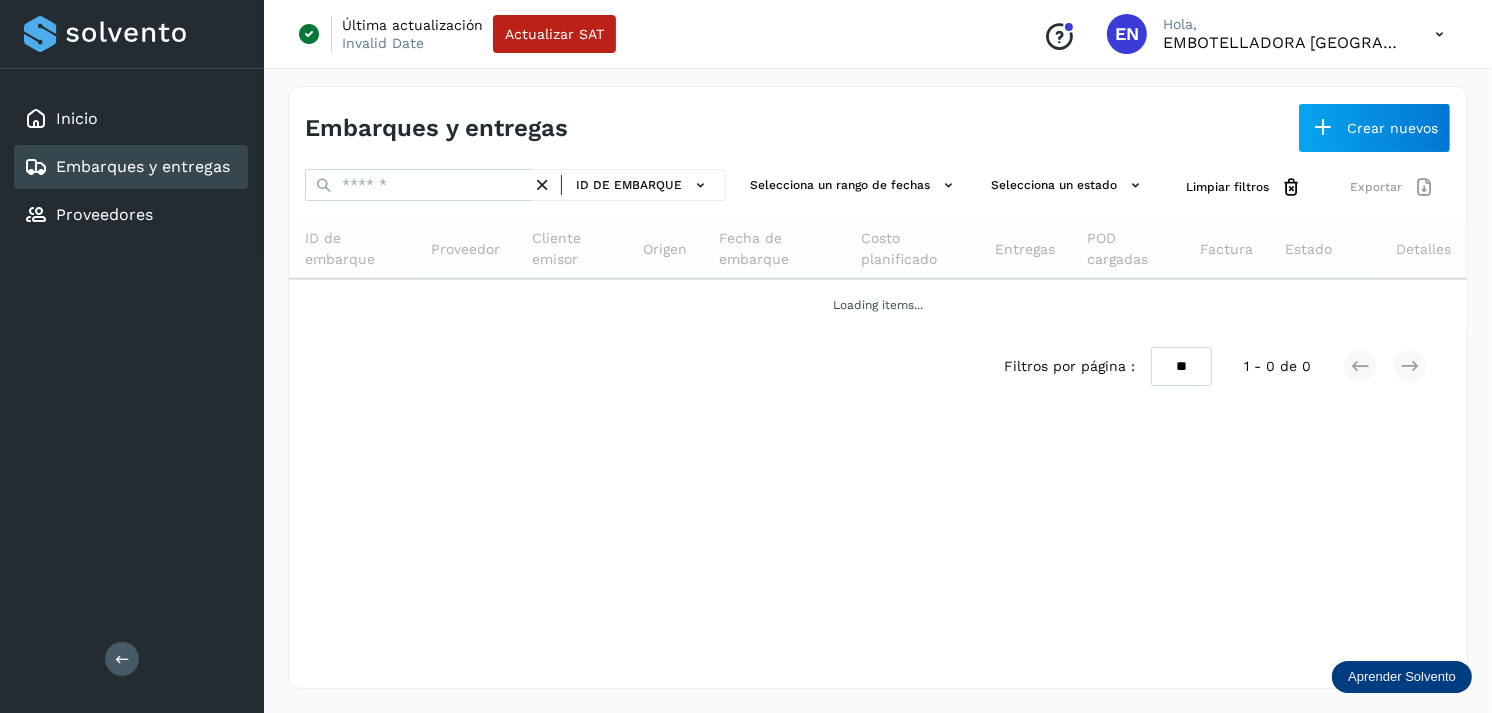scroll, scrollTop: 0, scrollLeft: 0, axis: both 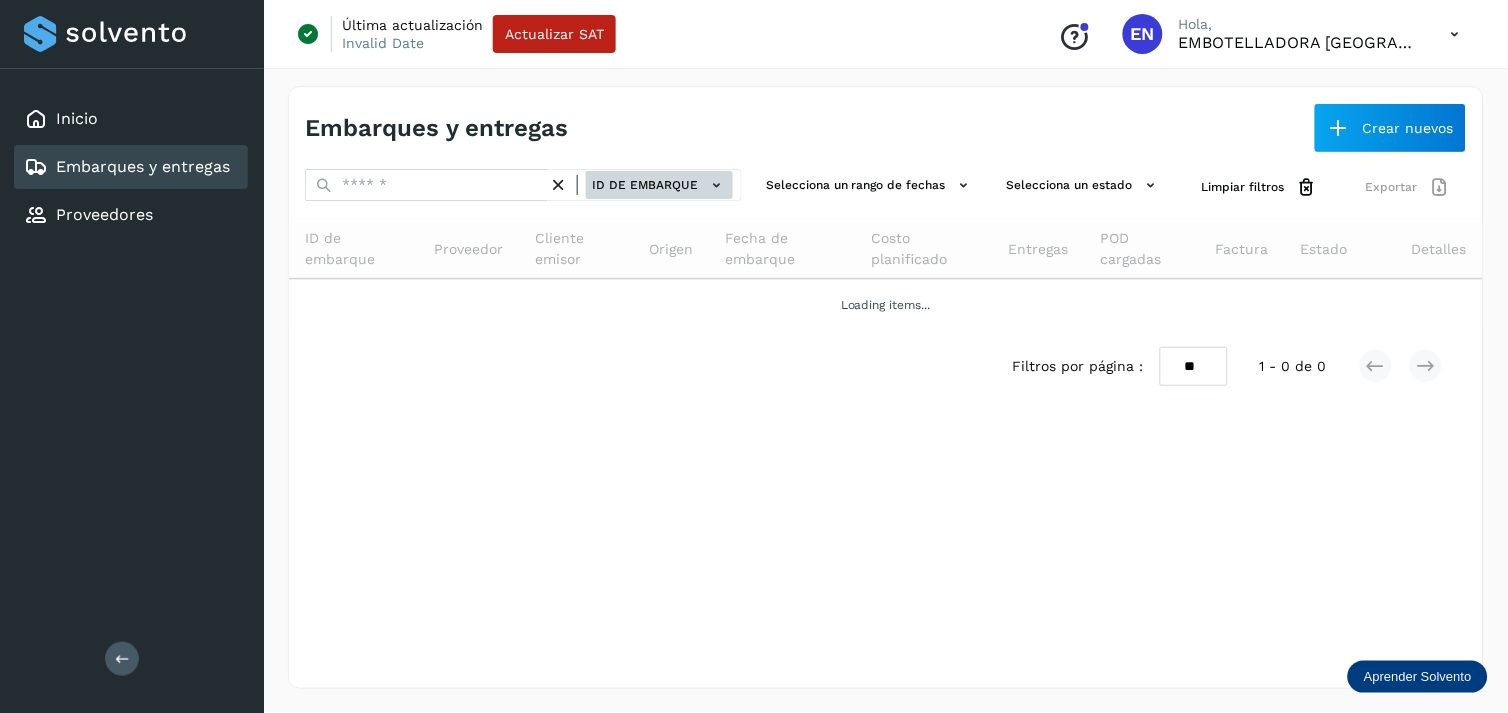 click on "ID de embarque" at bounding box center (659, 185) 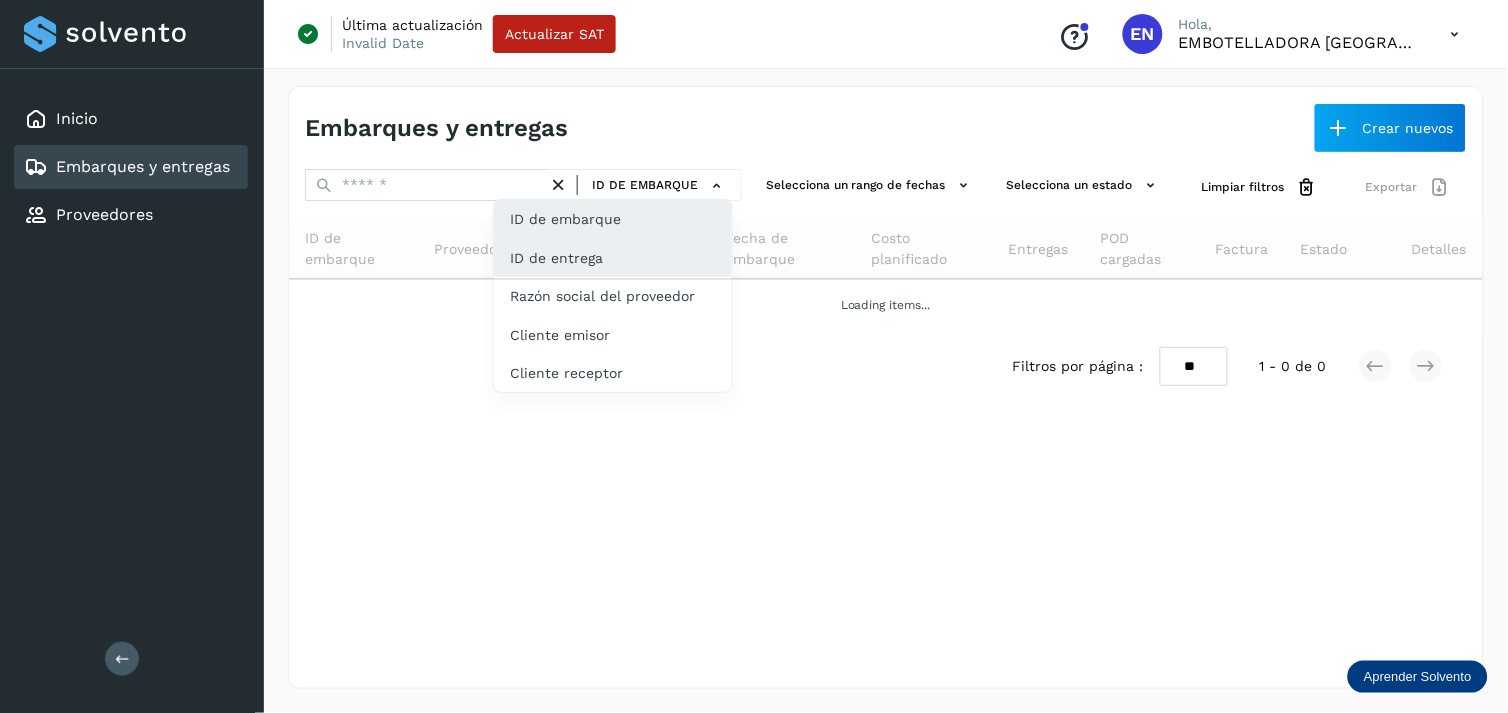 click on "ID de entrega" 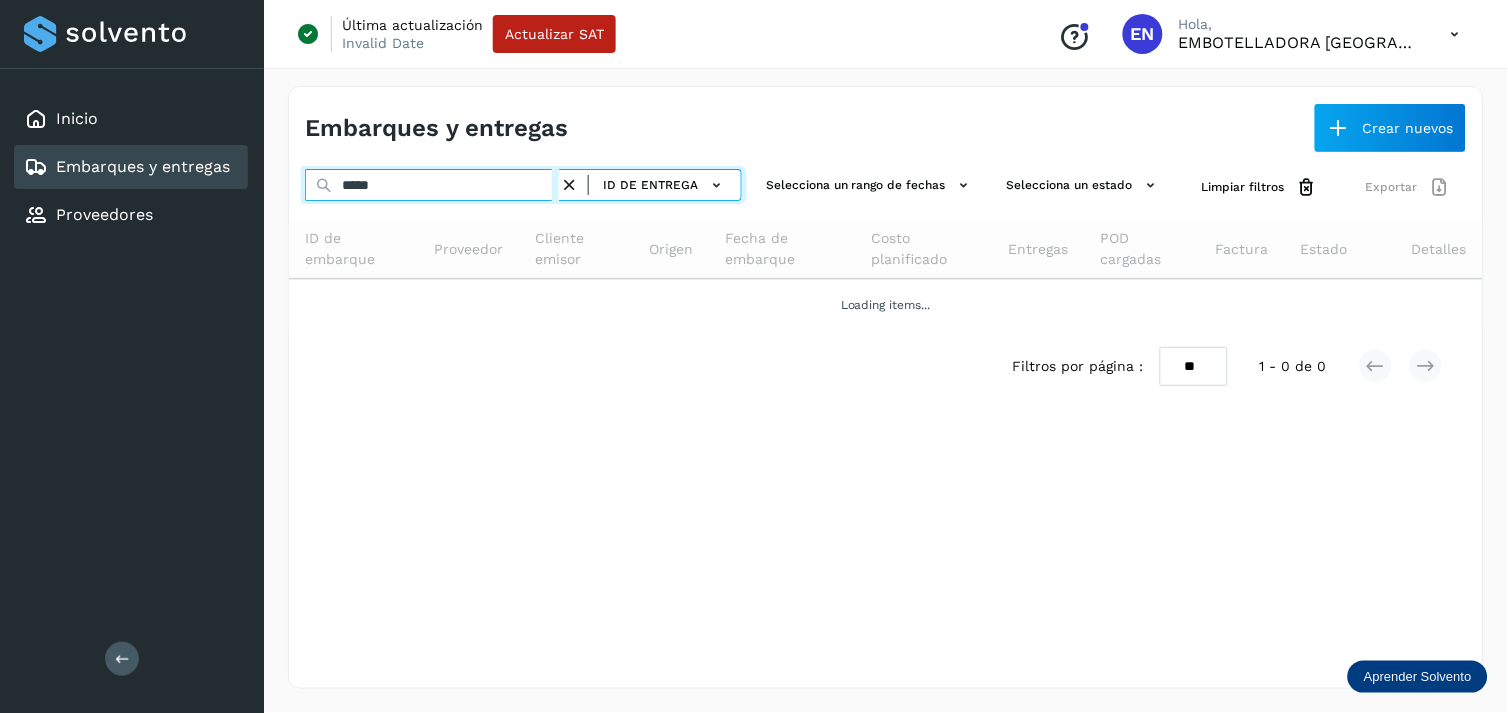 click on "*****" at bounding box center [432, 185] 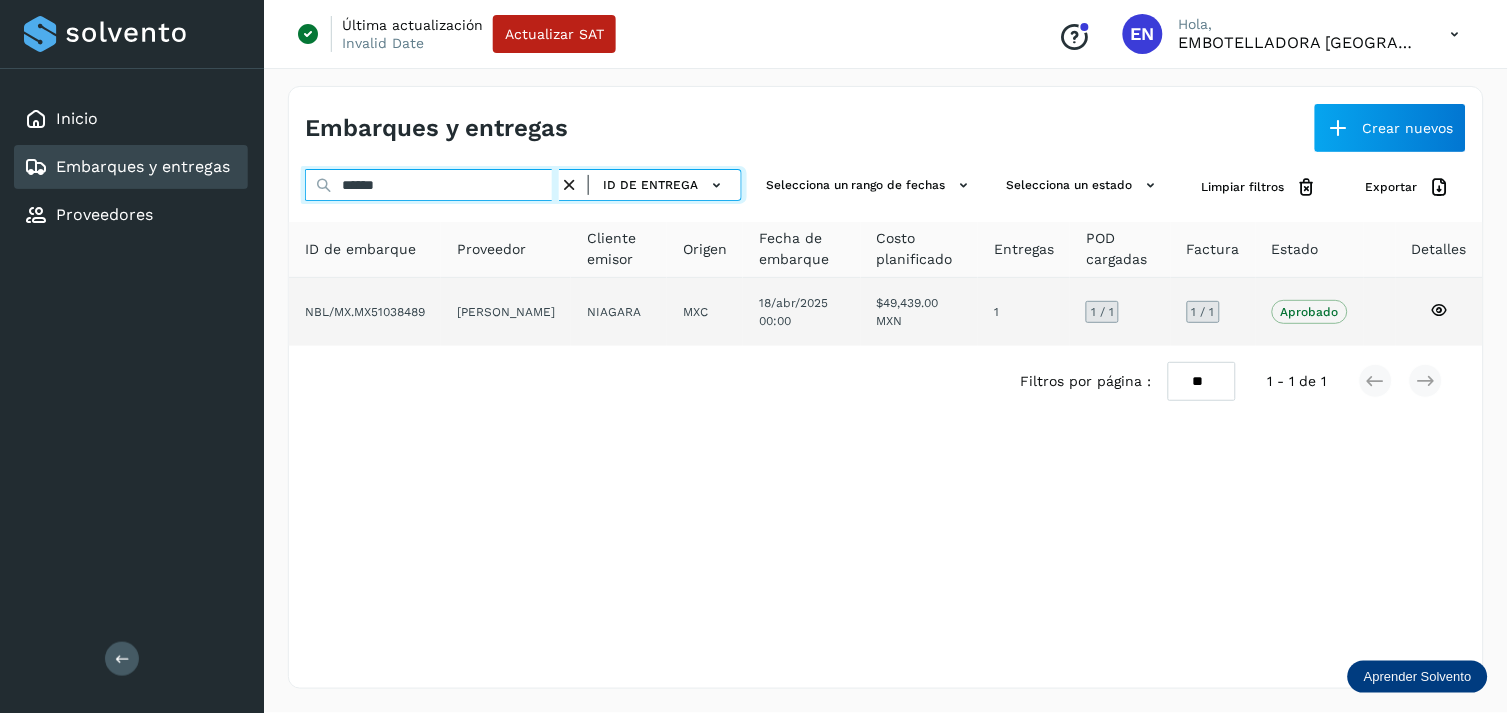 type on "******" 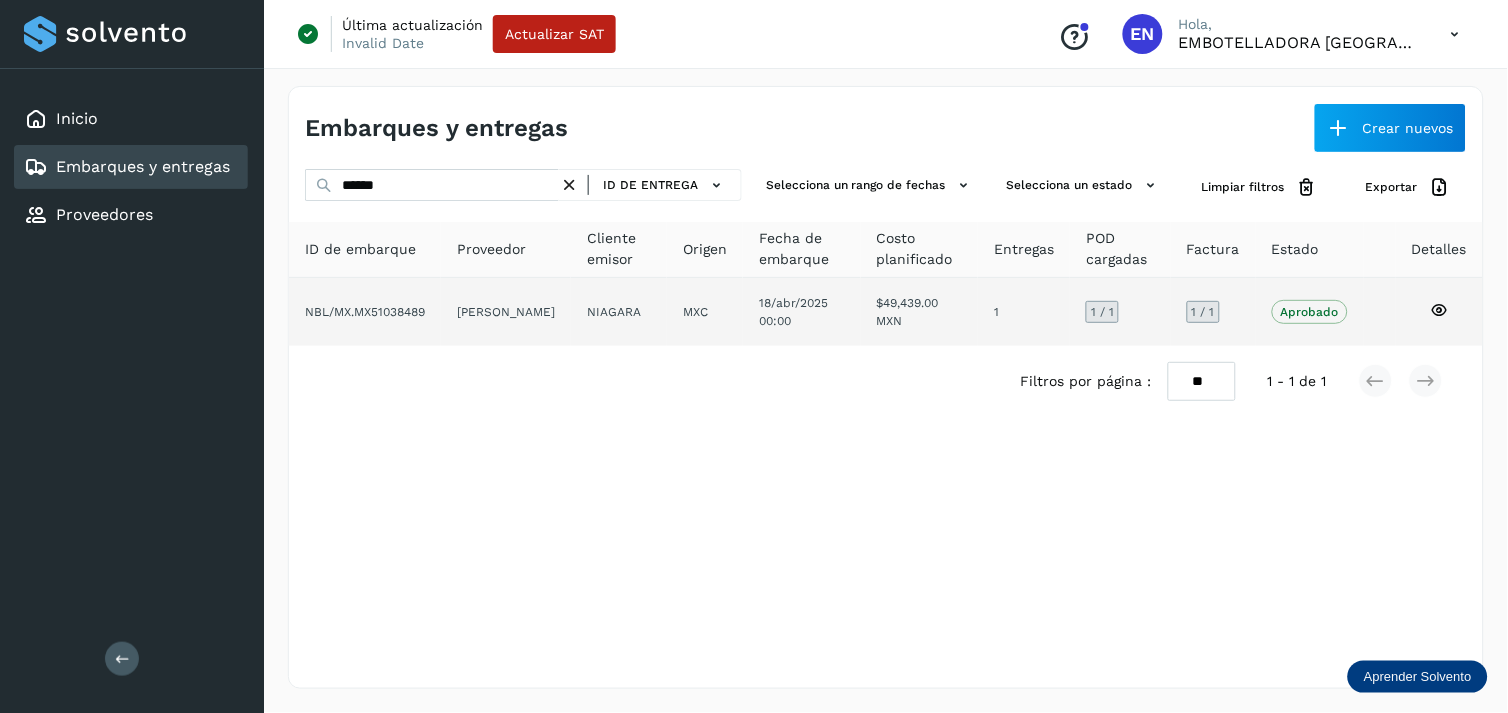 click on "DANIEL_MARTINEZ" 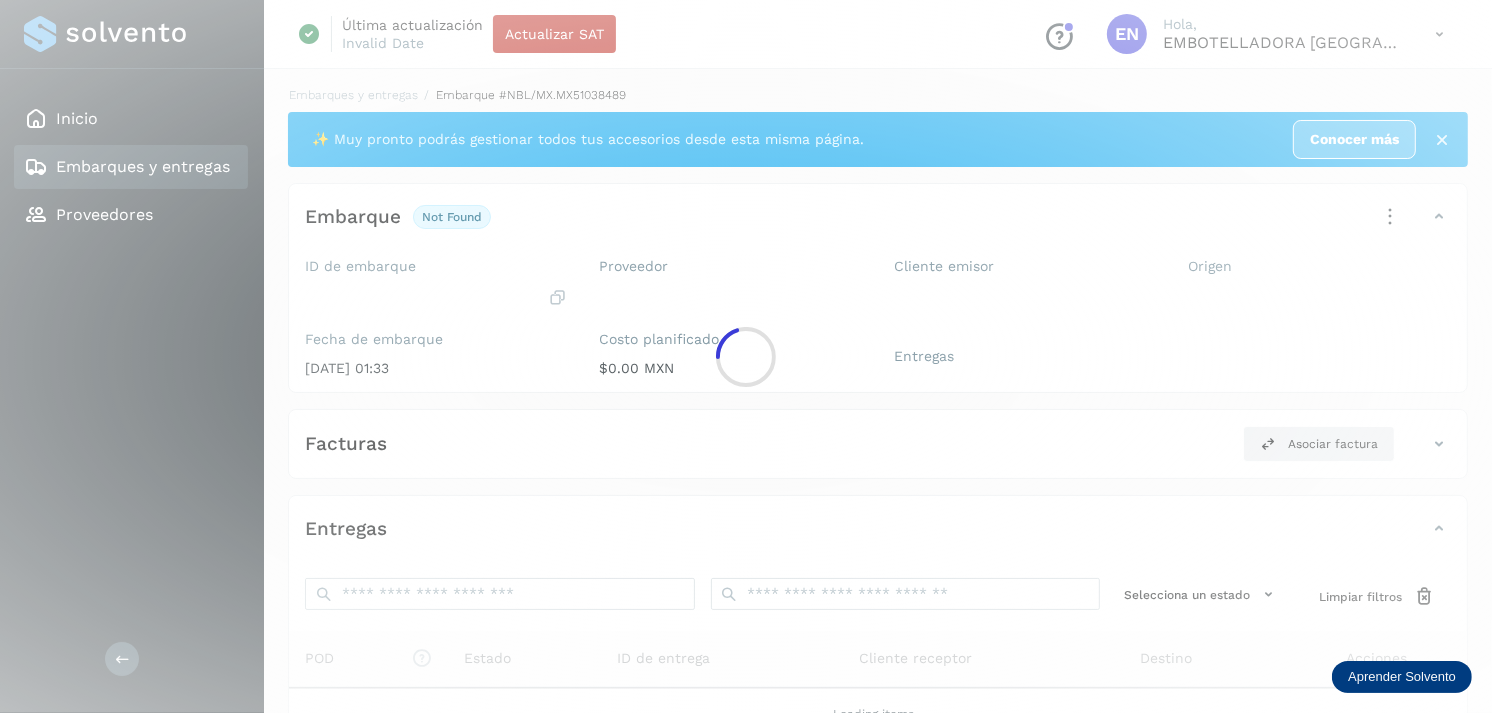 click 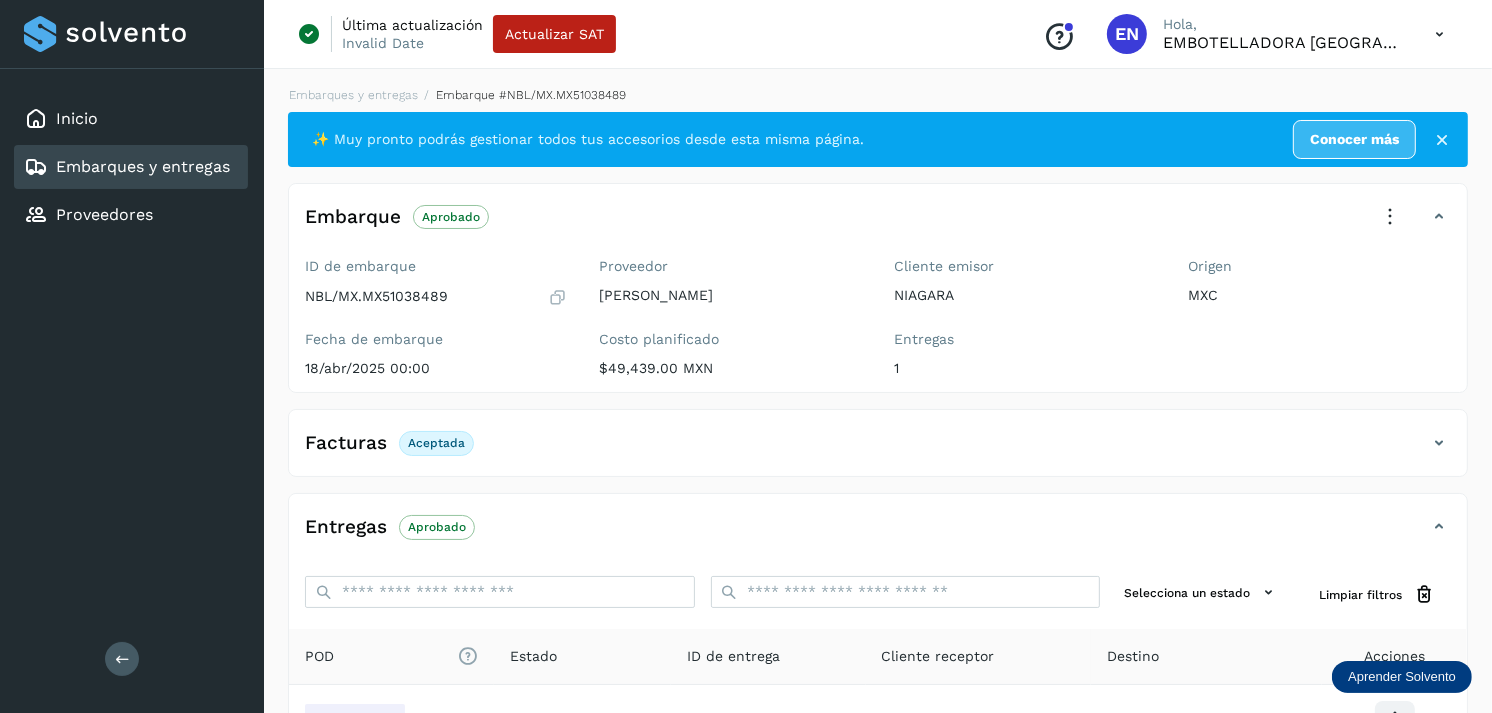 click on "Embarques y entregas" 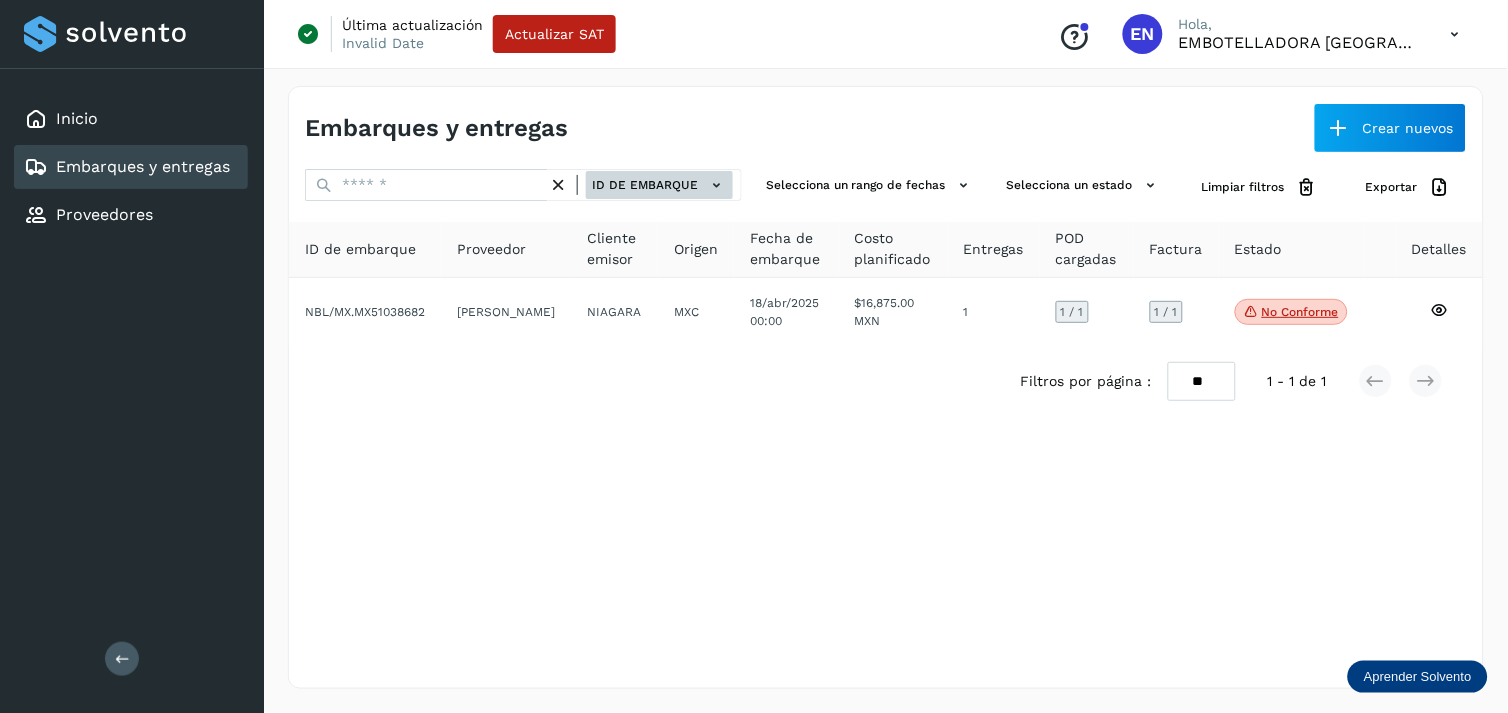 click 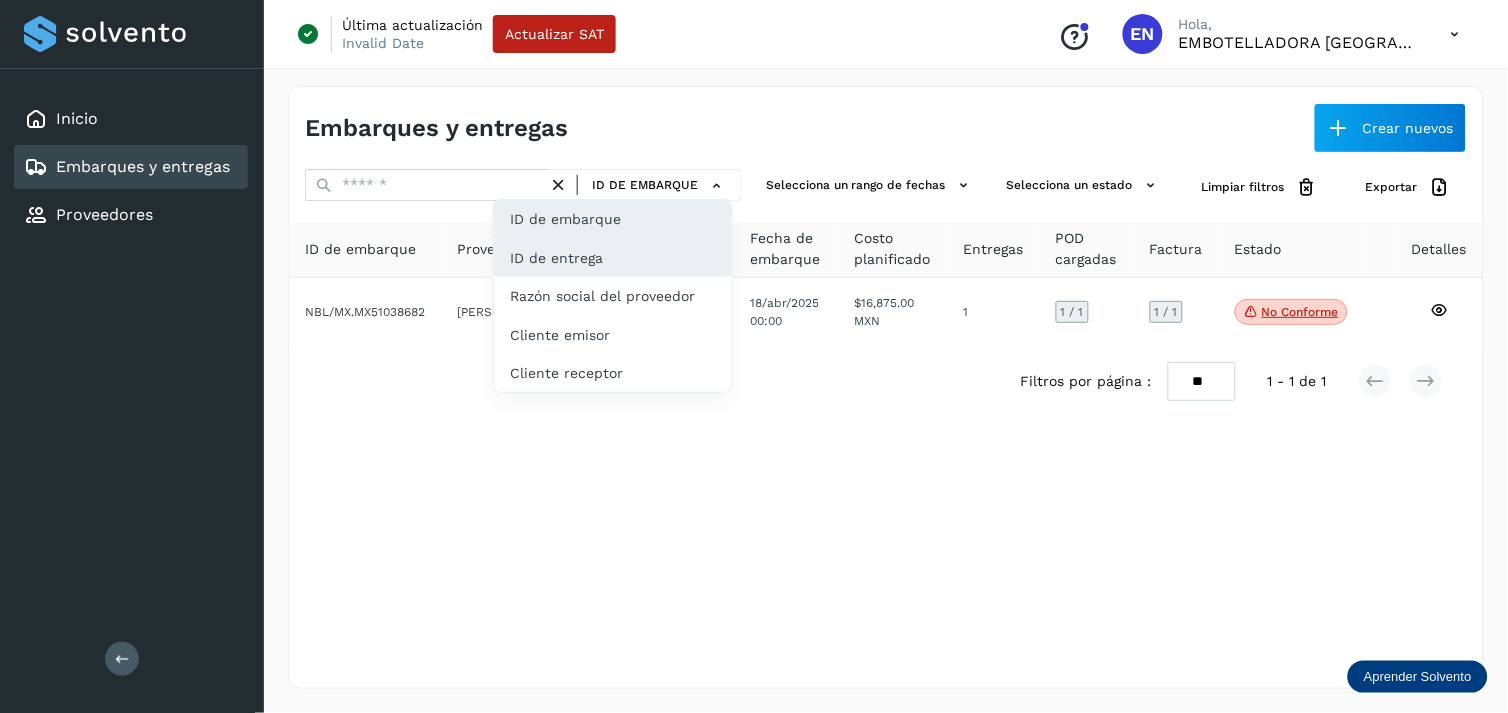 click on "ID de entrega" 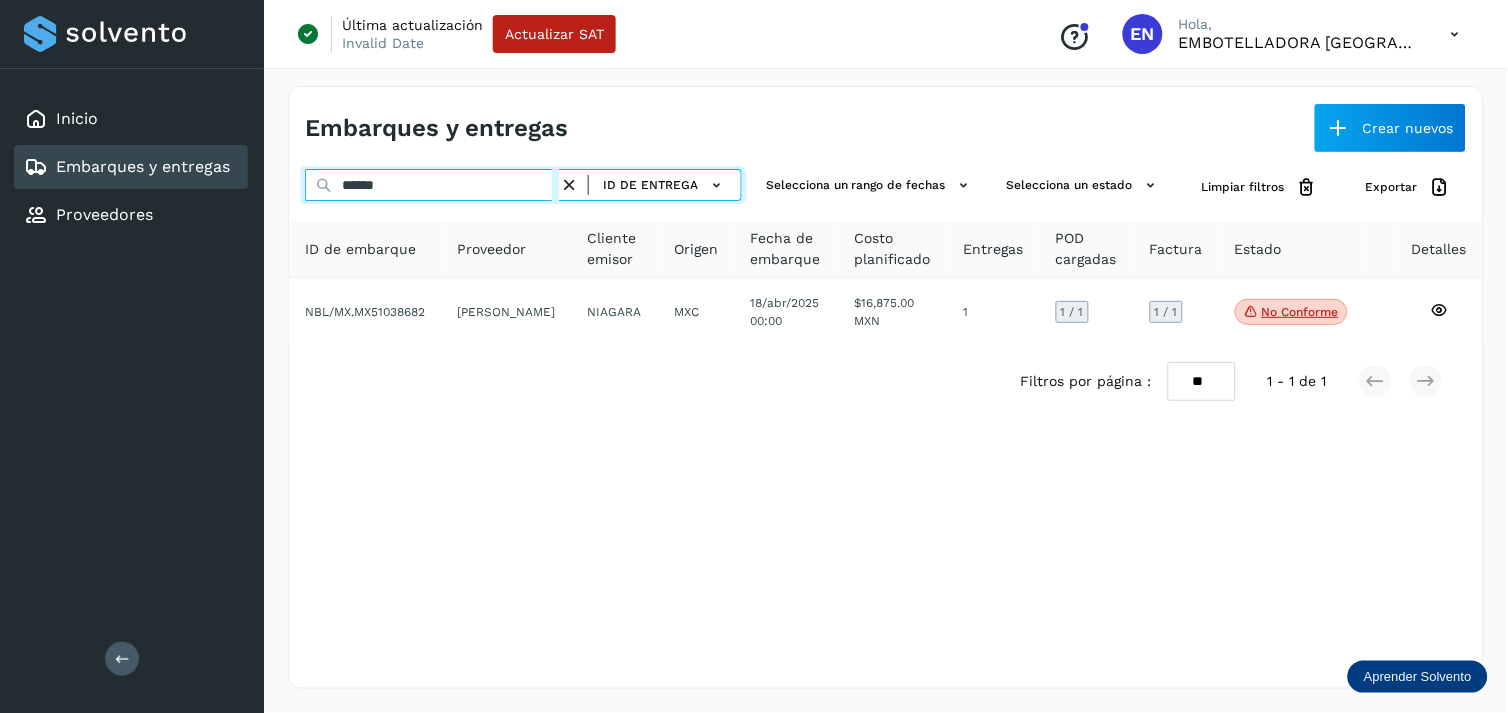 click on "******" at bounding box center [432, 185] 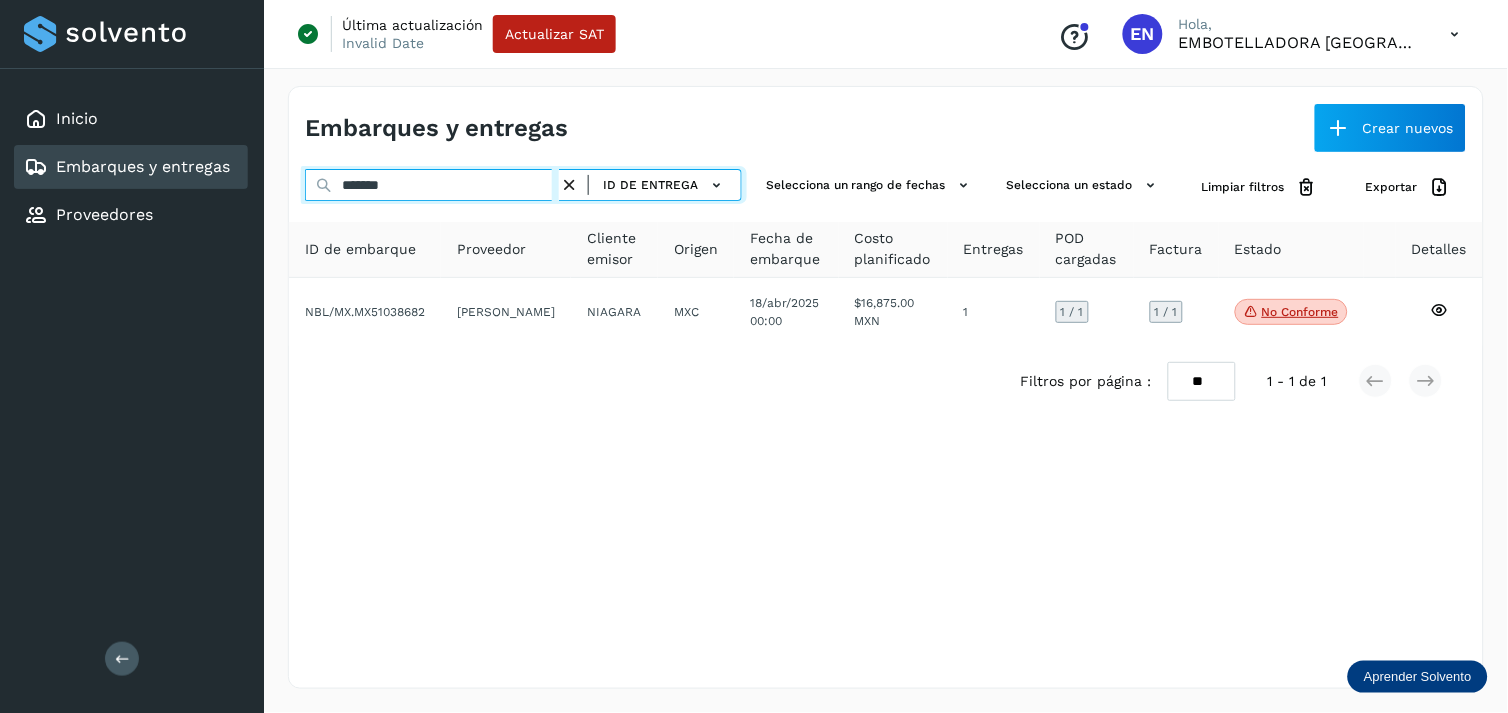 type on "******" 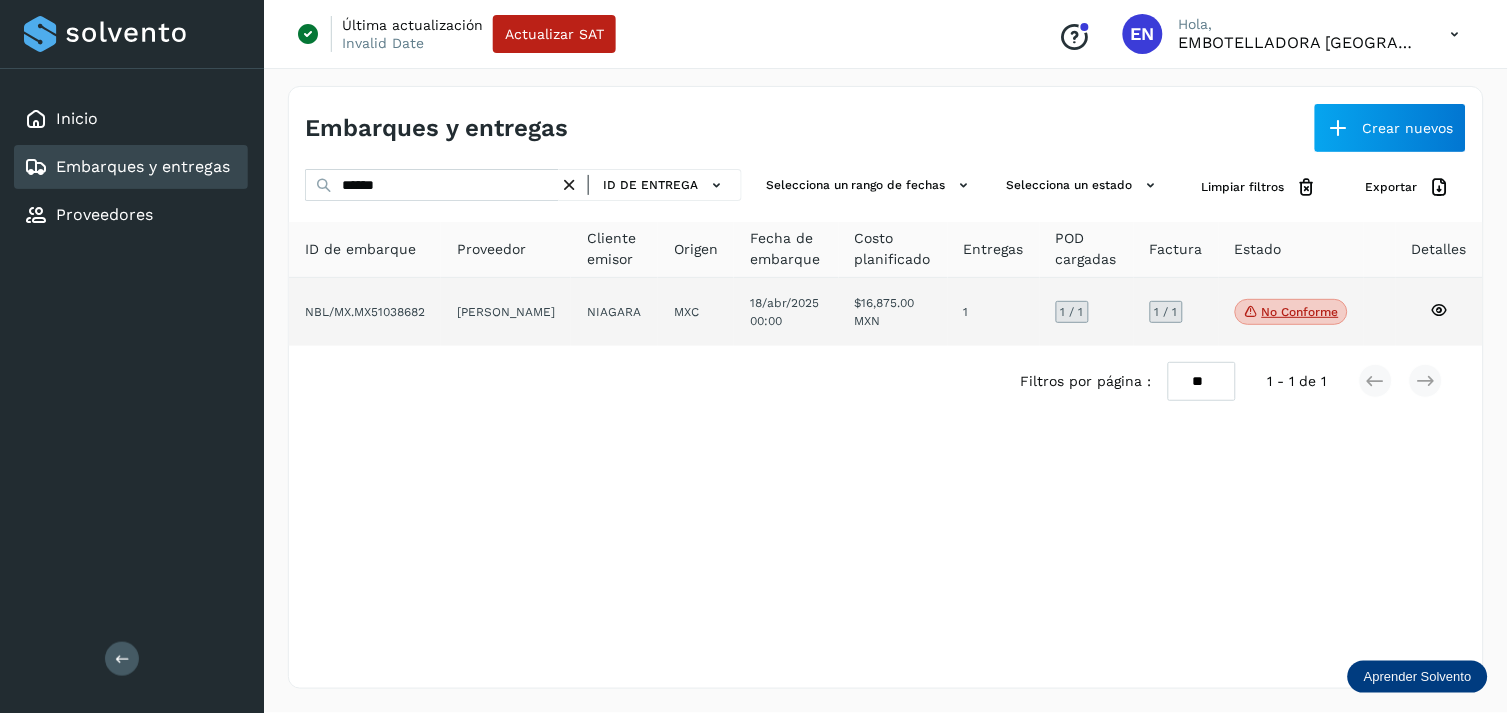 click on "DANIEL_MARTINEZ" 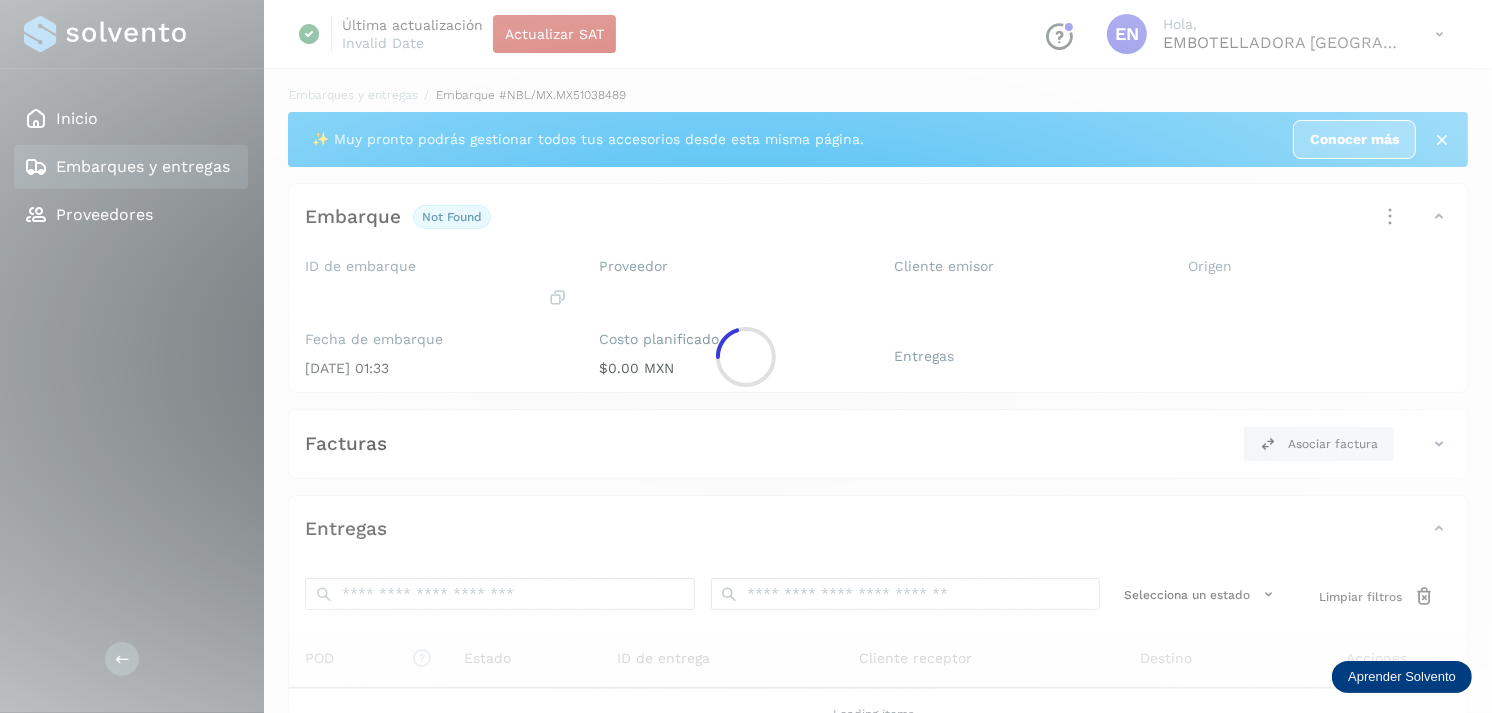 click 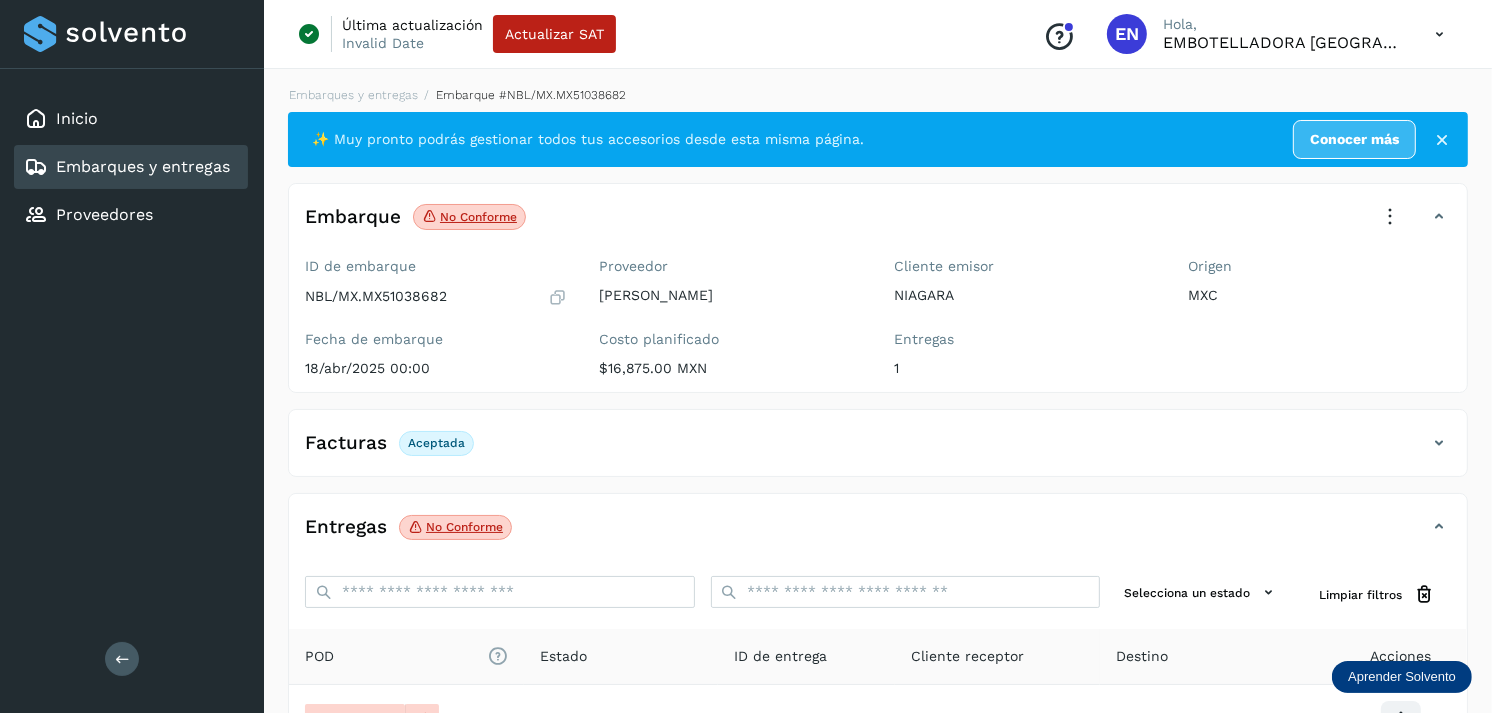 scroll, scrollTop: 241, scrollLeft: 0, axis: vertical 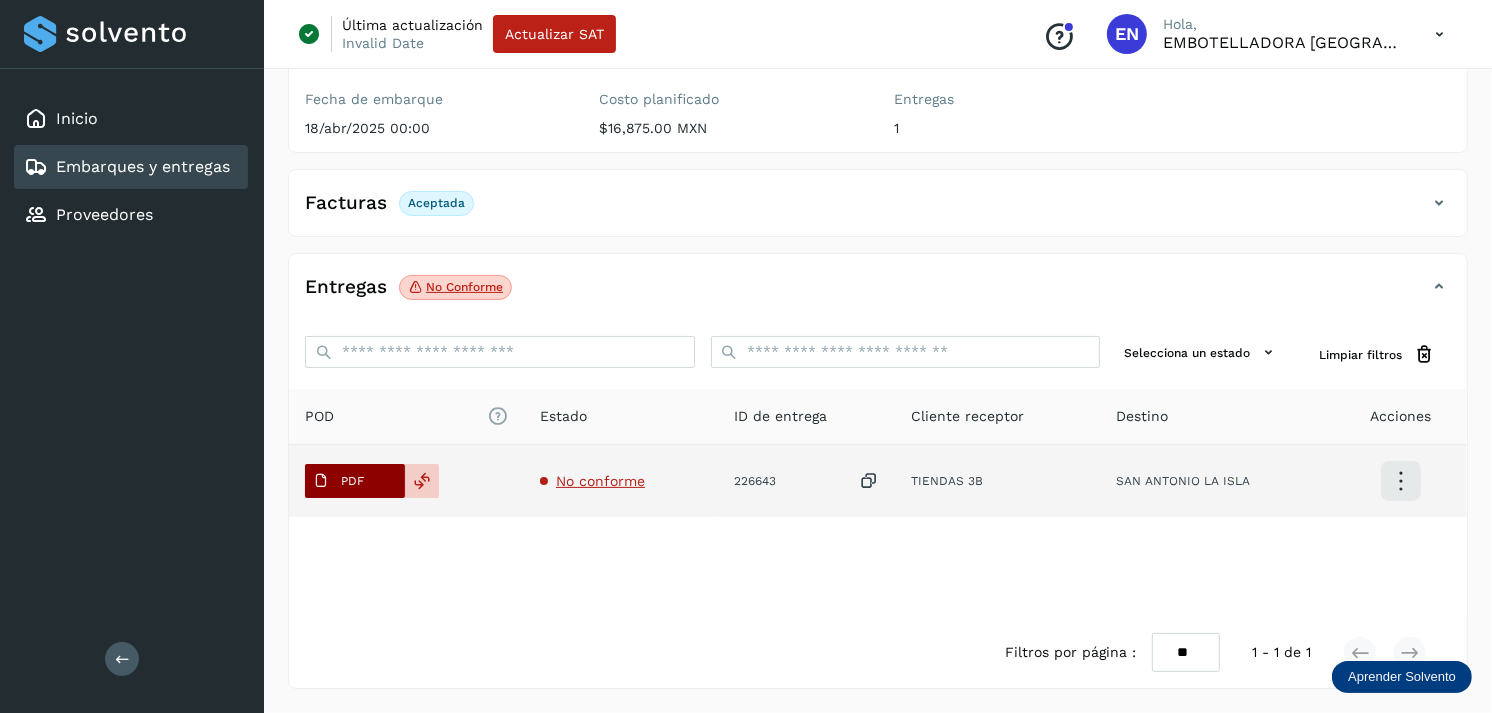 click on "PDF" at bounding box center [338, 481] 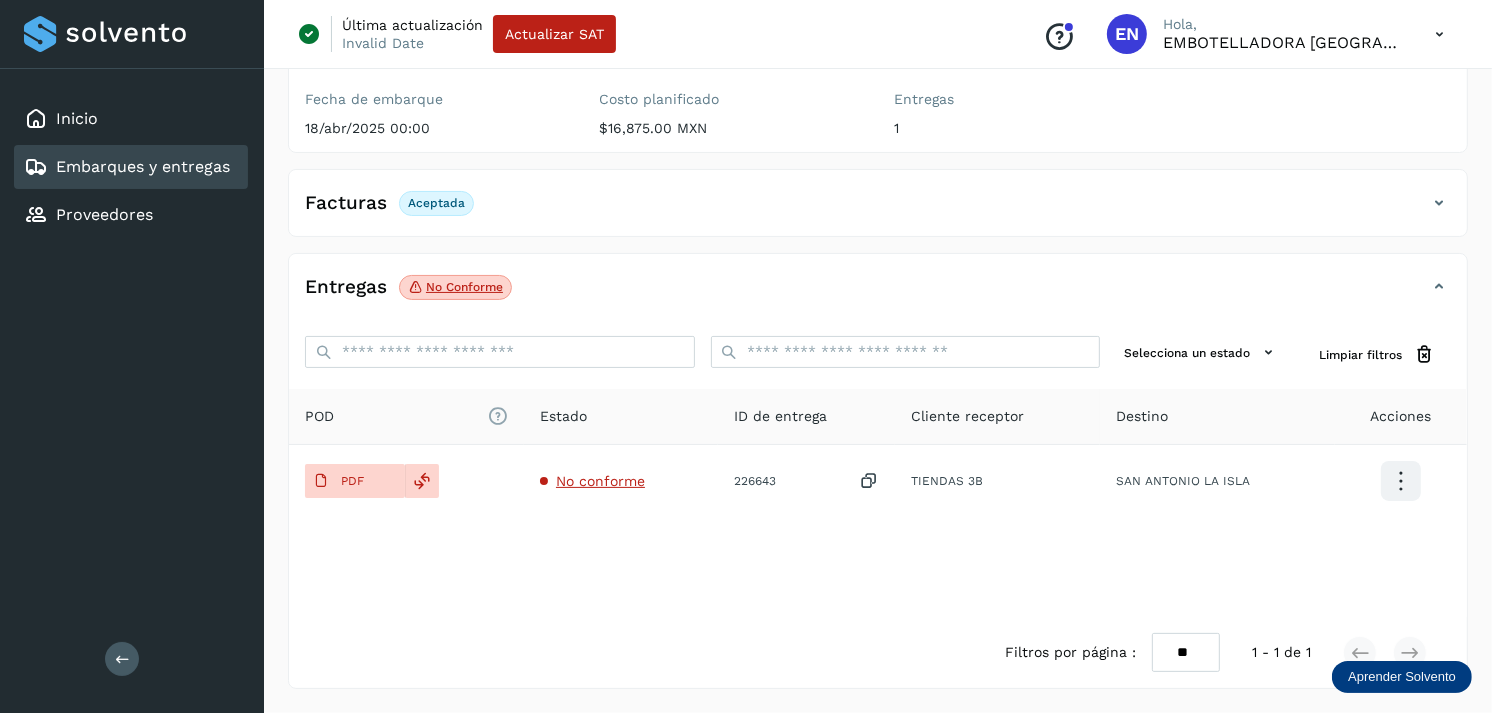 type 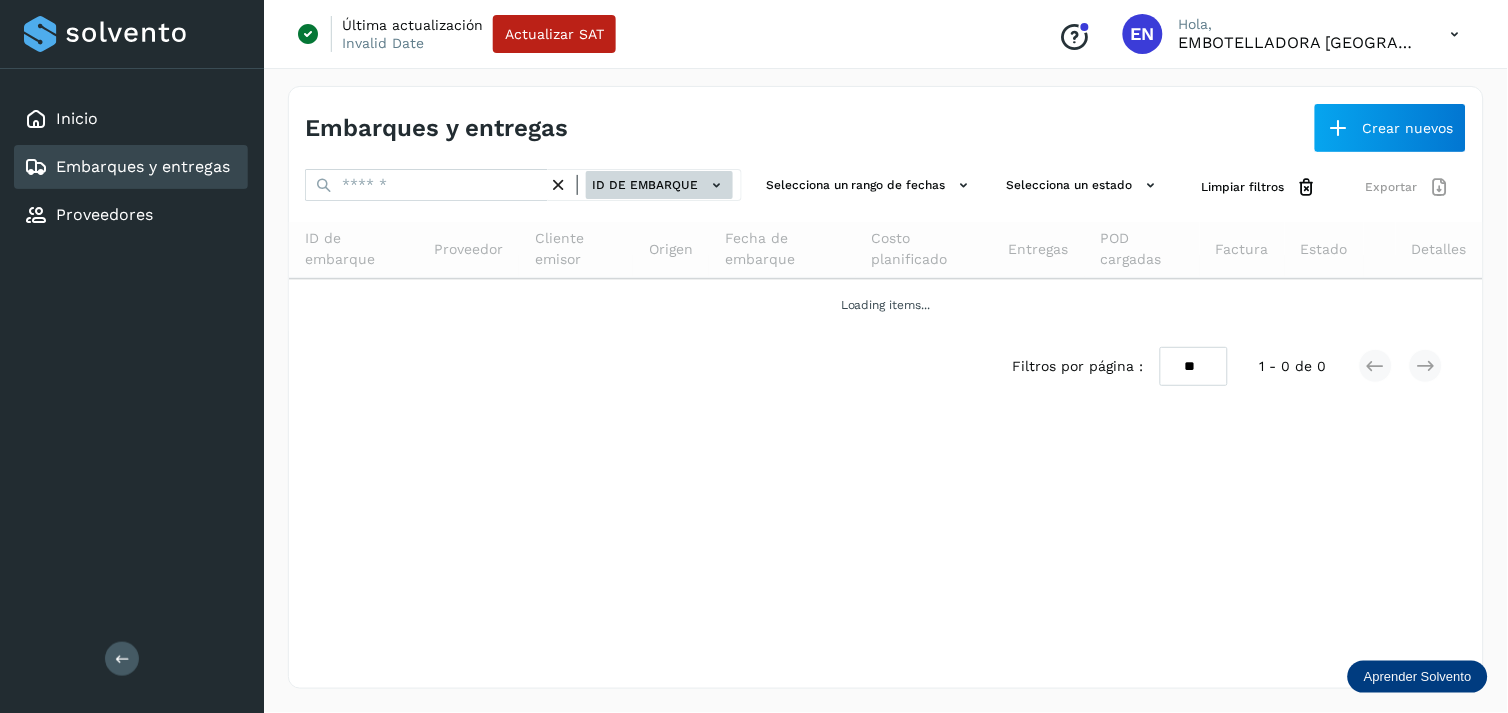 click on "ID de embarque" 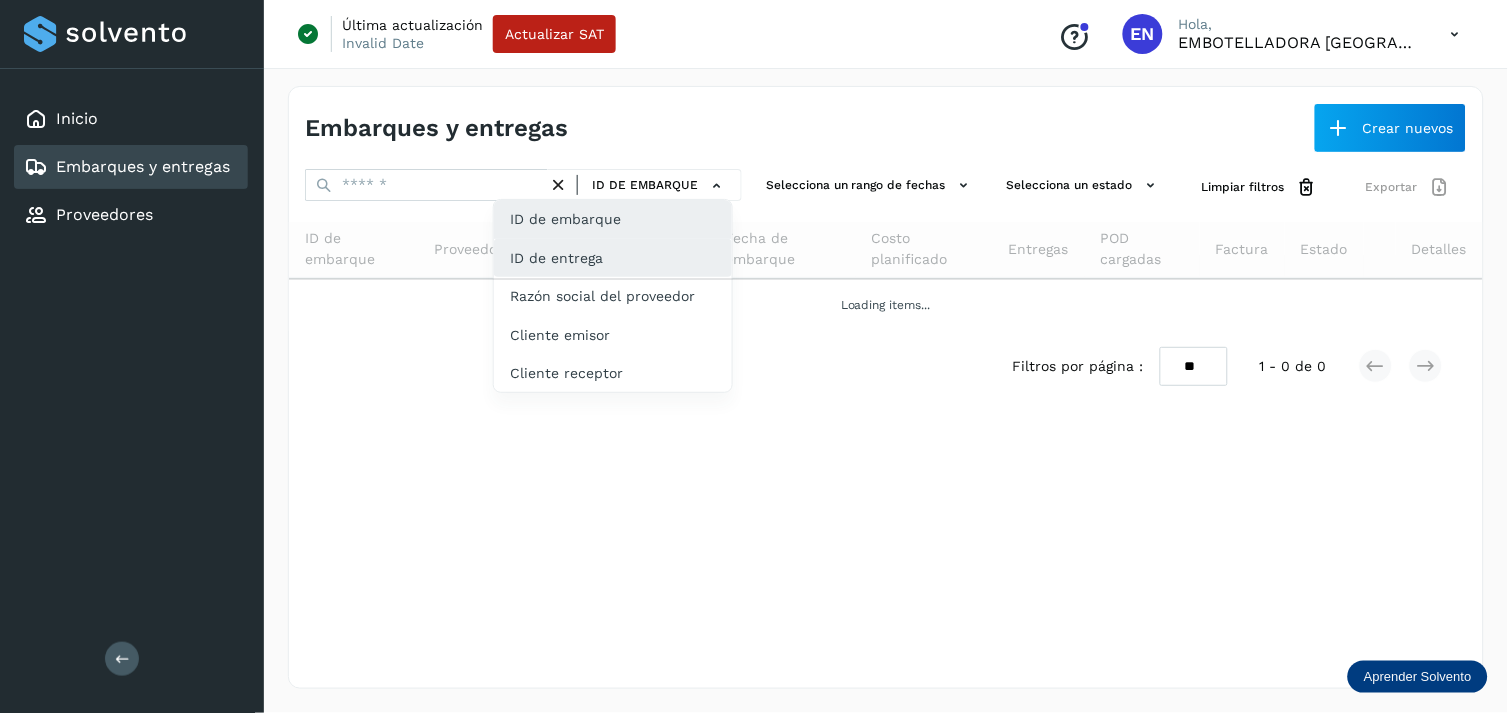 click on "ID de entrega" 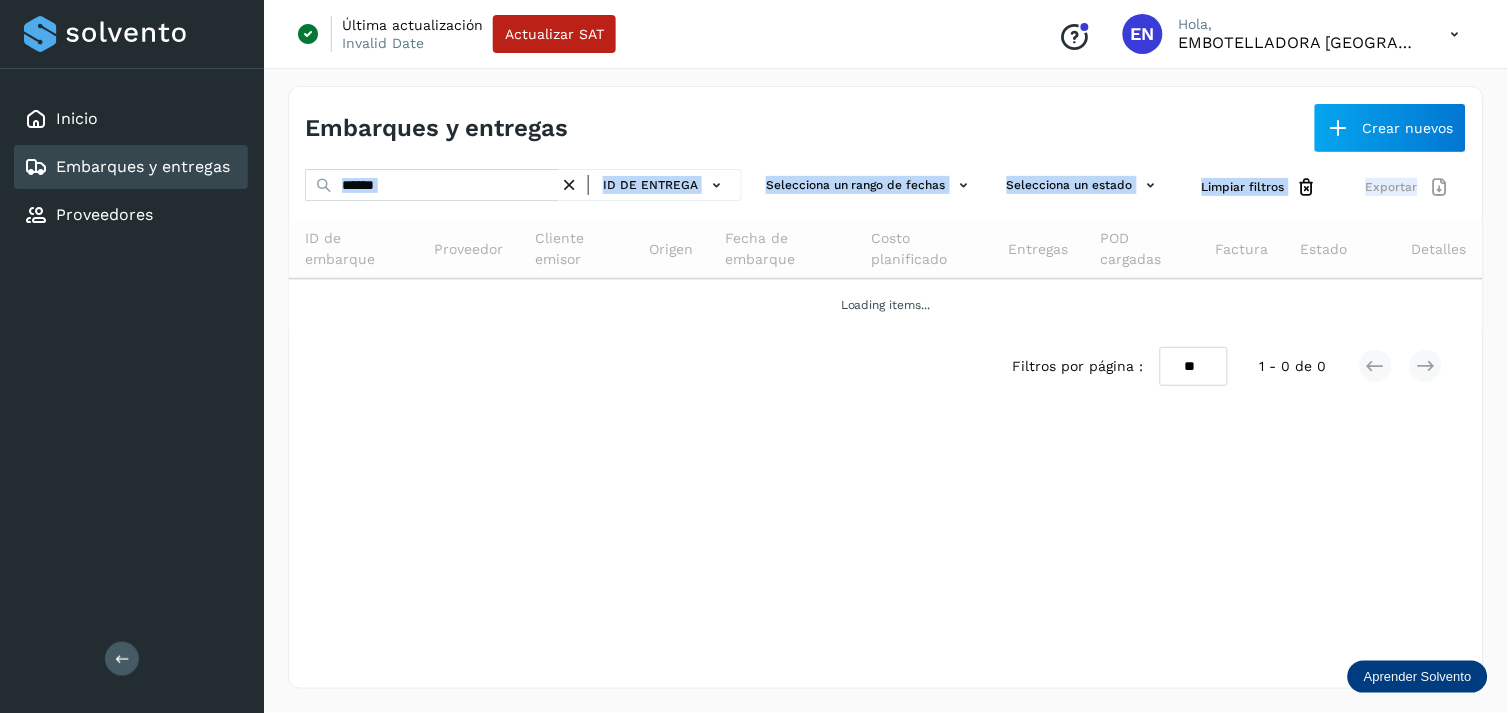 drag, startPoint x: 485, startPoint y: 206, endPoint x: 434, endPoint y: 181, distance: 56.797886 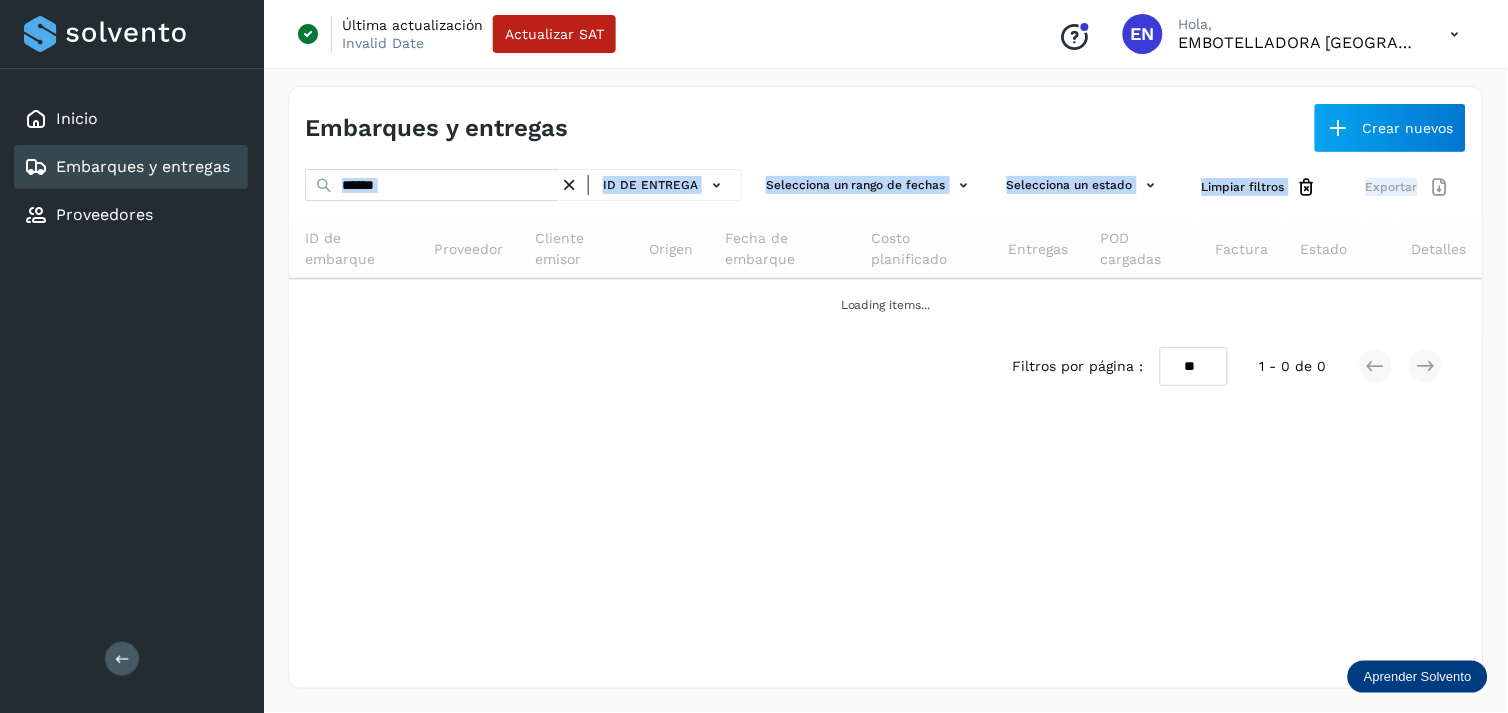click on "****** ID de entrega Selecciona un rango de fechas  Selecciona un estado Limpiar filtros Exportar ID de embarque Proveedor Cliente emisor Origen Fecha de embarque Costo planificado Entregas POD cargadas Factura Estado Detalles Loading items... Filtros por página : ** ** ** 1 - 0 de 0" at bounding box center (886, 285) 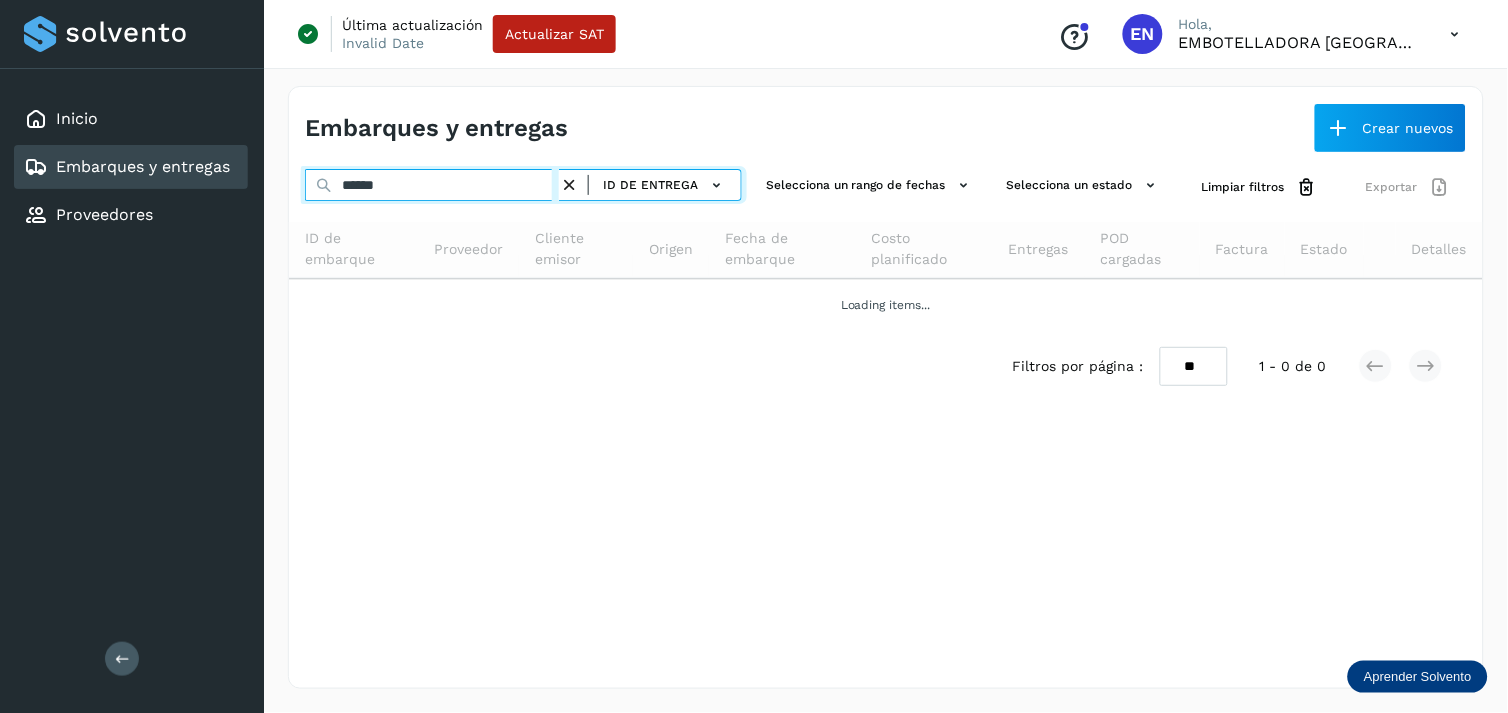 click on "******" at bounding box center (432, 185) 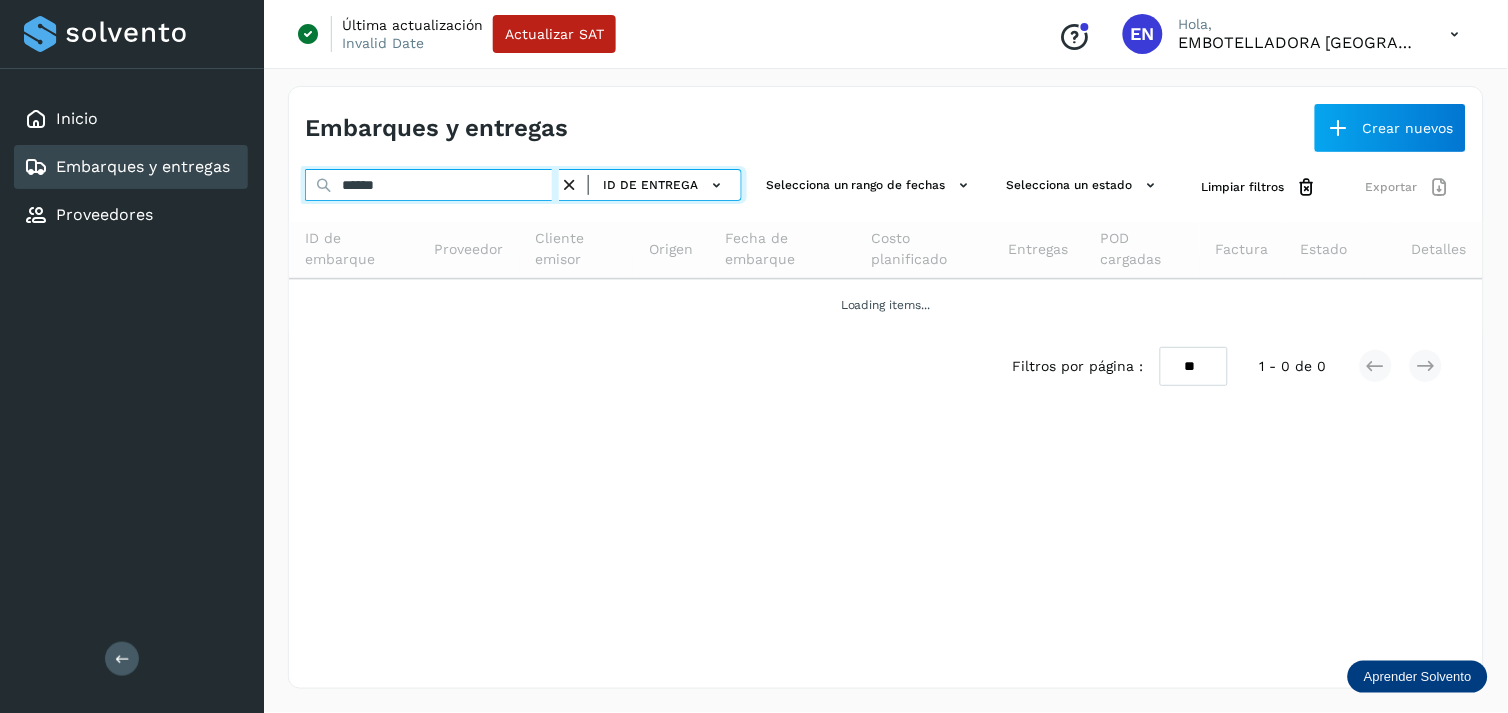 paste 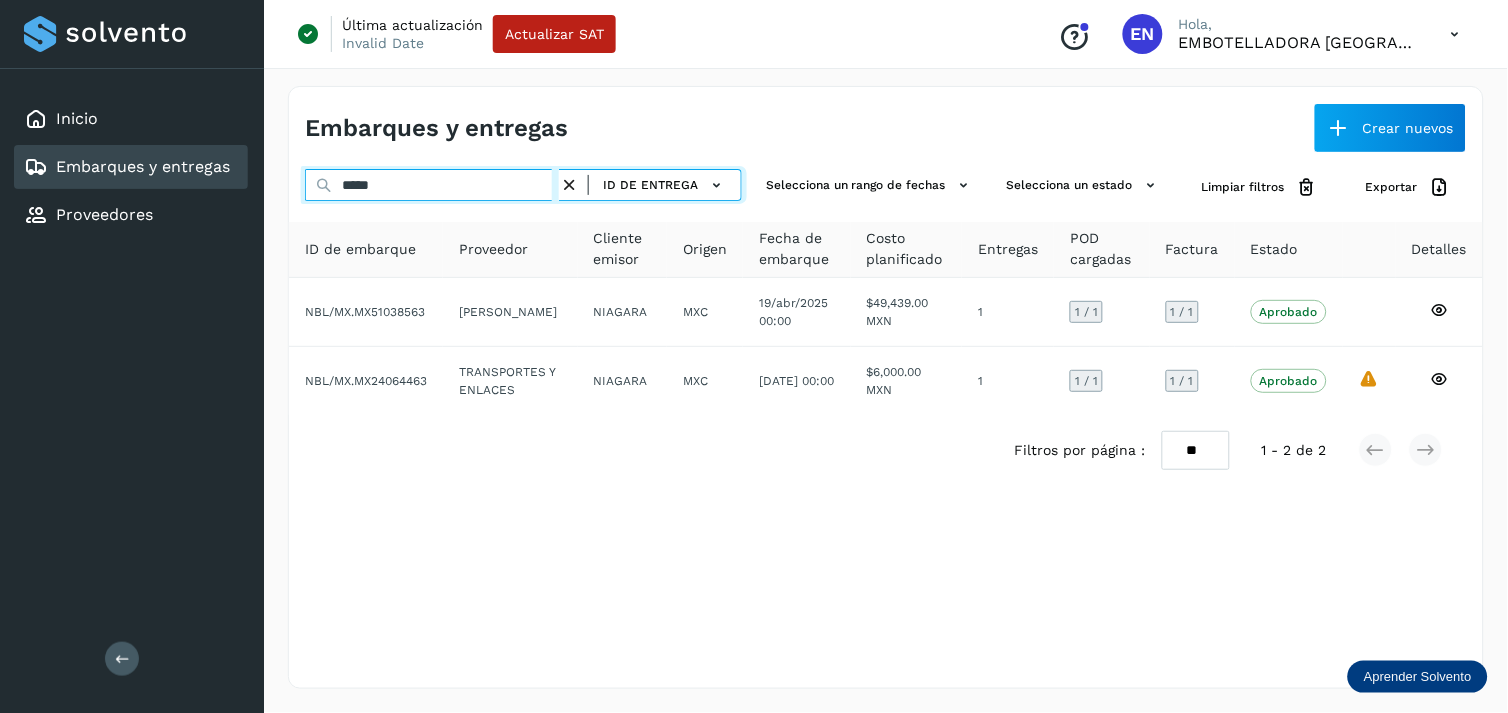 type on "*****" 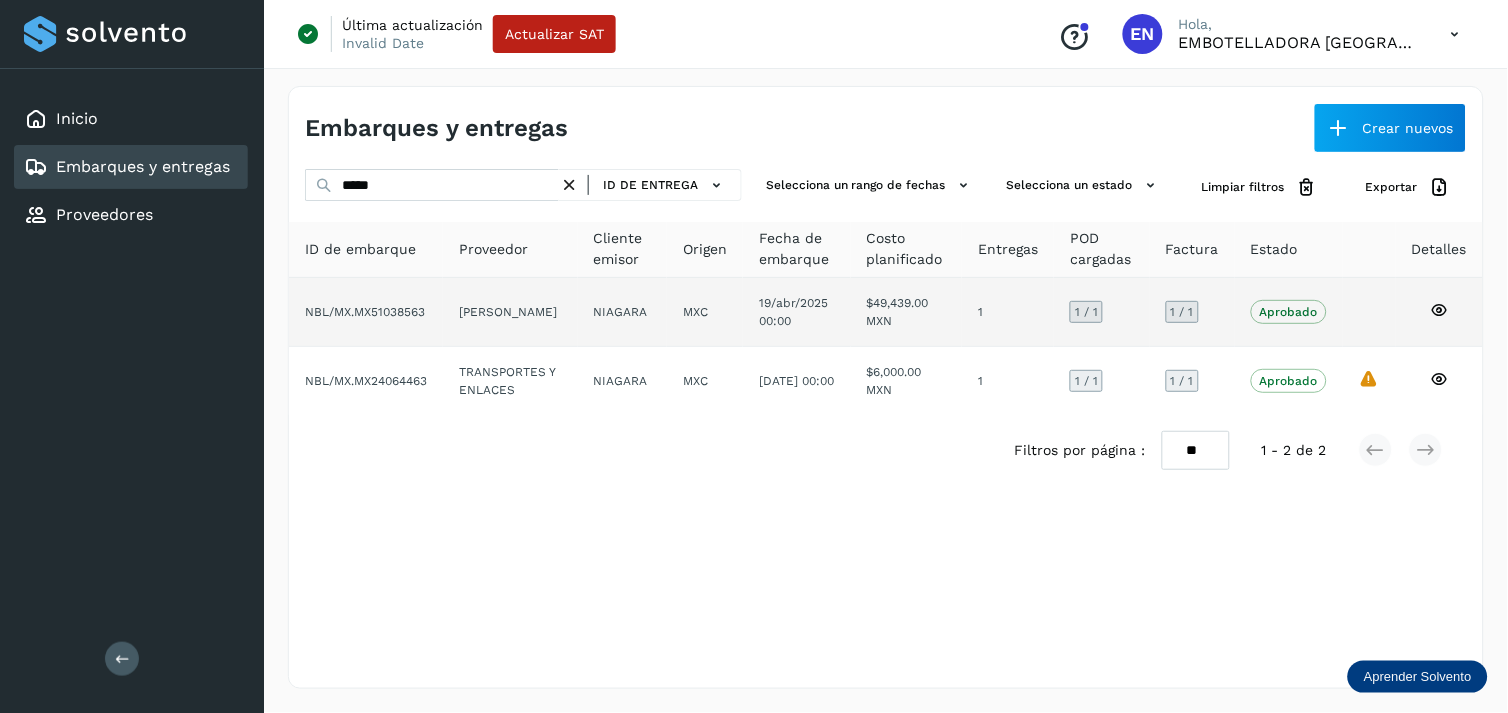 click on "NIAGARA" 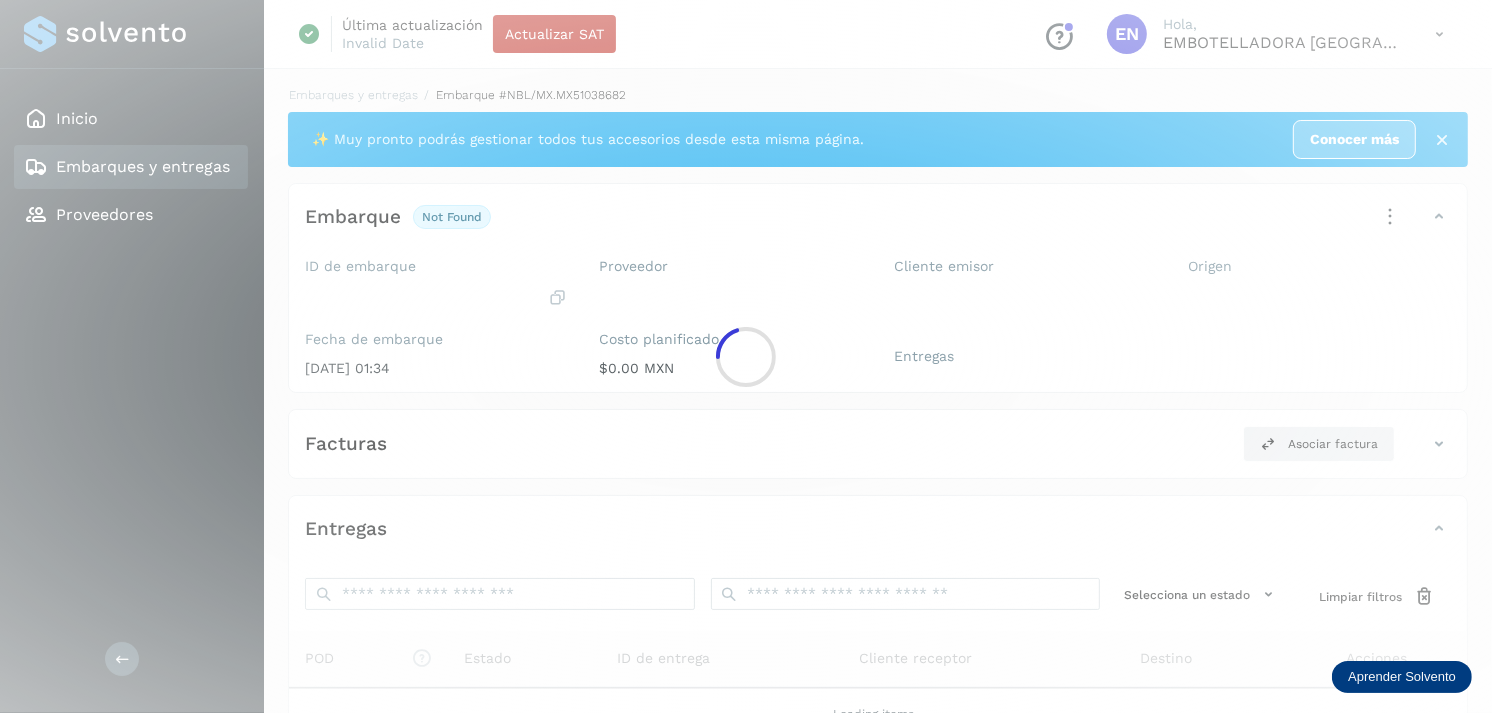 click 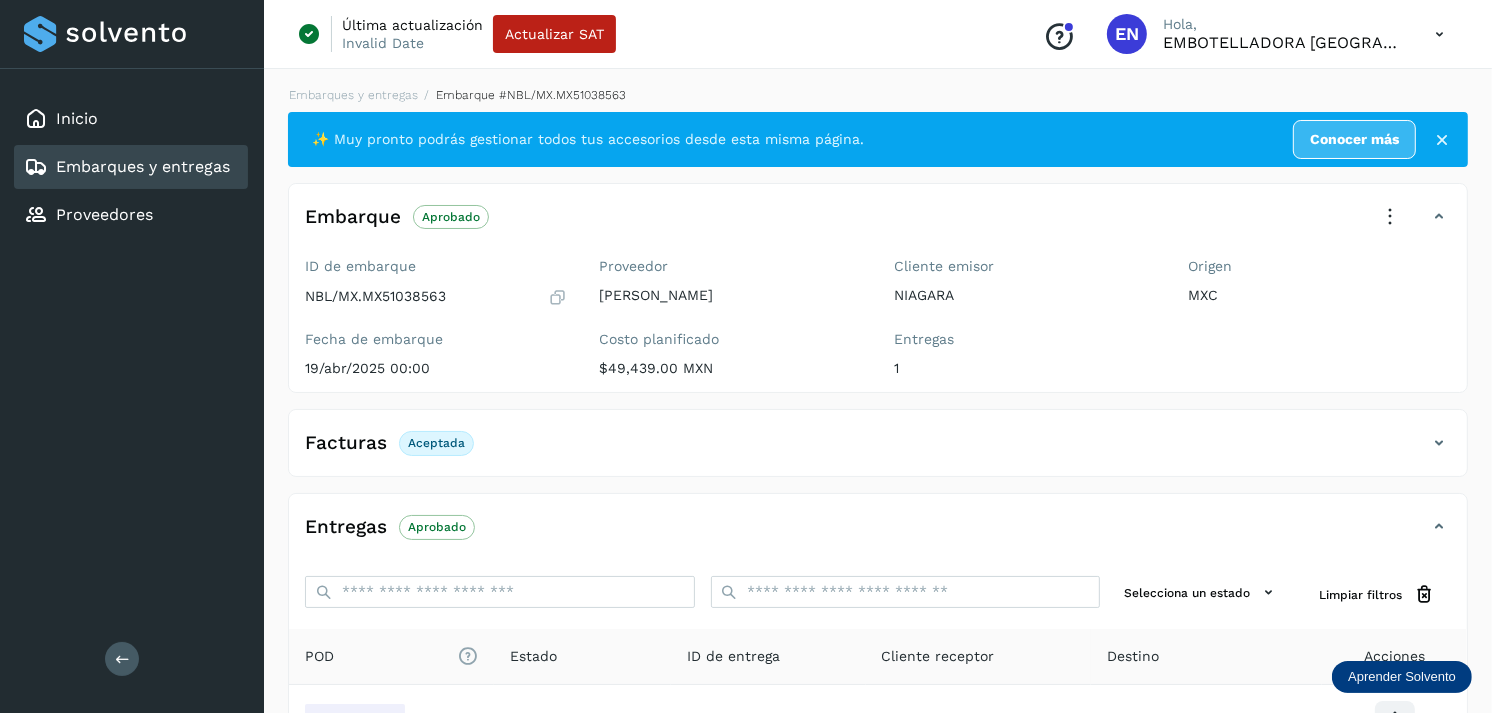 scroll, scrollTop: 241, scrollLeft: 0, axis: vertical 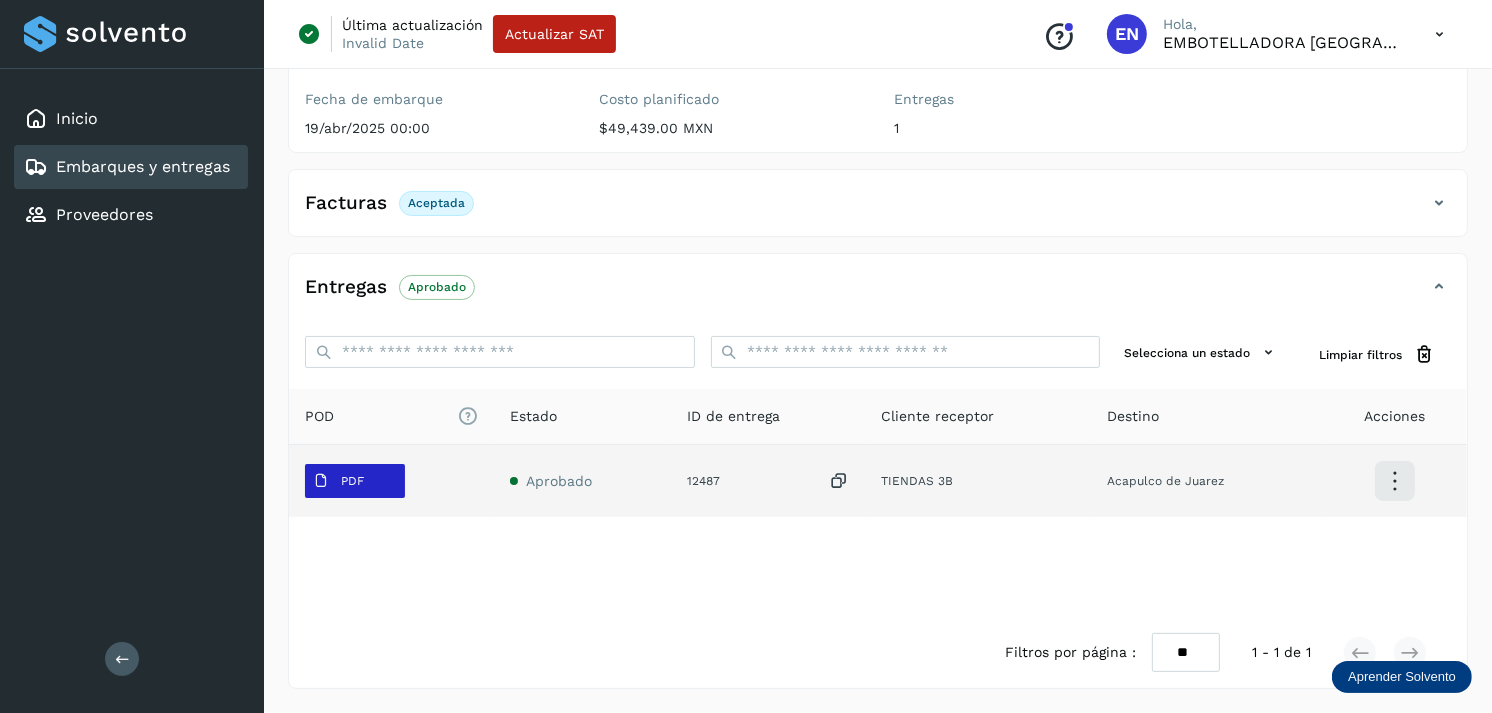 click on "PDF" at bounding box center [355, 481] 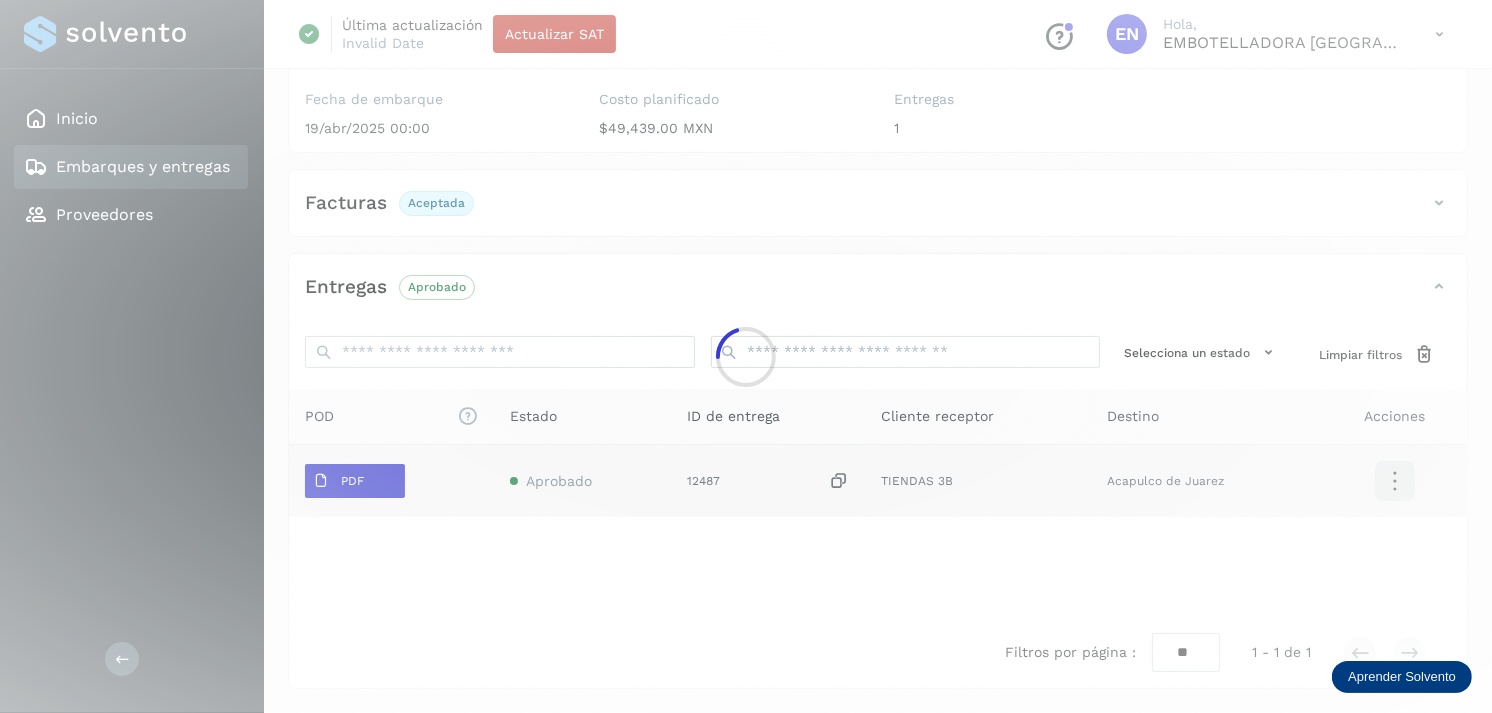 type 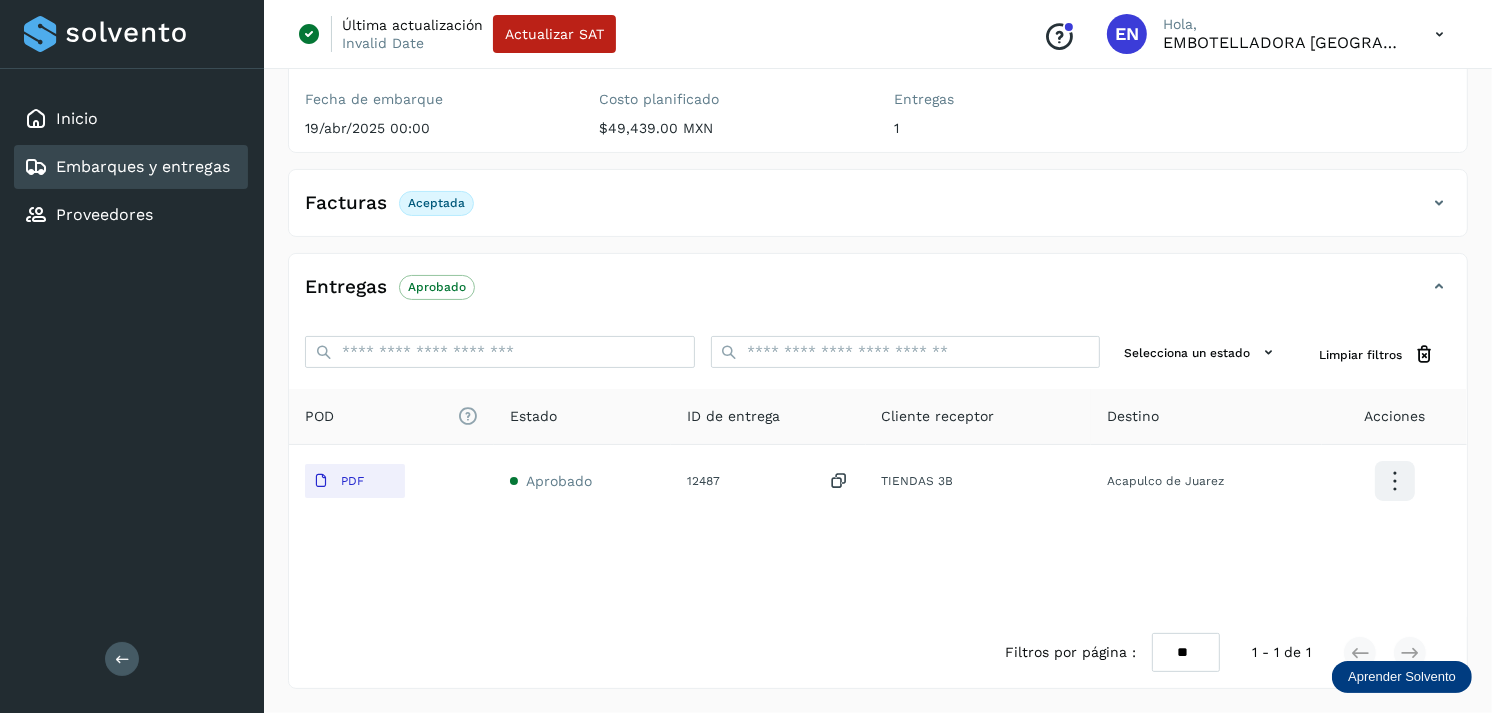 click on "Embarques y entregas" at bounding box center (143, 166) 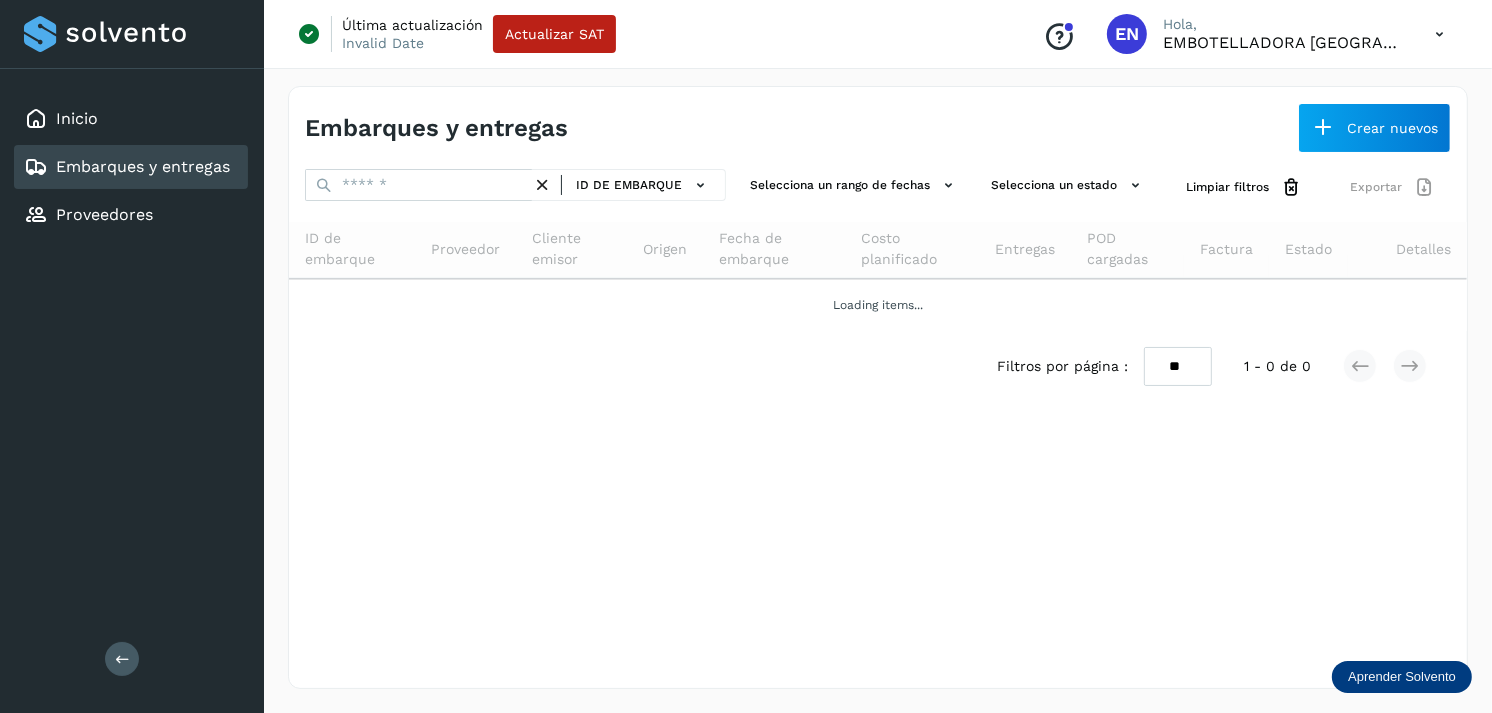scroll, scrollTop: 0, scrollLeft: 0, axis: both 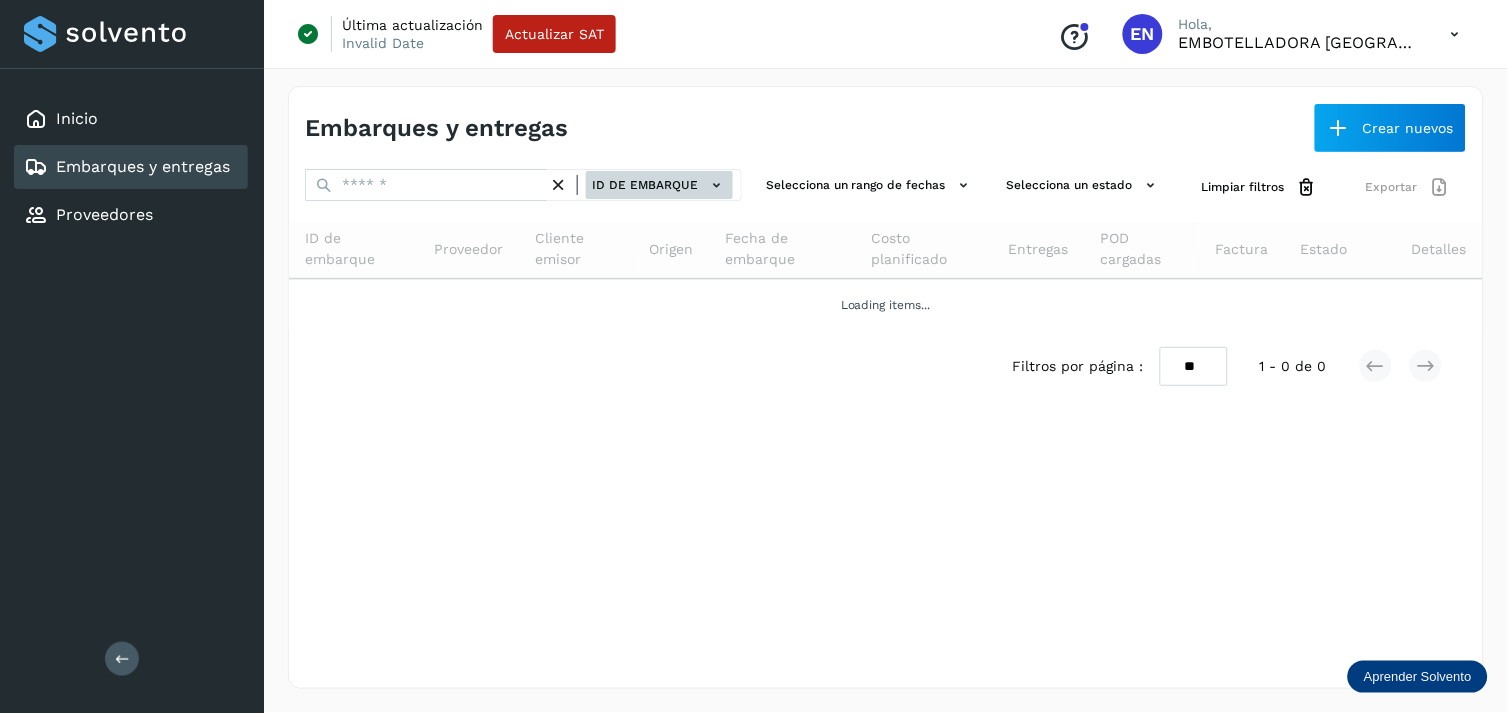 click on "ID de embarque" at bounding box center (659, 185) 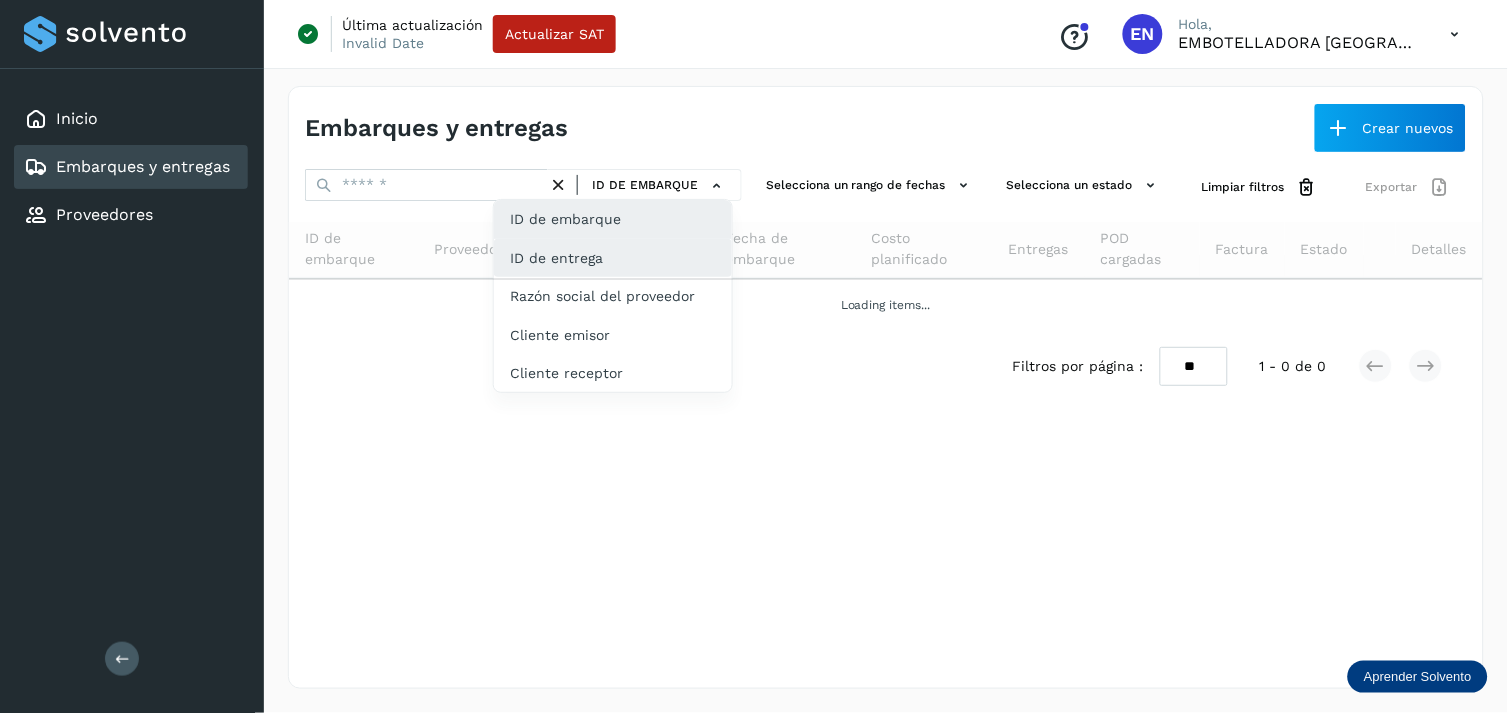 click on "ID de entrega" 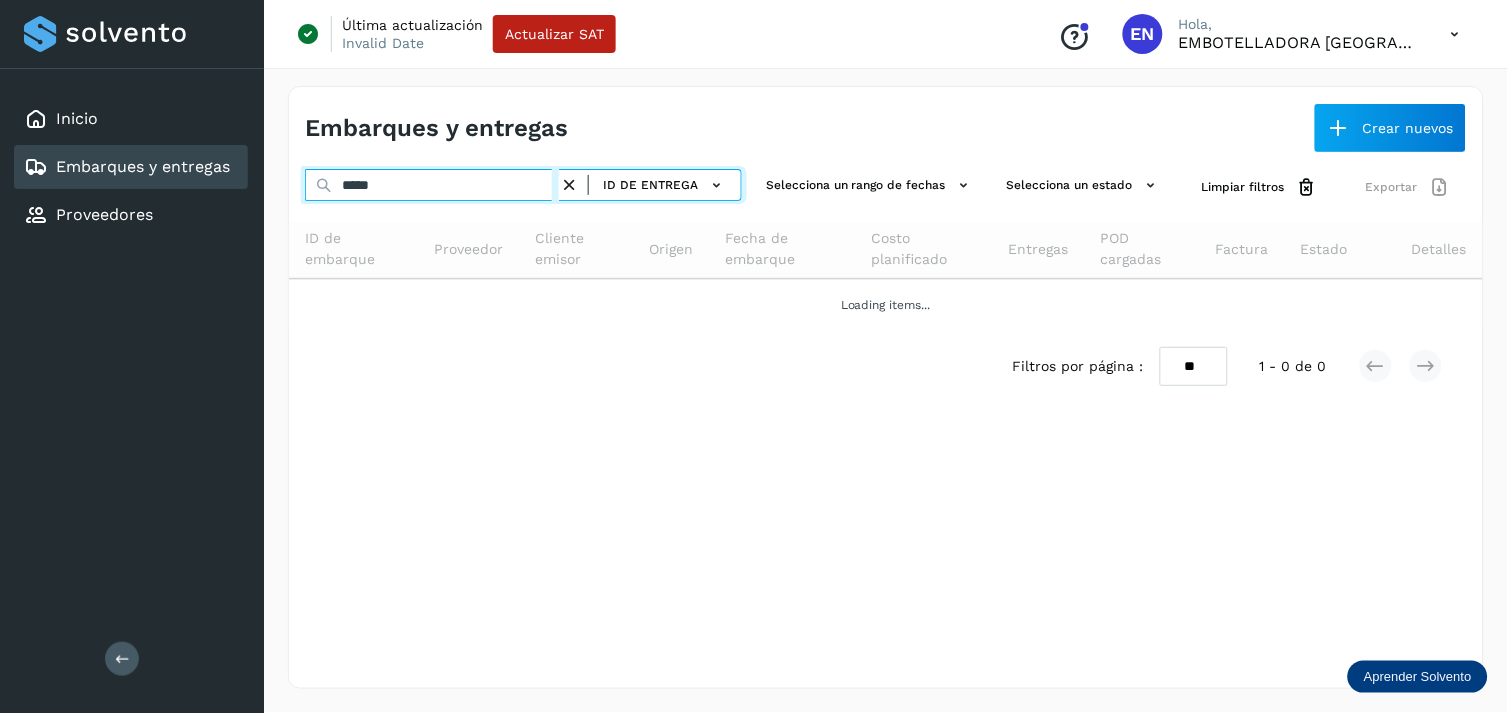 click on "*****" at bounding box center [432, 185] 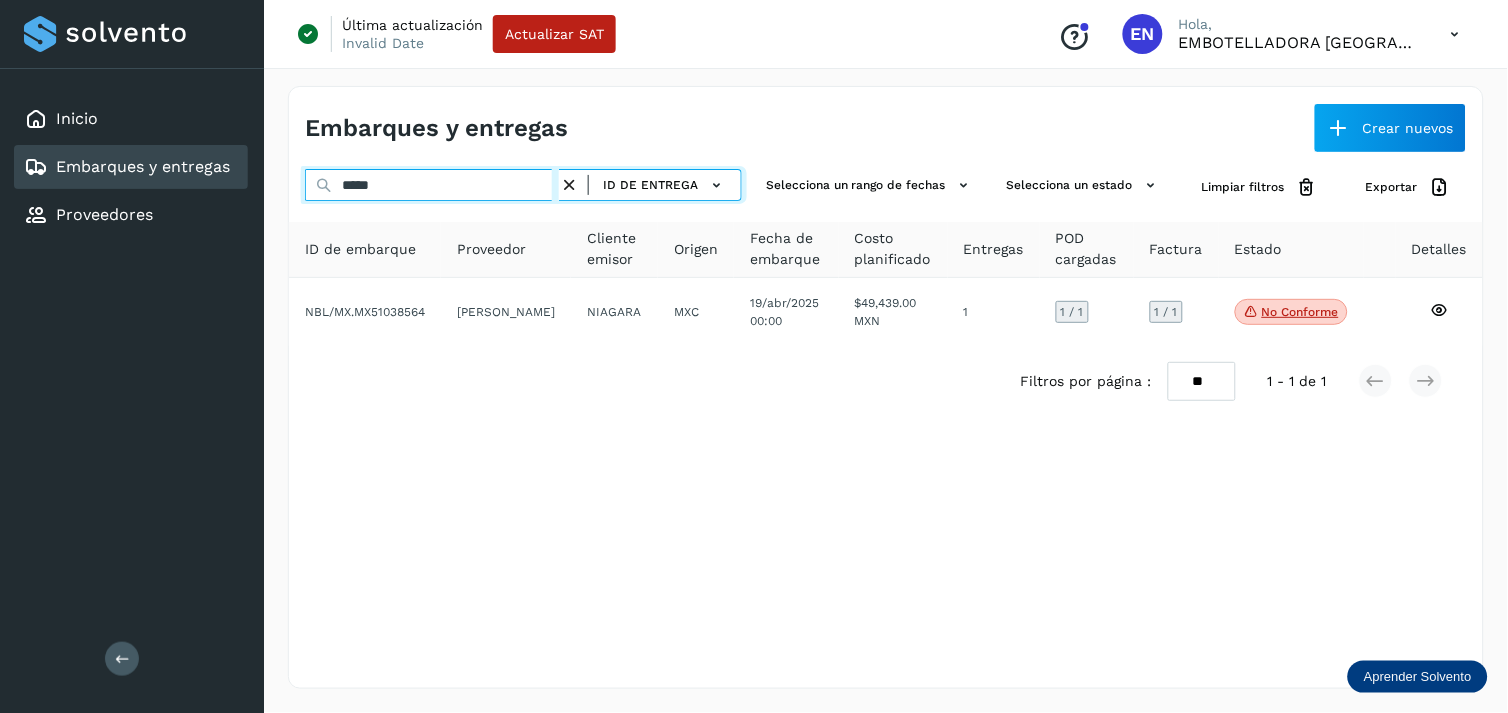type on "*****" 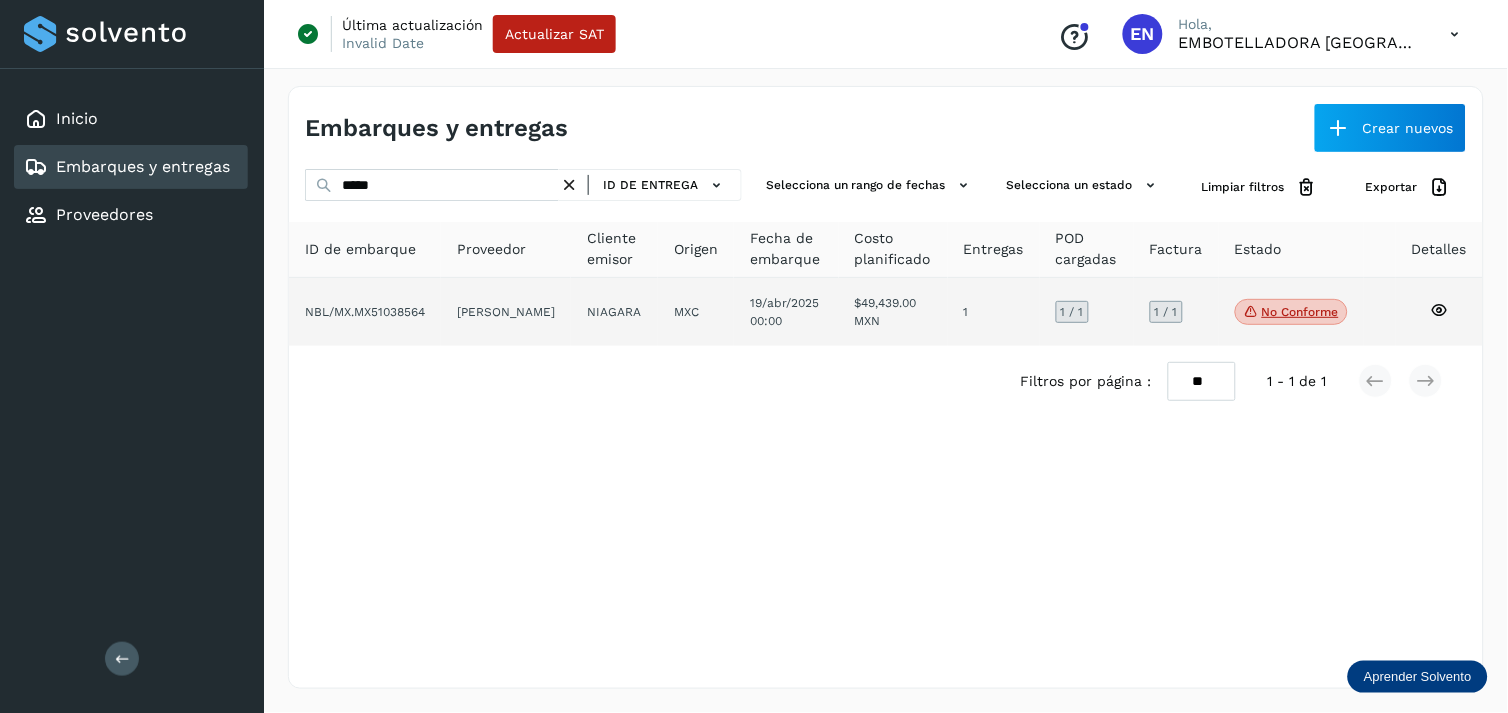 drag, startPoint x: 578, startPoint y: 276, endPoint x: 584, endPoint y: 297, distance: 21.84033 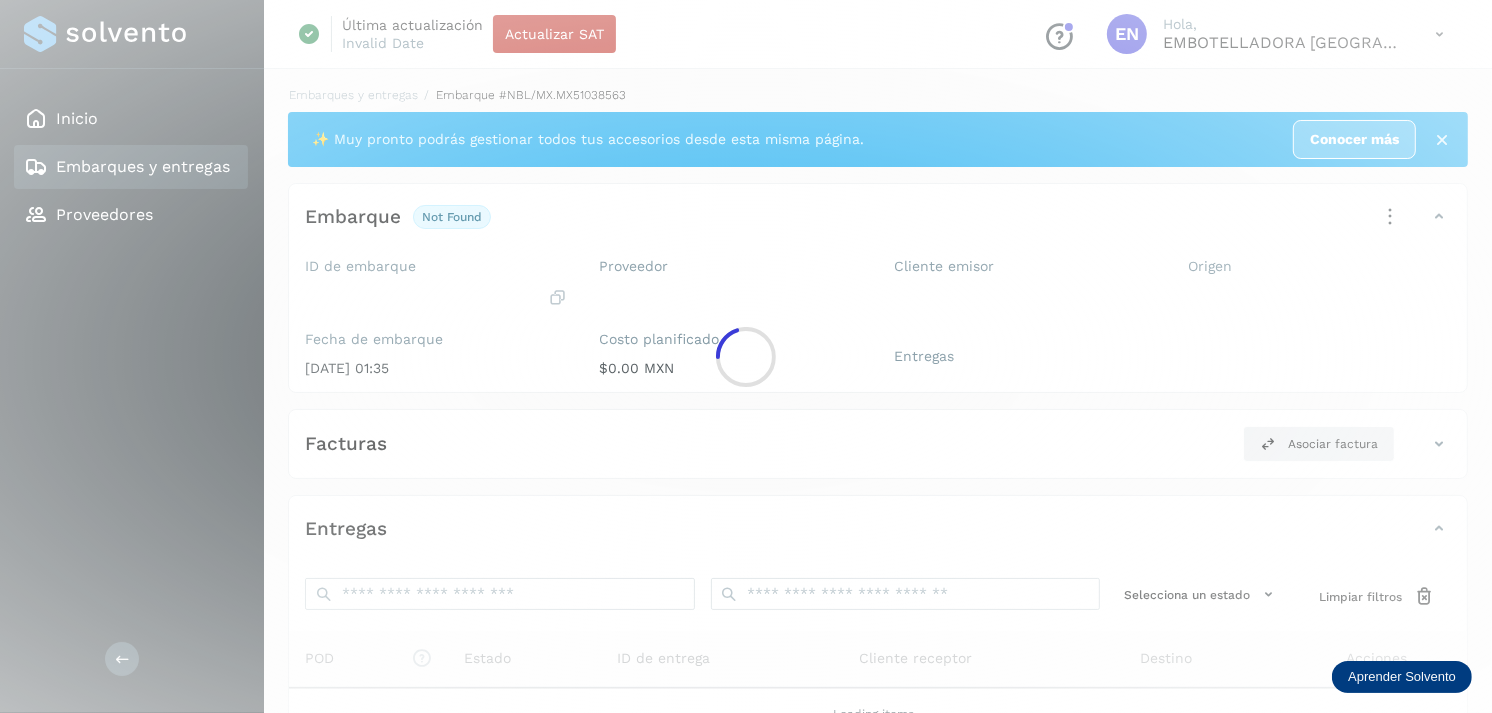 click 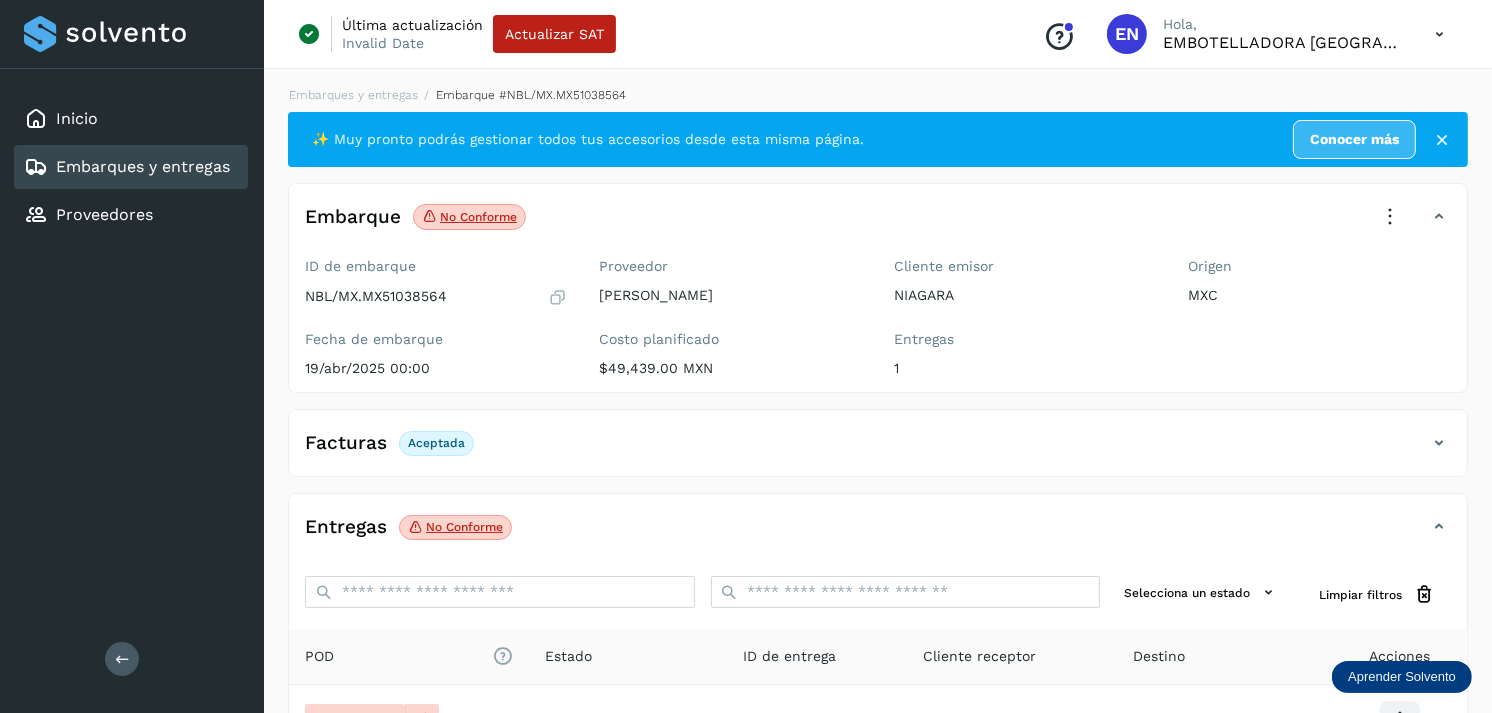 scroll, scrollTop: 241, scrollLeft: 0, axis: vertical 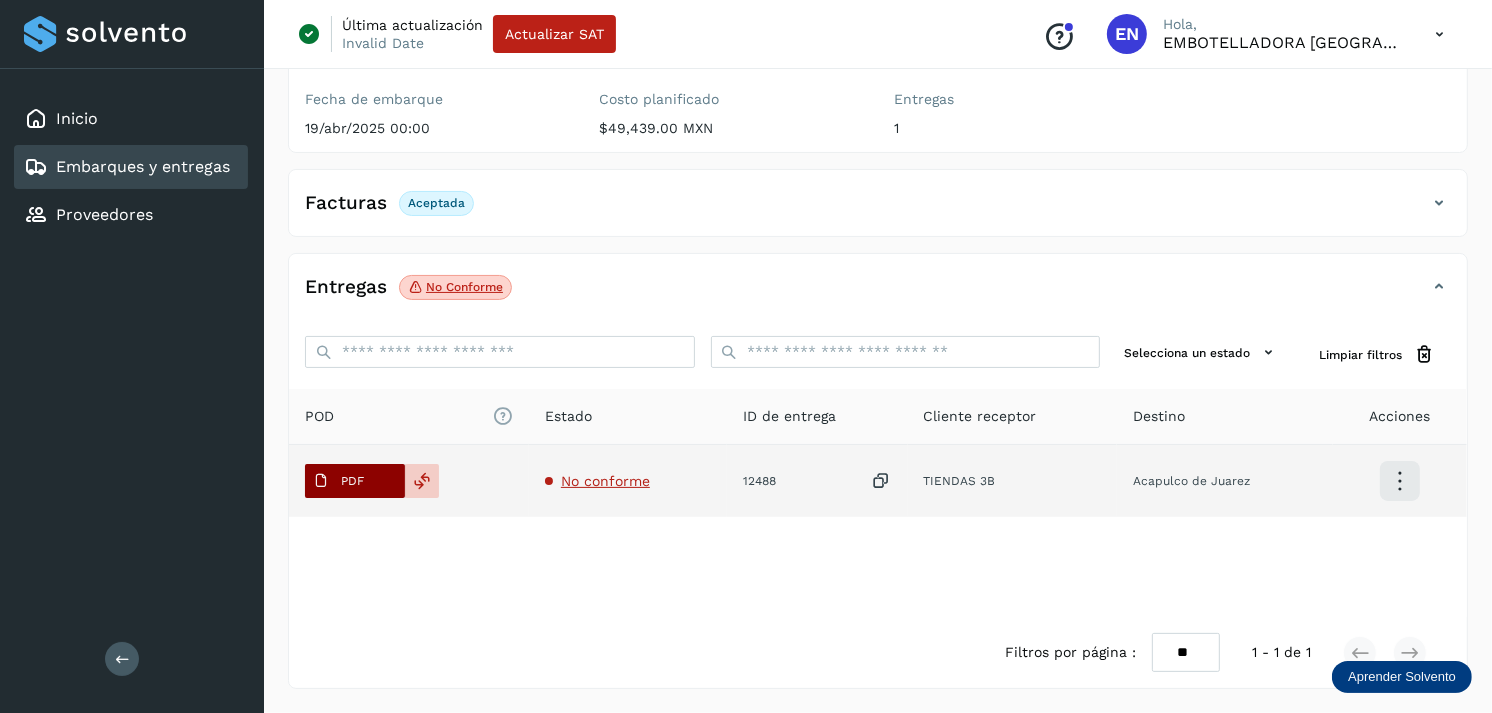 click on "PDF" at bounding box center [352, 481] 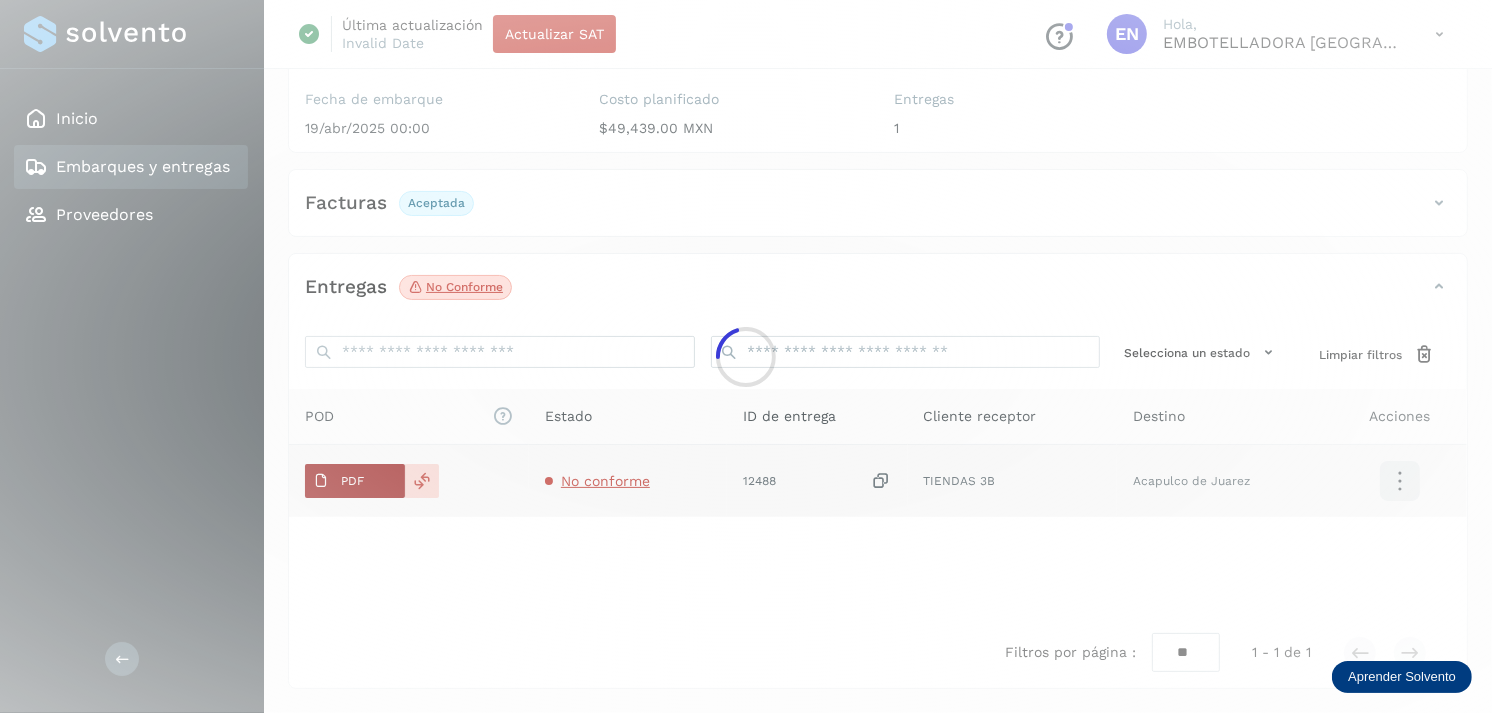 type 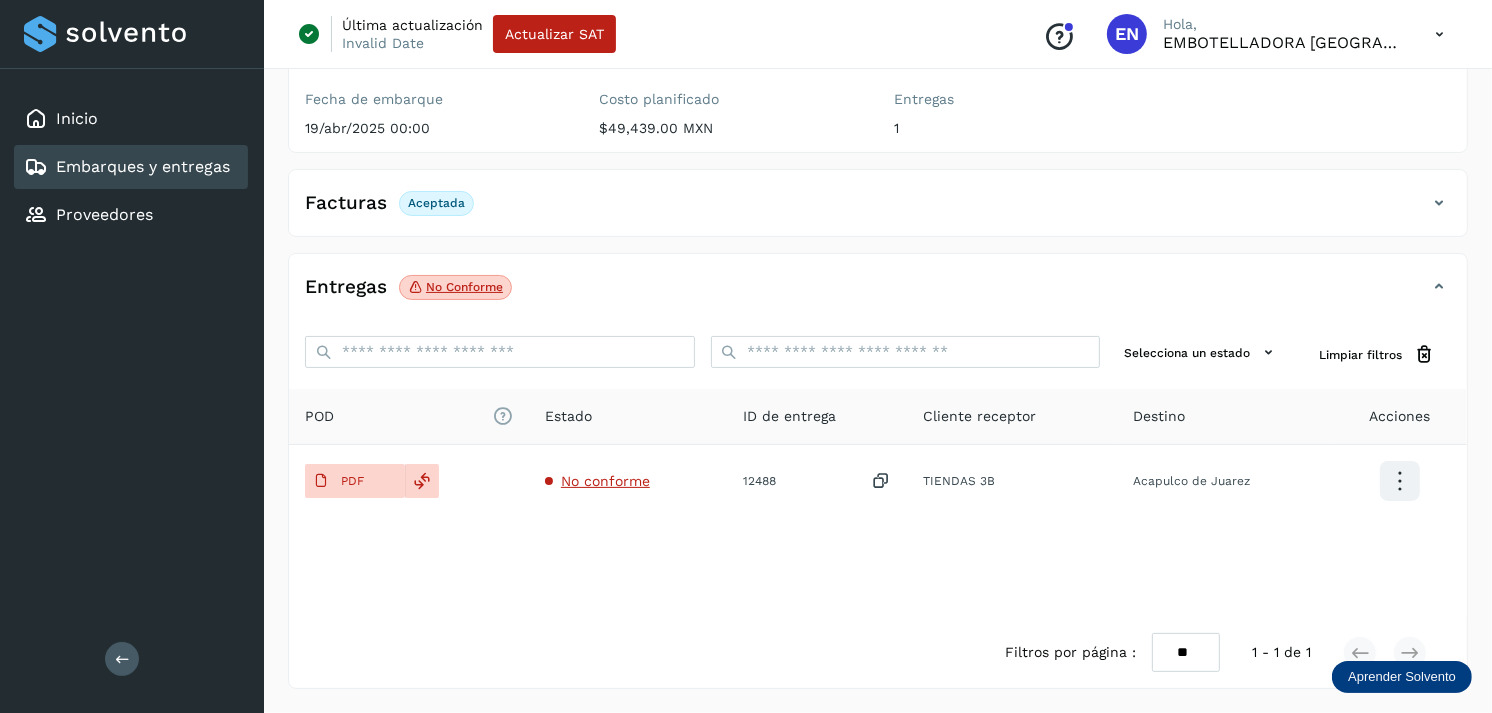 click on "Embarques y entregas" at bounding box center [143, 166] 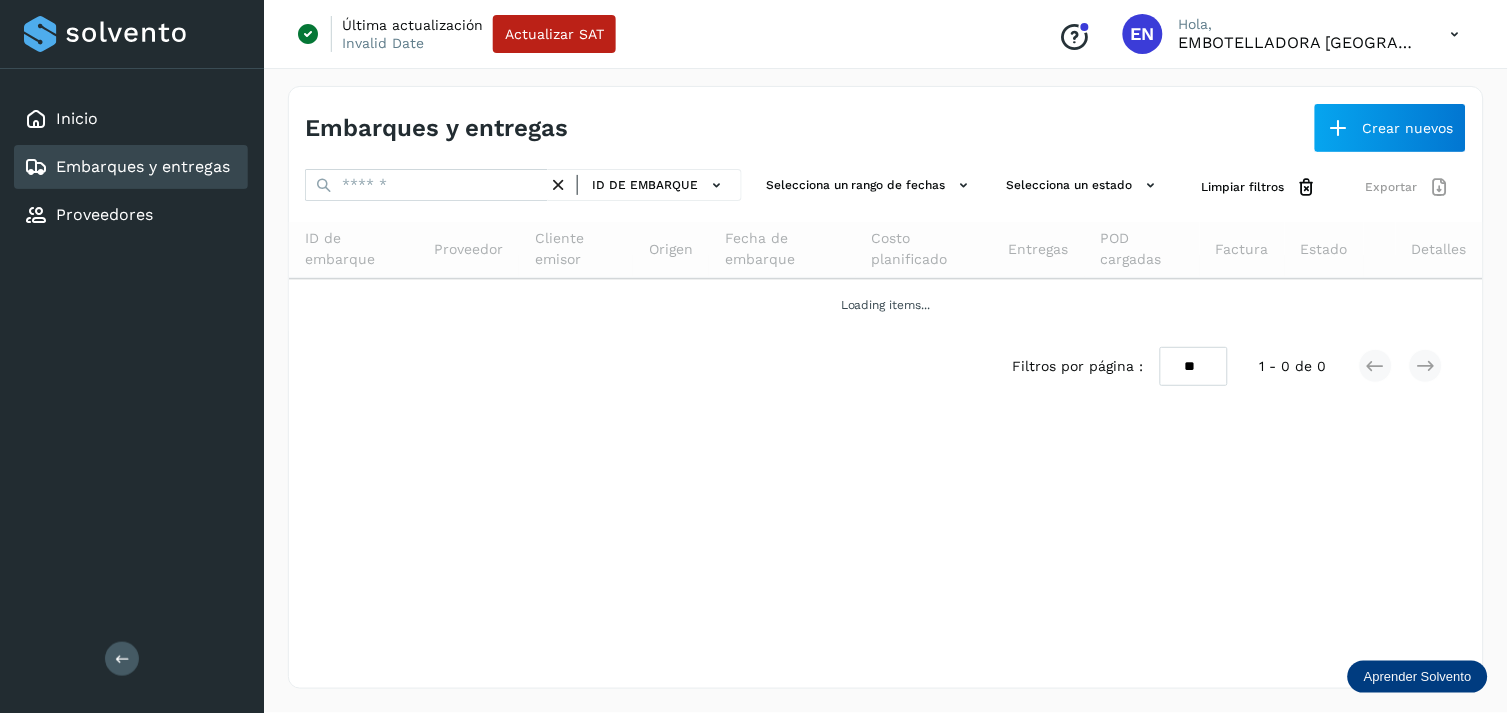 click on "Embarques y entregas" 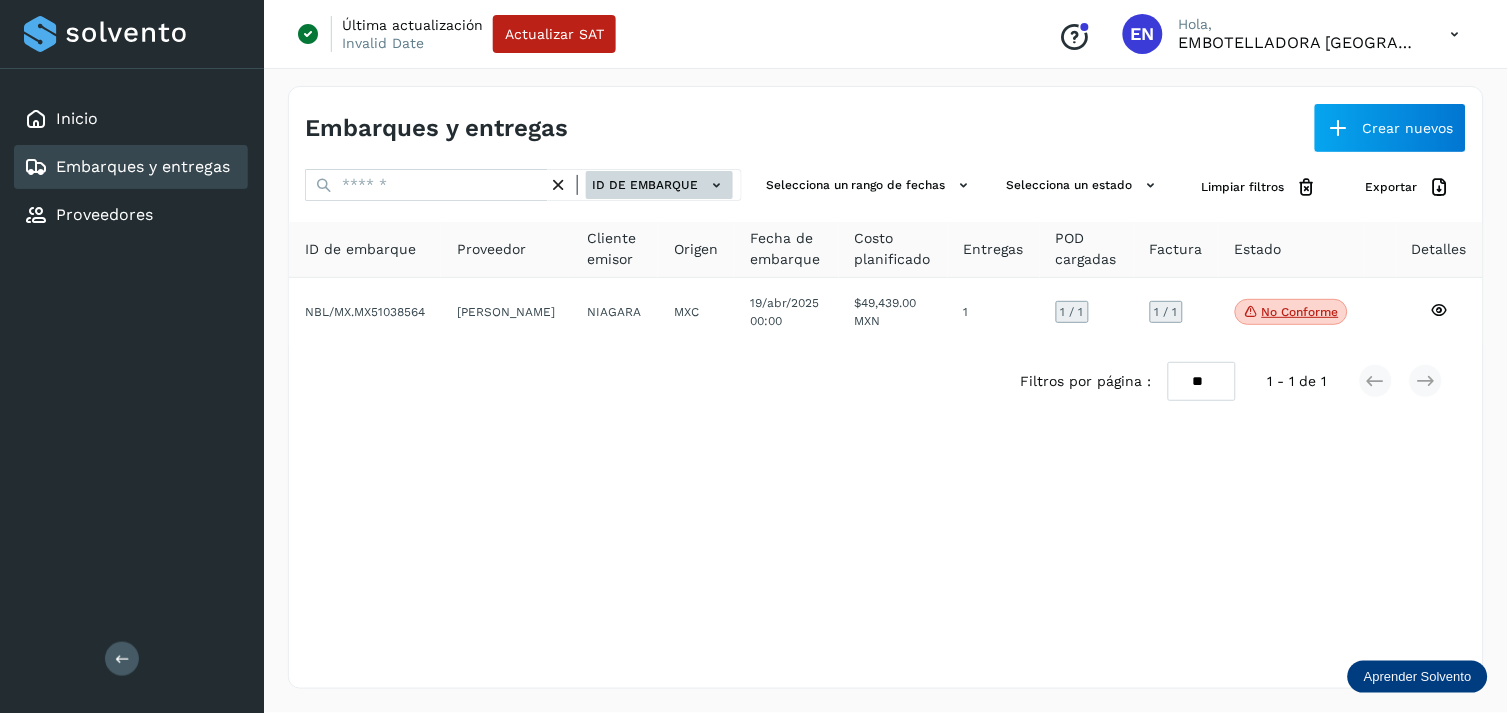 click on "ID de embarque" 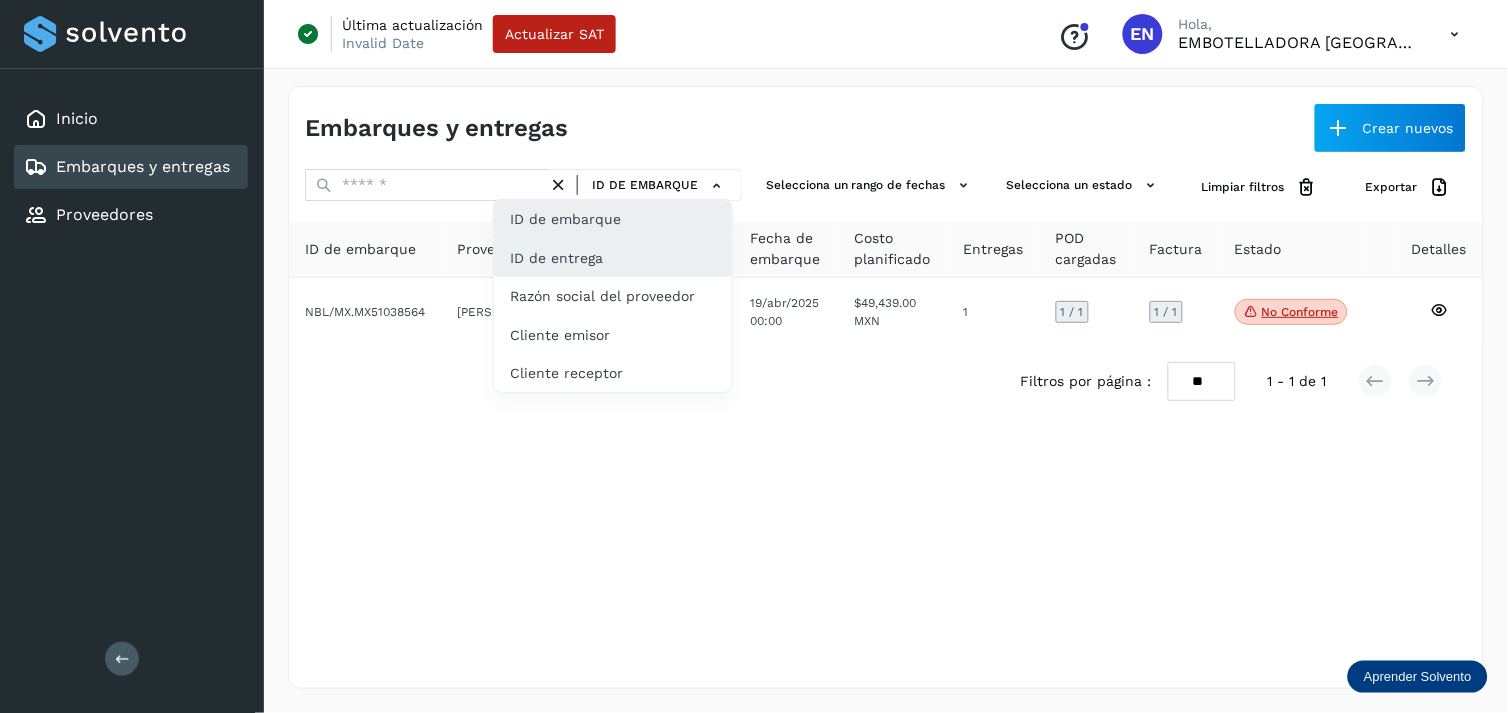 click on "ID de entrega" 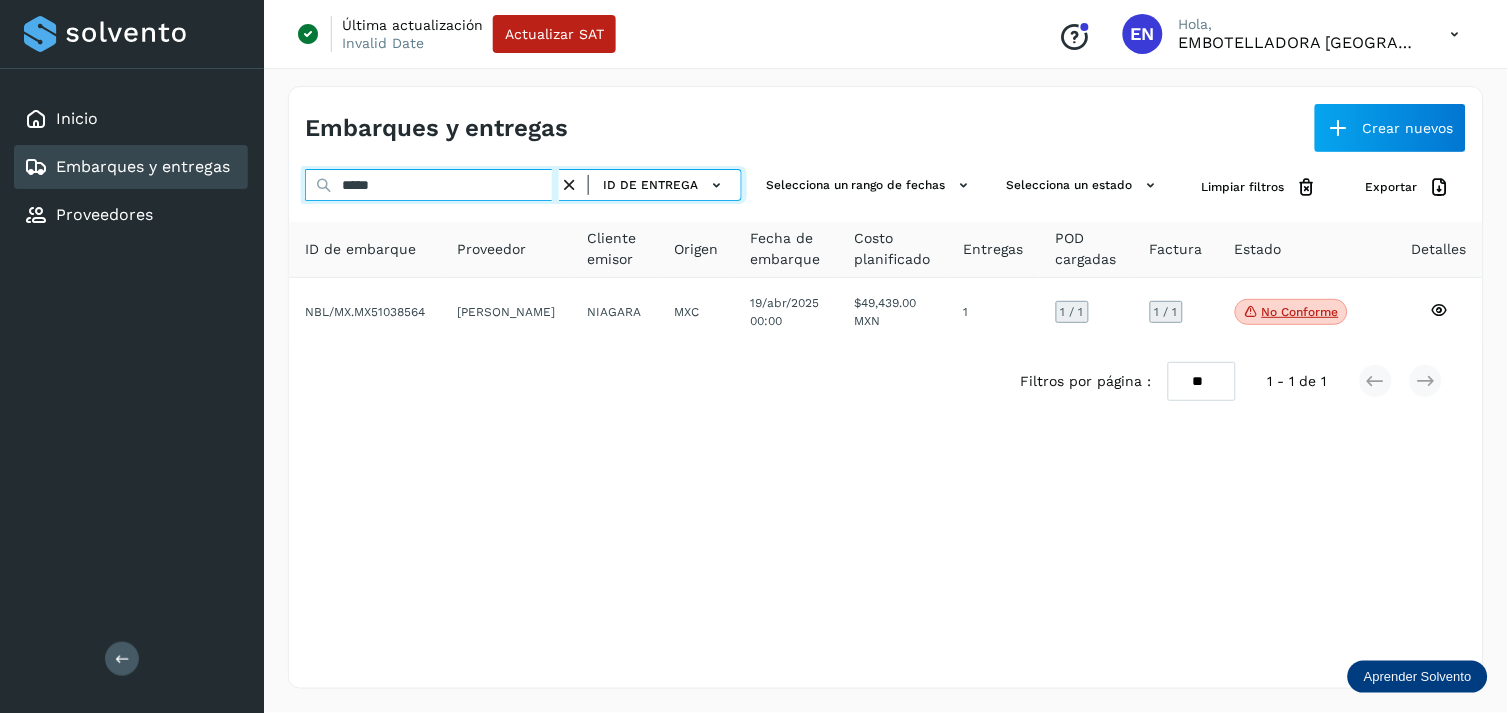 click on "*****" at bounding box center [432, 185] 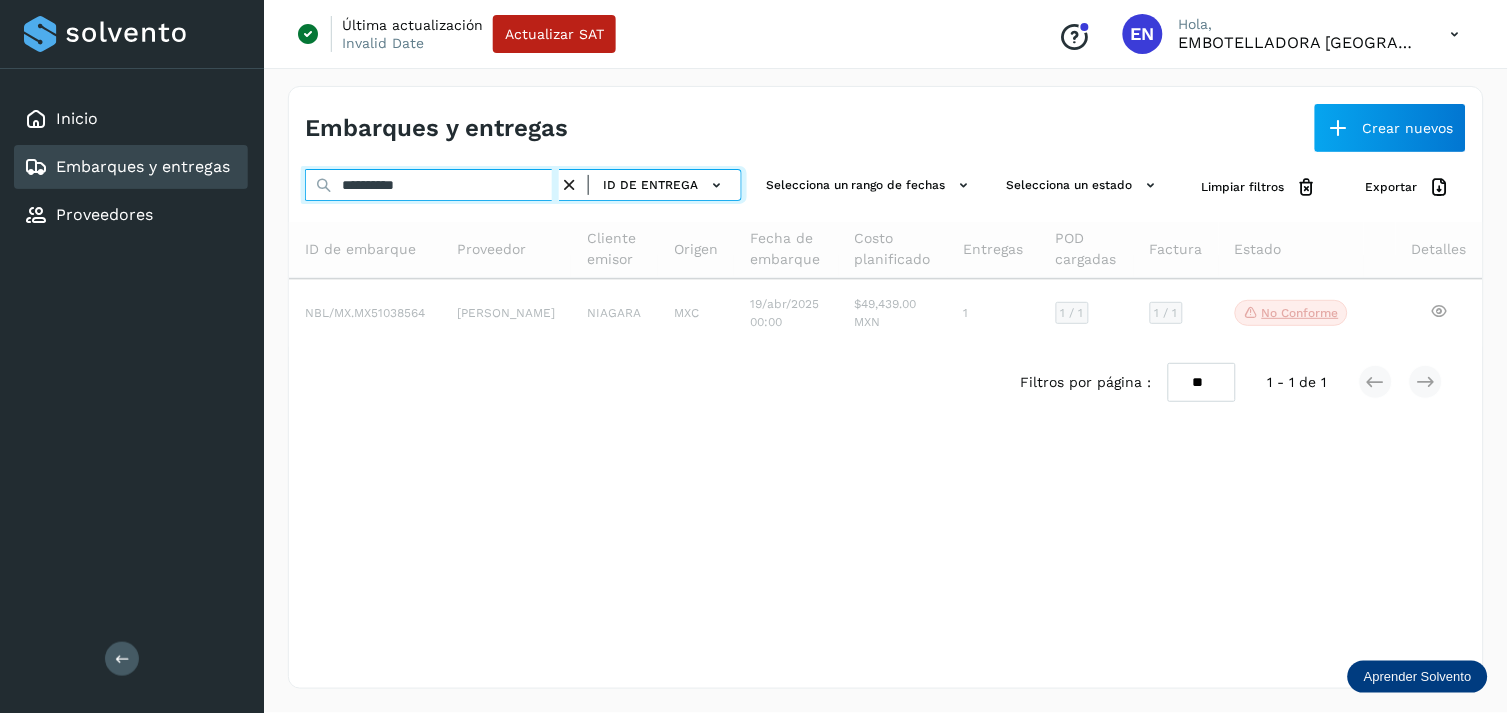 type on "**********" 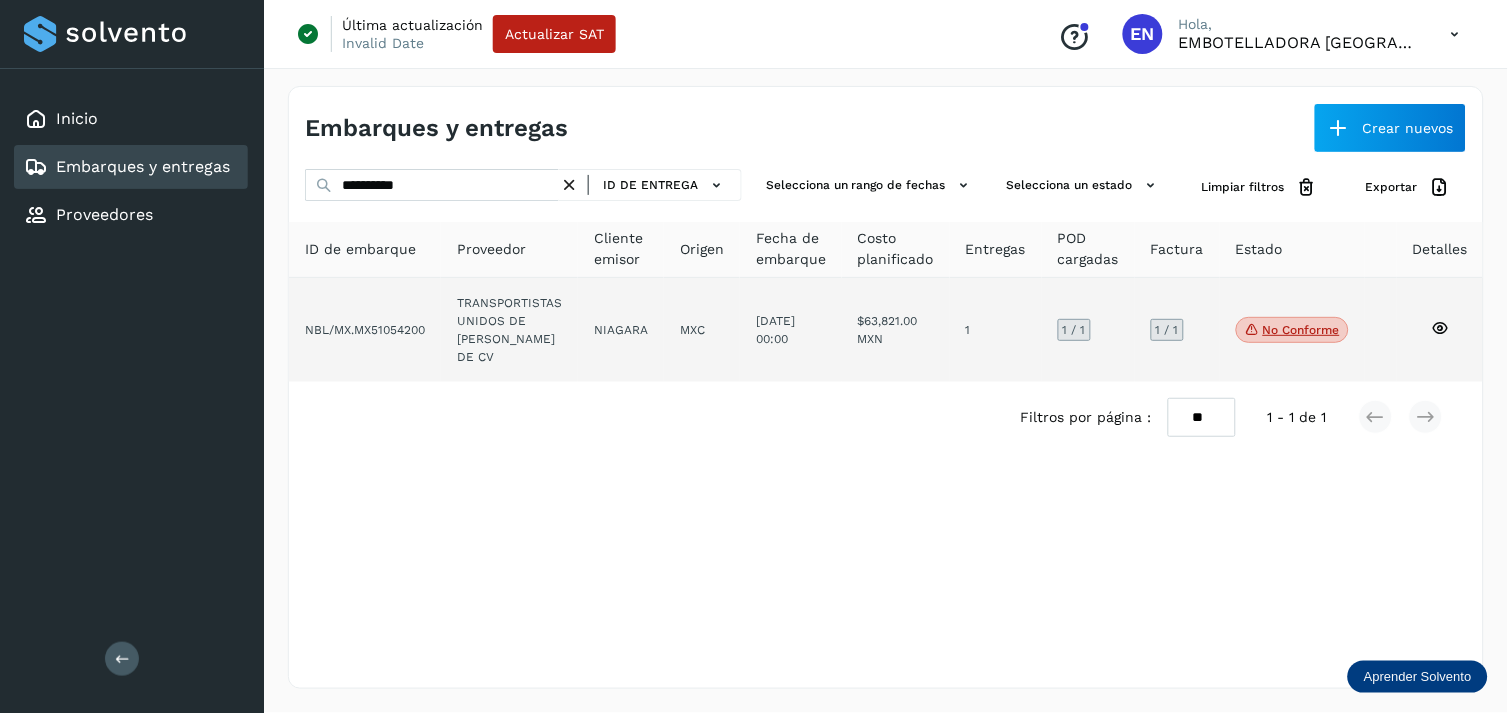 click on "NIAGARA" 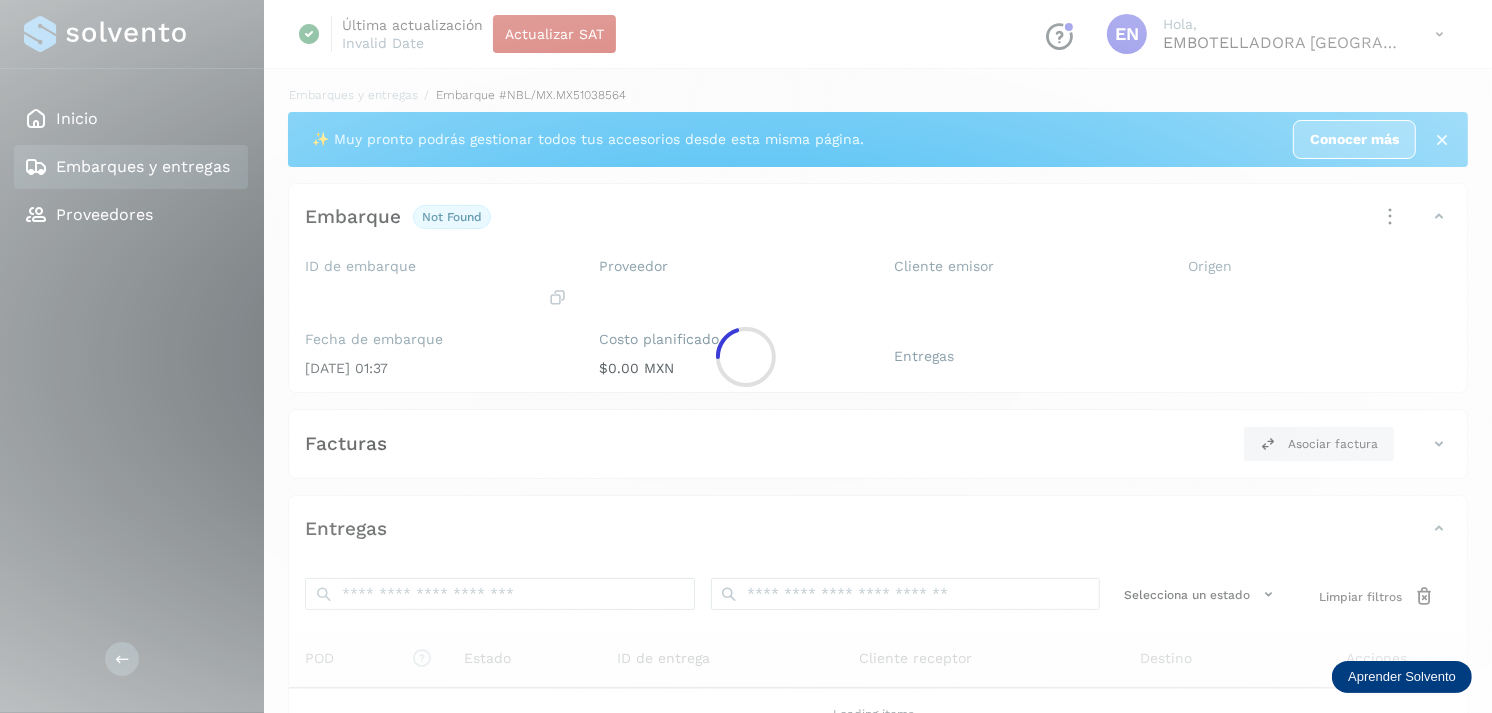 click 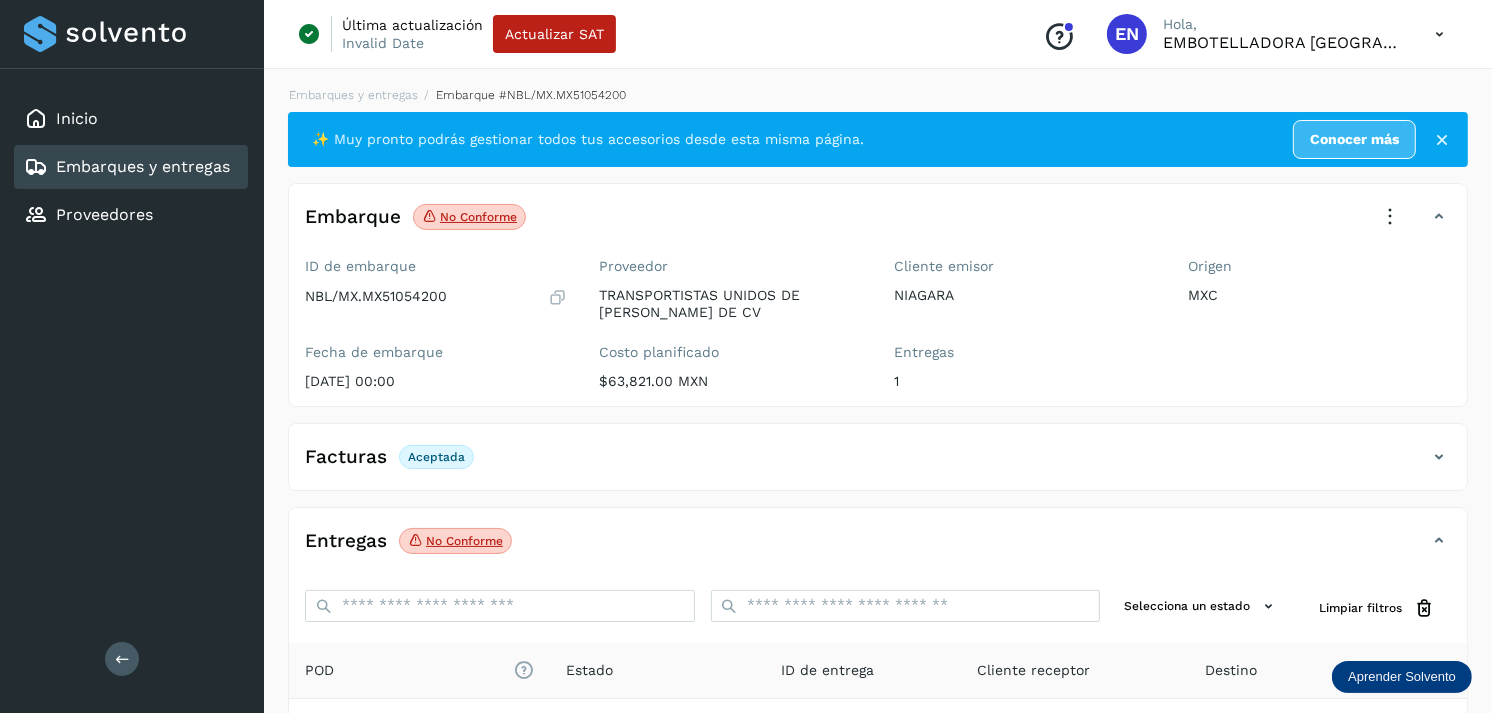 scroll, scrollTop: 254, scrollLeft: 0, axis: vertical 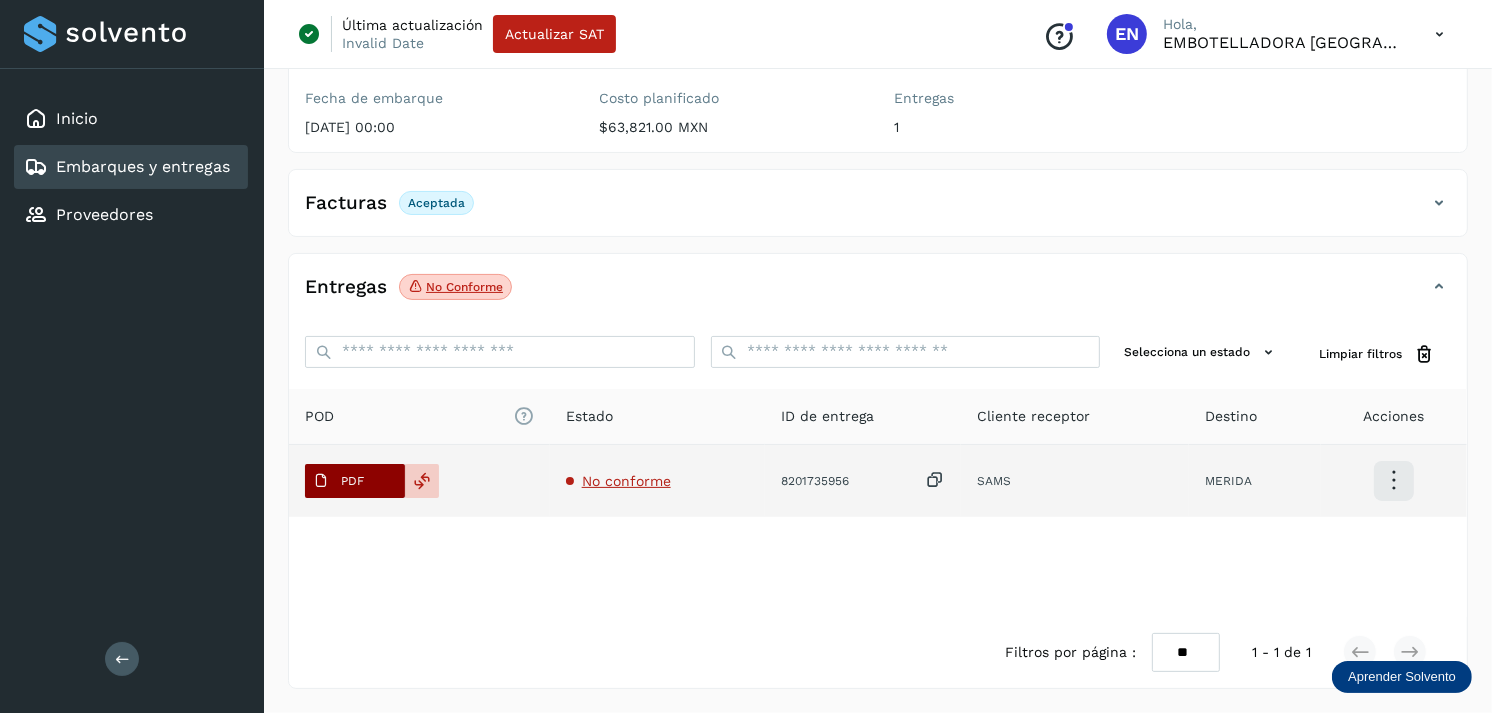 click on "PDF" at bounding box center [352, 481] 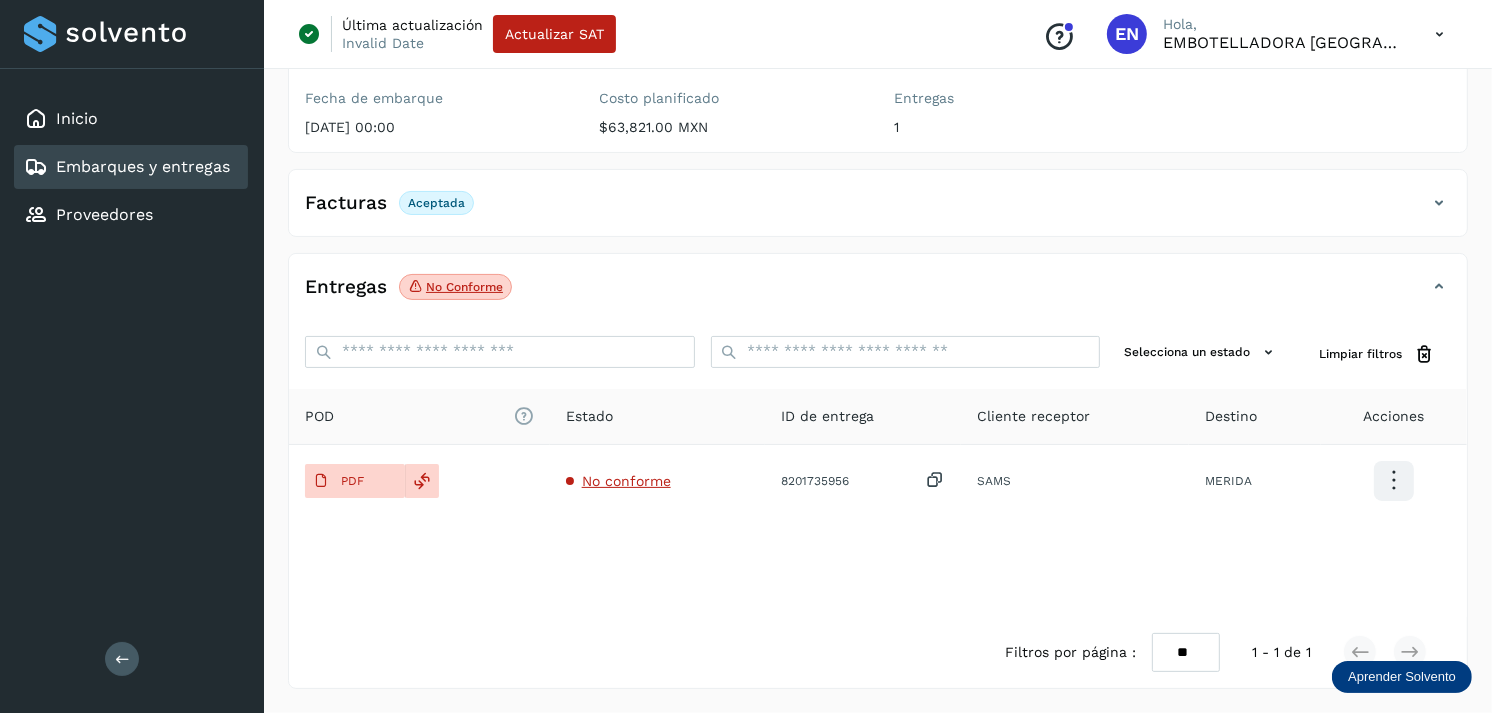 click on "Embarques y entregas" at bounding box center (143, 166) 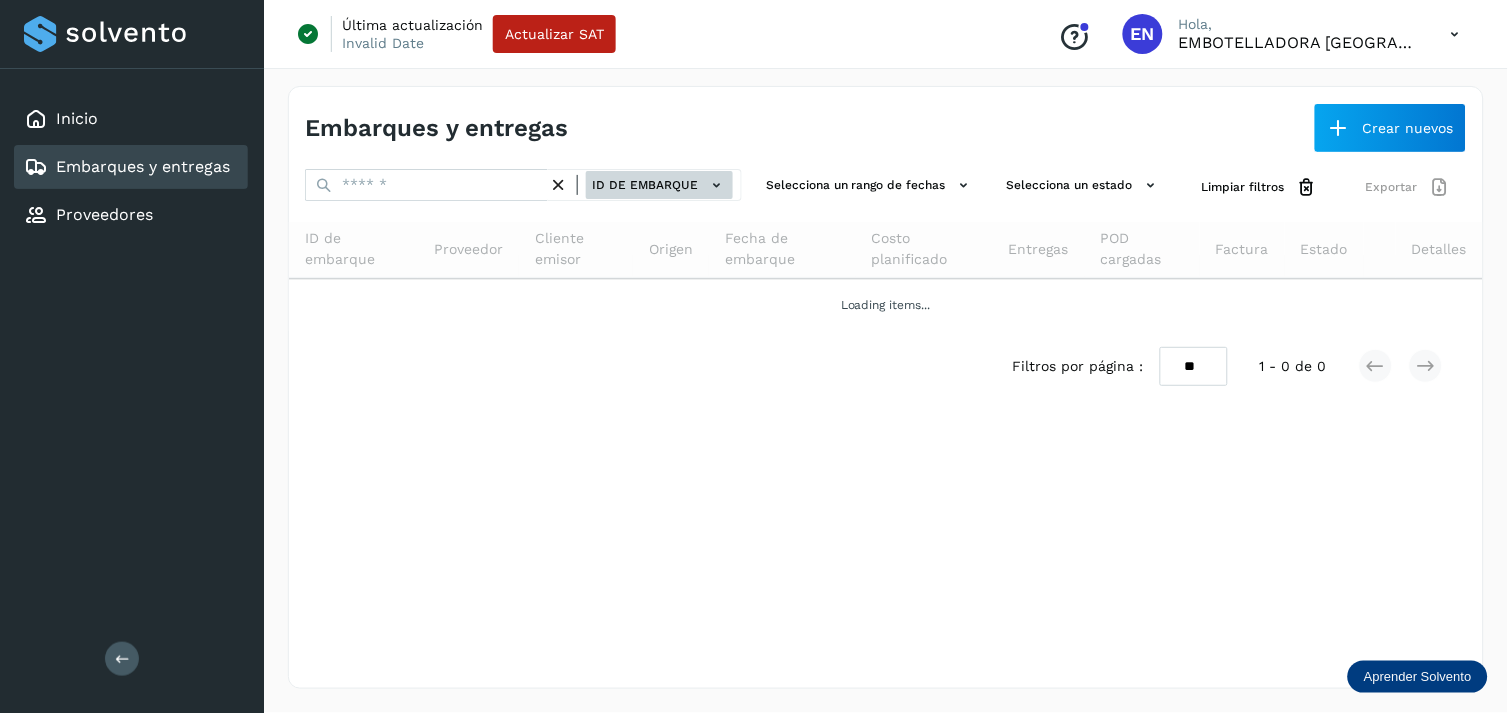 click on "ID de embarque" 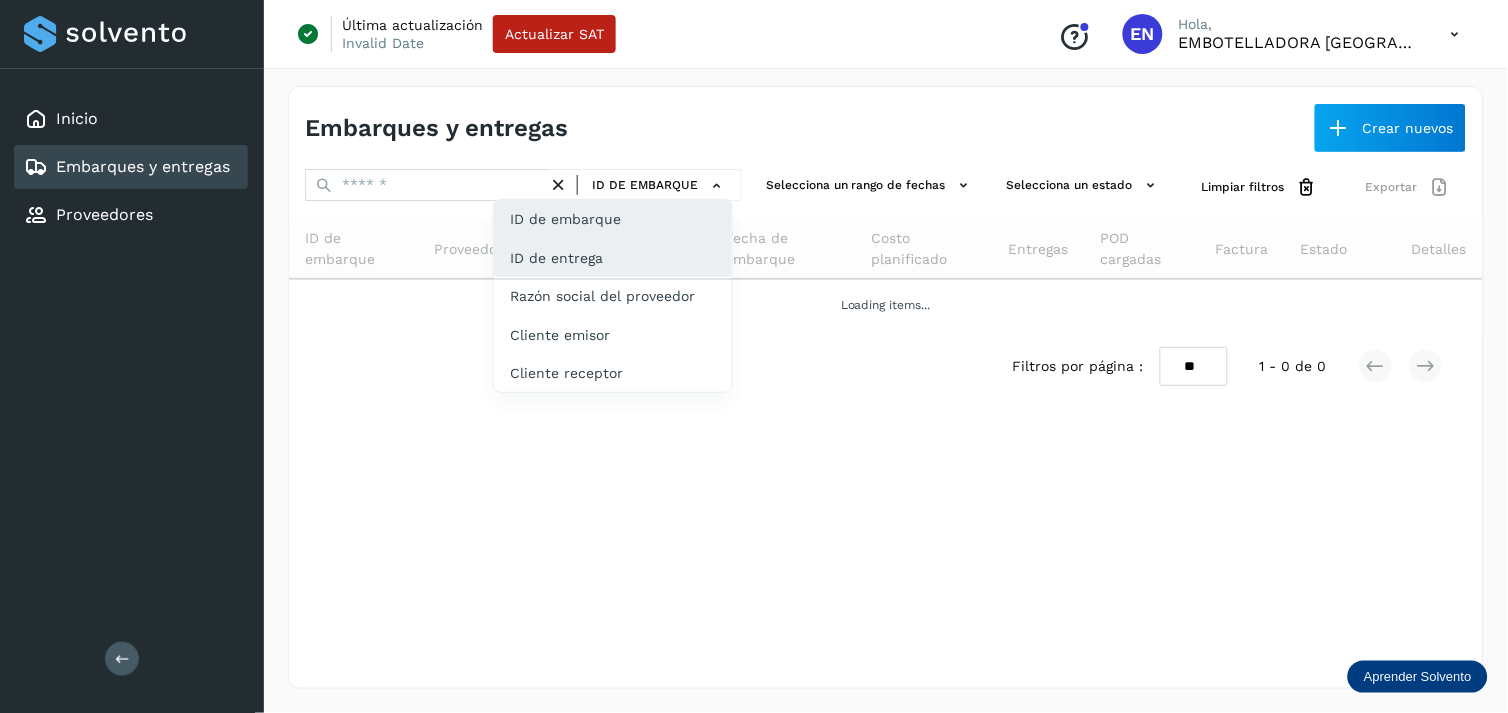 click on "ID de entrega" 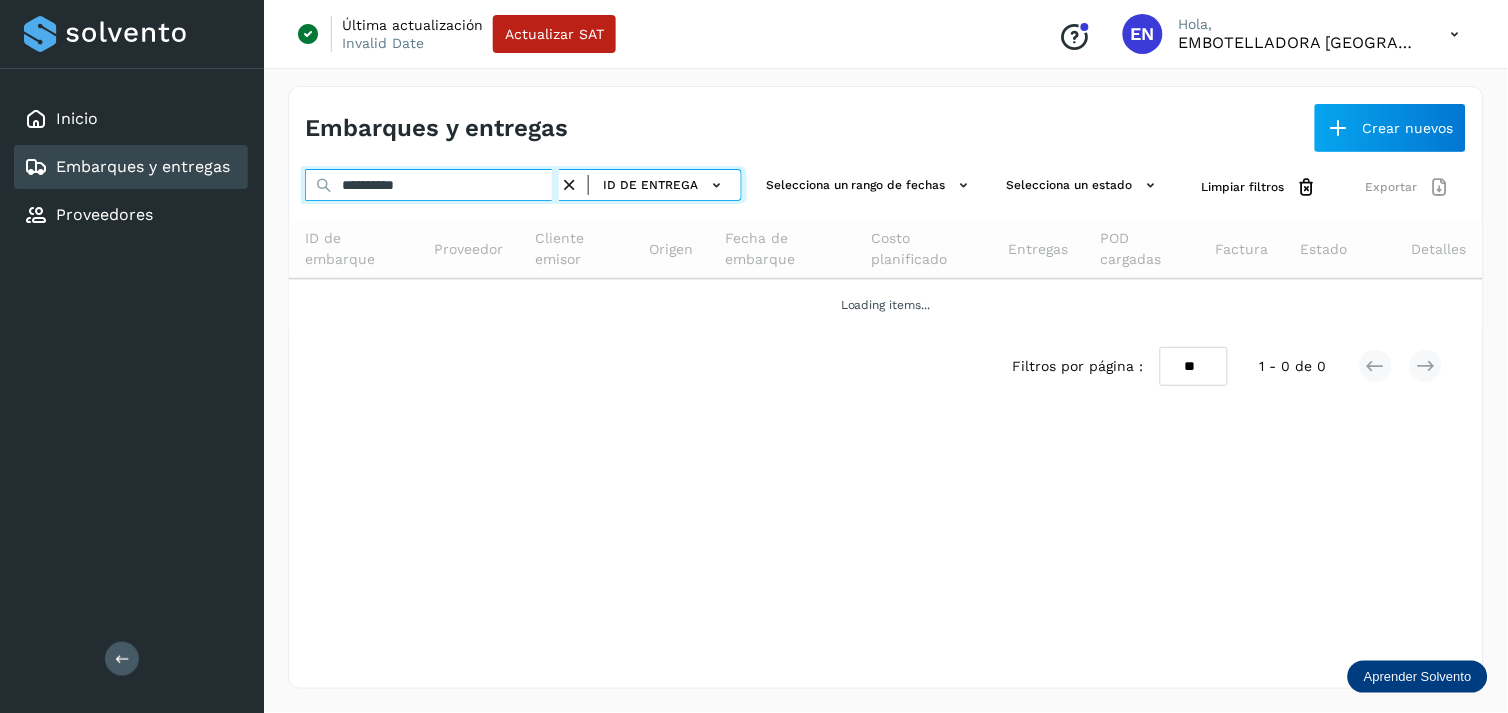 click on "**********" at bounding box center [432, 185] 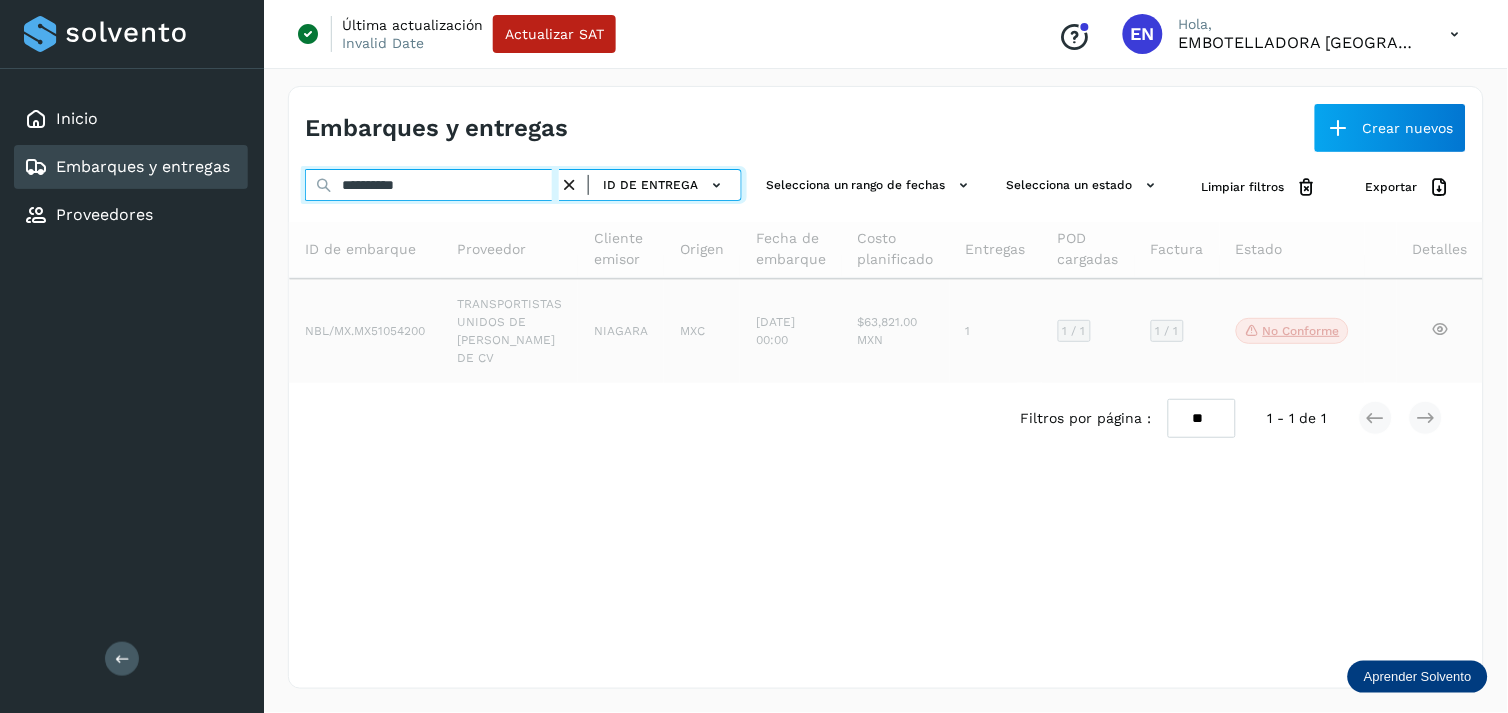 type on "**********" 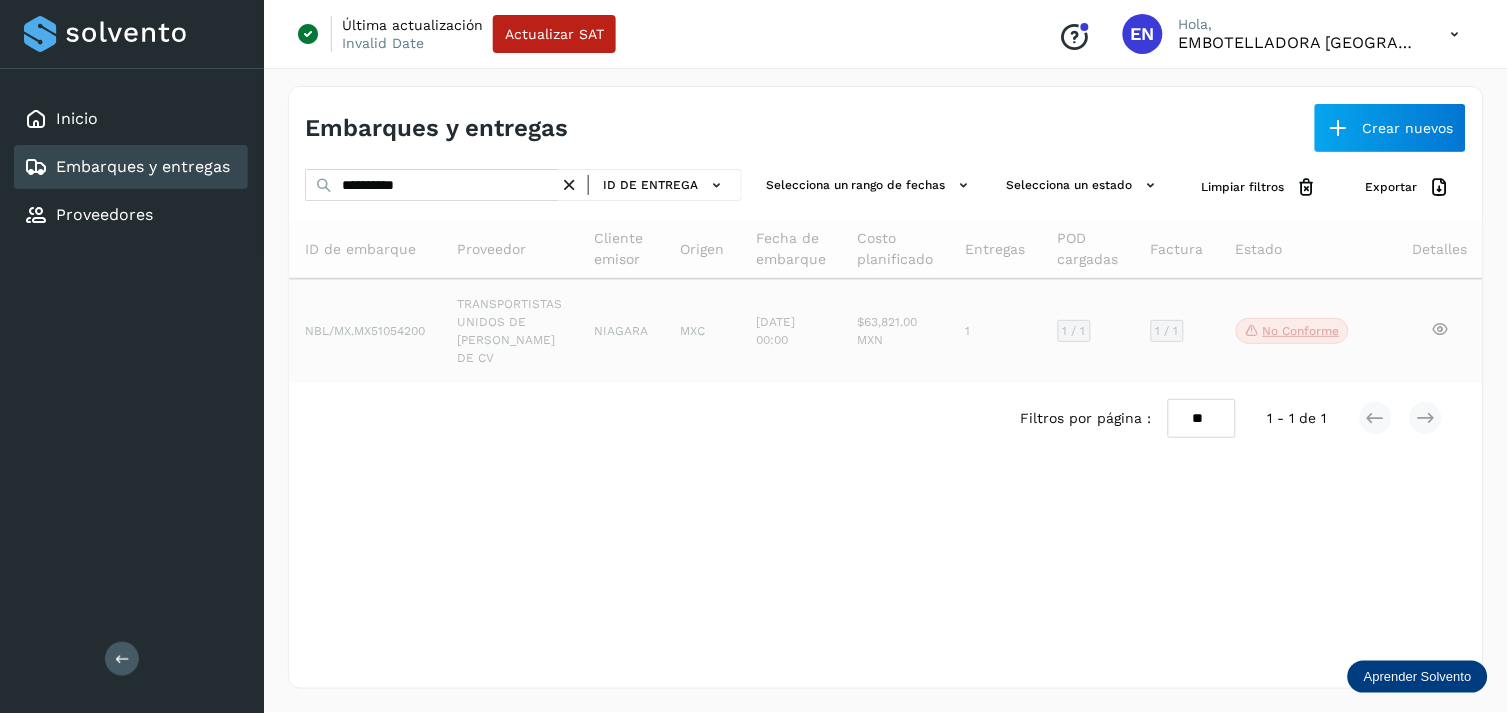 click on "TRANSPORTISTAS UNIDOS DE MORELOS SA DE CV" 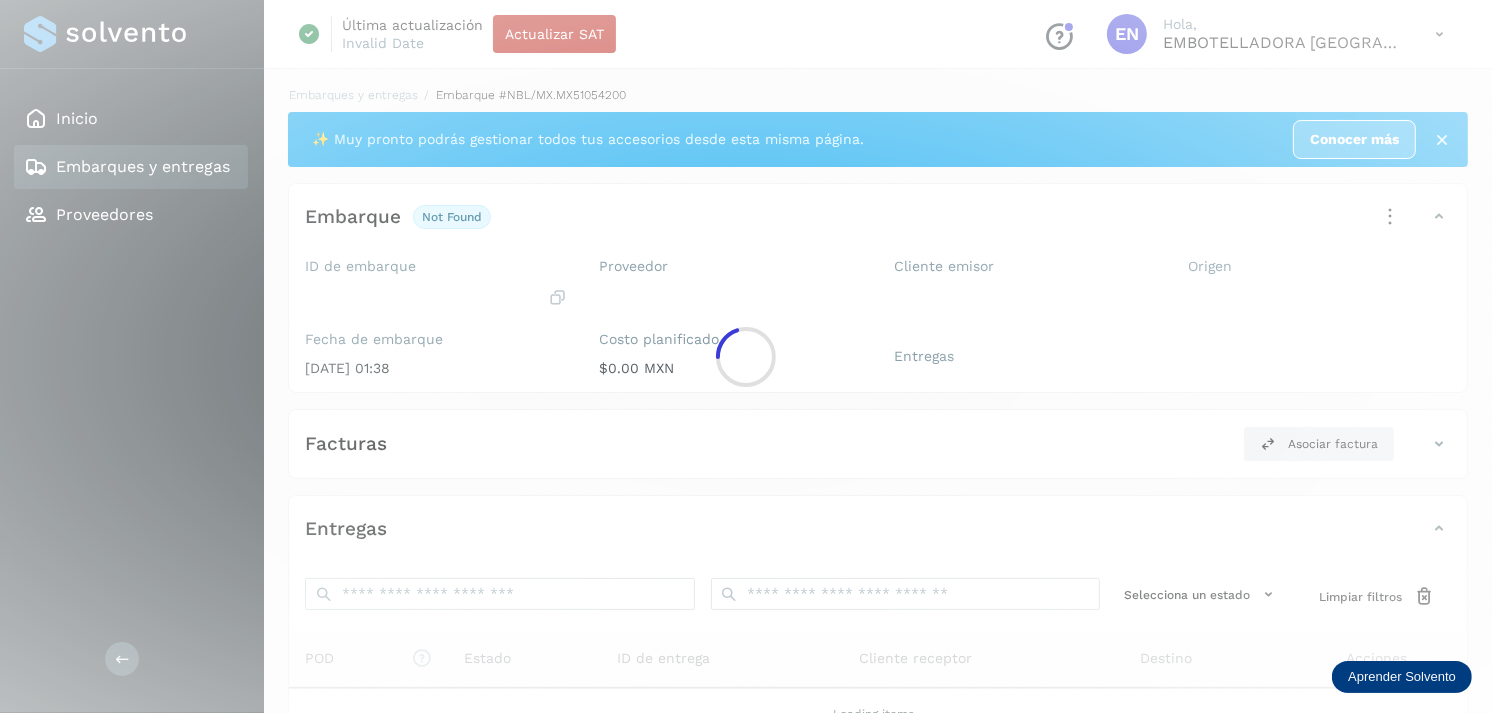 click 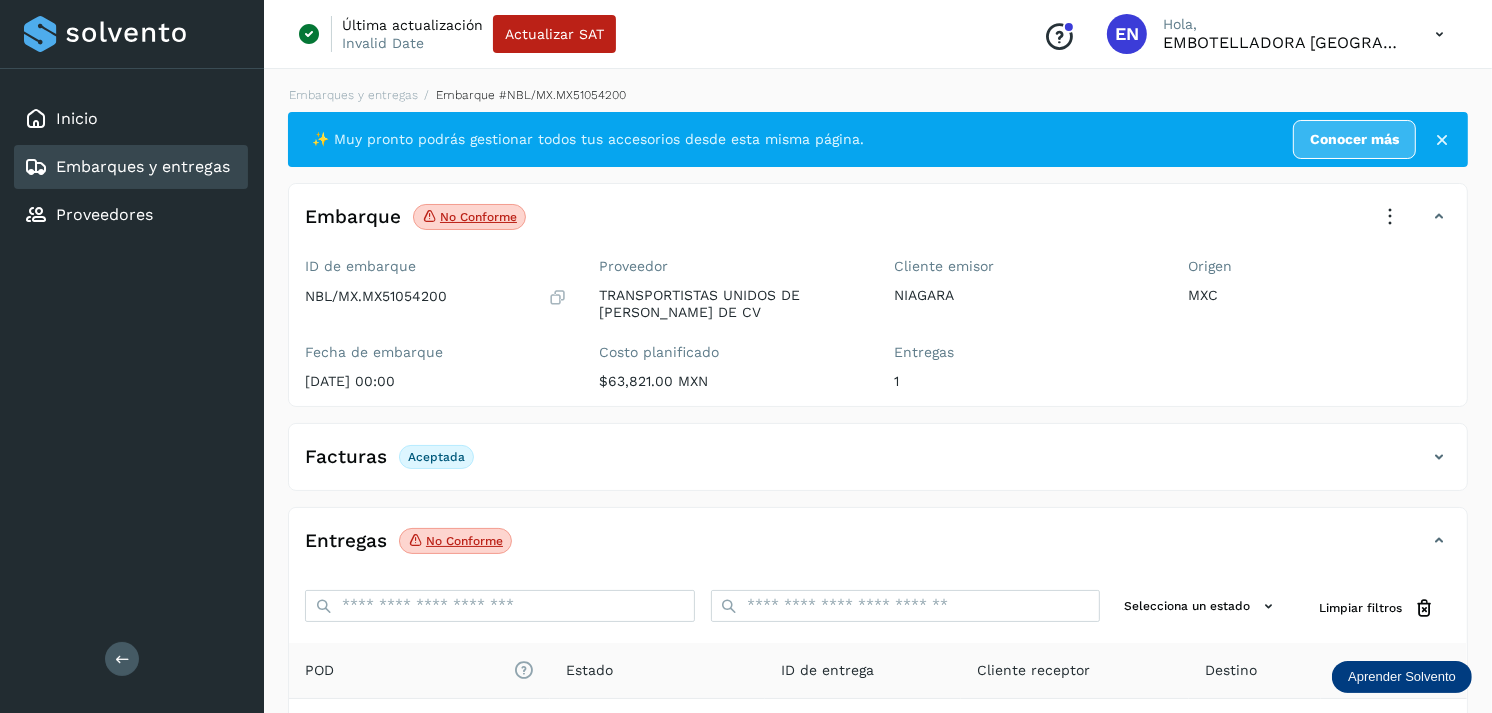 click on "Embarques y entregas" 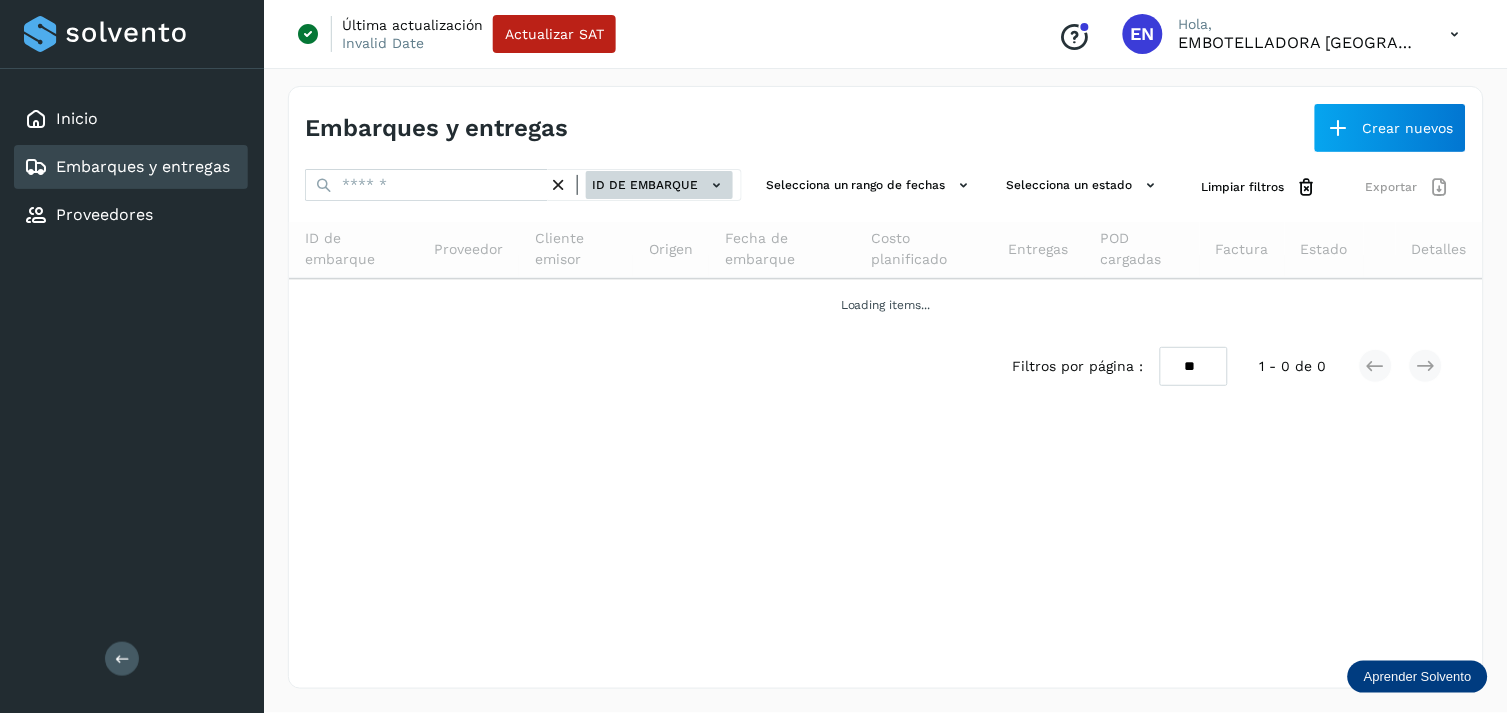 click on "ID de embarque" 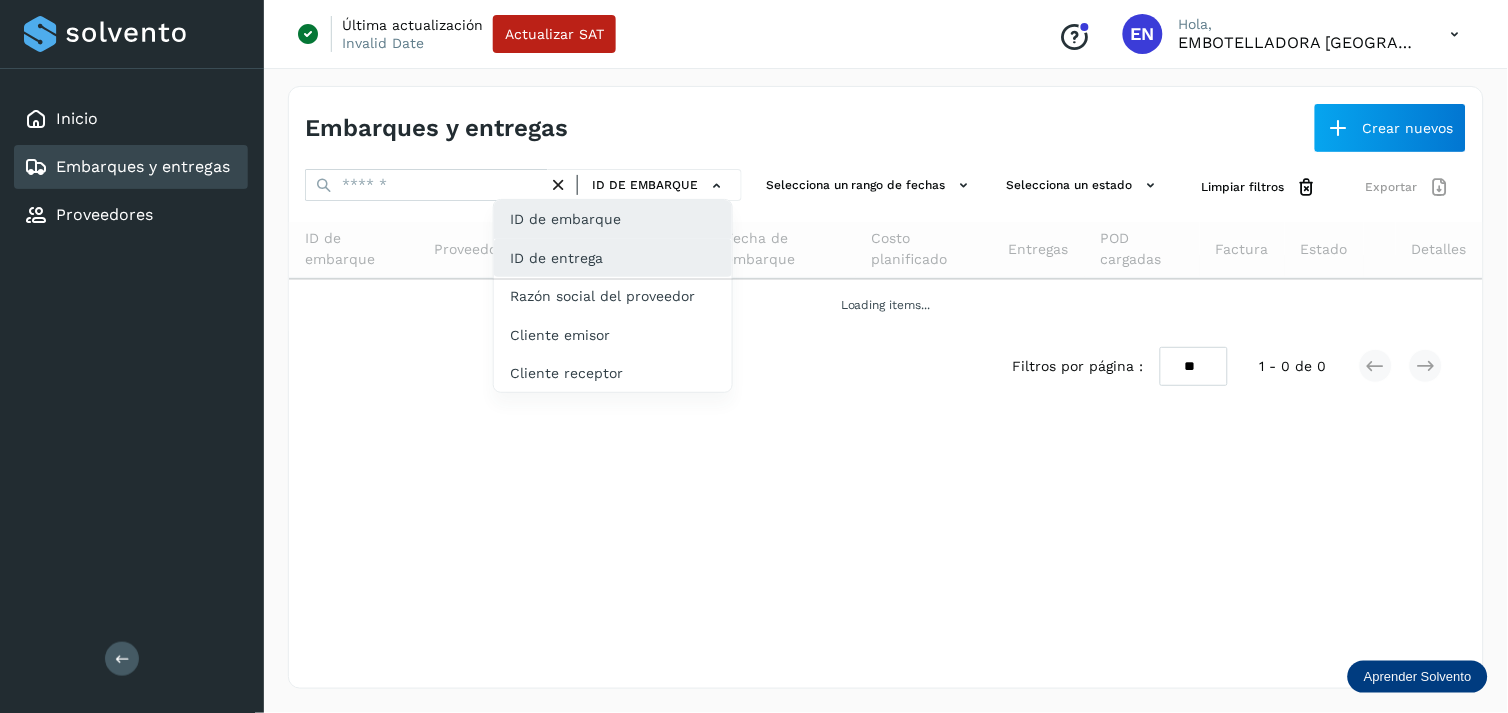 click on "ID de entrega" 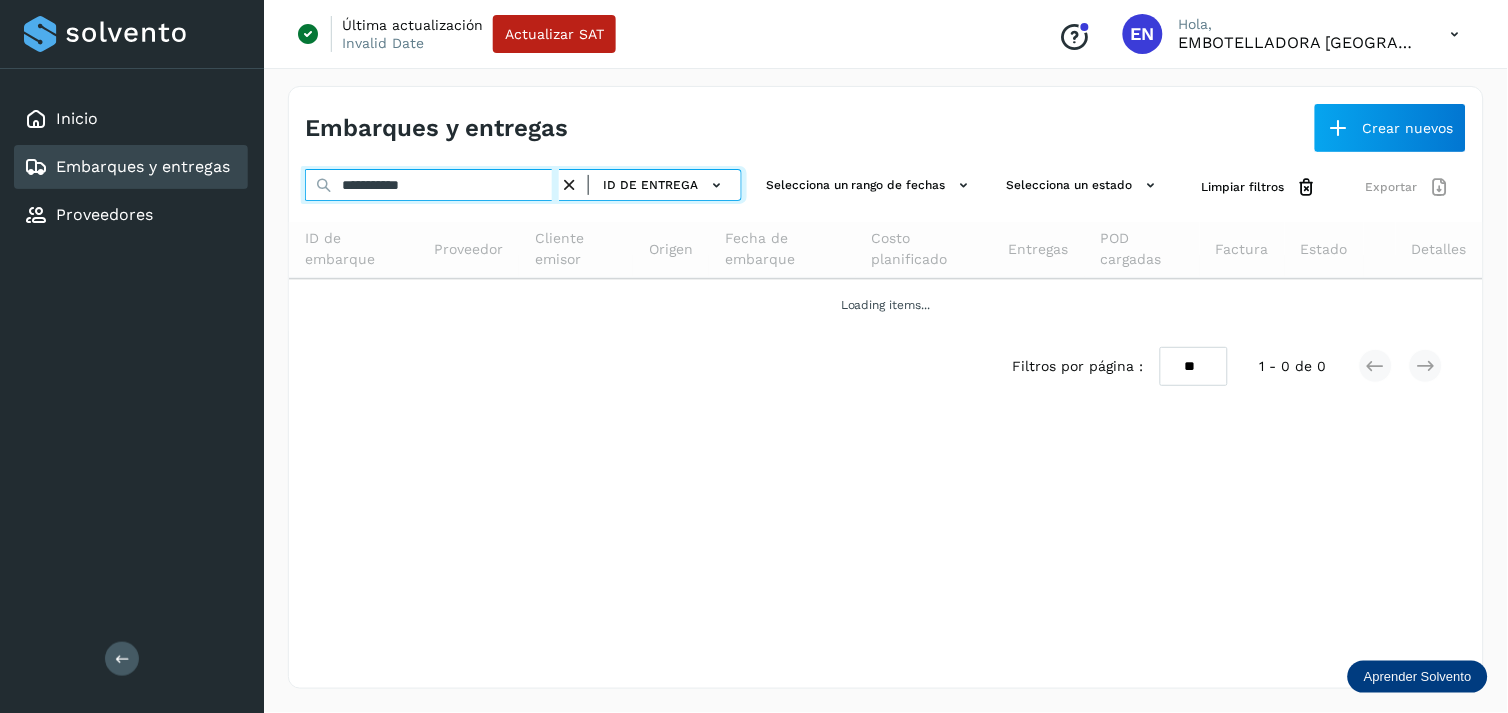 click on "**********" at bounding box center [432, 185] 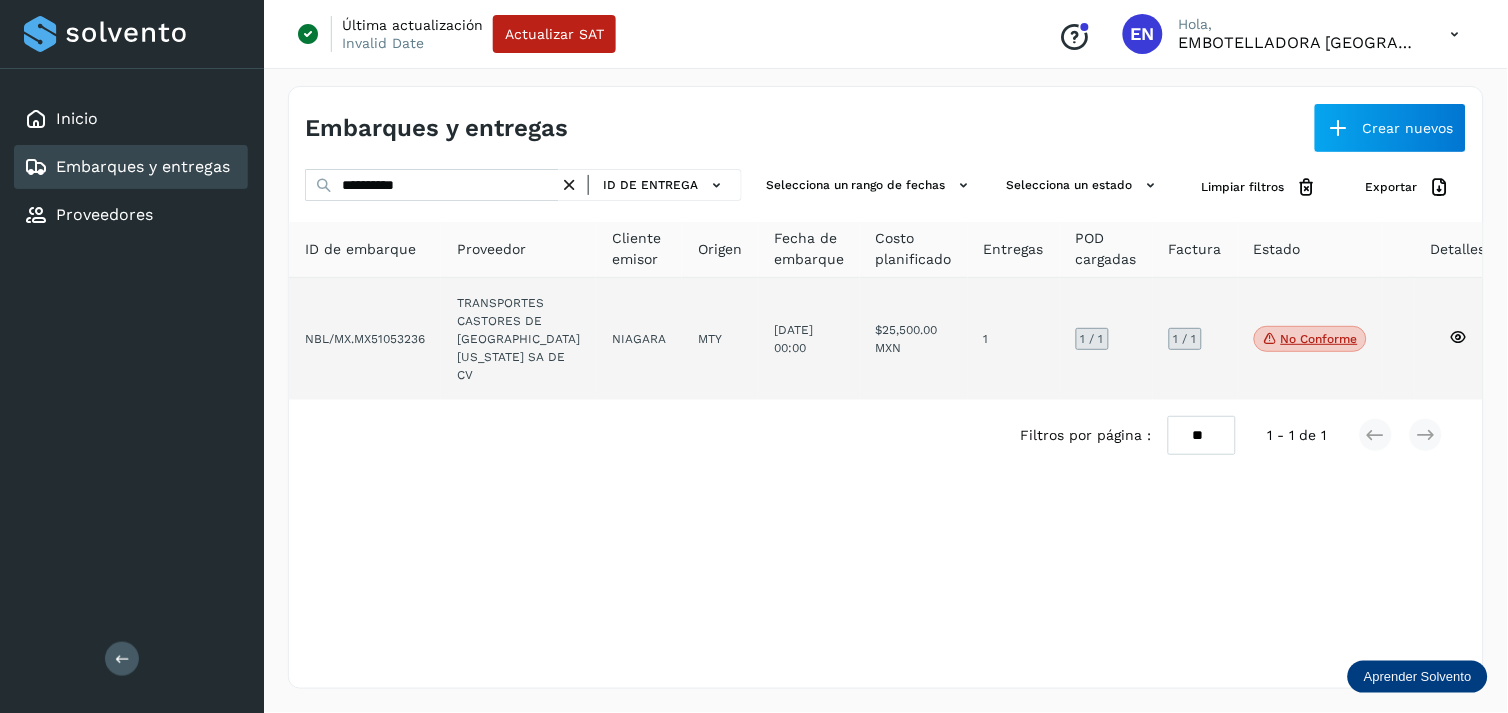 click on "TRANSPORTES CASTORES DE [GEOGRAPHIC_DATA][US_STATE] SA DE CV" 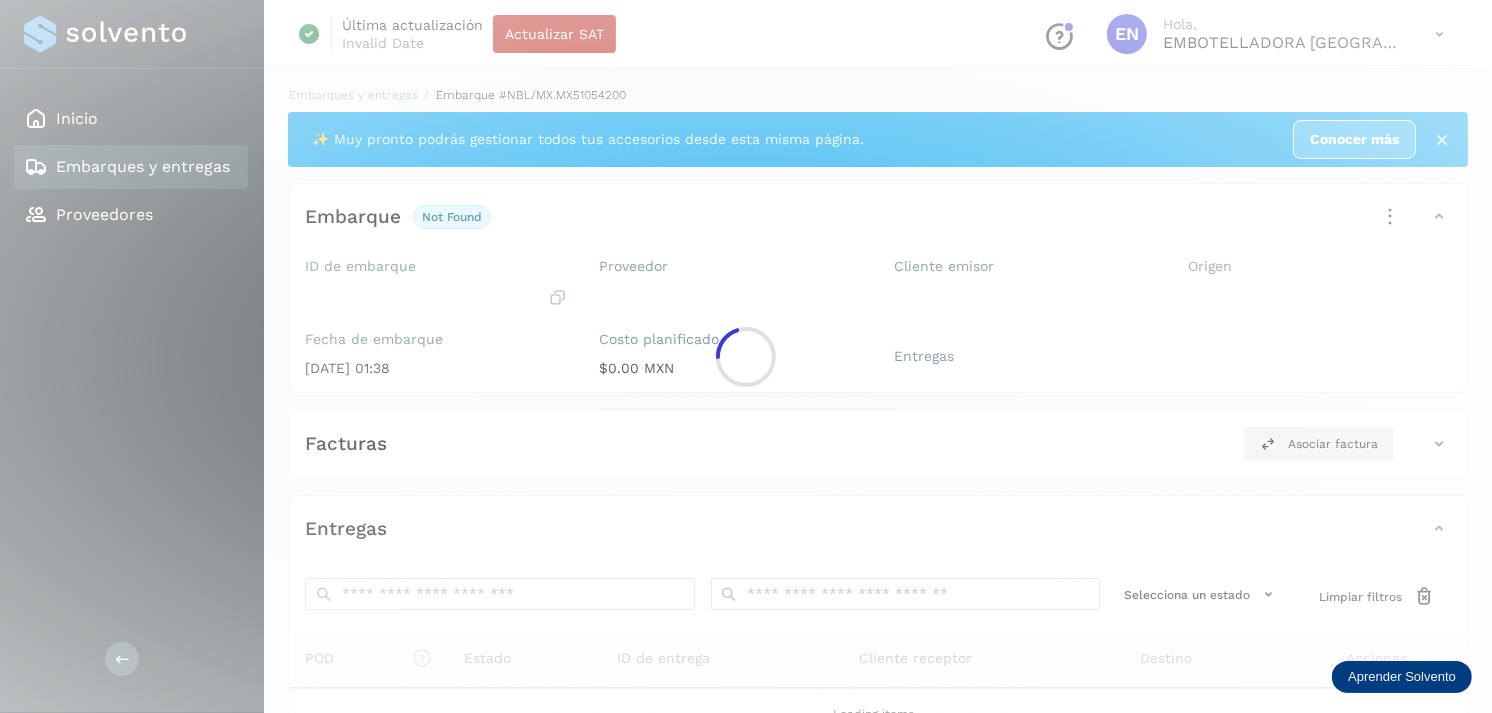 click 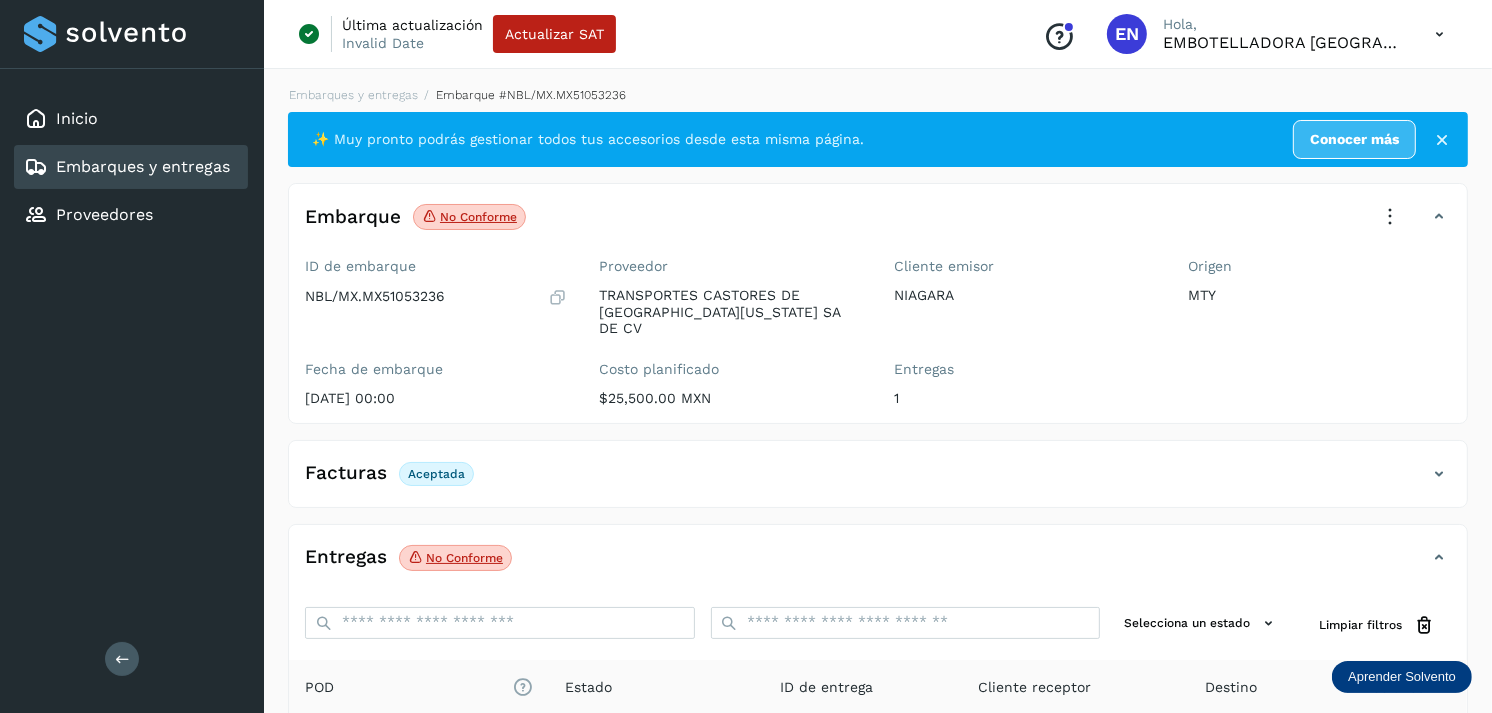 scroll, scrollTop: 254, scrollLeft: 0, axis: vertical 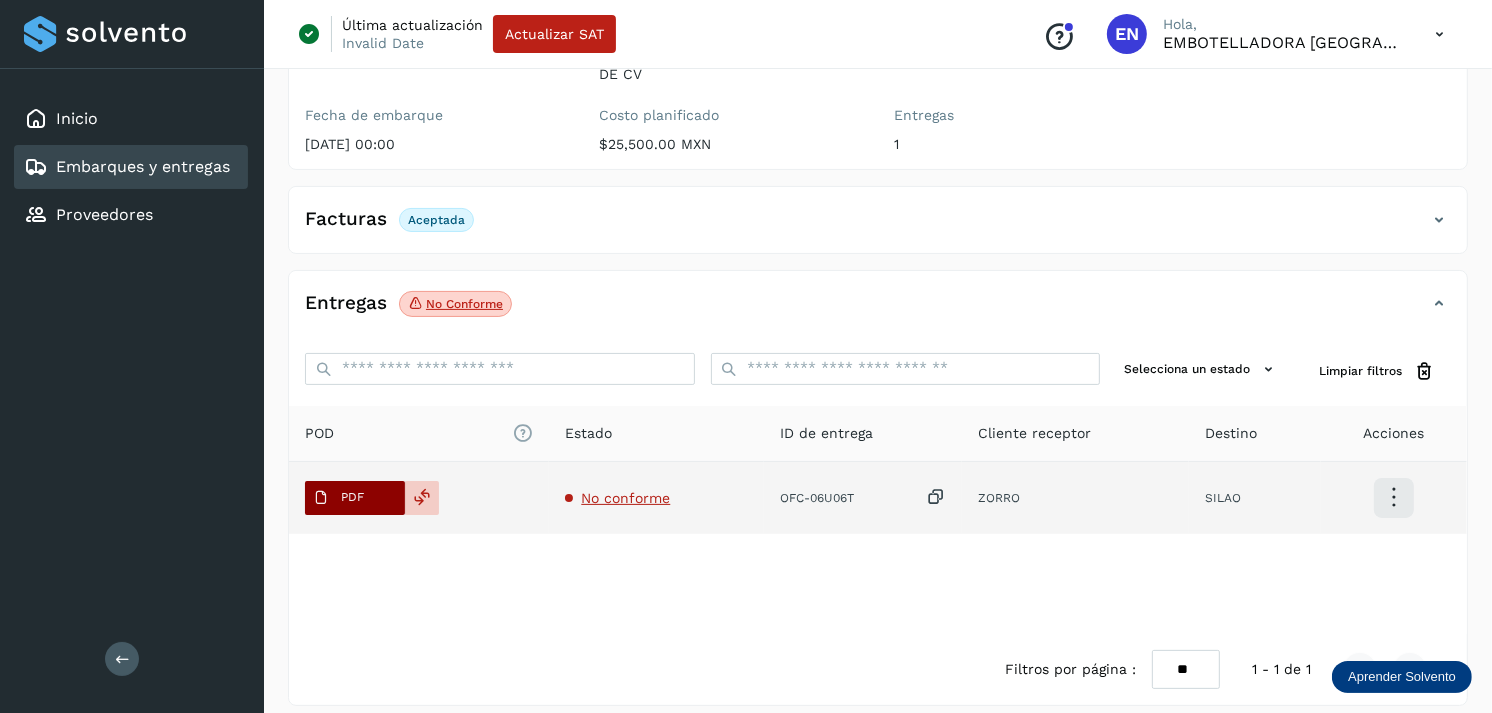 click on "PDF" at bounding box center [338, 498] 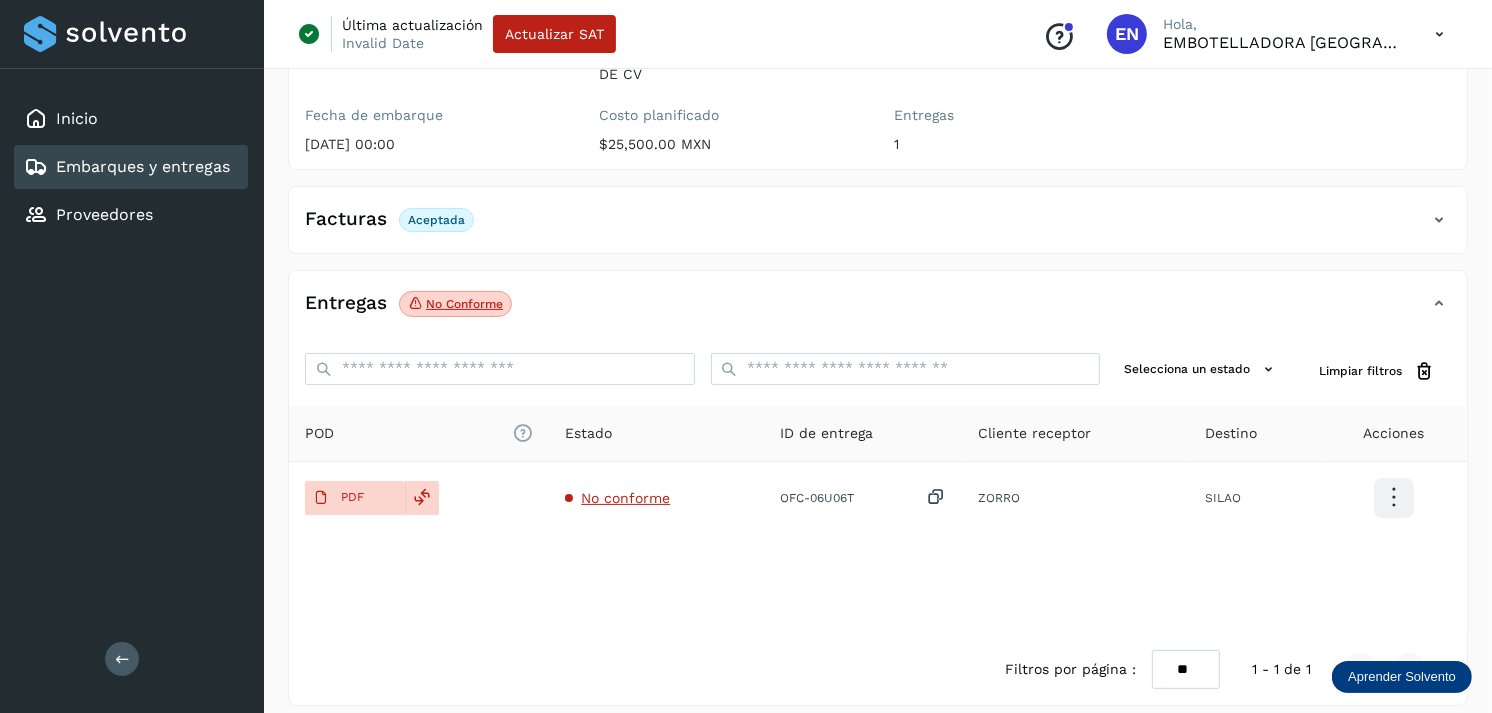 type 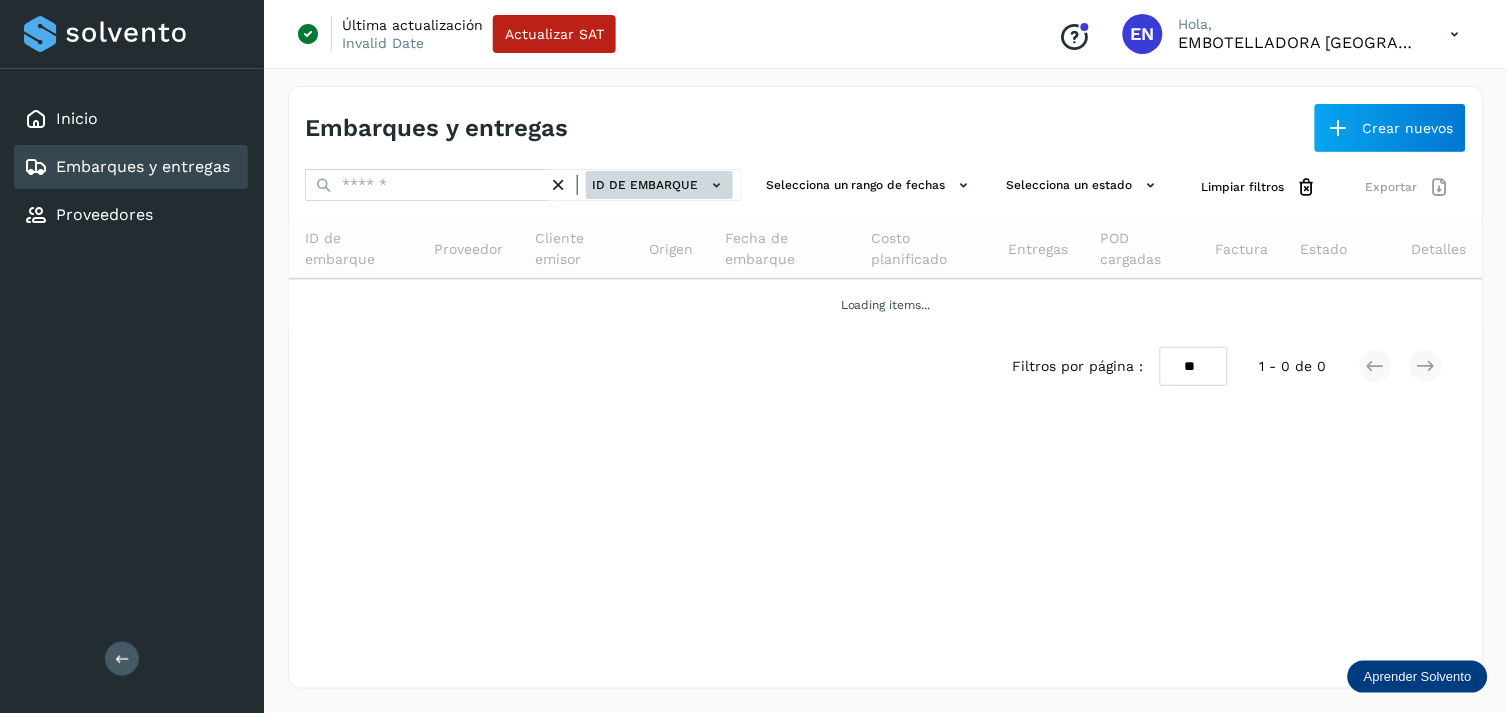 click on "ID de embarque" 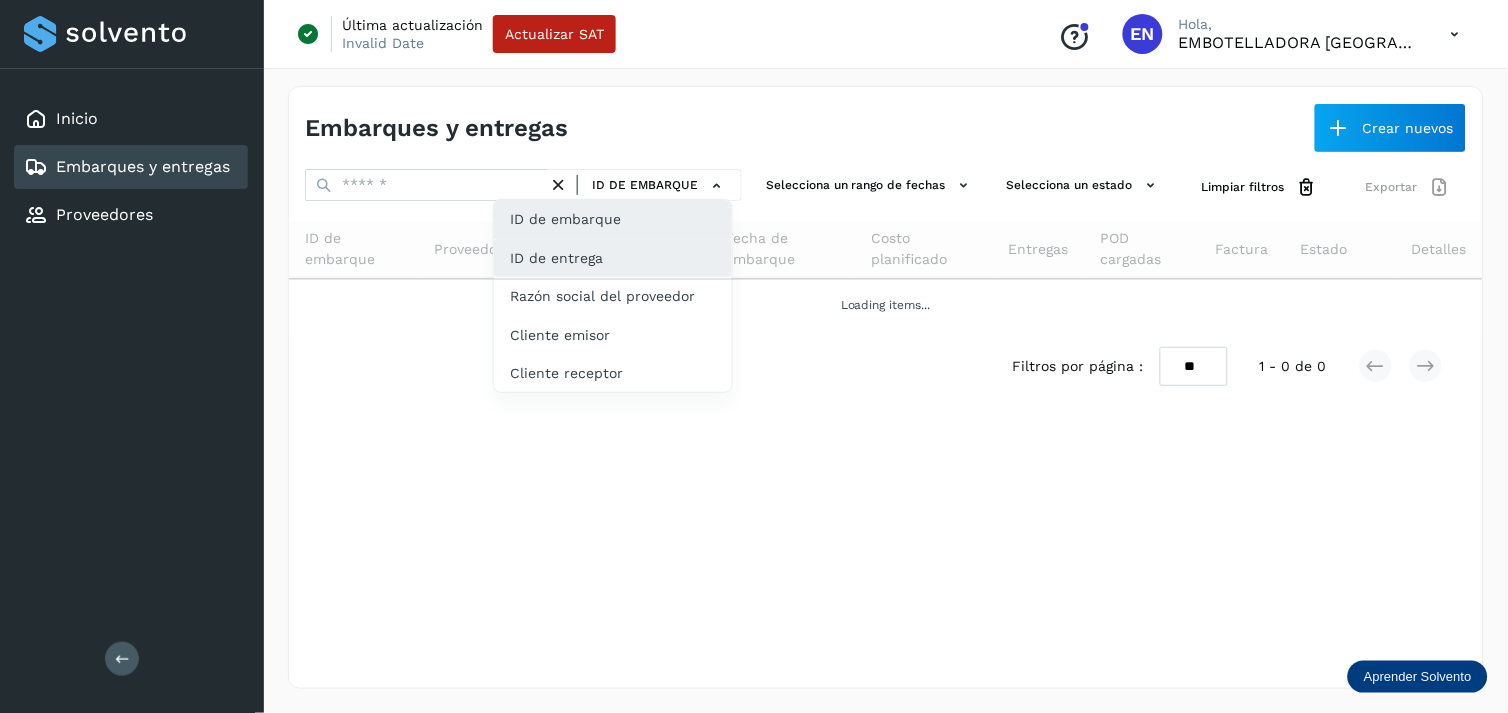 click on "ID de entrega" 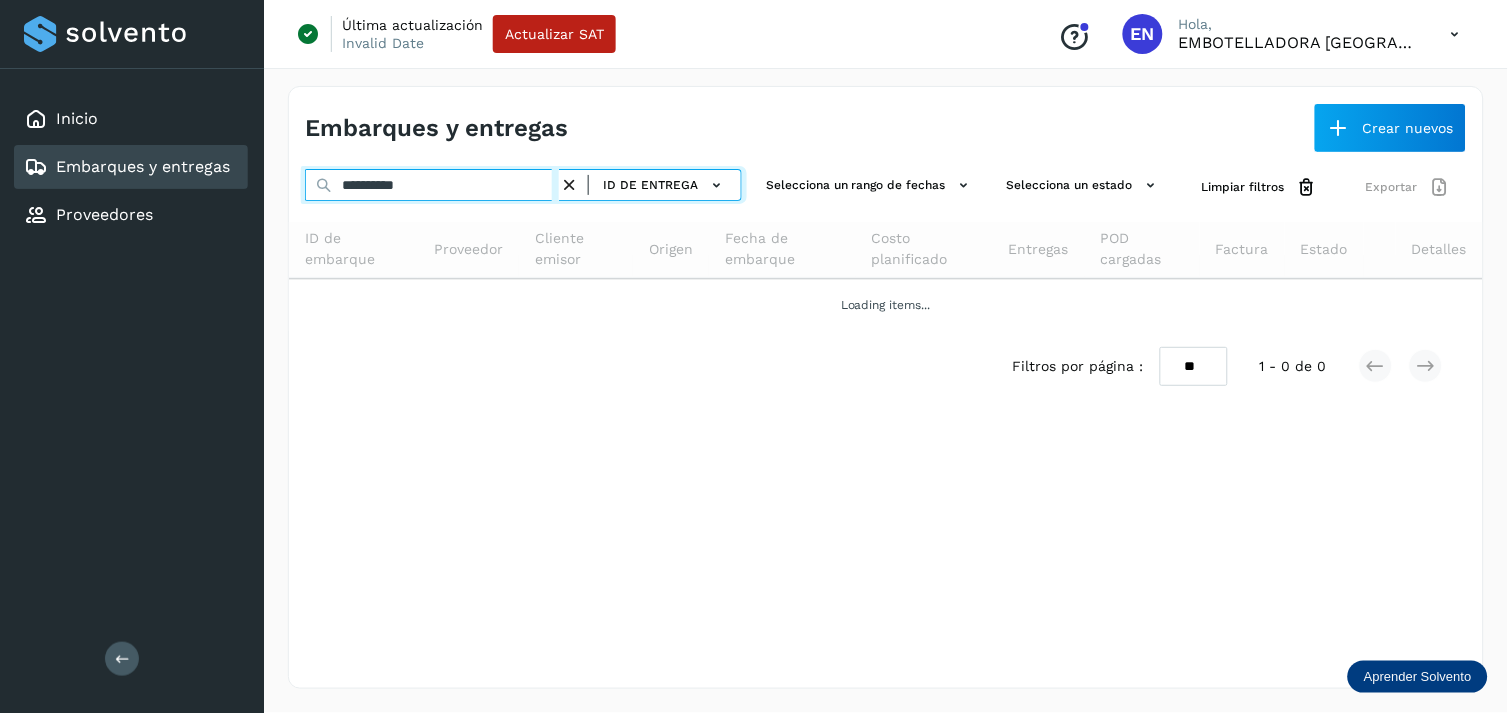 click on "**********" at bounding box center (432, 185) 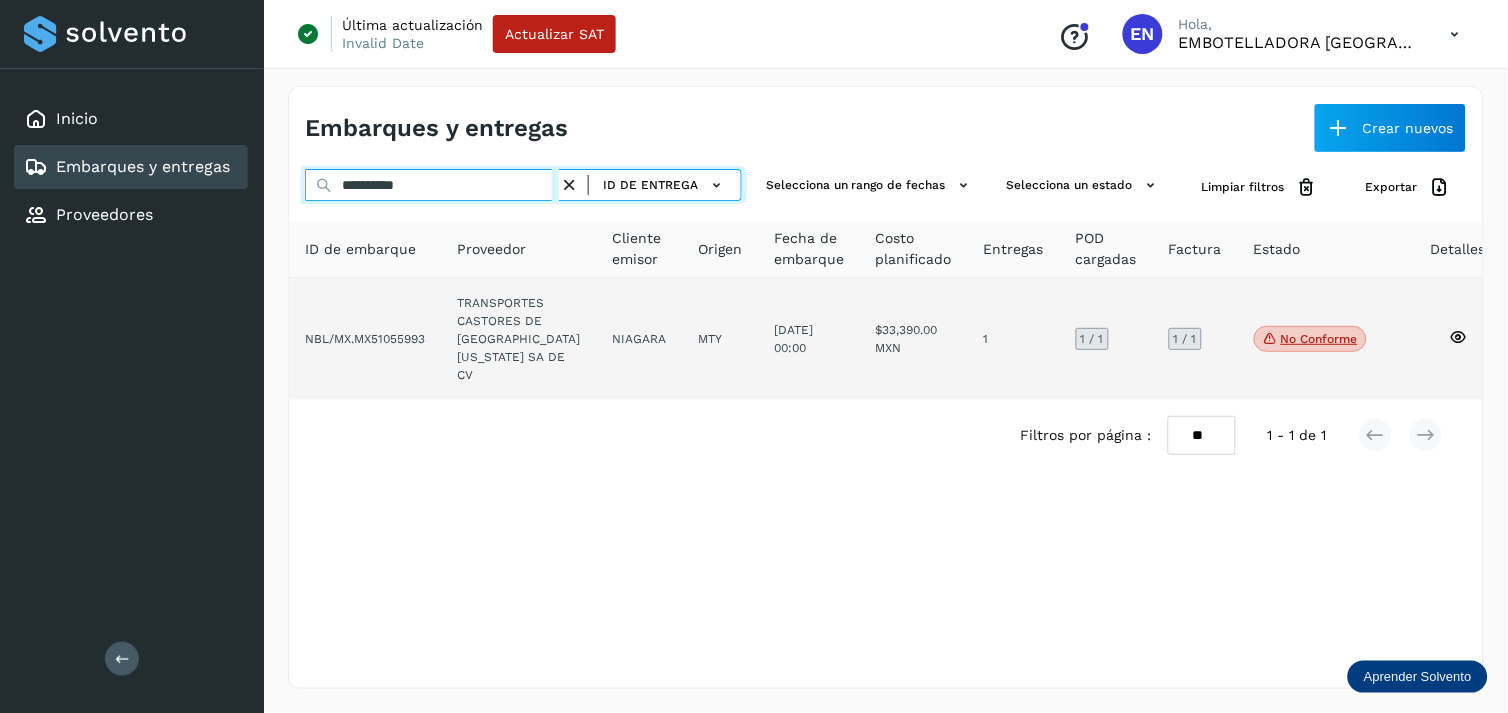type on "**********" 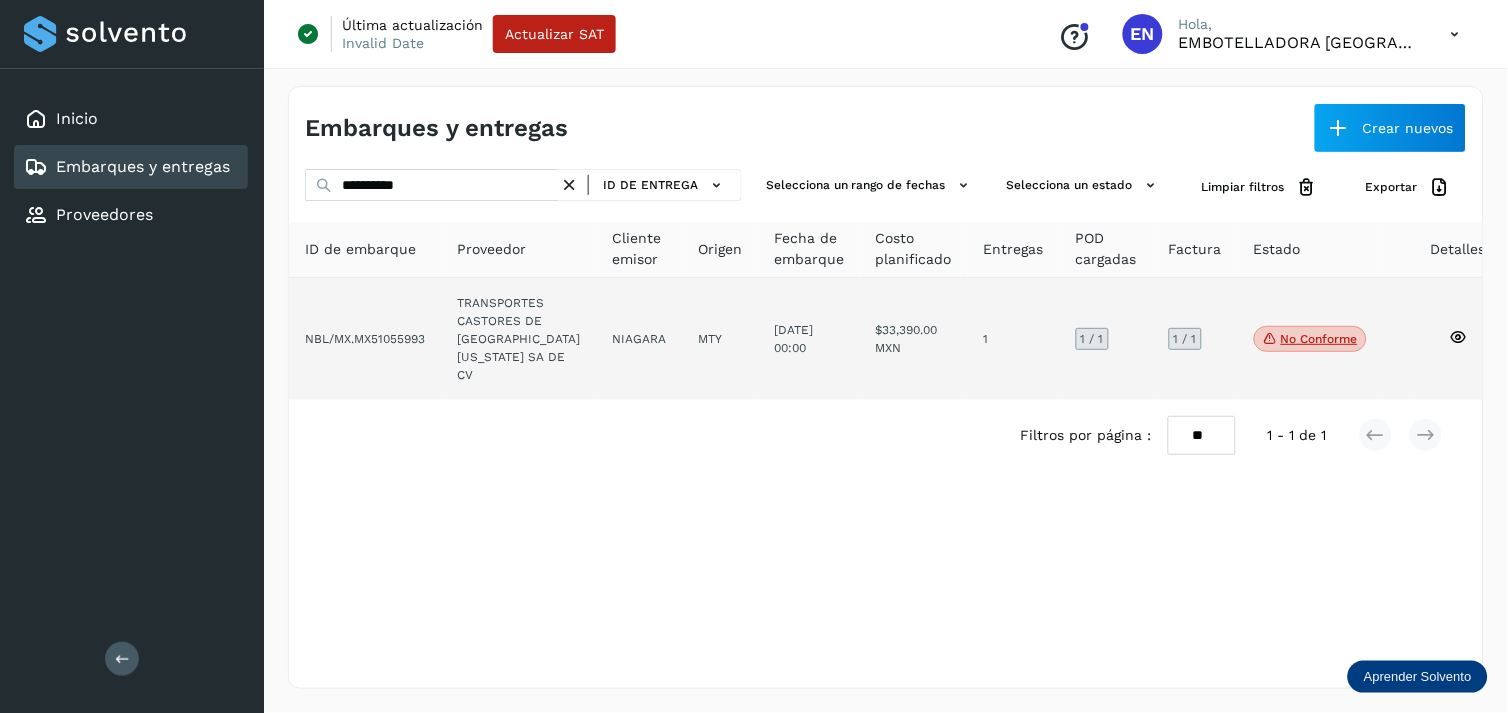 click on "12/jun/2025 00:00" 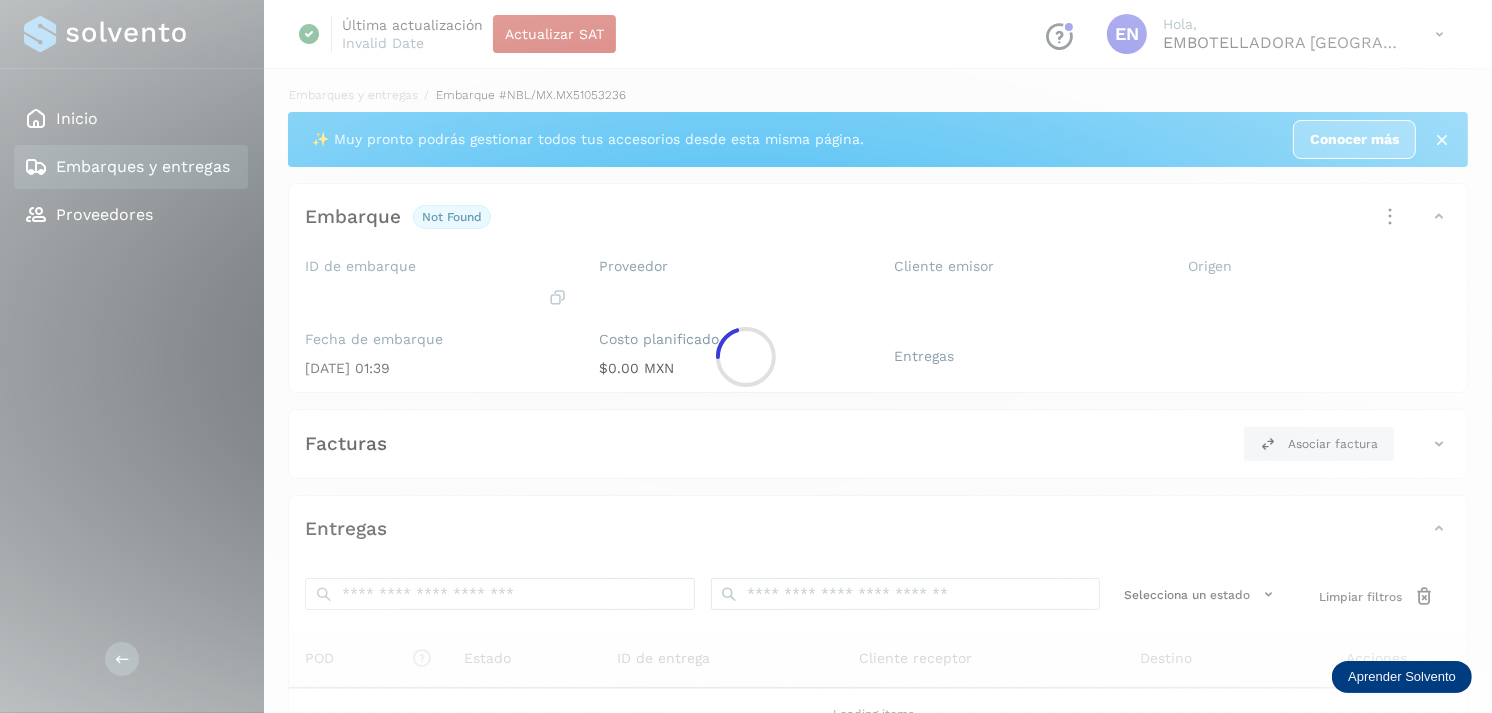 click 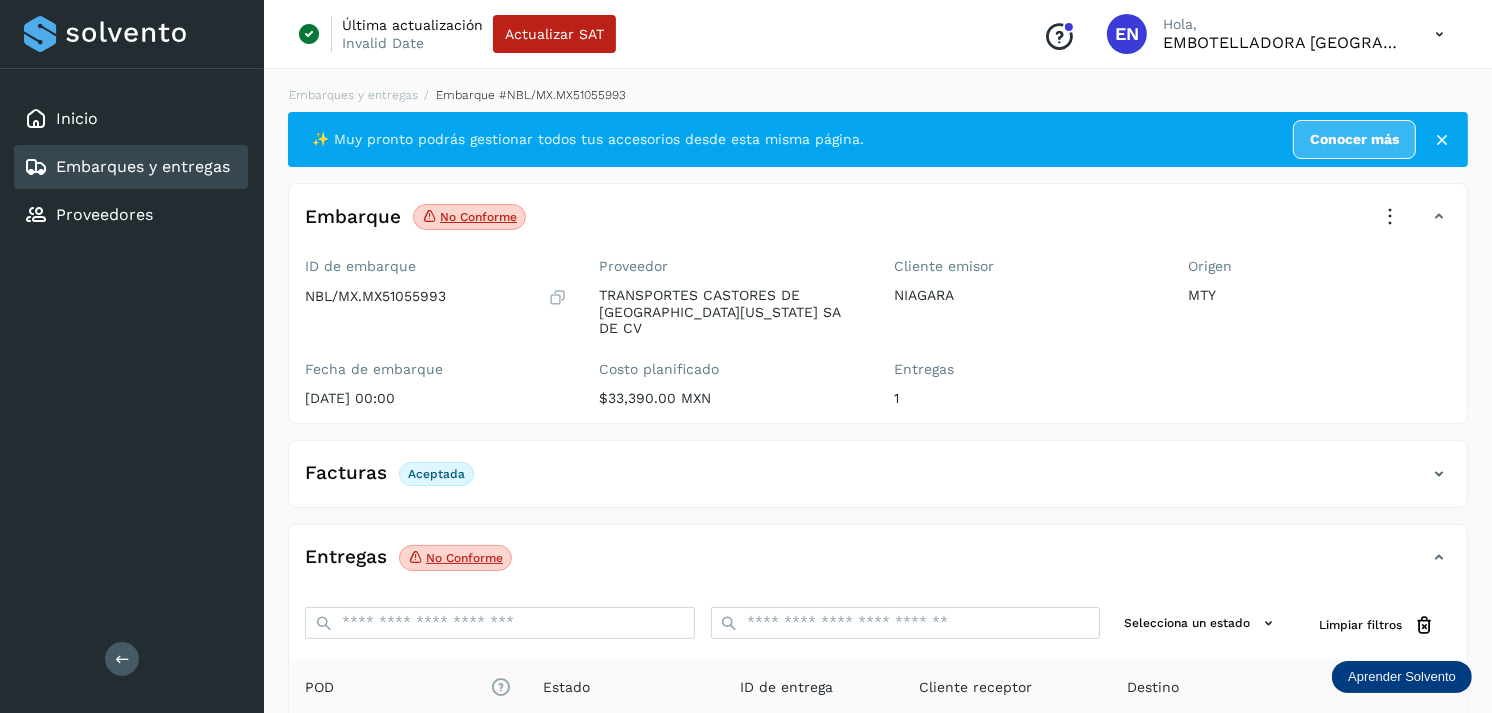 scroll, scrollTop: 254, scrollLeft: 0, axis: vertical 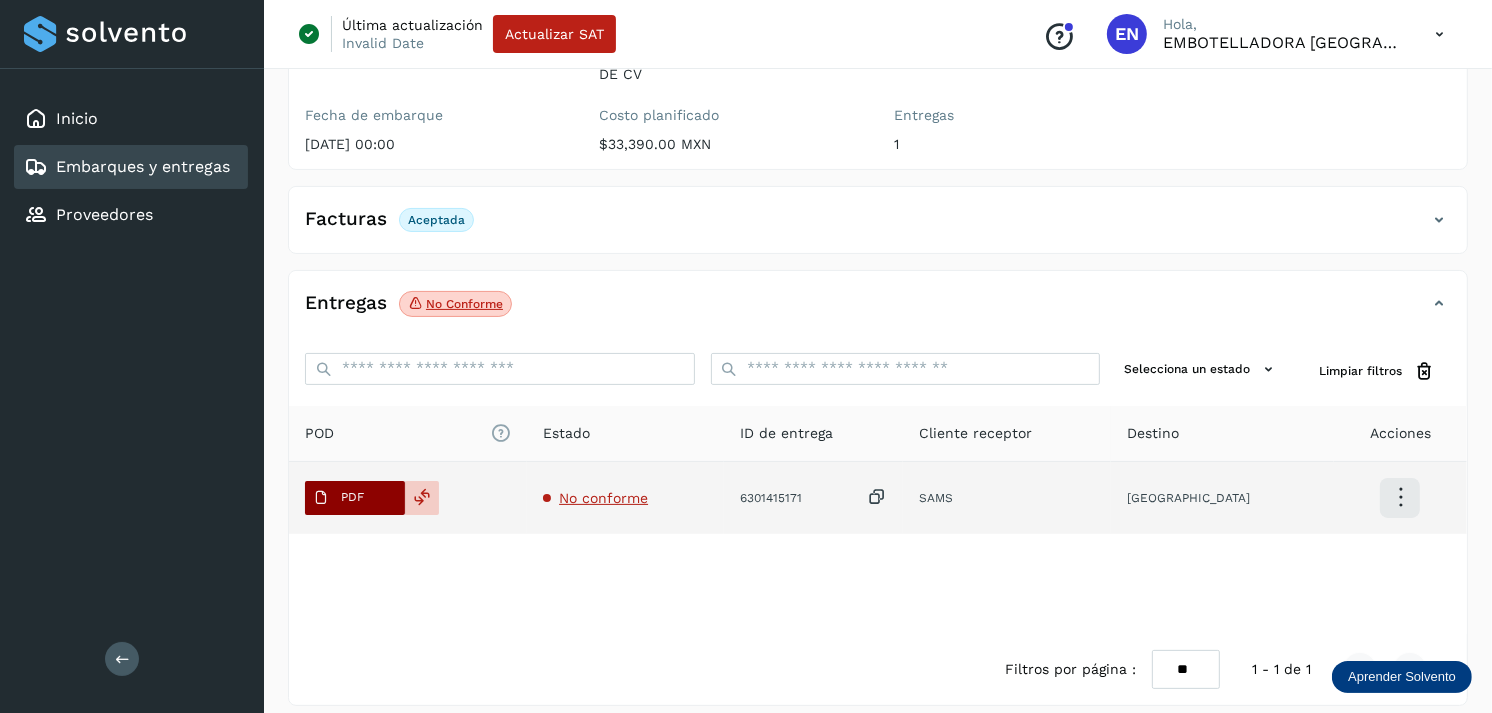 click on "PDF" at bounding box center [338, 498] 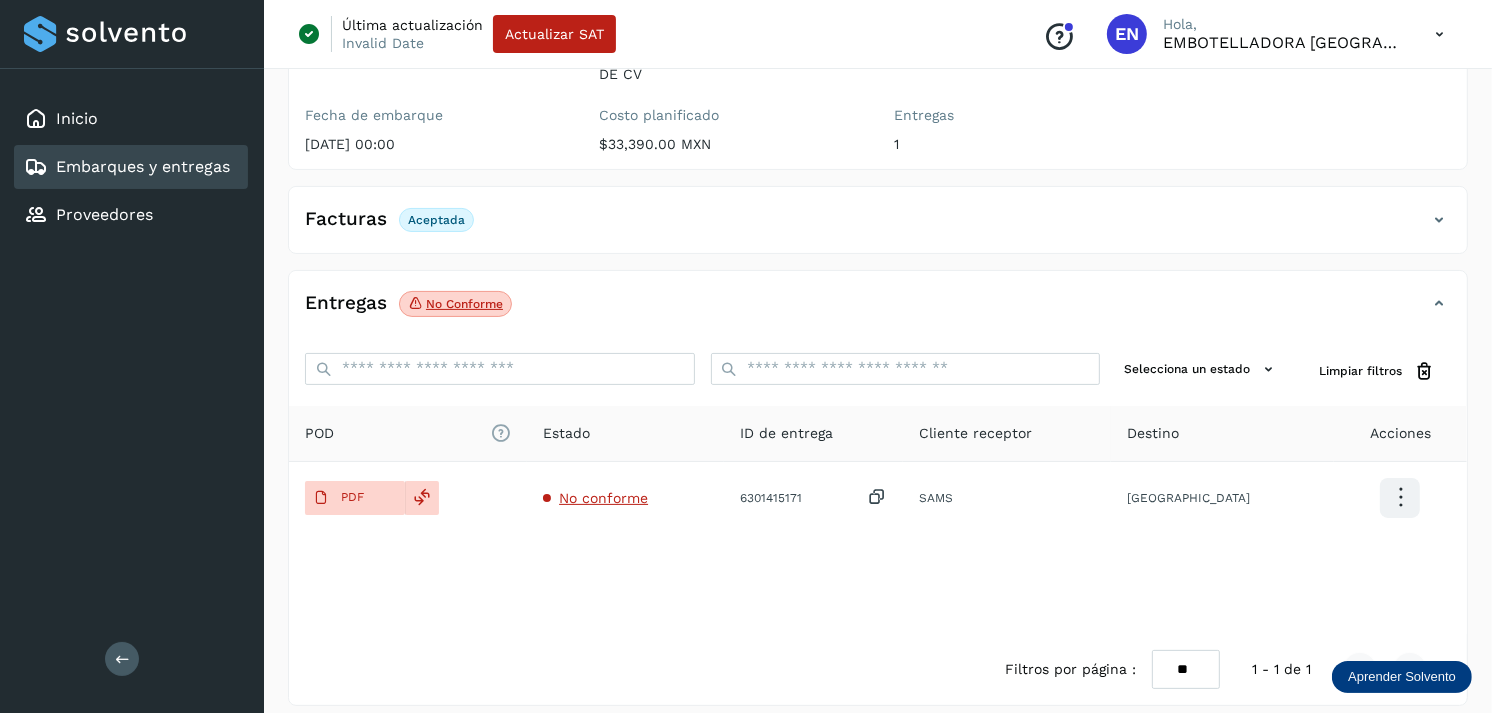 click on "Embarques y entregas" at bounding box center [143, 166] 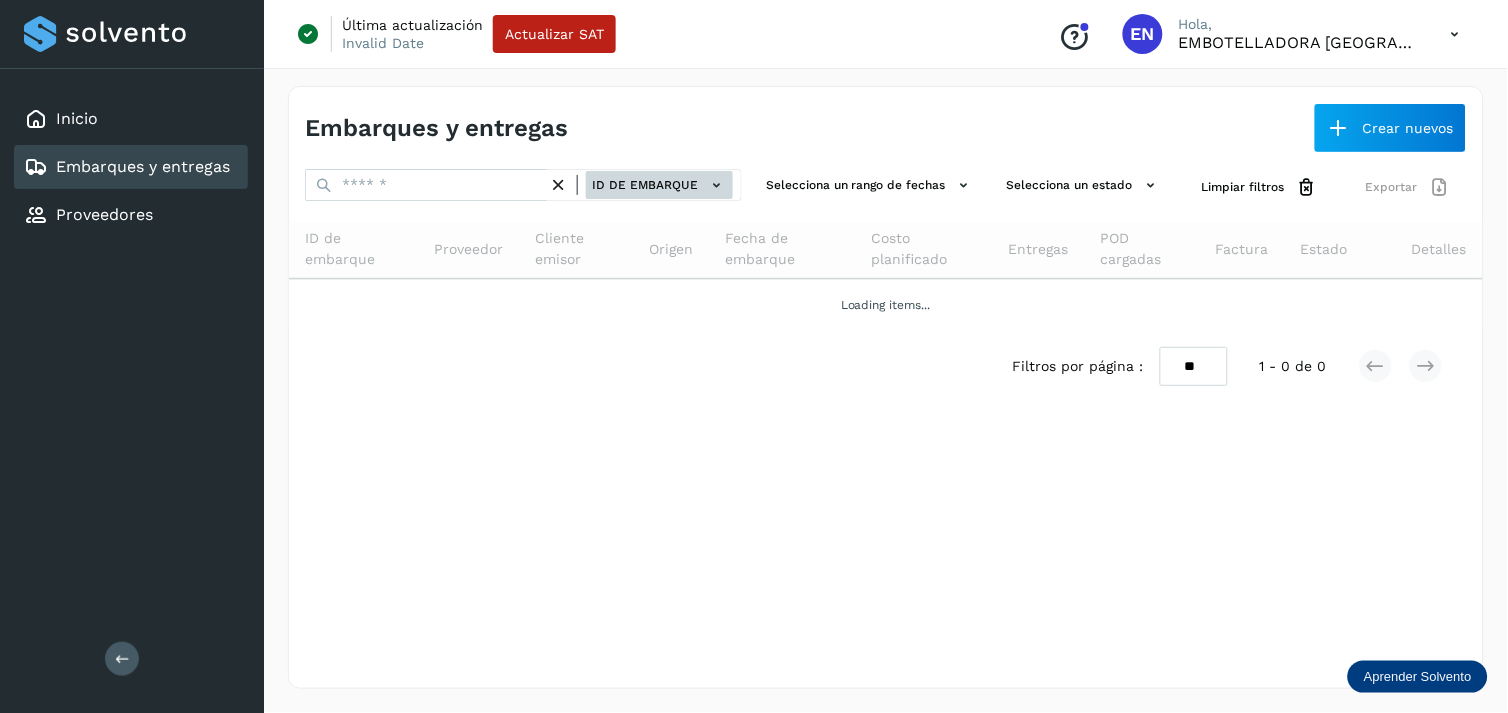 click on "ID de embarque" at bounding box center (659, 185) 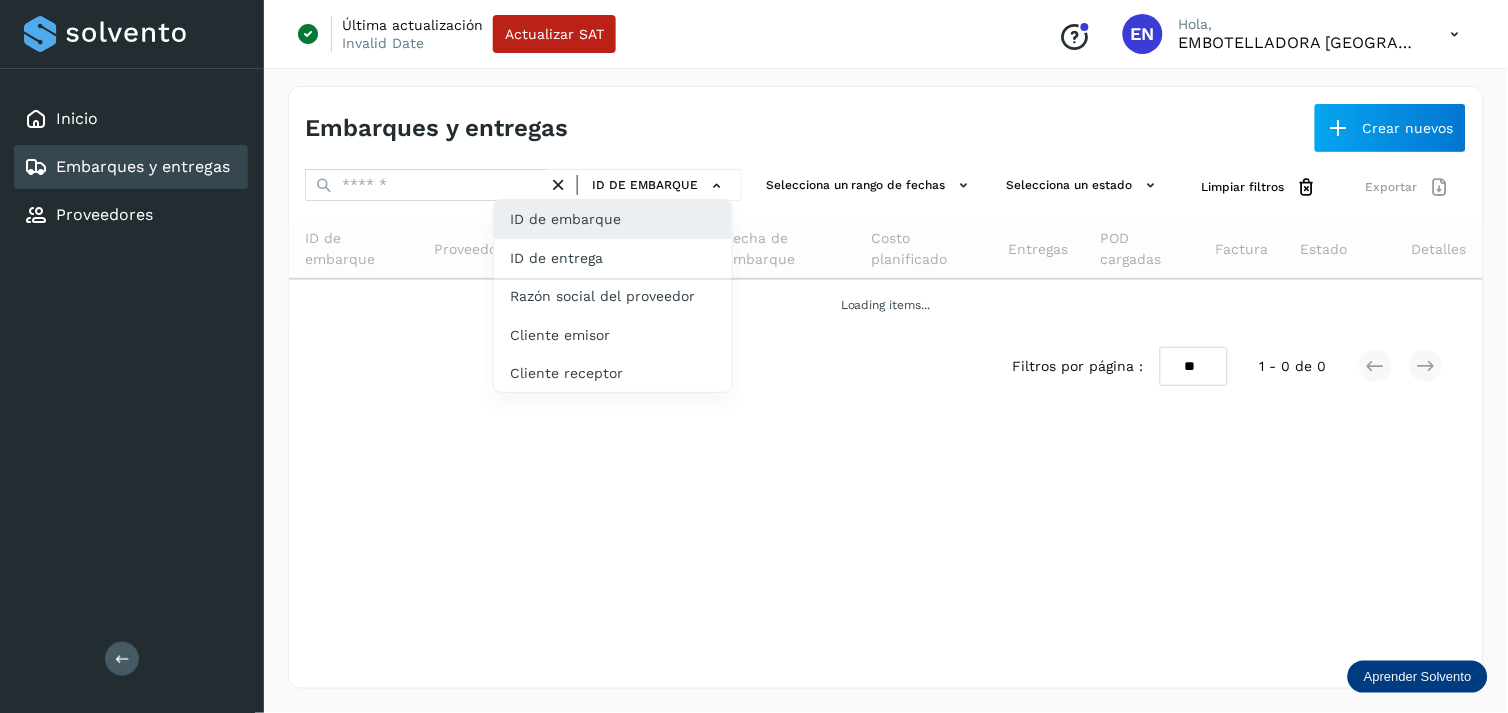 drag, startPoint x: 611, startPoint y: 270, endPoint x: 467, endPoint y: 182, distance: 168.76018 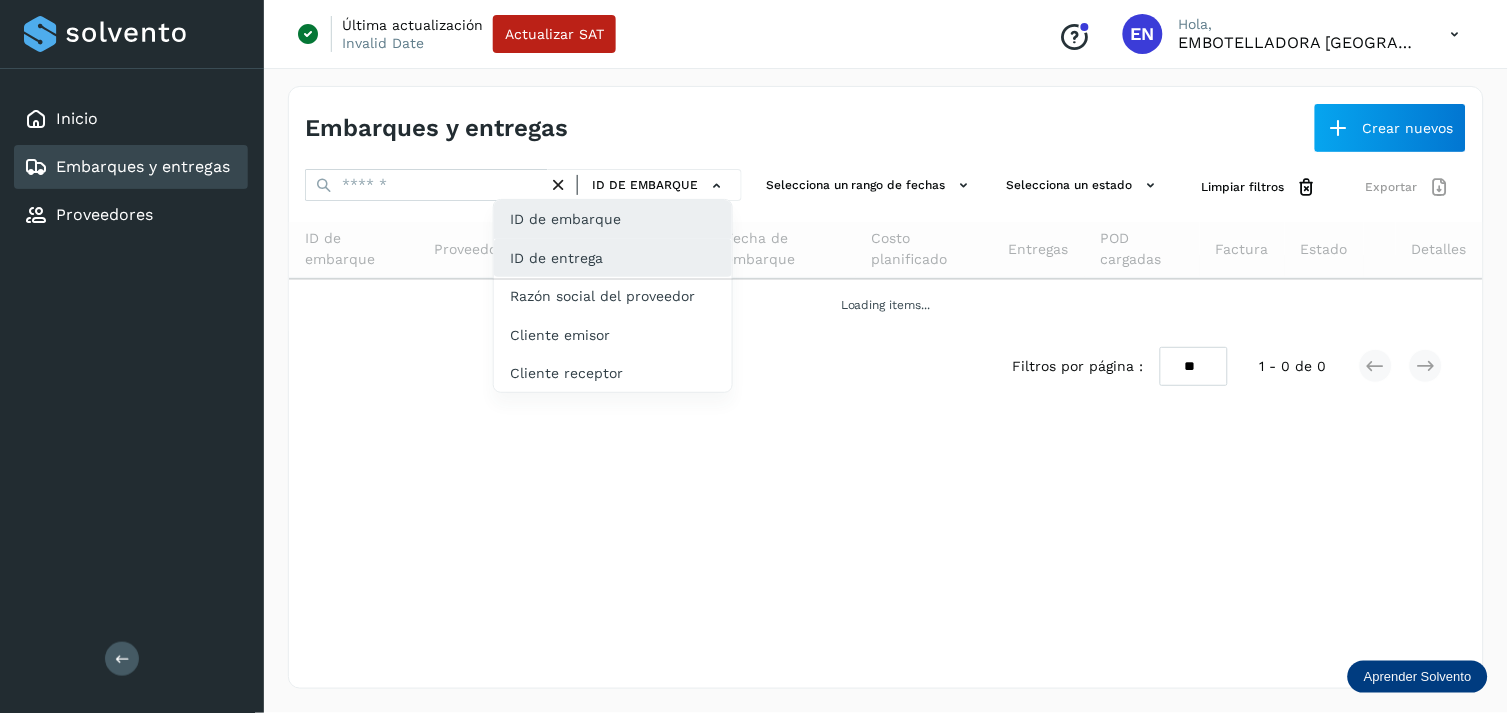 click on "ID de entrega" 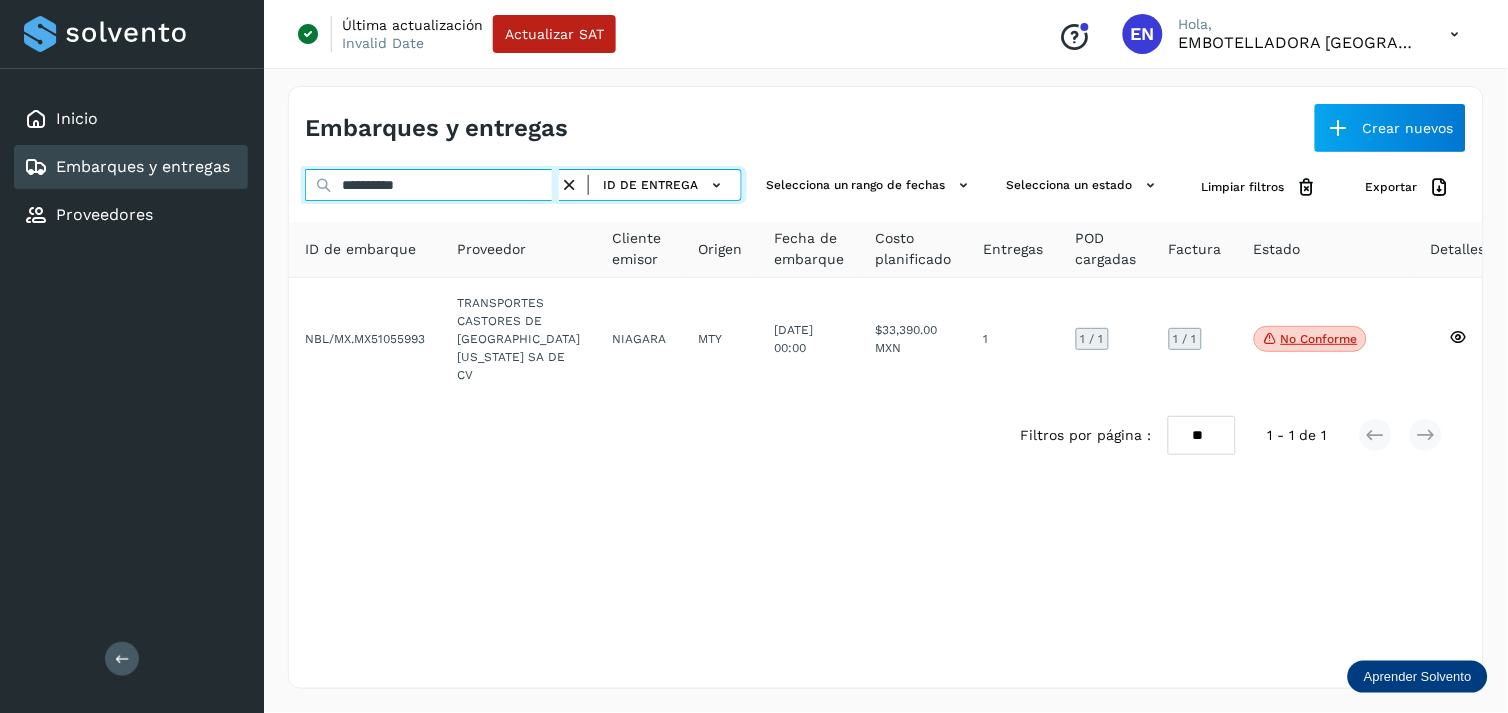 click on "**********" at bounding box center (432, 185) 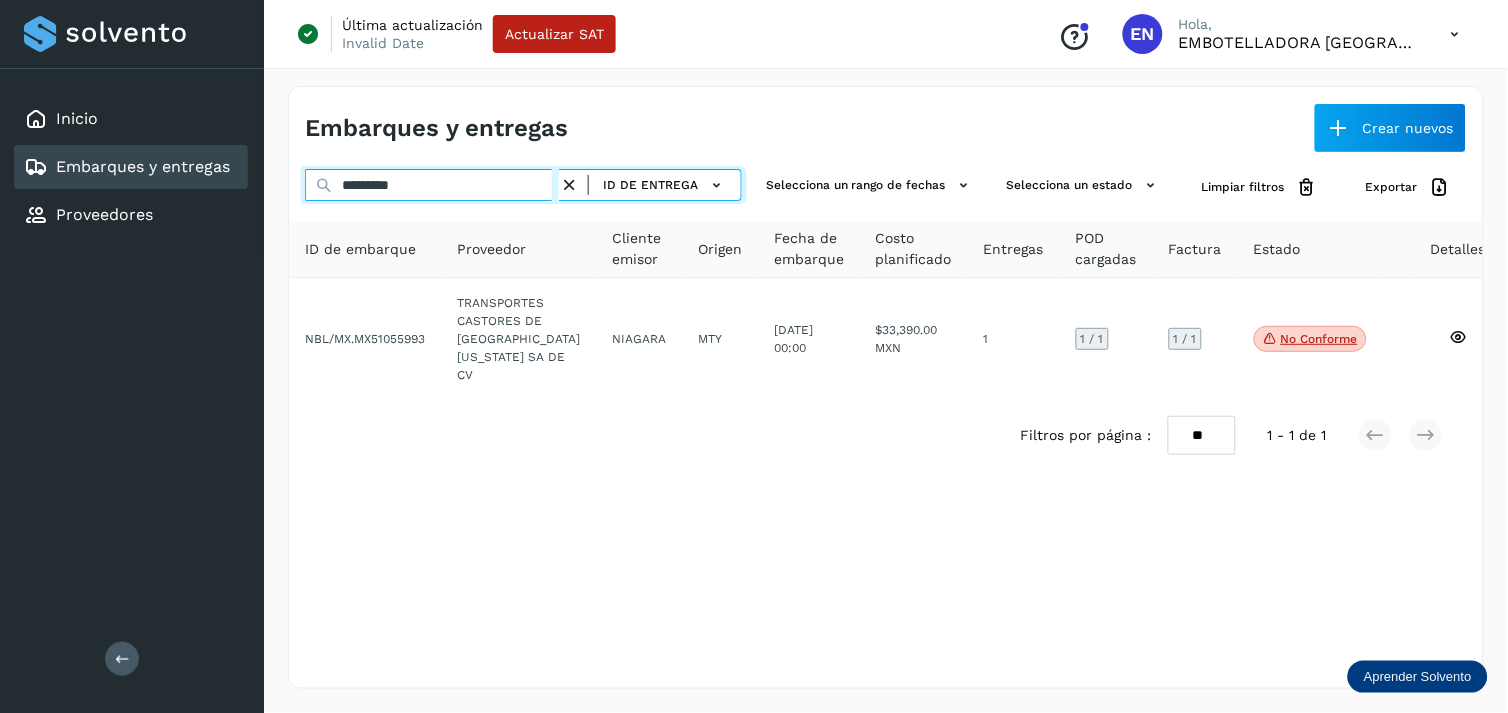 type on "*********" 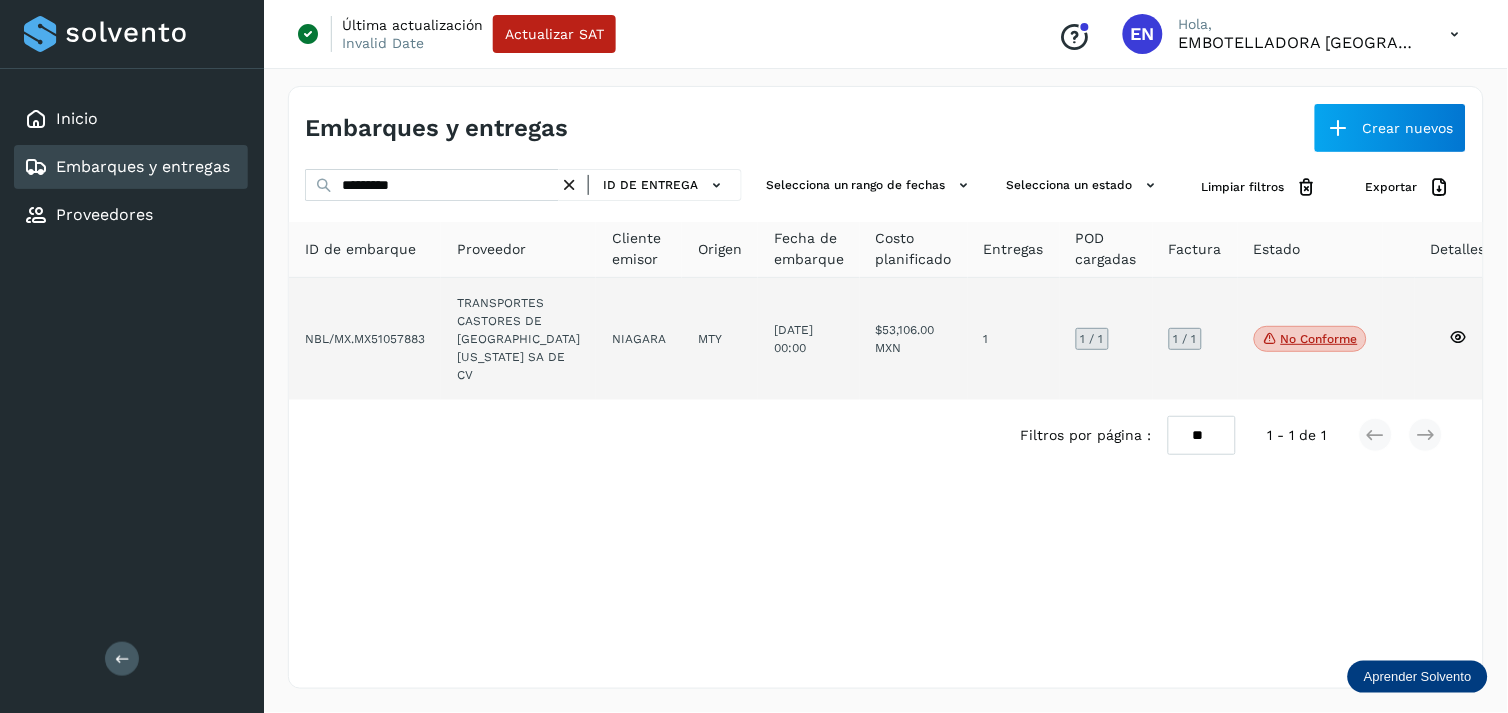 click on "TRANSPORTES CASTORES DE [GEOGRAPHIC_DATA][US_STATE] SA DE CV" 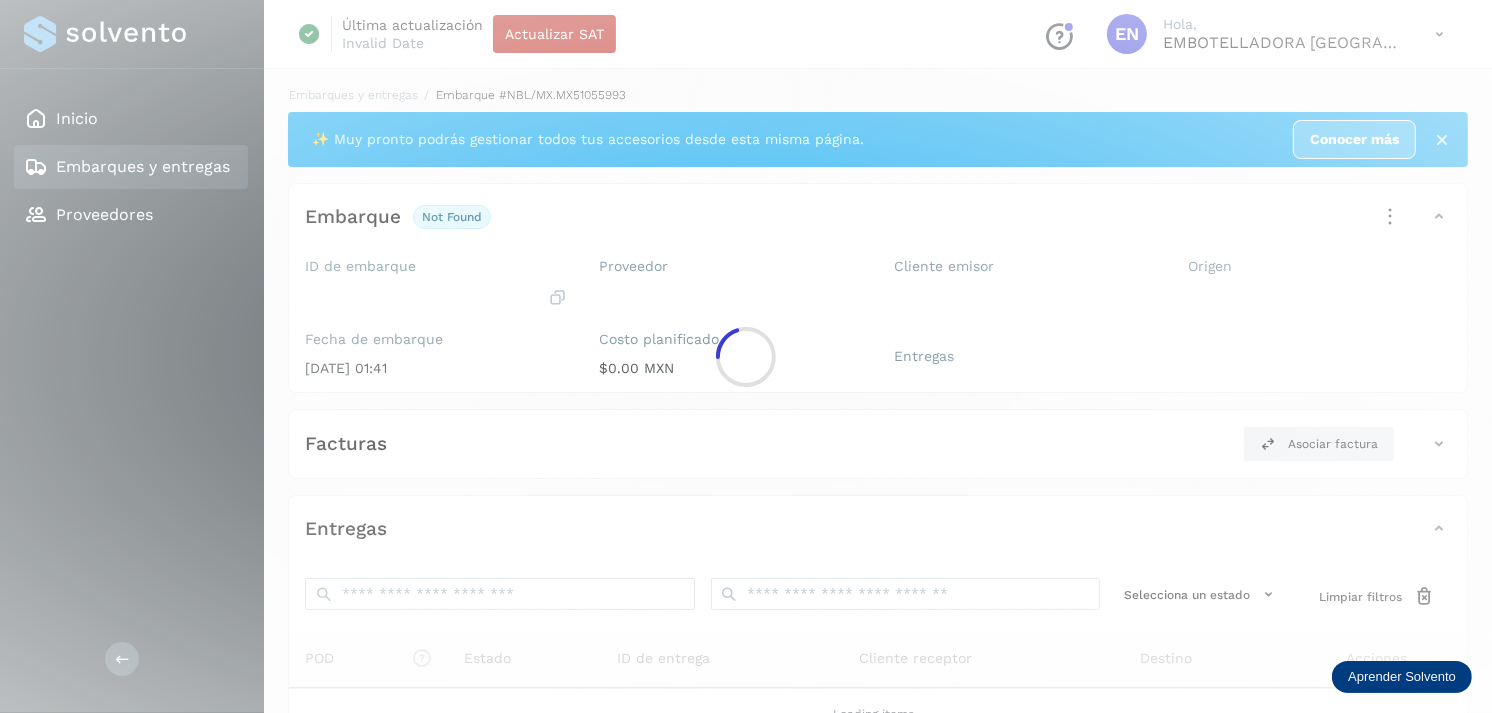 click 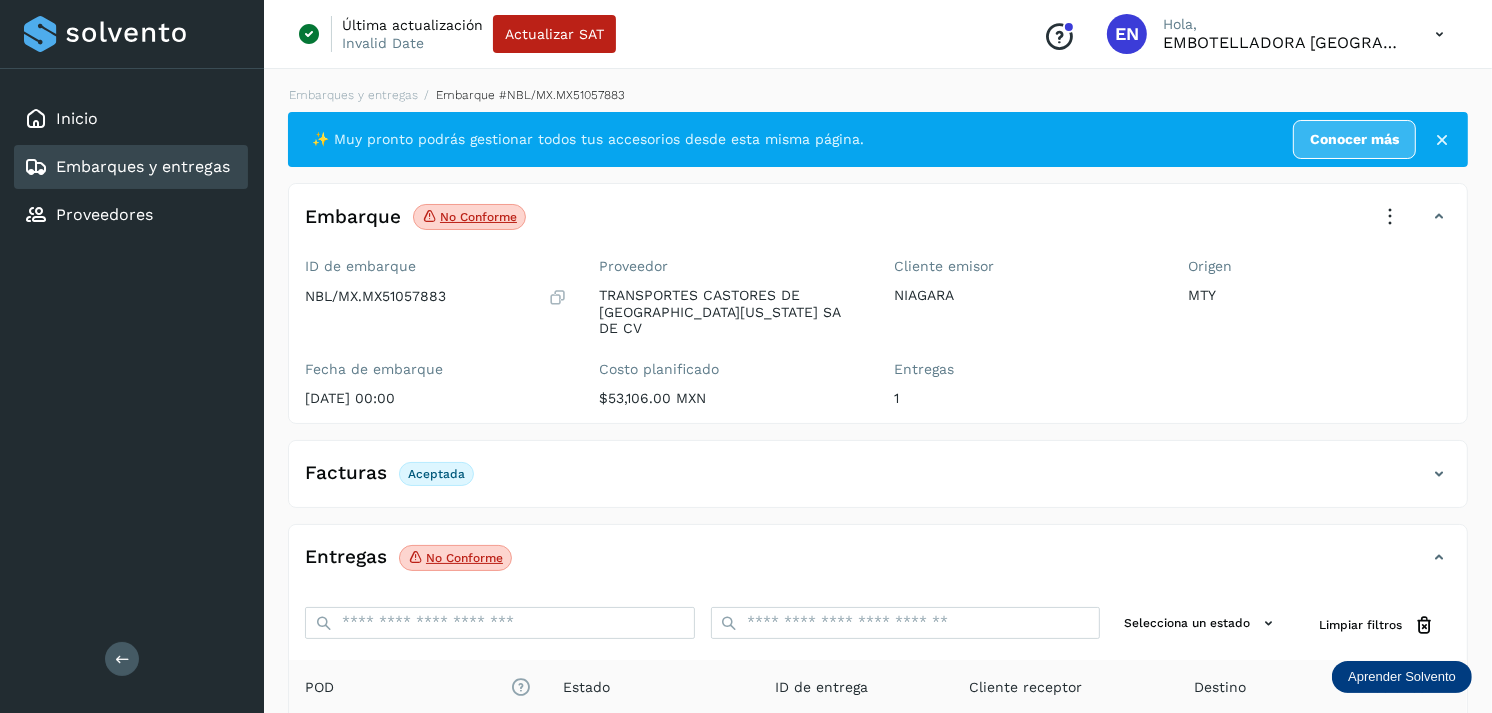 scroll, scrollTop: 254, scrollLeft: 0, axis: vertical 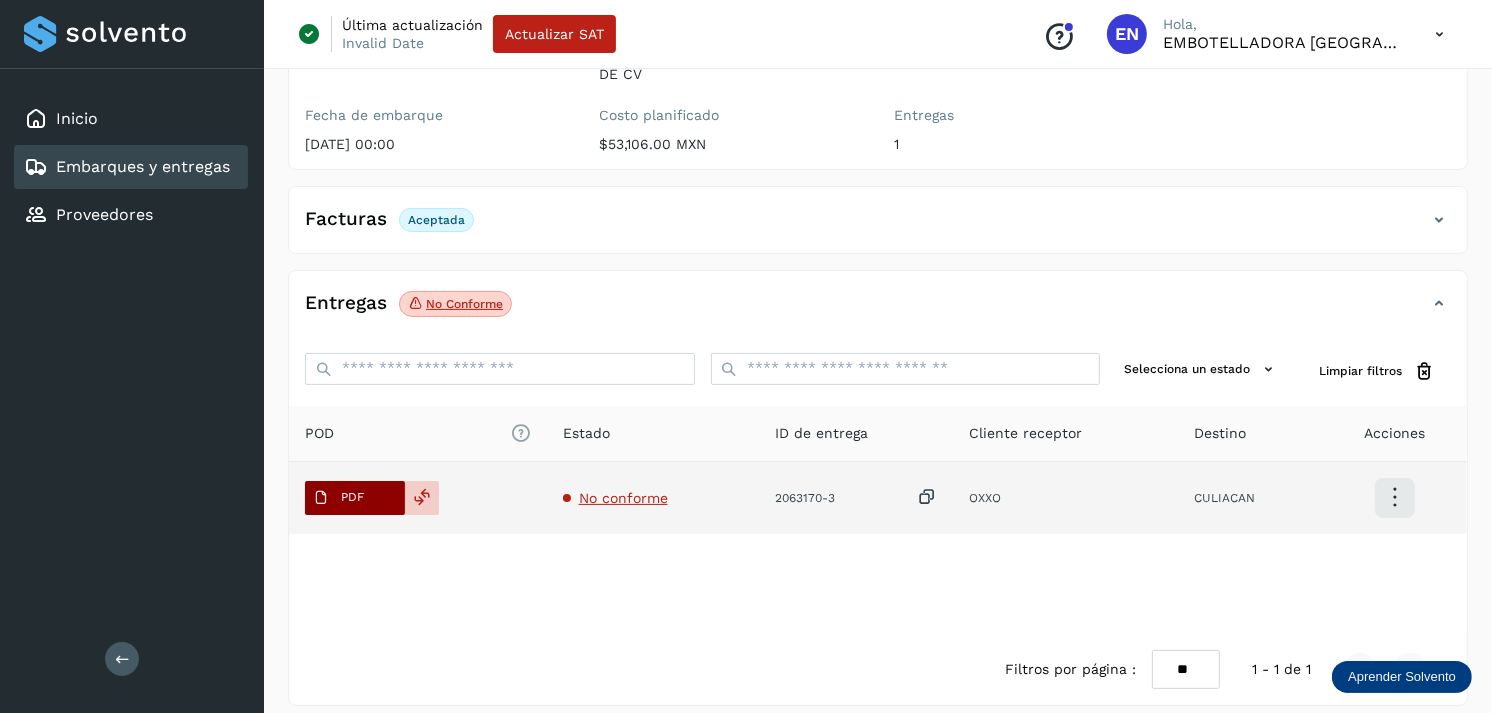click on "PDF" at bounding box center (352, 497) 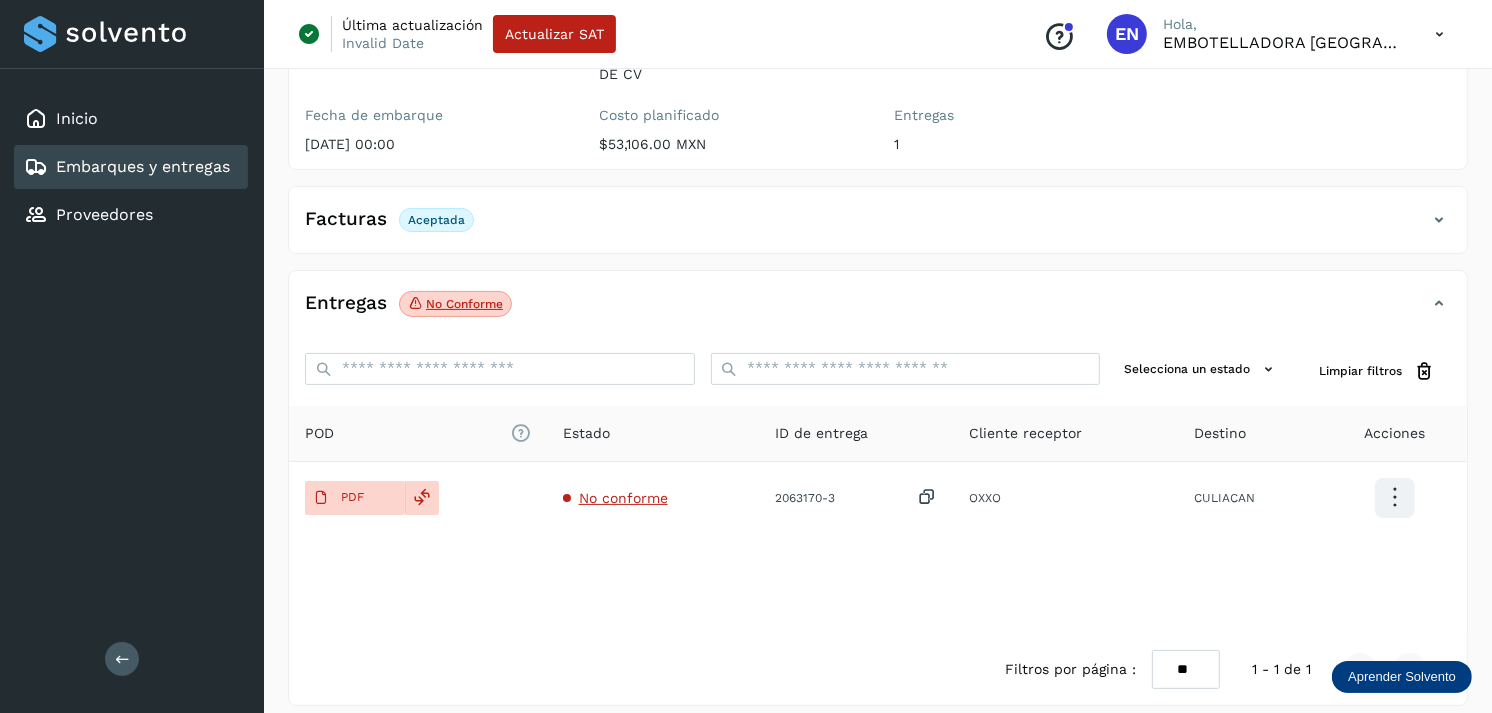 type 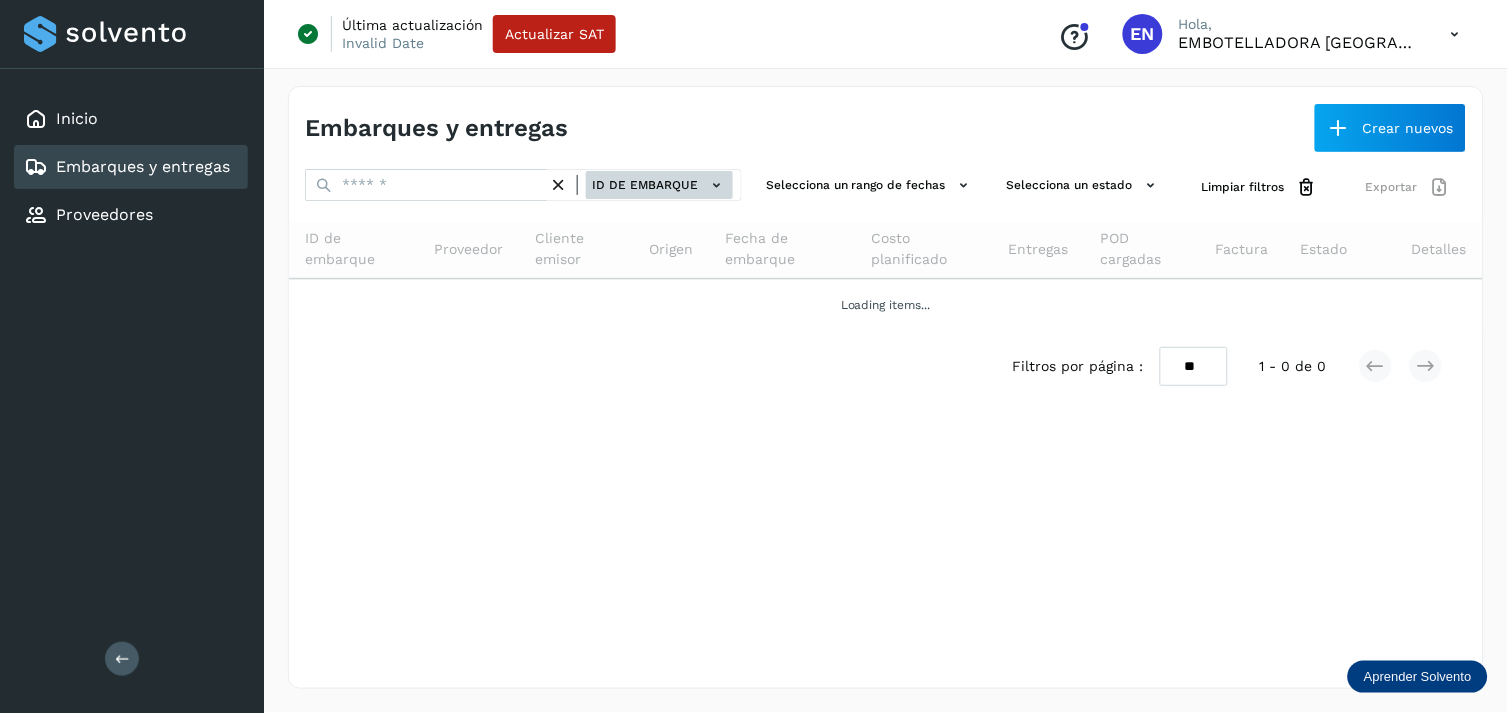 click on "ID de embarque" 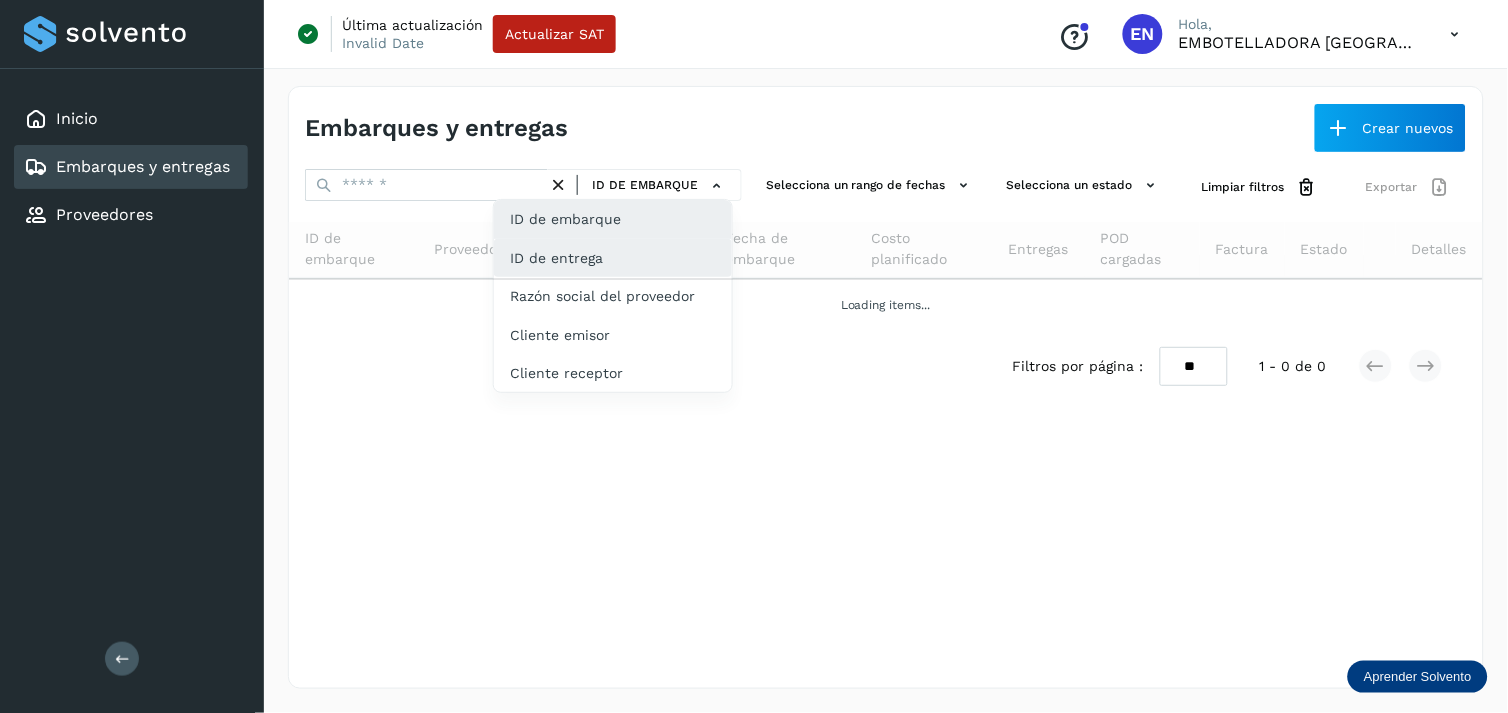 click on "ID de entrega" 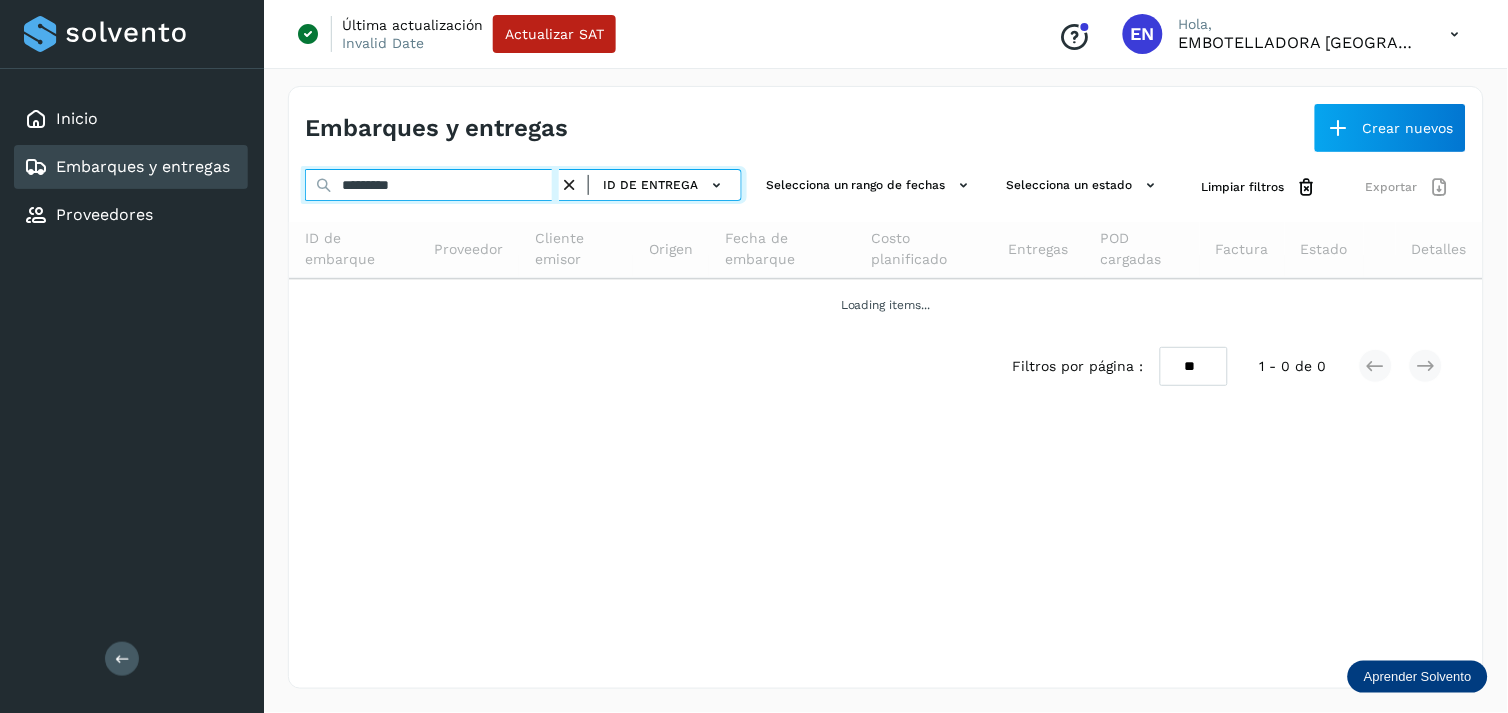 click on "*********" at bounding box center (432, 185) 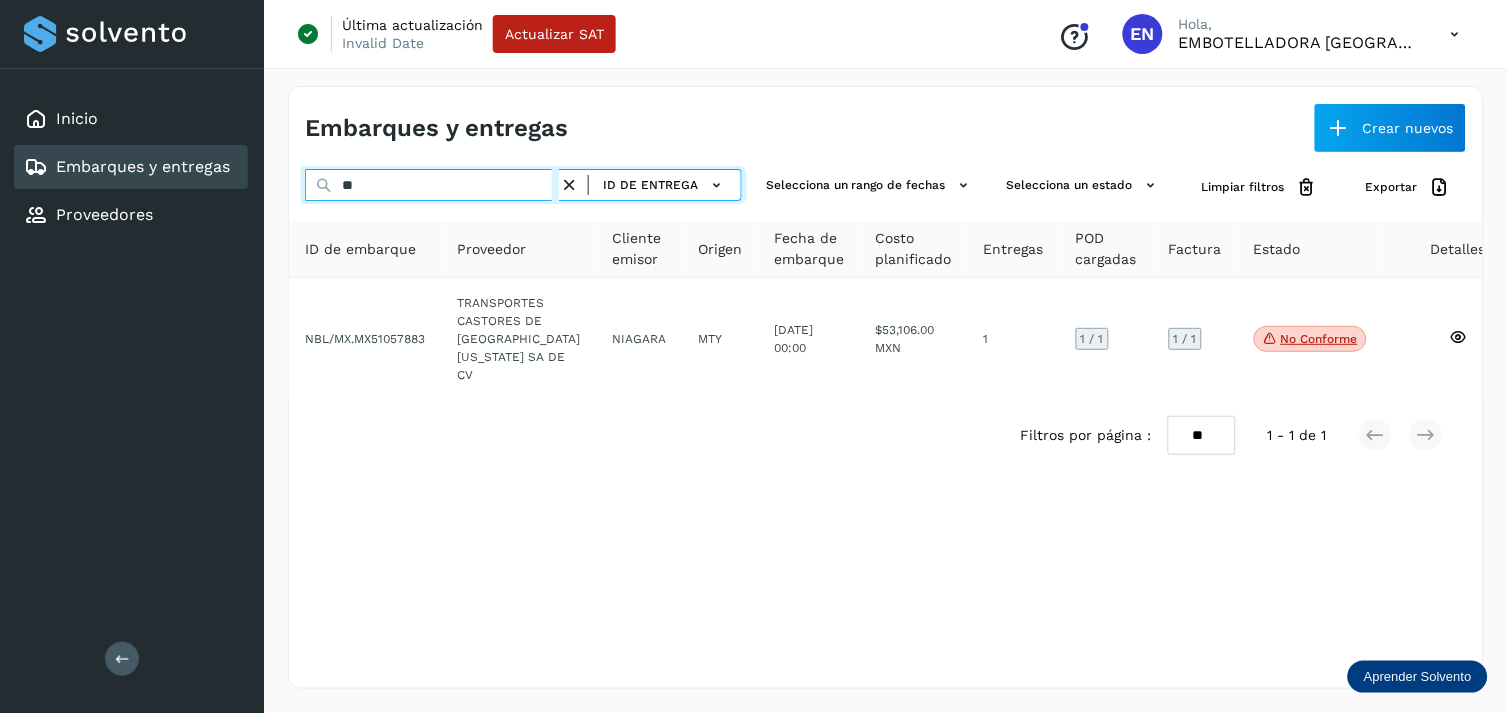 type on "*" 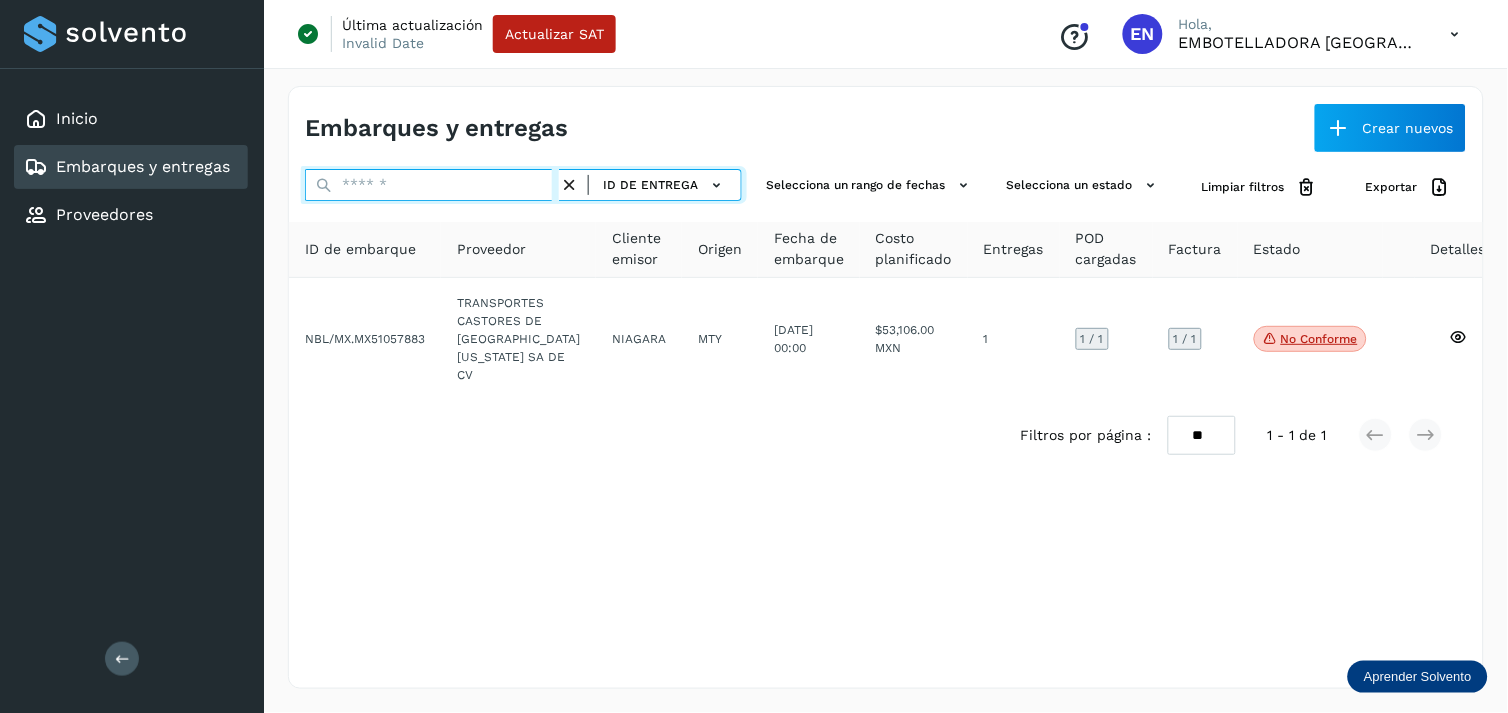 paste on "*******" 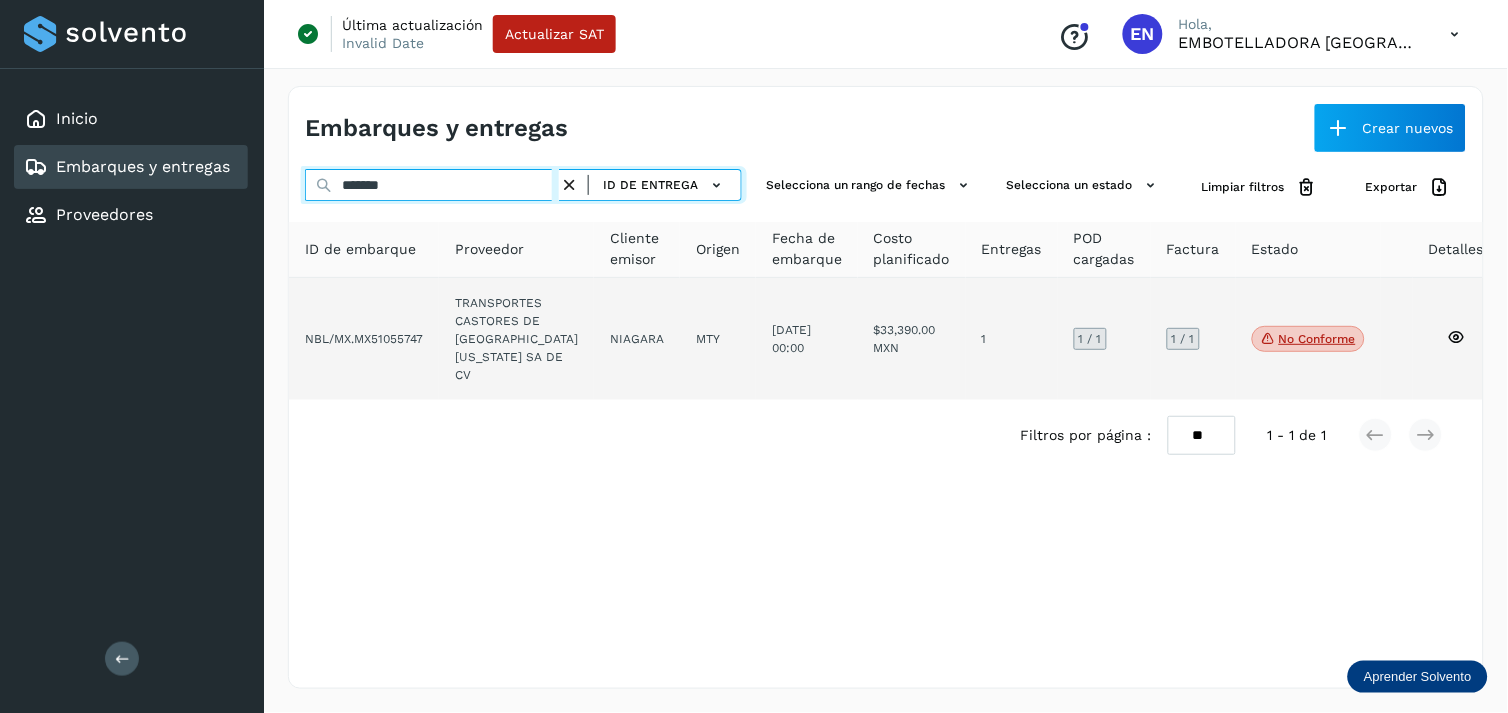 type on "*******" 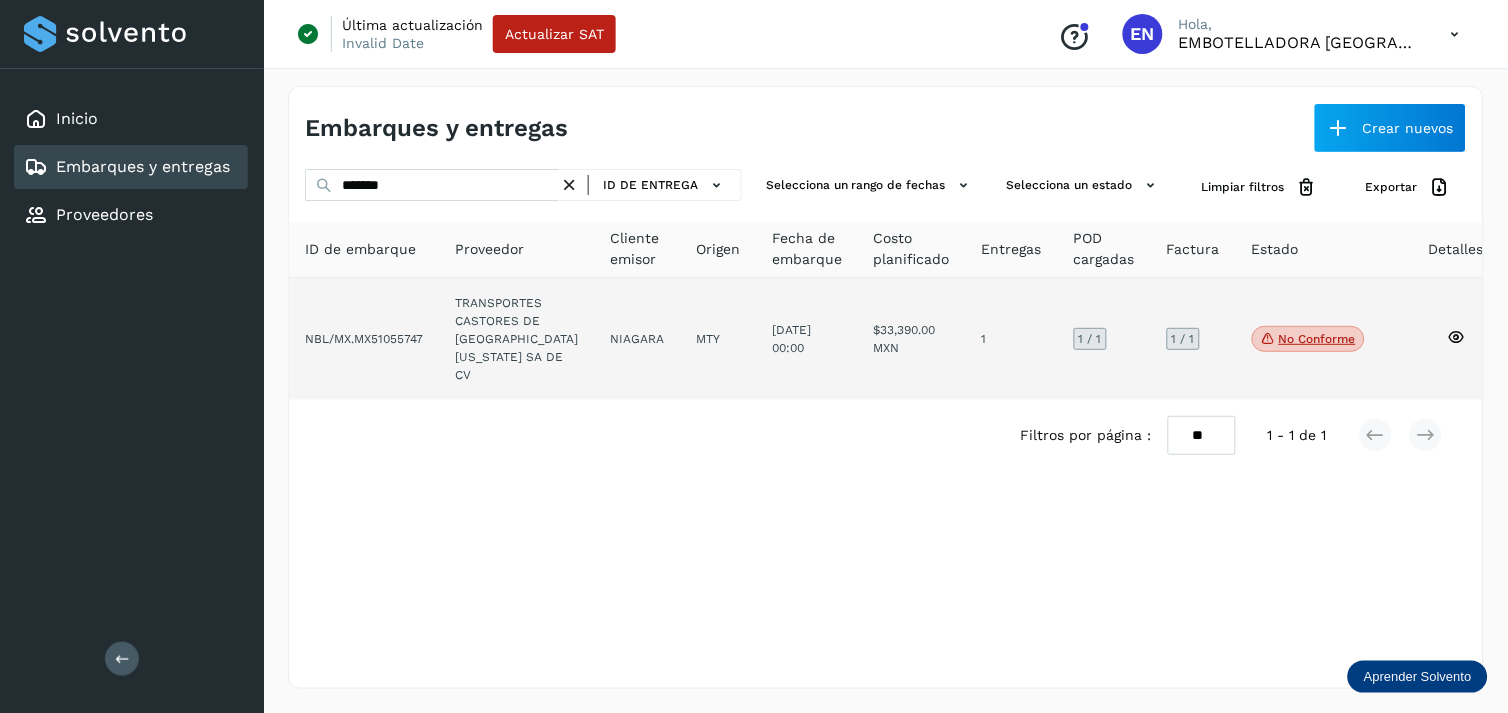 click on "NIAGARA" 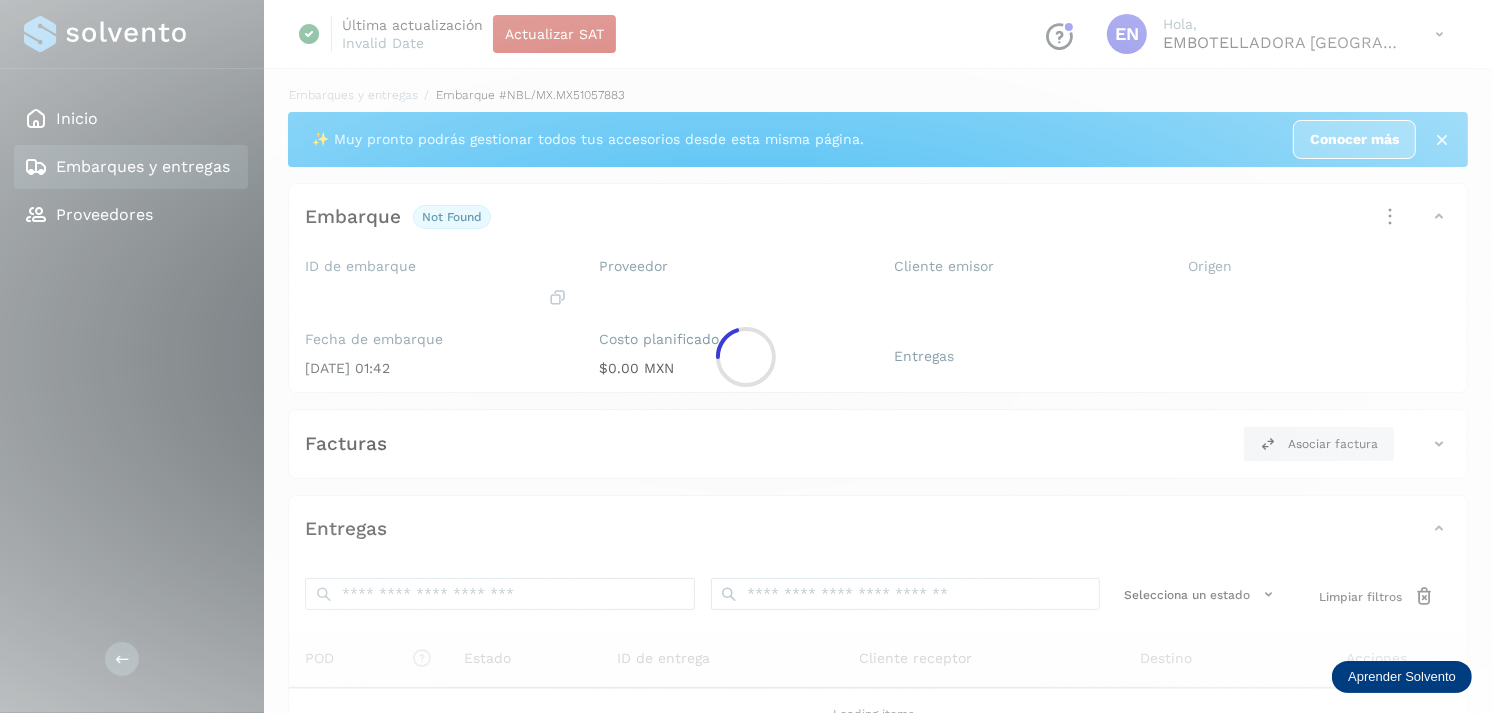 click 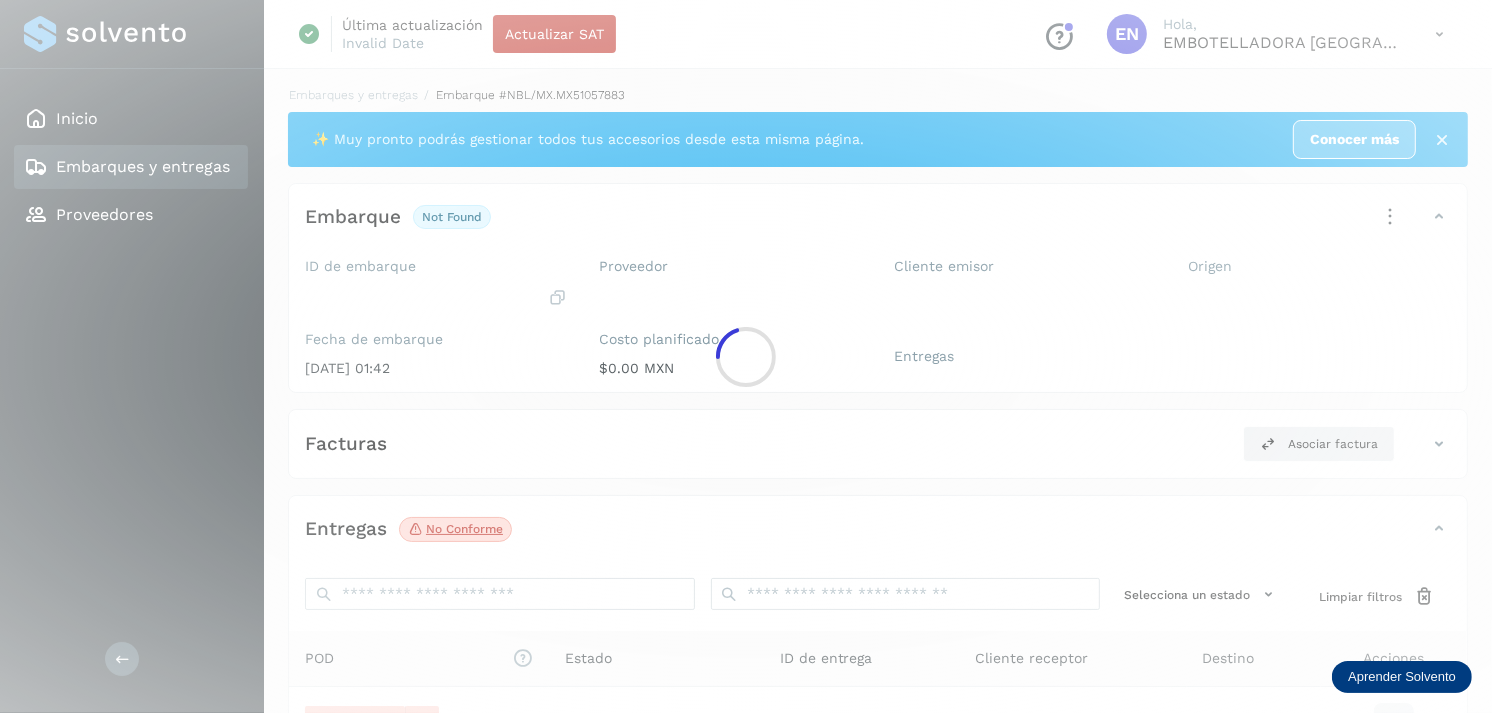 scroll, scrollTop: 254, scrollLeft: 0, axis: vertical 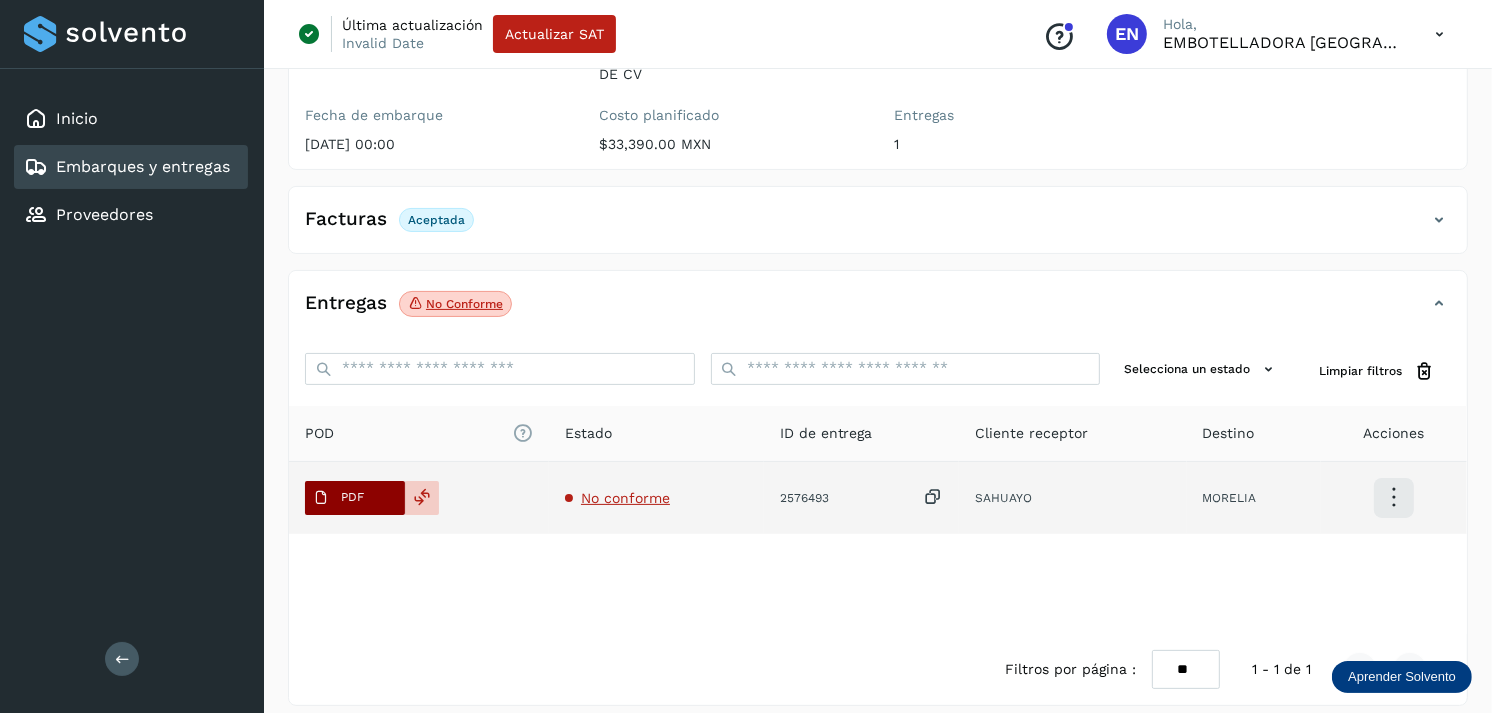 click on "PDF" at bounding box center [352, 497] 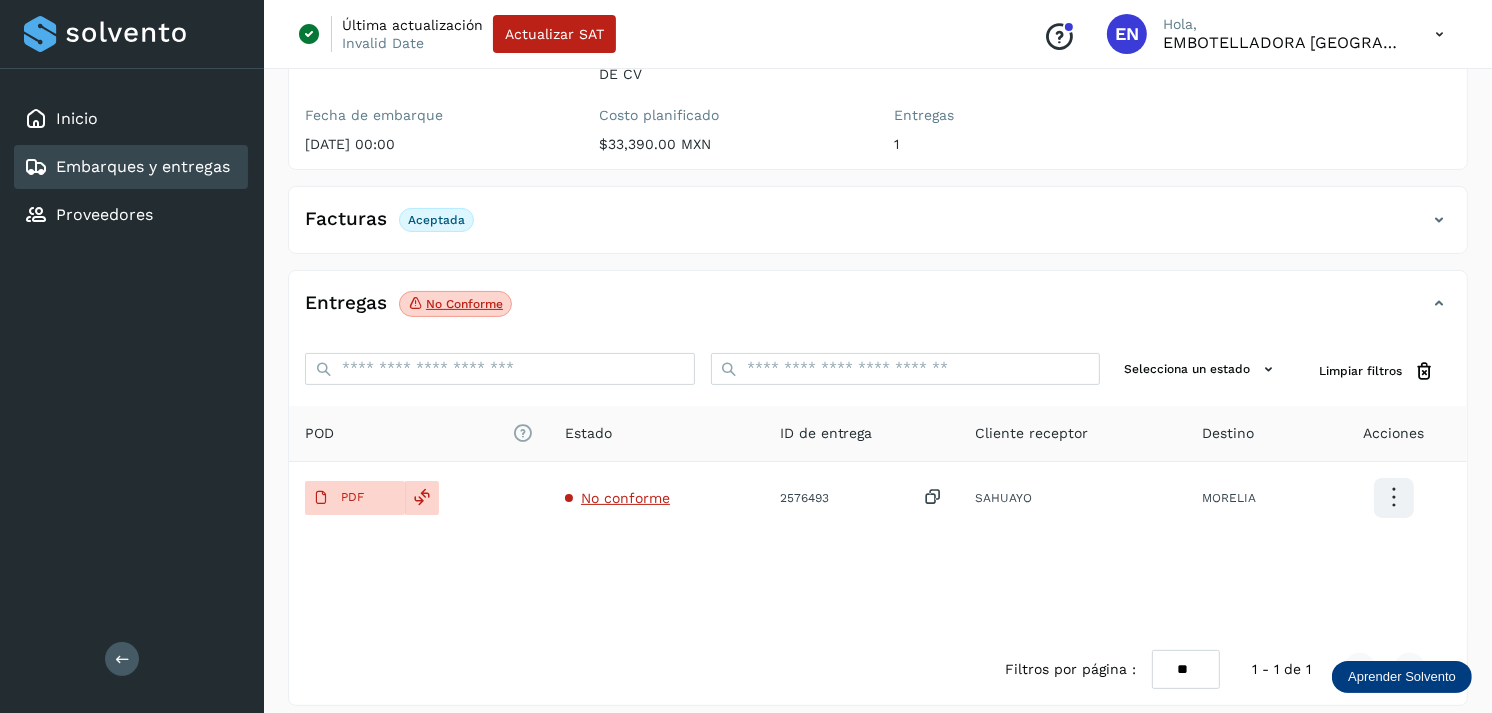 click on "Embarques y entregas" at bounding box center [143, 166] 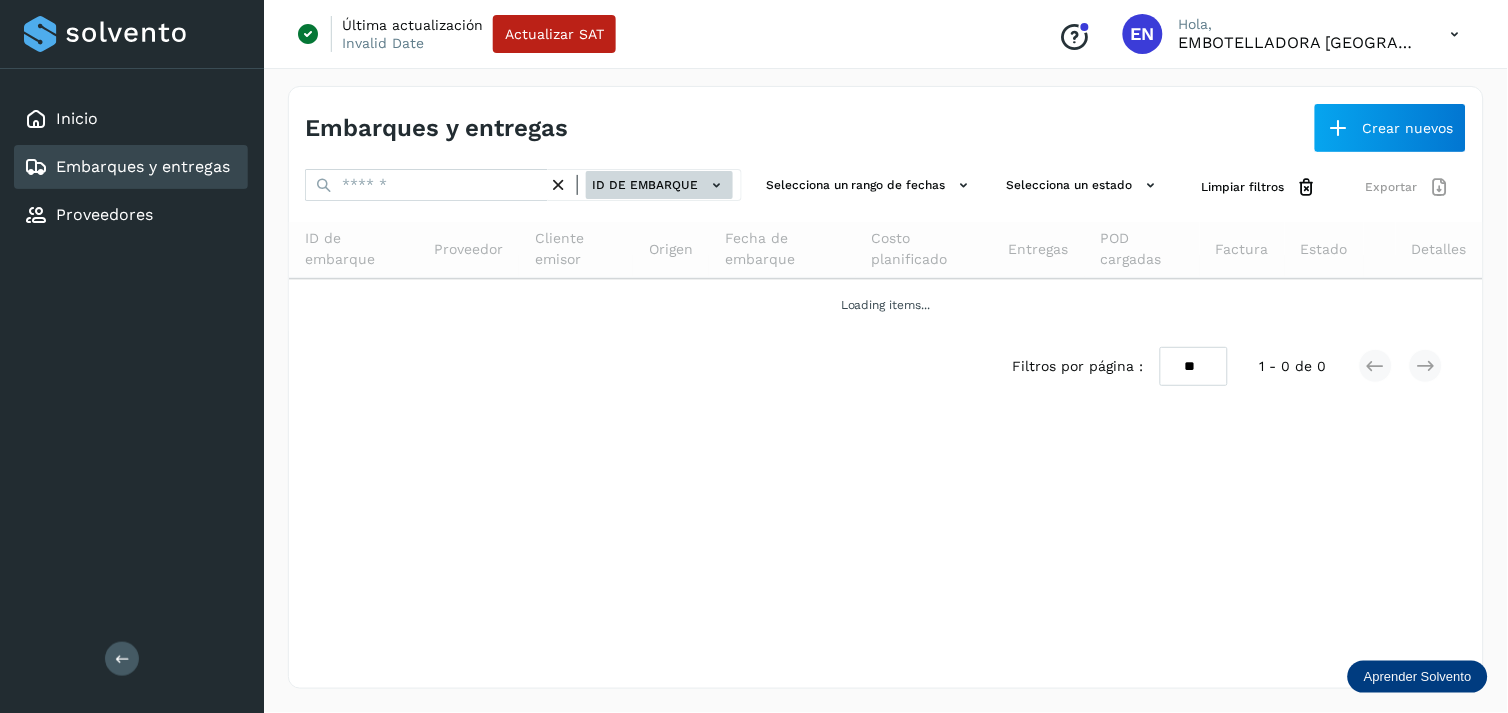 click on "ID de embarque" 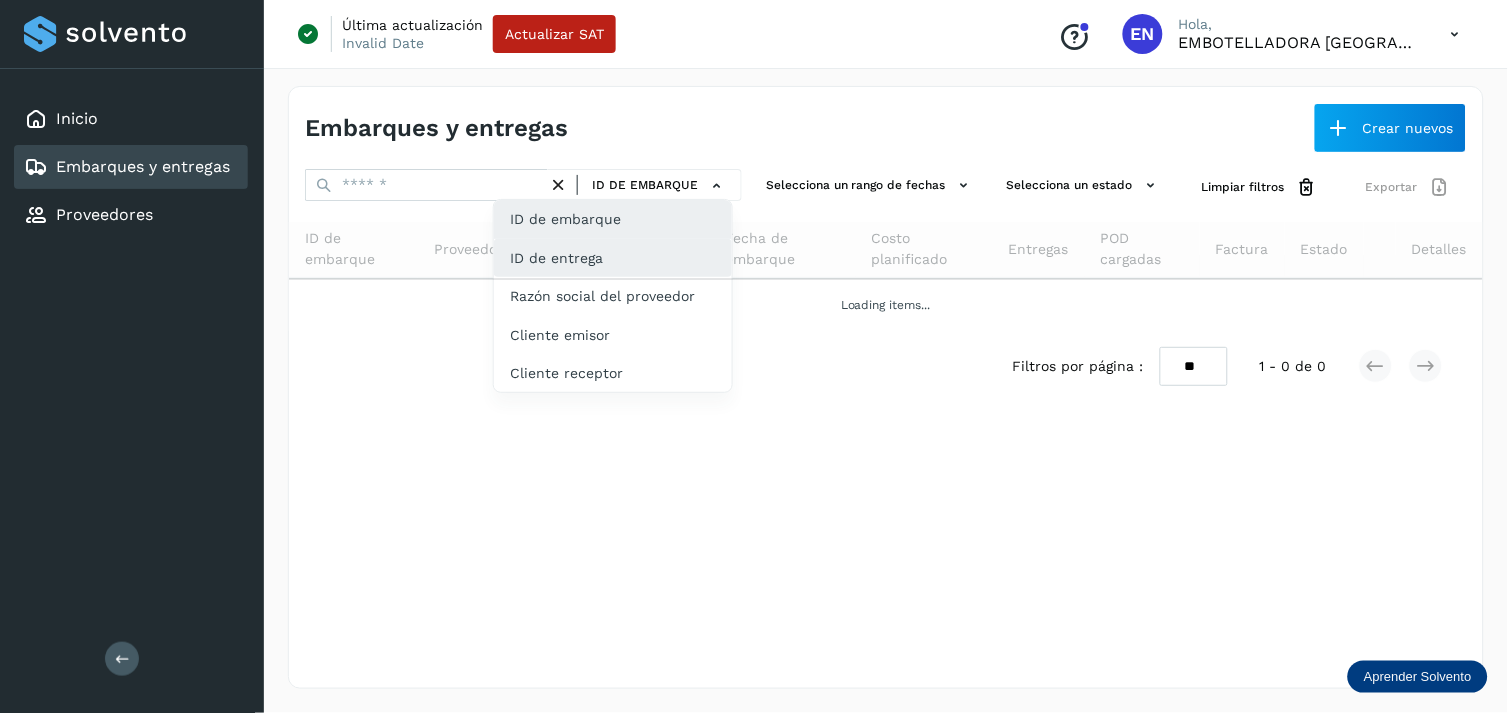 click on "ID de entrega" 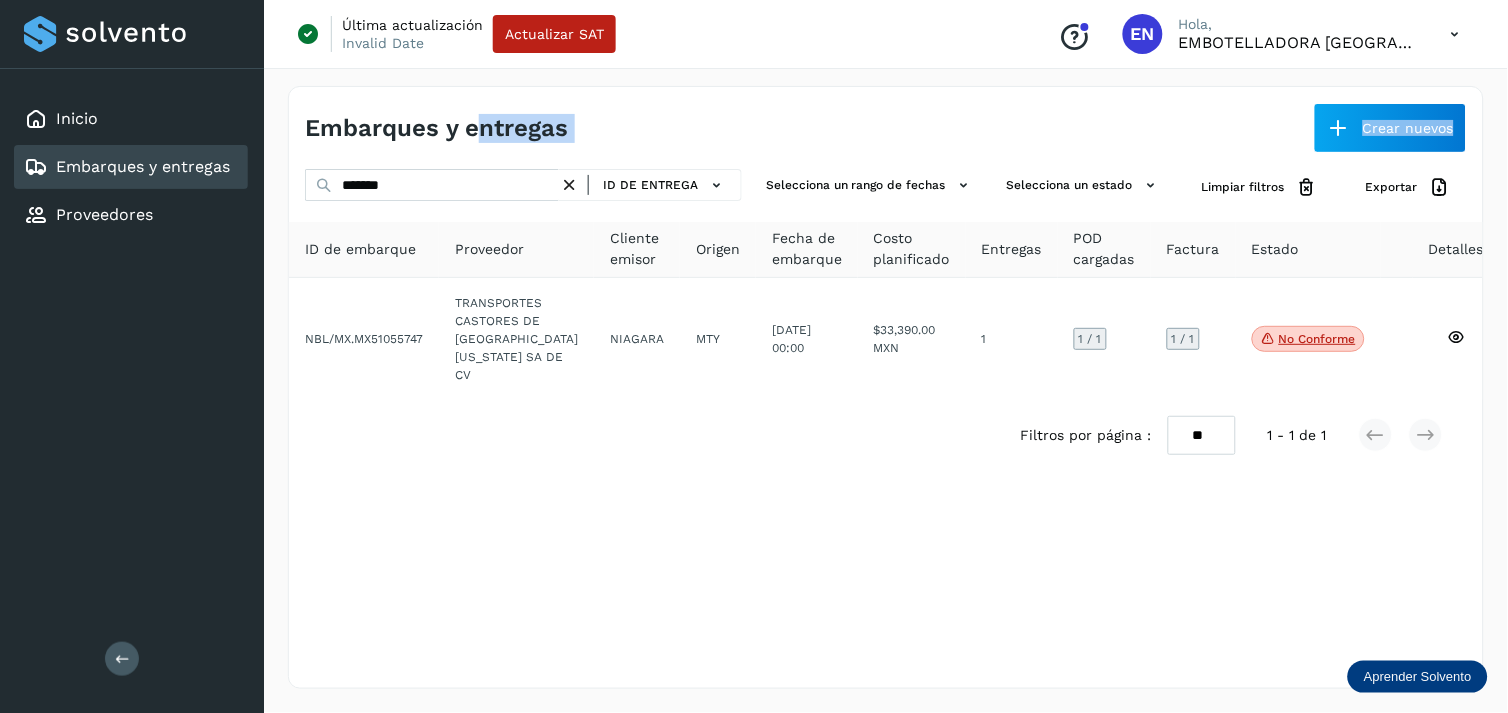 drag, startPoint x: 485, startPoint y: 160, endPoint x: 448, endPoint y: 200, distance: 54.48853 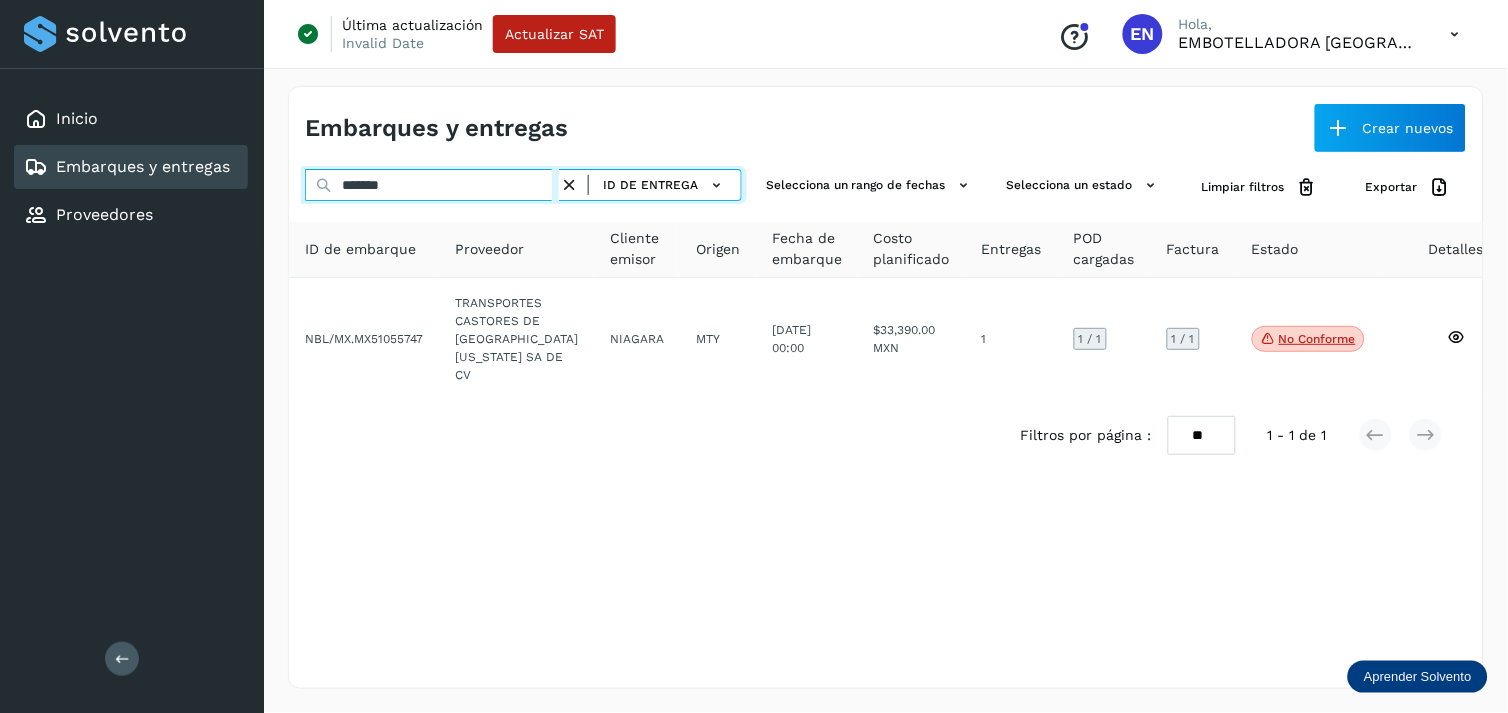 click on "*******" at bounding box center [432, 185] 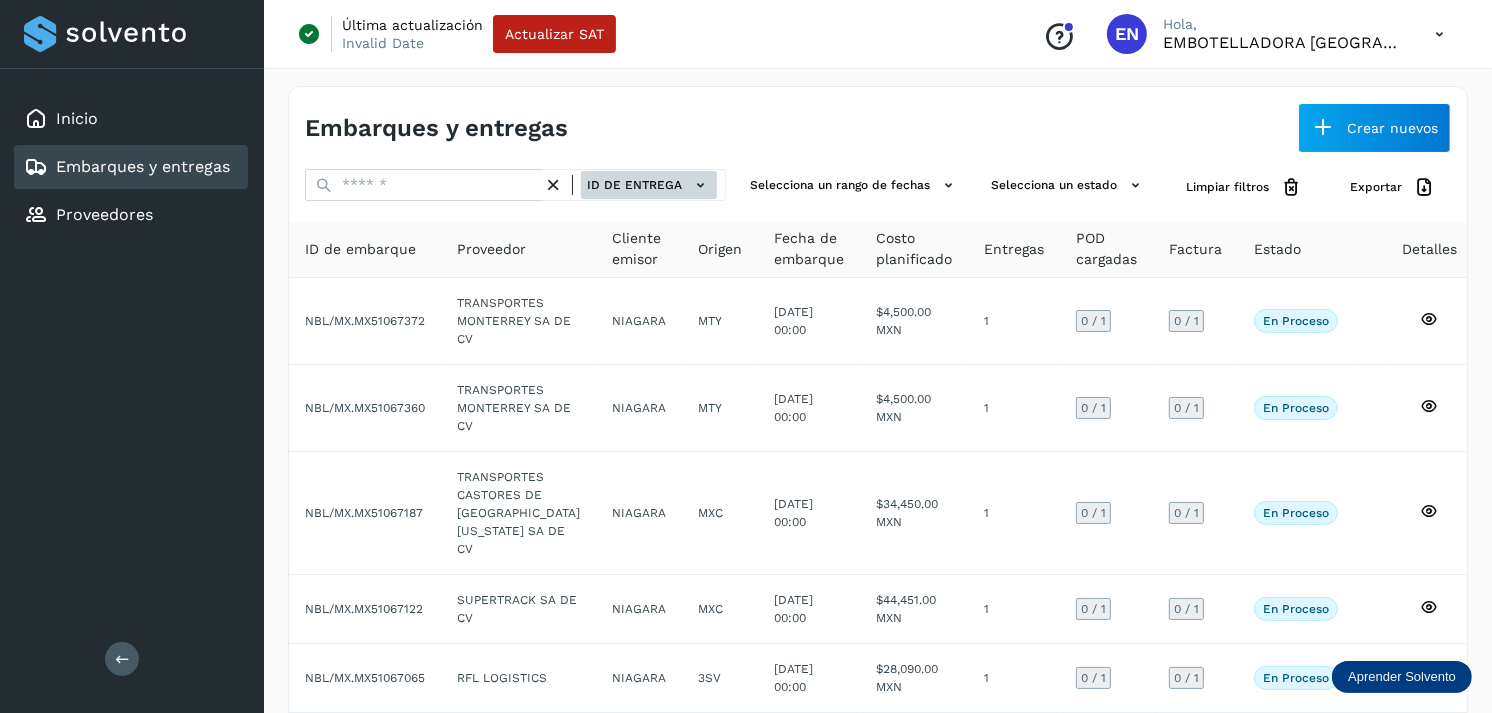 click on "ID de entrega" 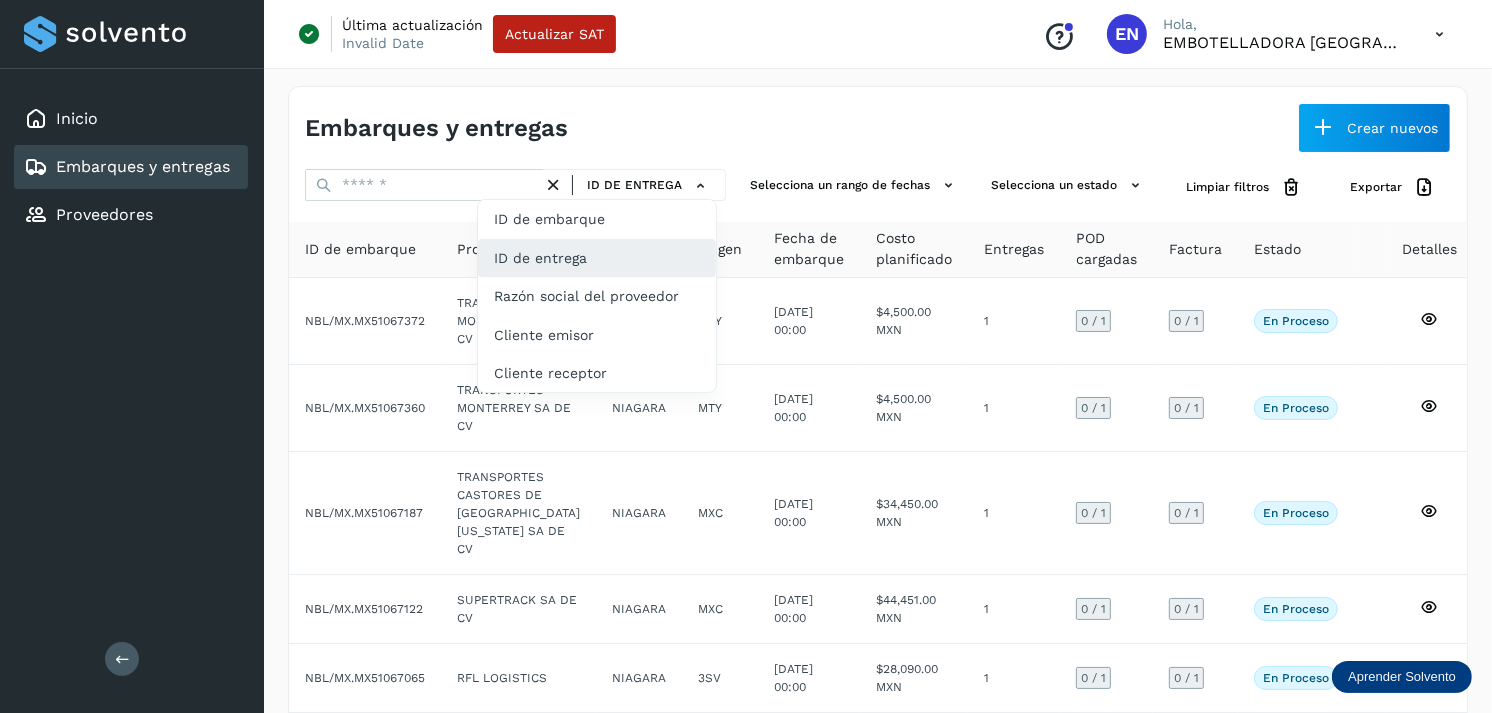 click on "ID de entrega" 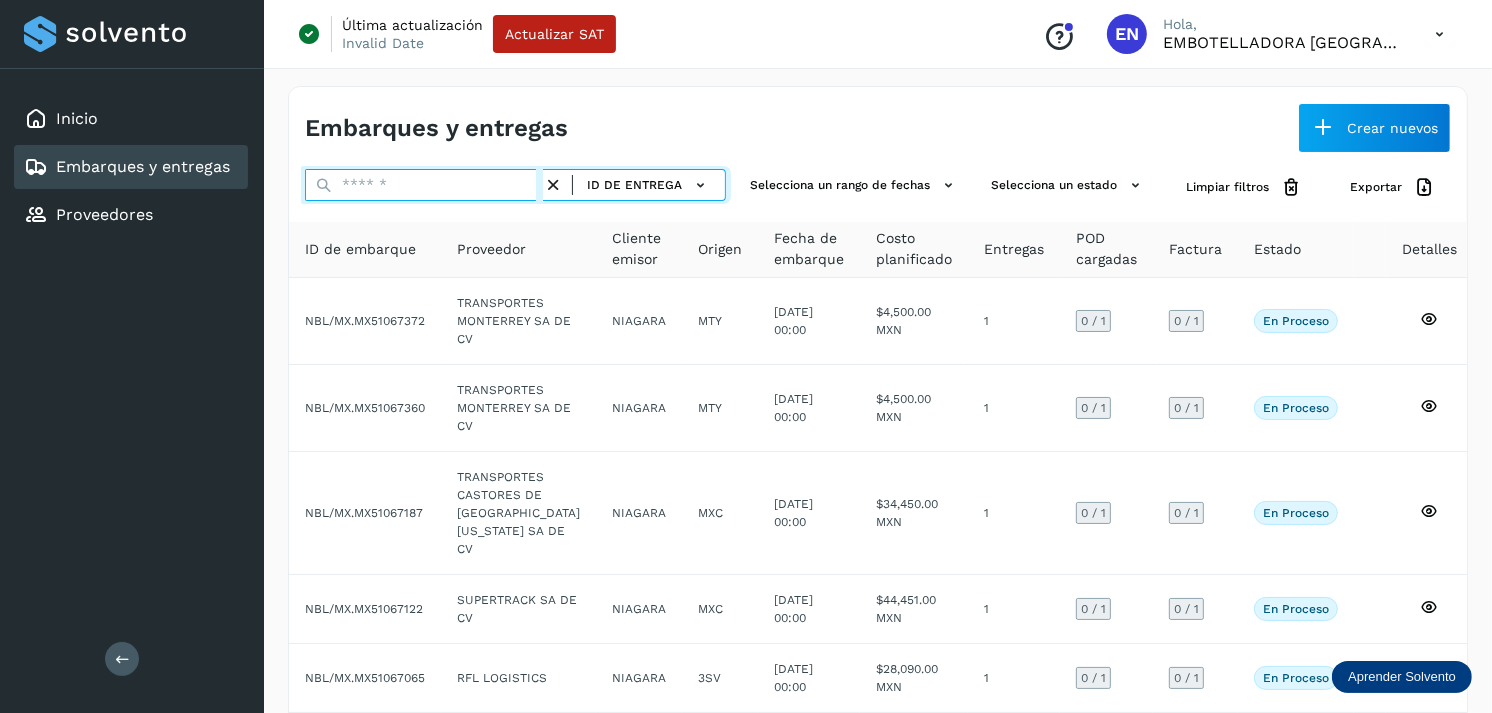 click at bounding box center [424, 185] 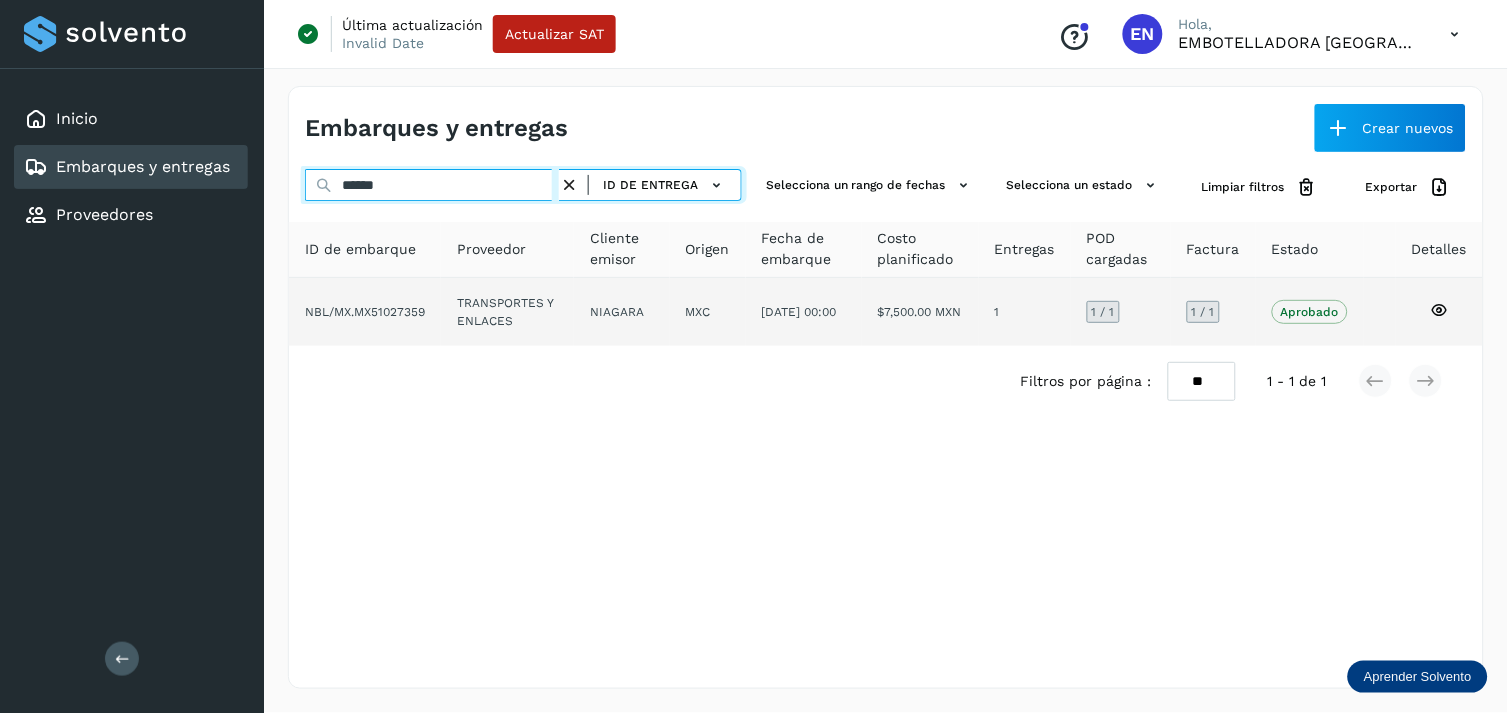 type on "******" 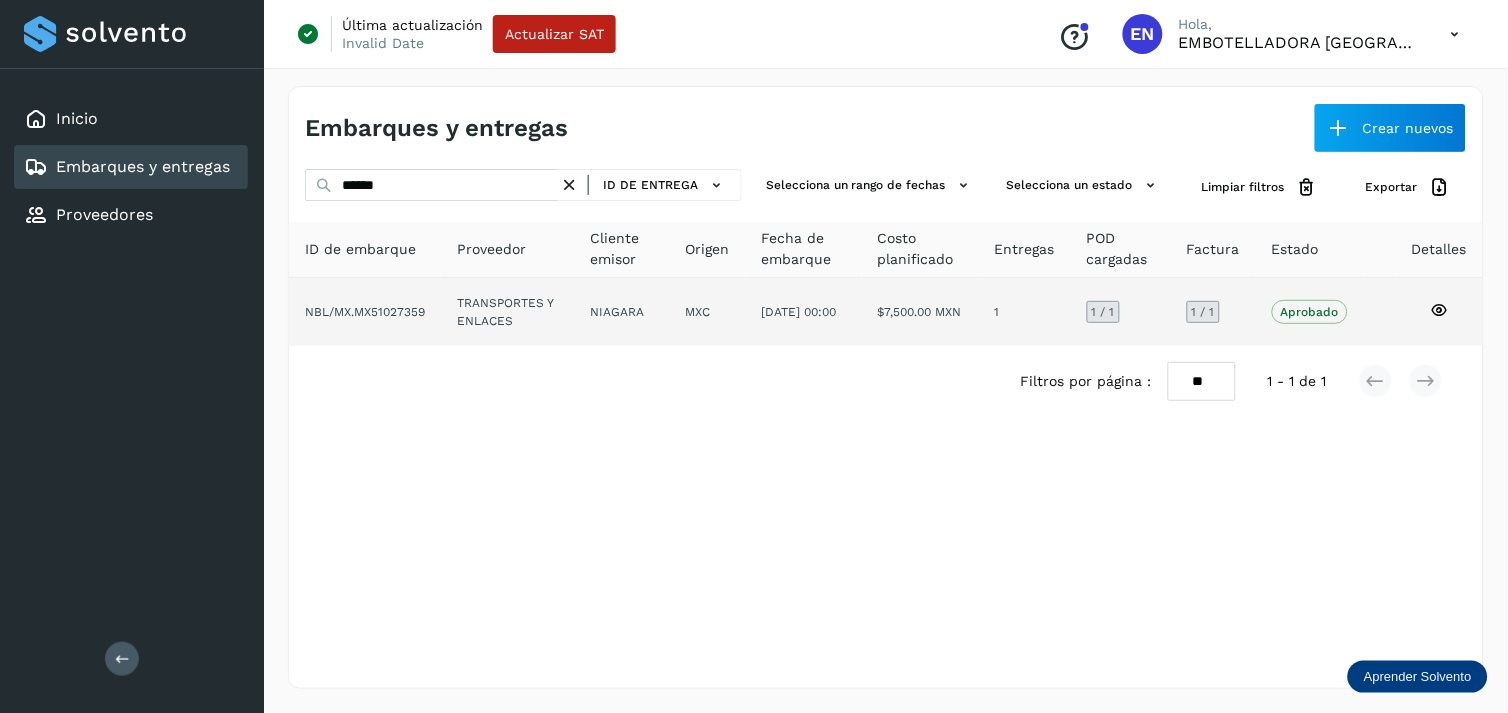 click on "NIAGARA" 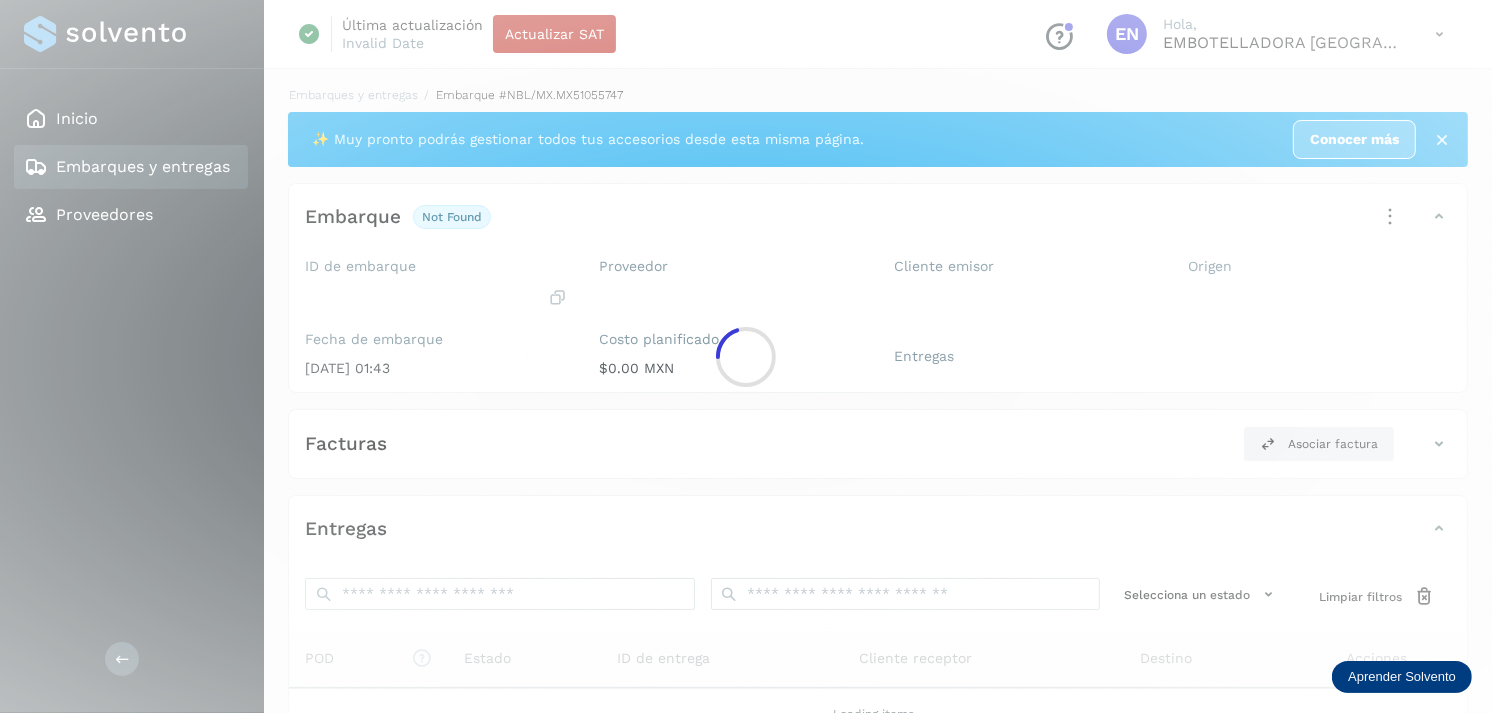 click 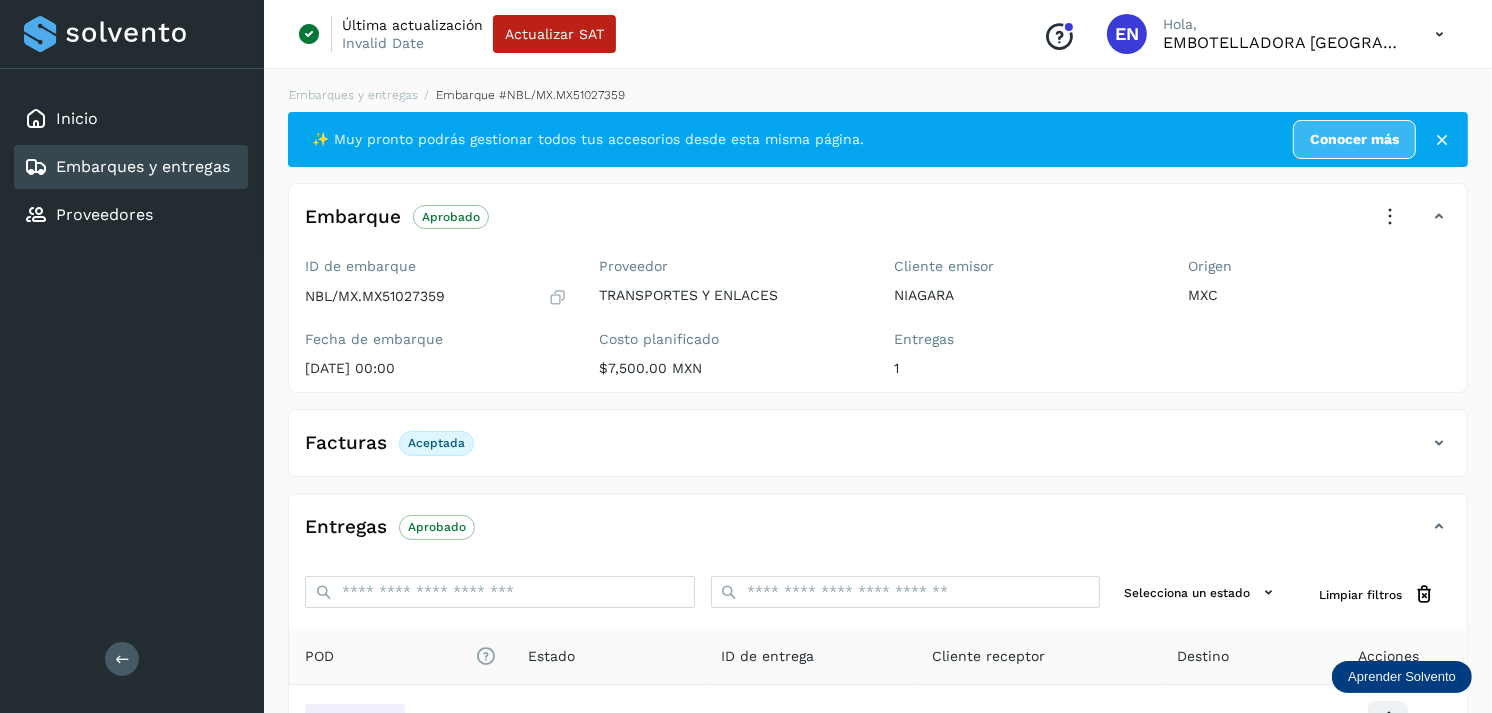 scroll, scrollTop: 241, scrollLeft: 0, axis: vertical 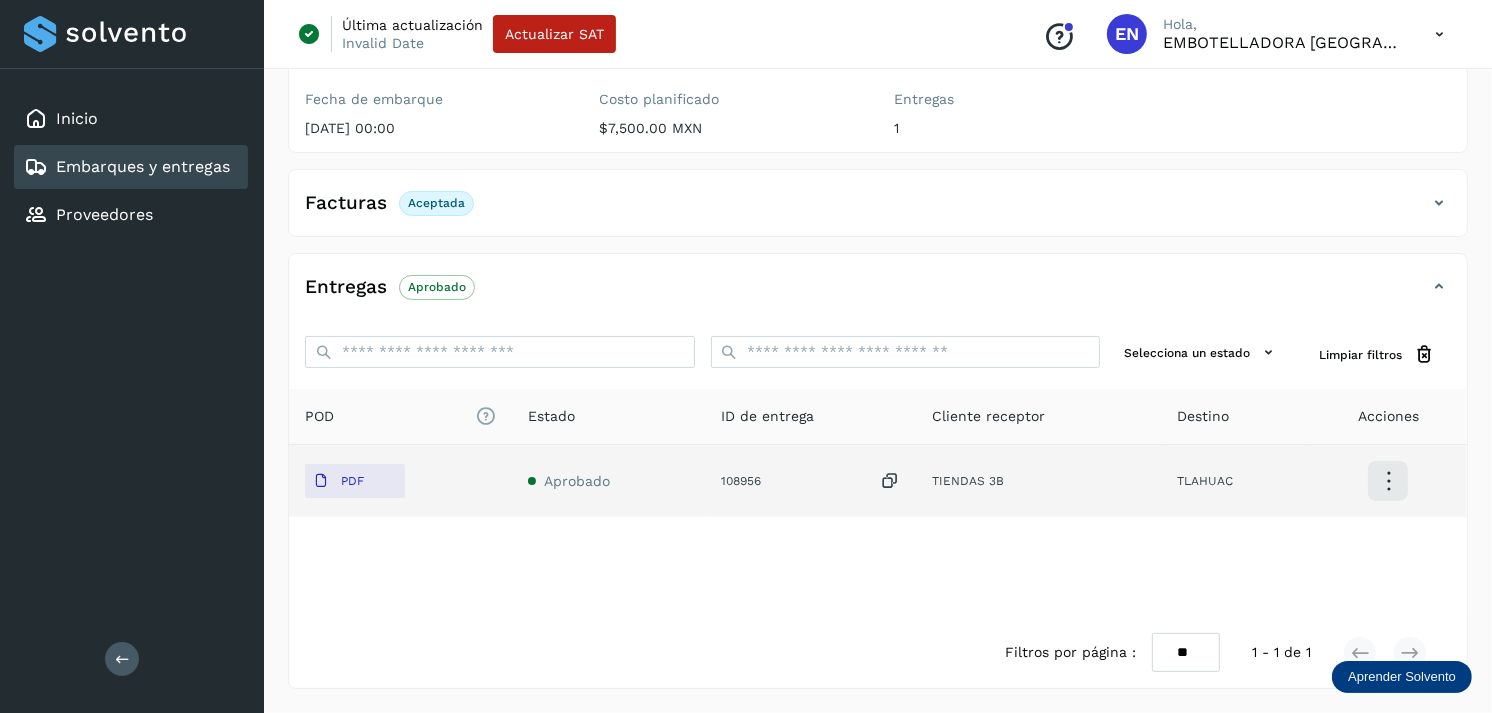 click on "PDF" 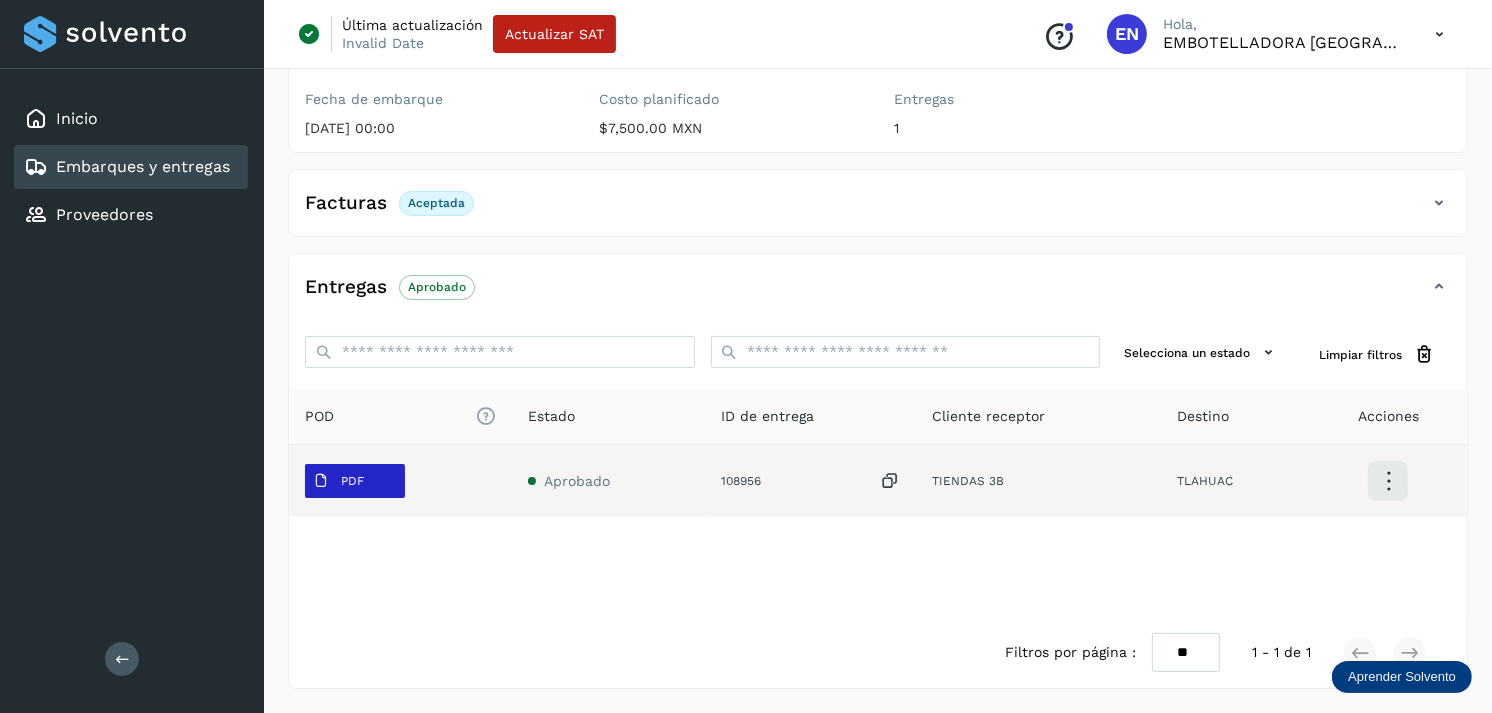 click on "PDF" at bounding box center [352, 481] 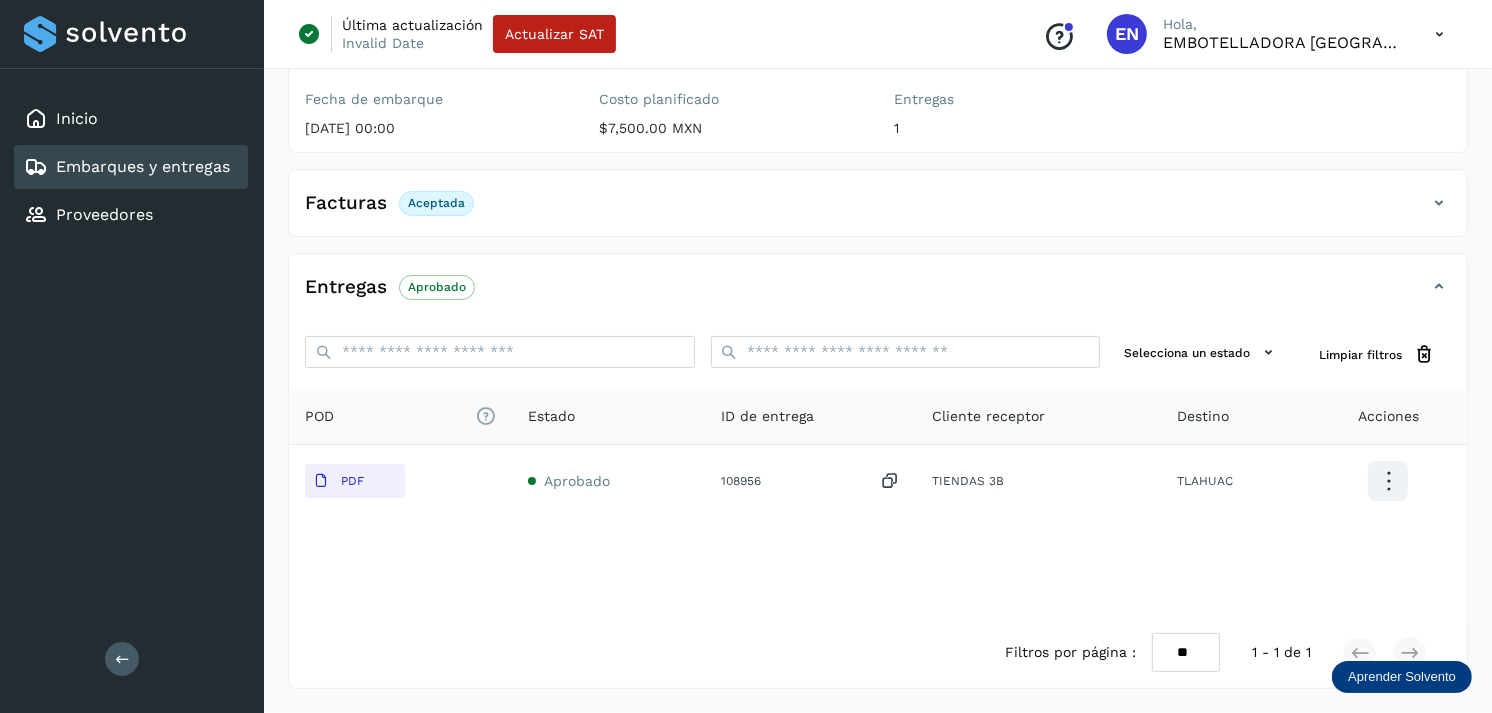 type 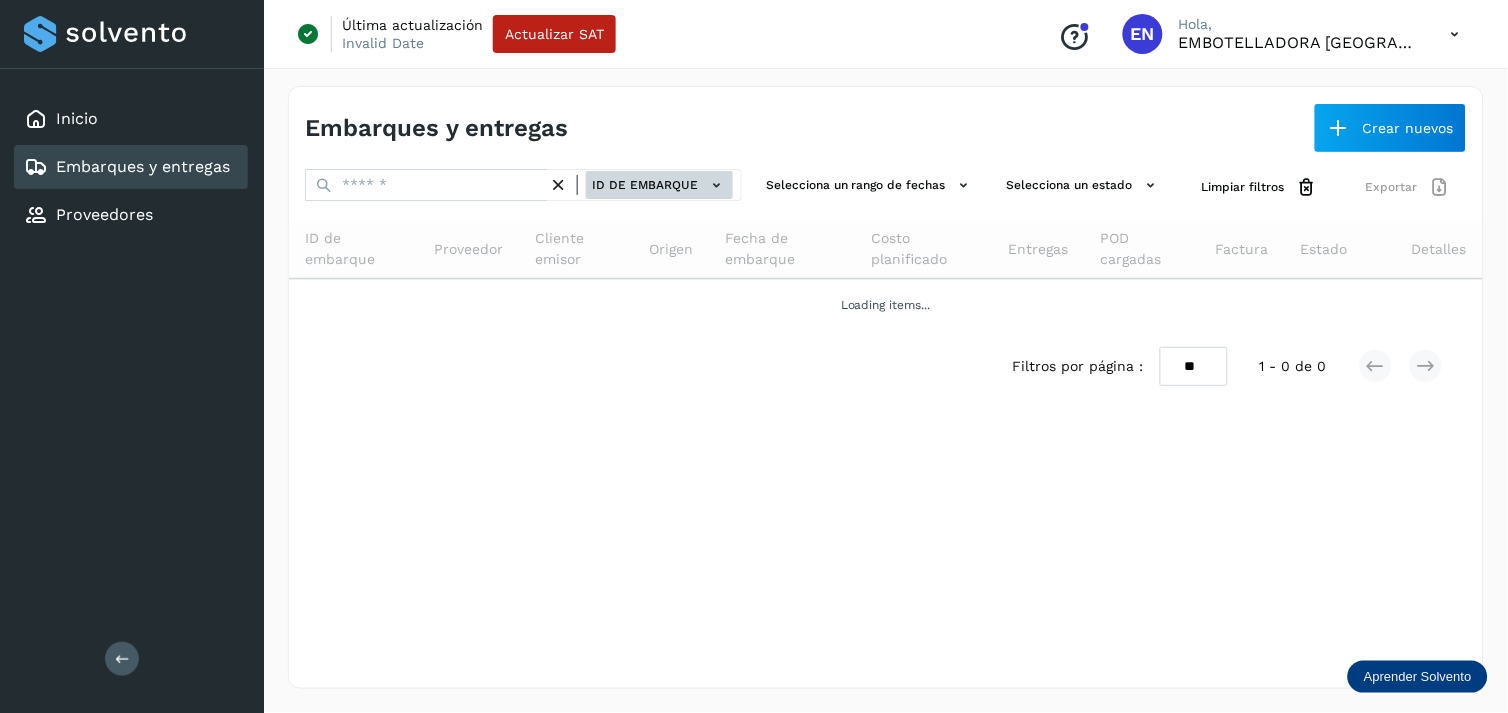 click on "ID de embarque" at bounding box center [659, 185] 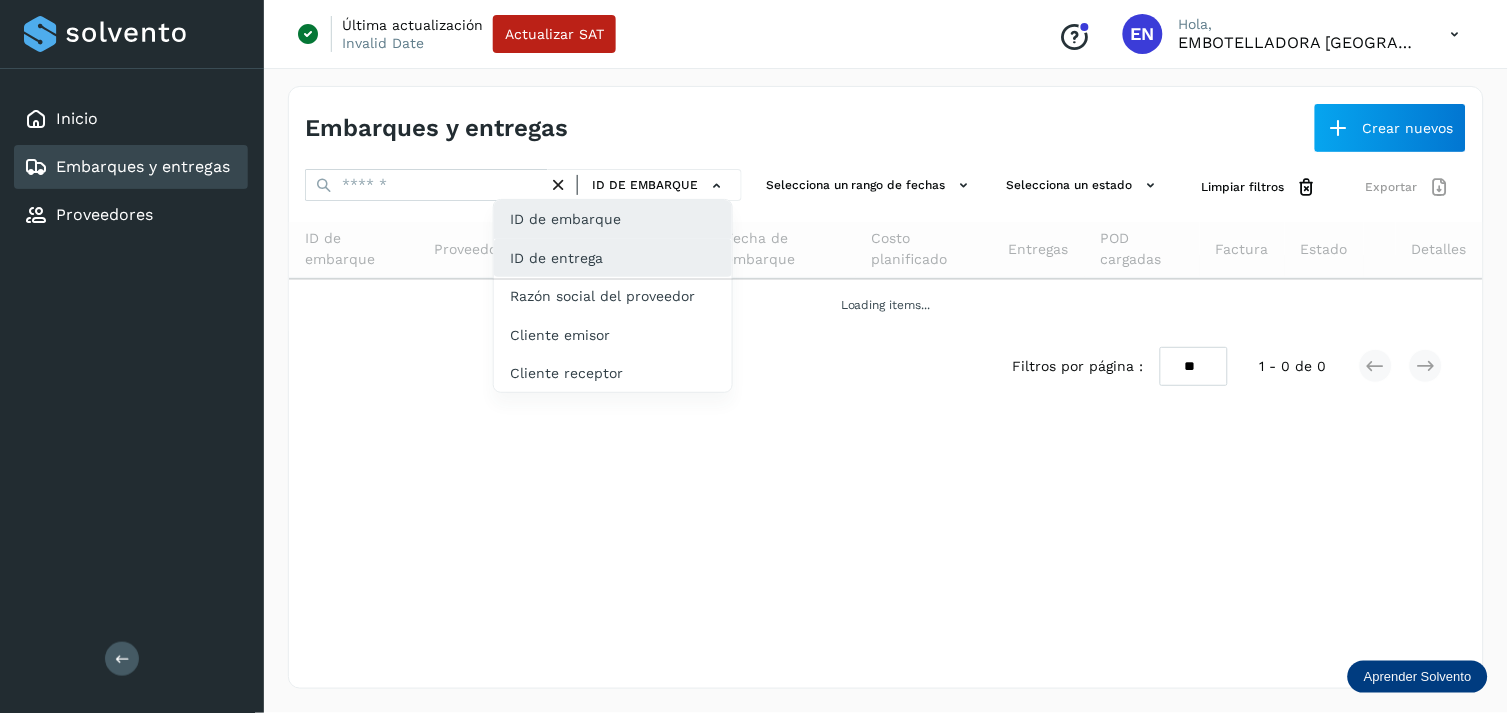 click on "ID de entrega" 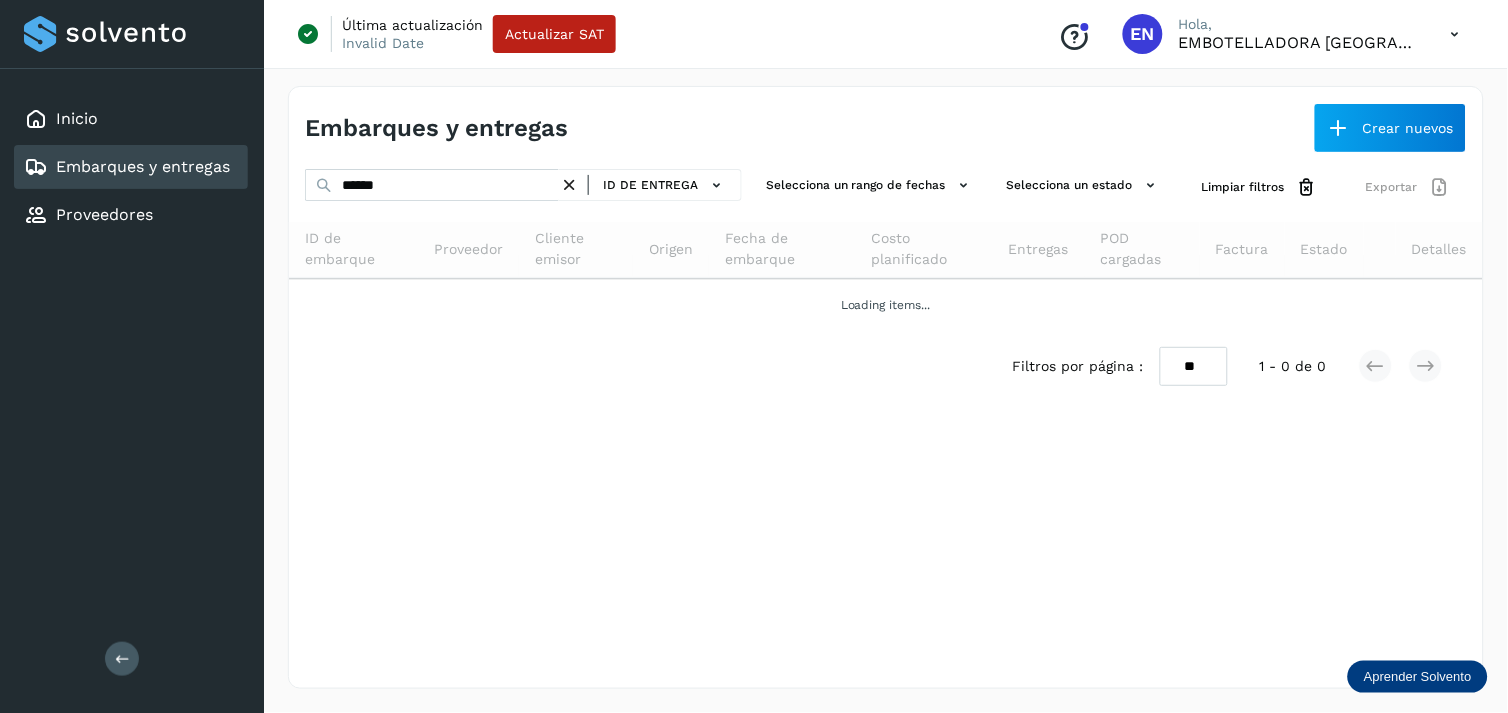 drag, startPoint x: 491, startPoint y: 208, endPoint x: 480, endPoint y: 193, distance: 18.601076 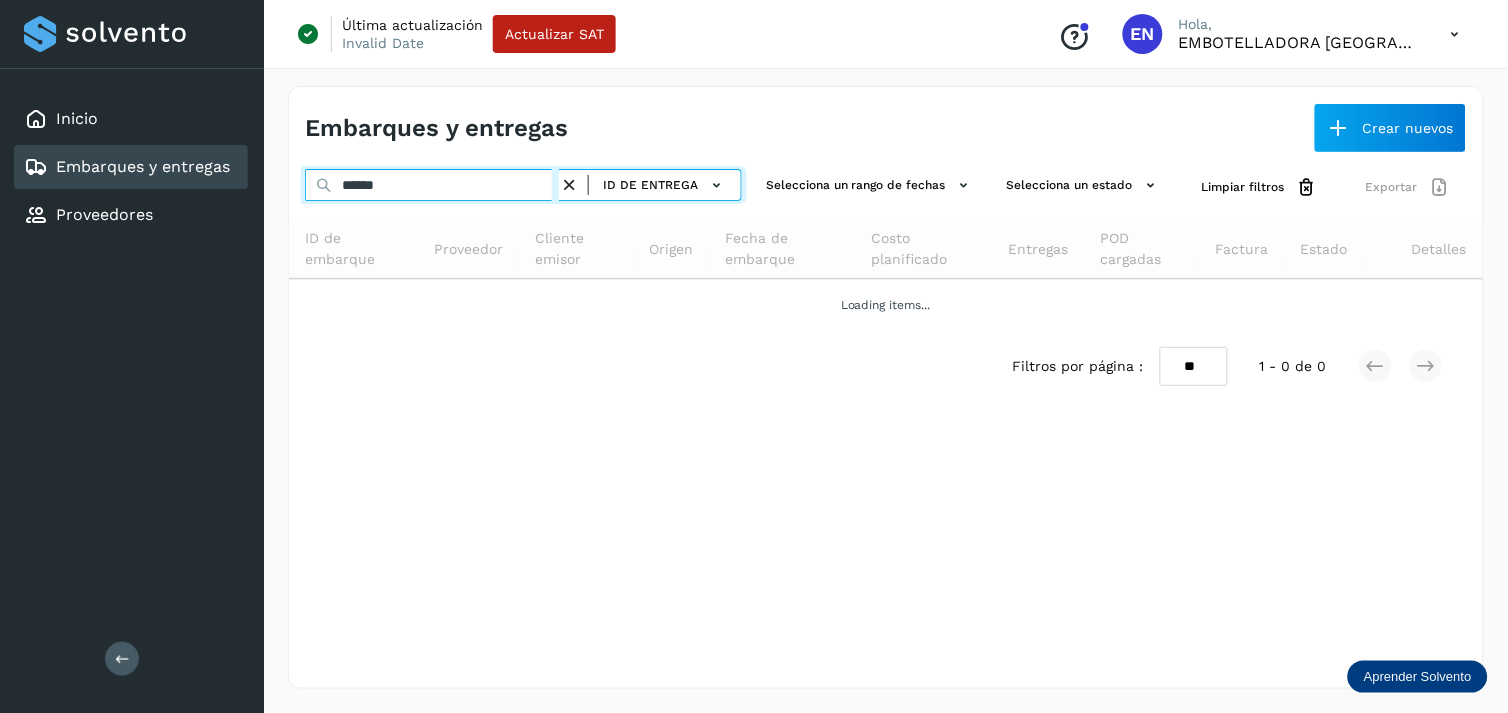 click on "******" at bounding box center (432, 185) 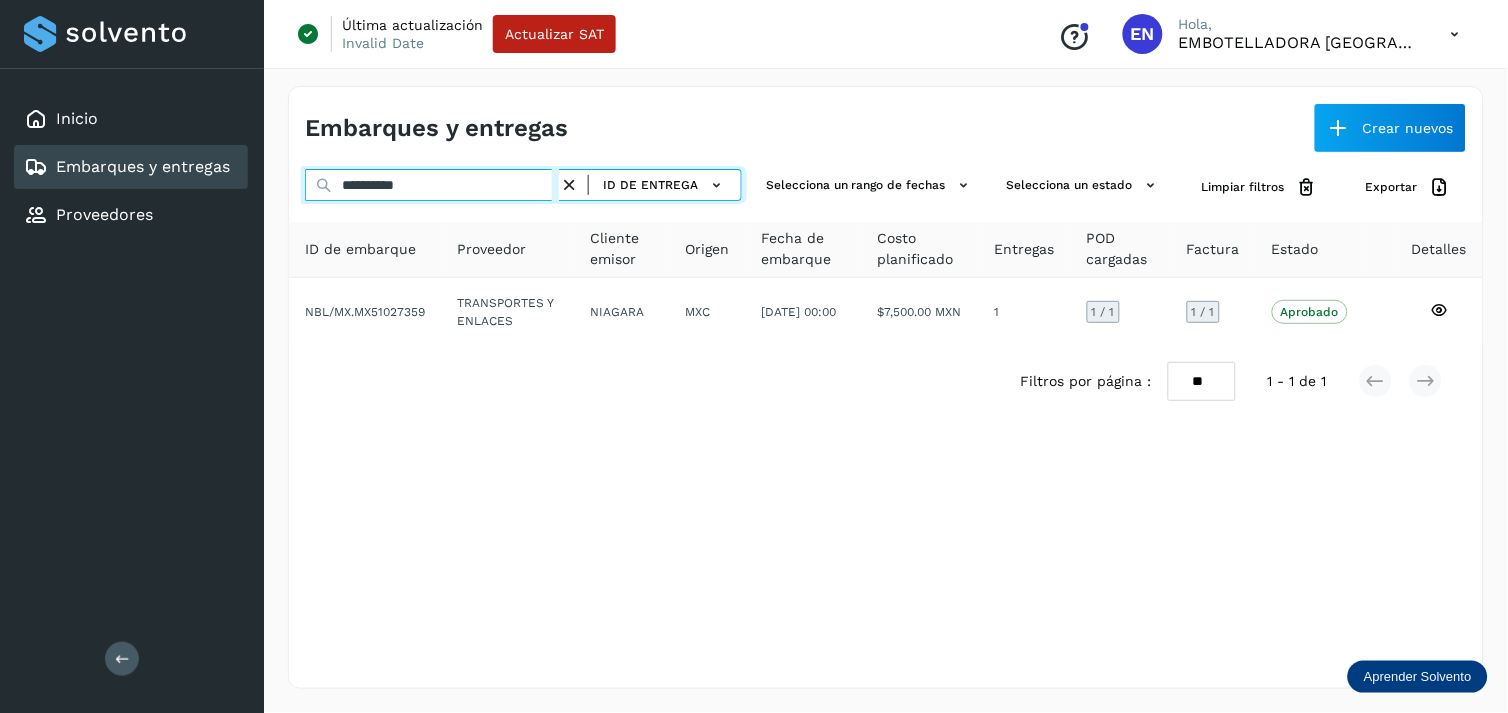 type on "**********" 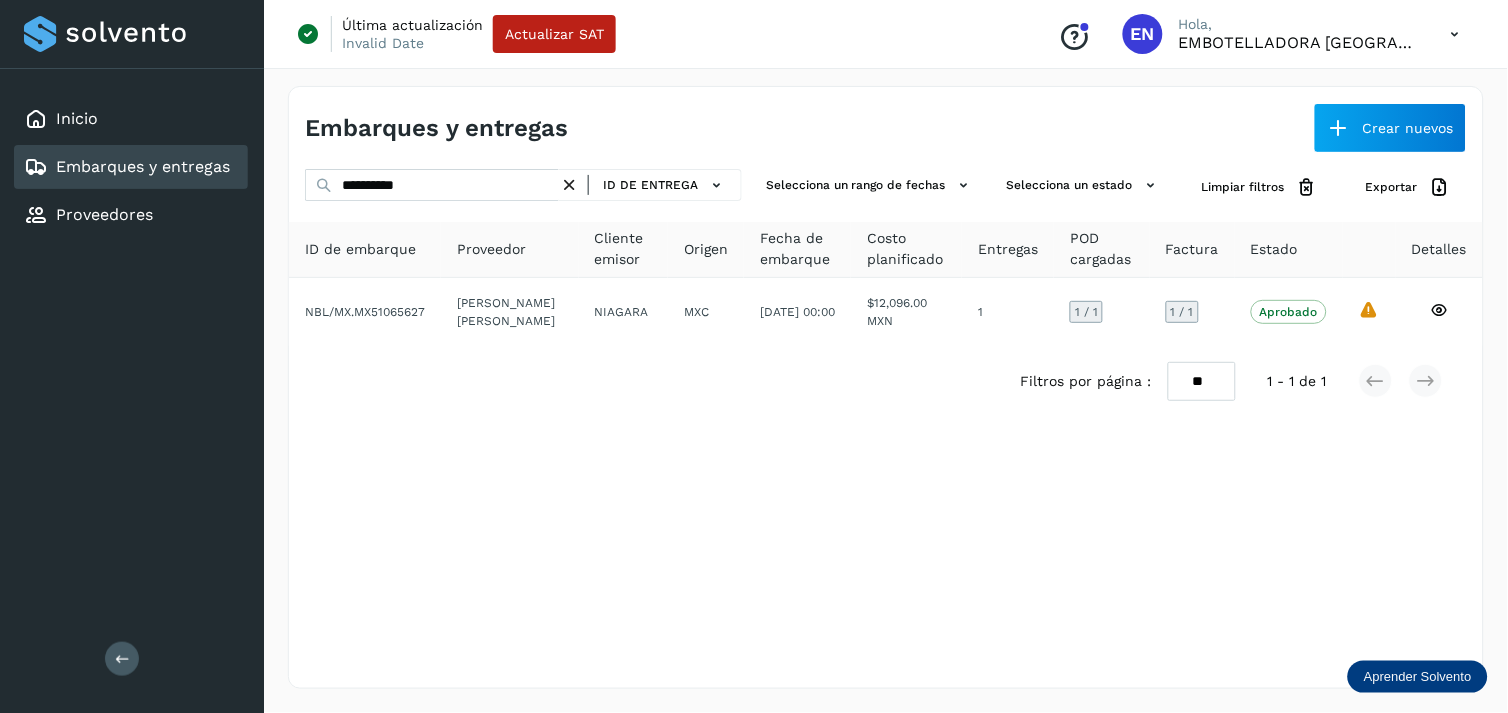 type 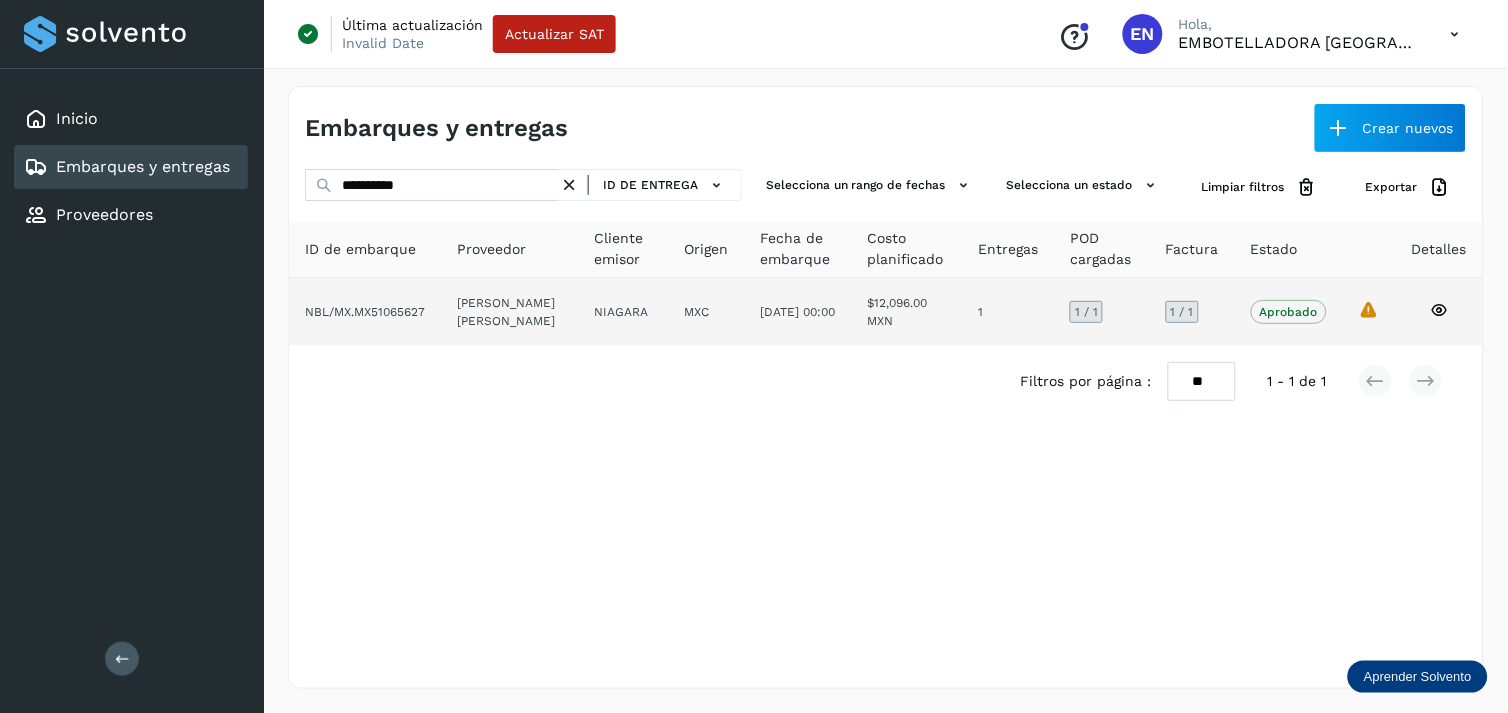 click on "MXC" 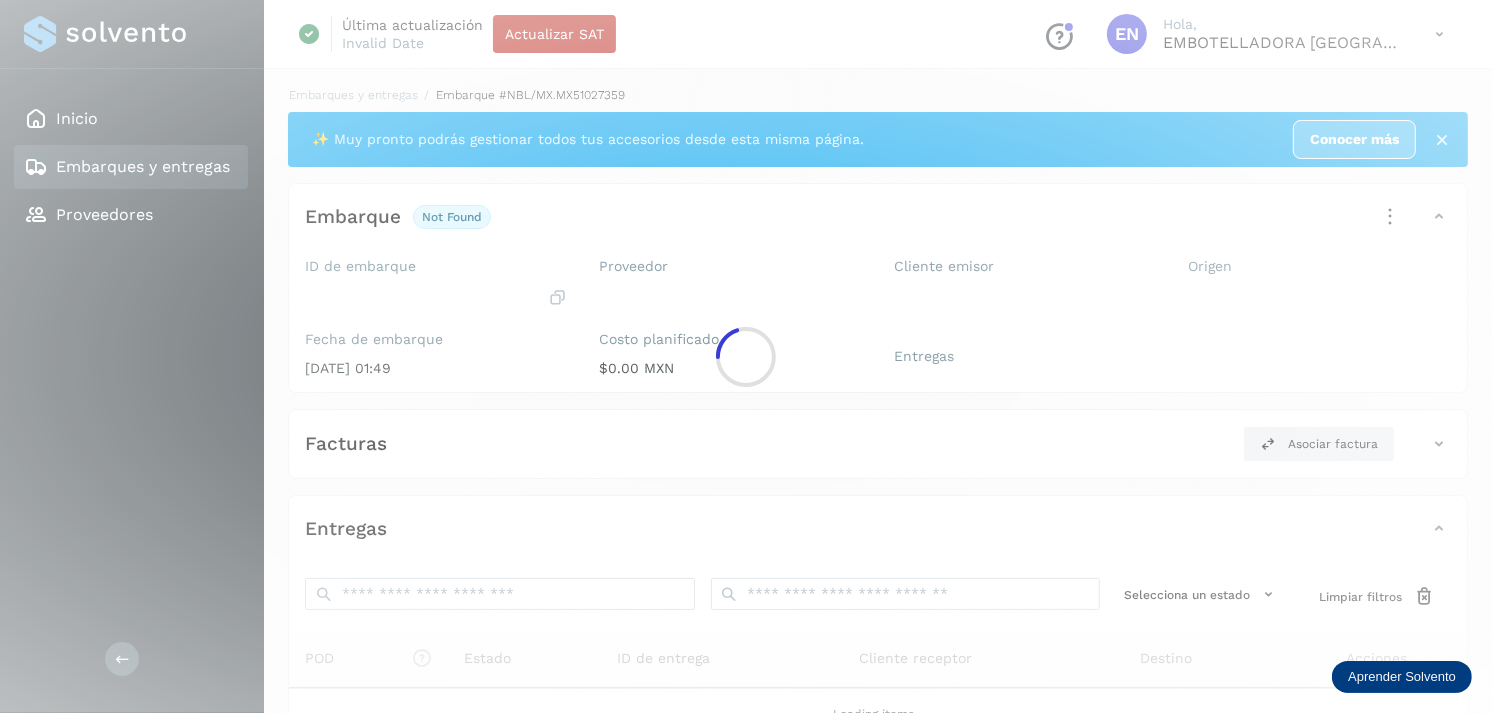 click 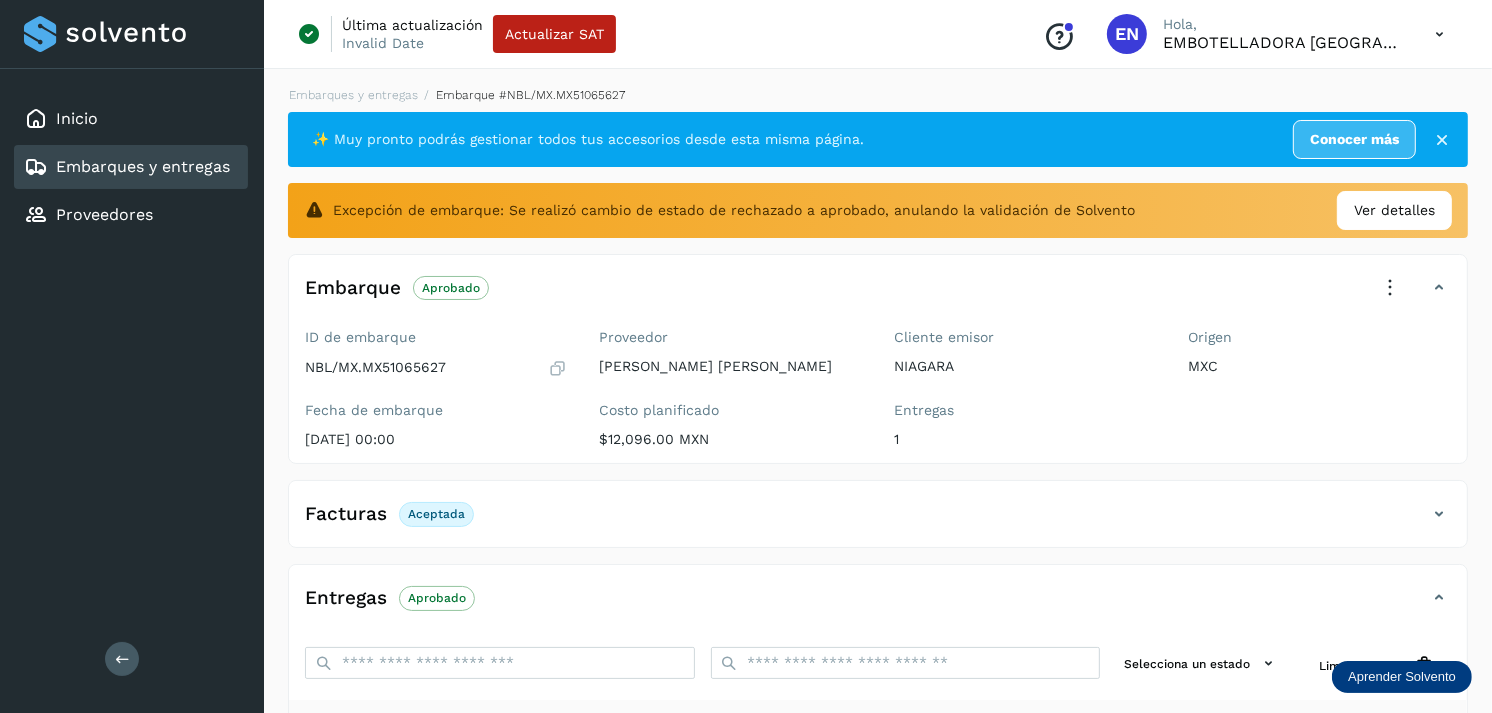 scroll, scrollTop: 312, scrollLeft: 0, axis: vertical 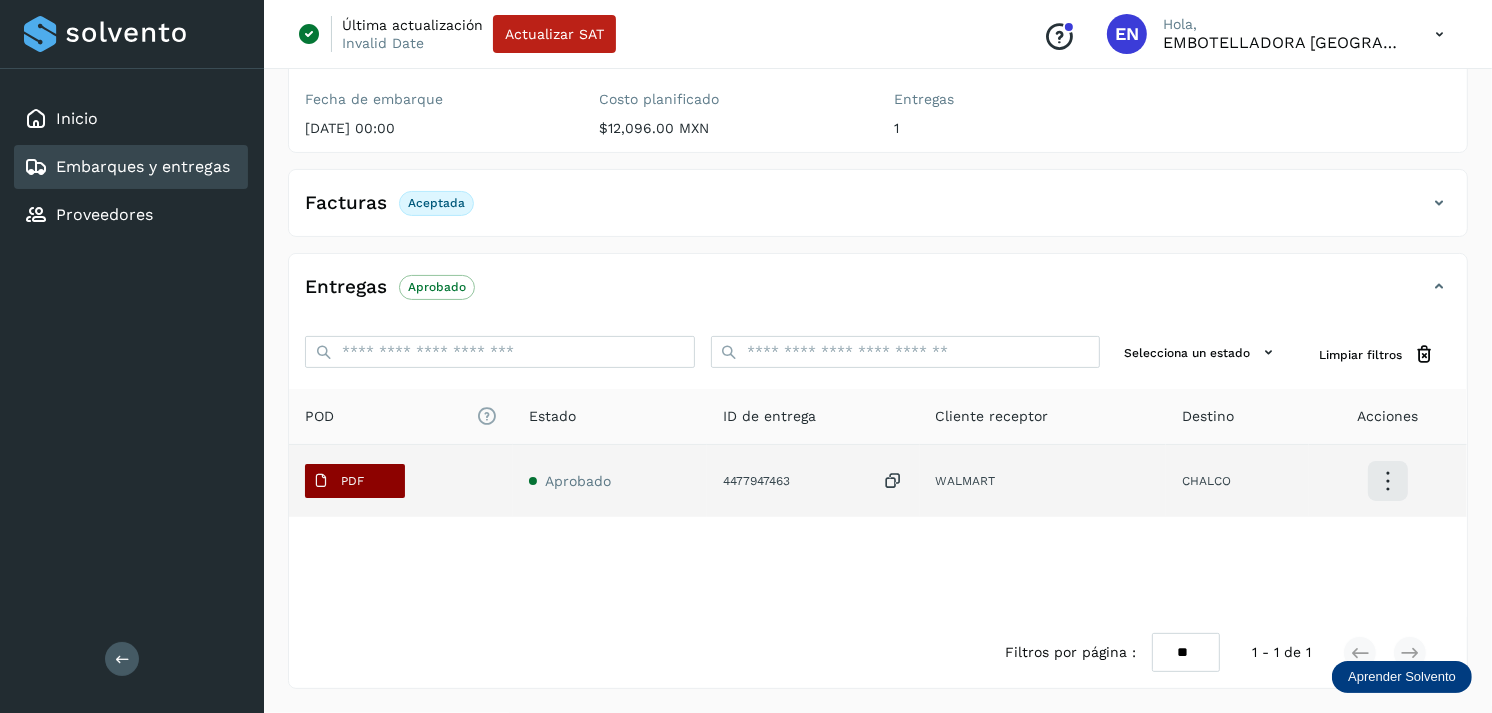 click on "PDF" at bounding box center [355, 481] 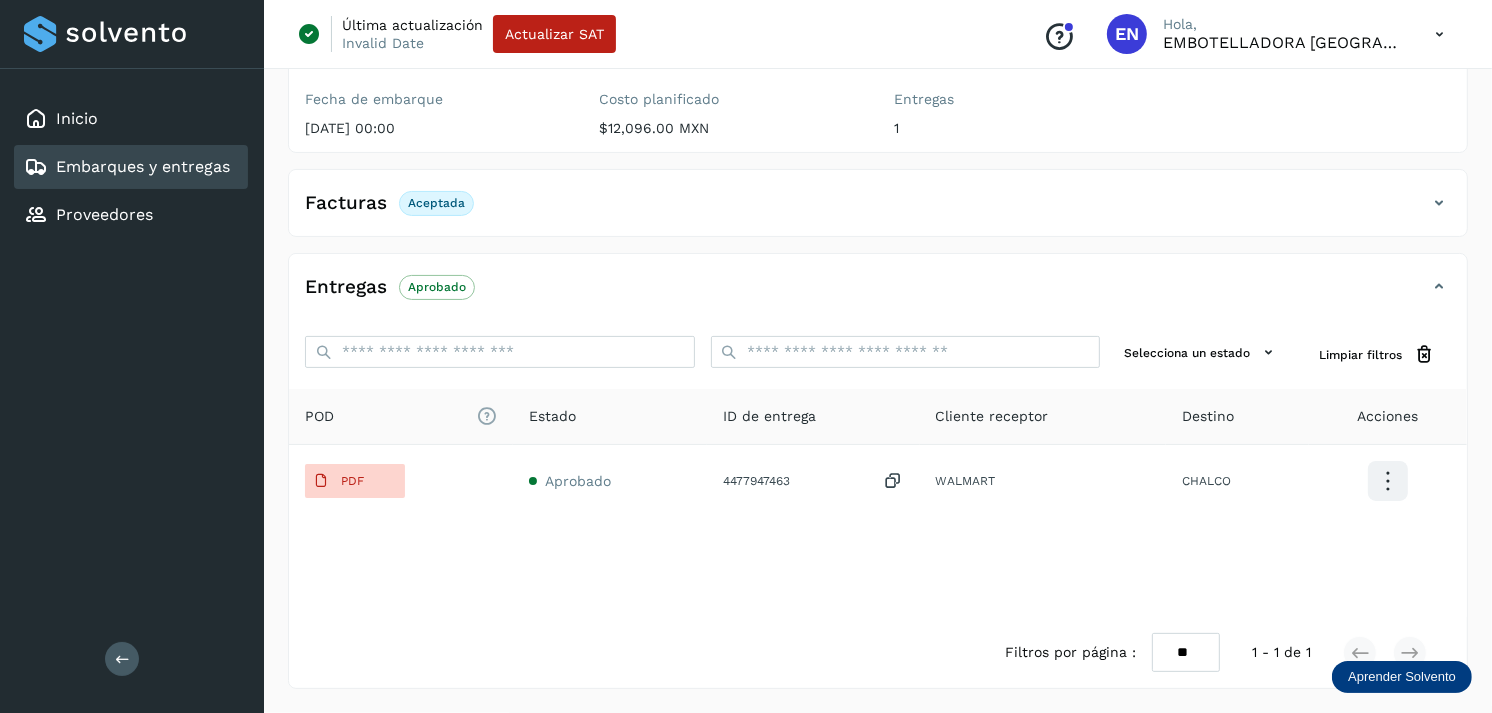 type 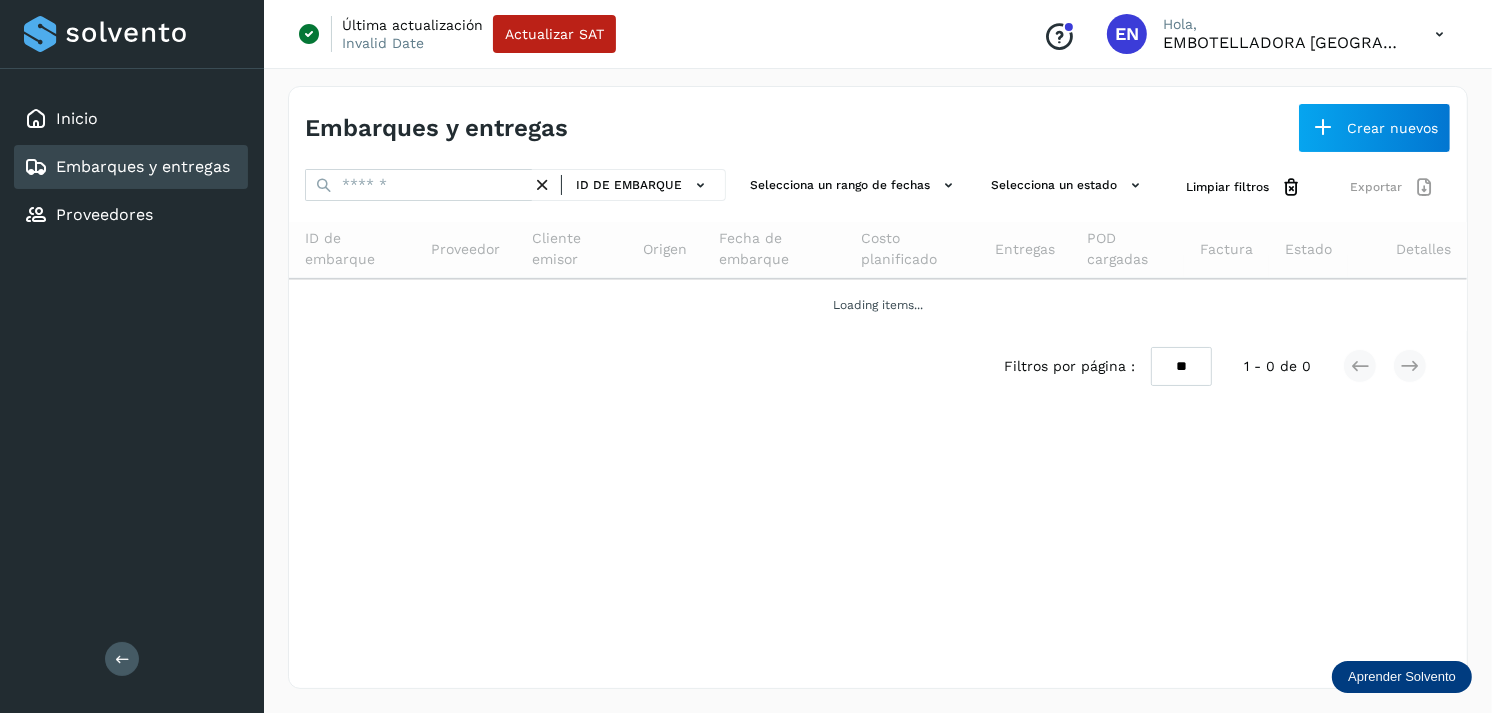 scroll, scrollTop: 0, scrollLeft: 0, axis: both 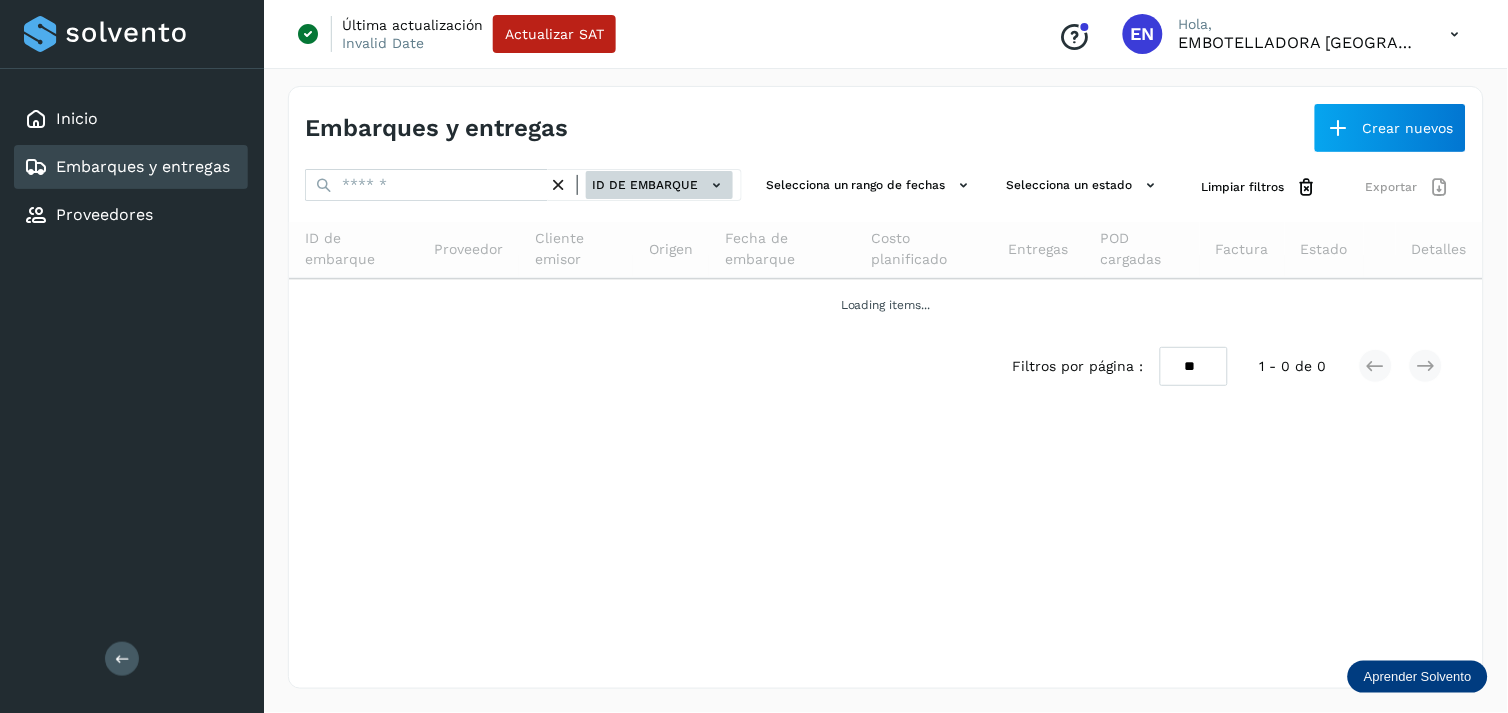 click on "ID de embarque" 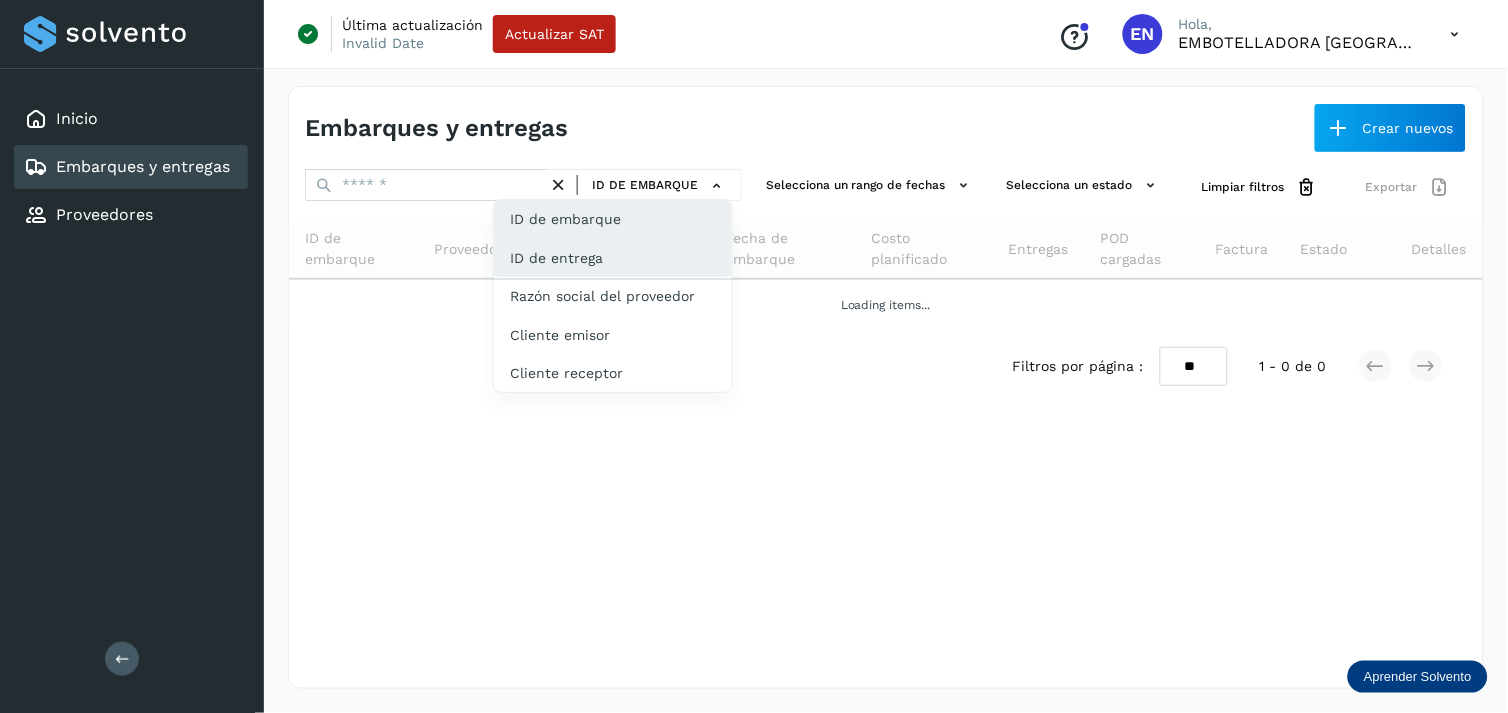 click on "ID de entrega" 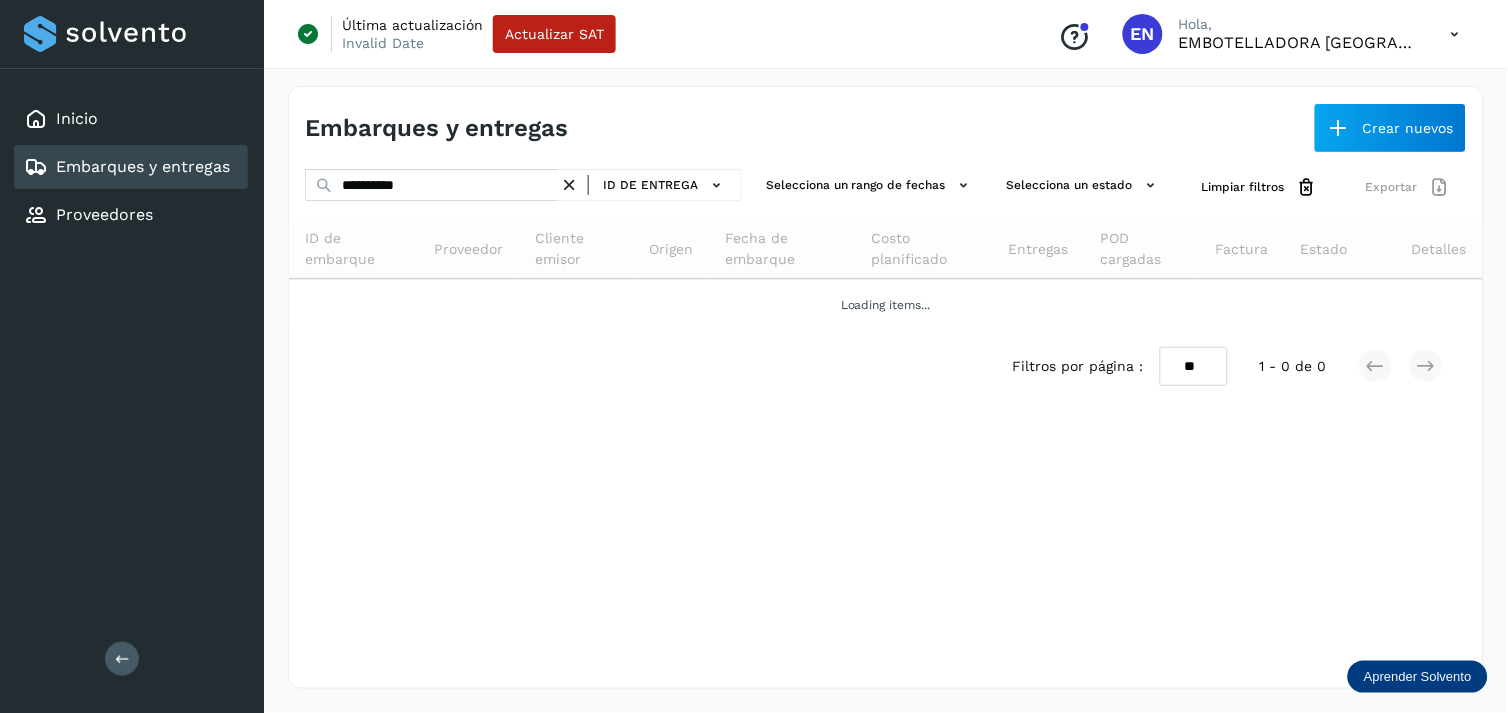 drag, startPoint x: 466, startPoint y: 167, endPoint x: 442, endPoint y: 177, distance: 26 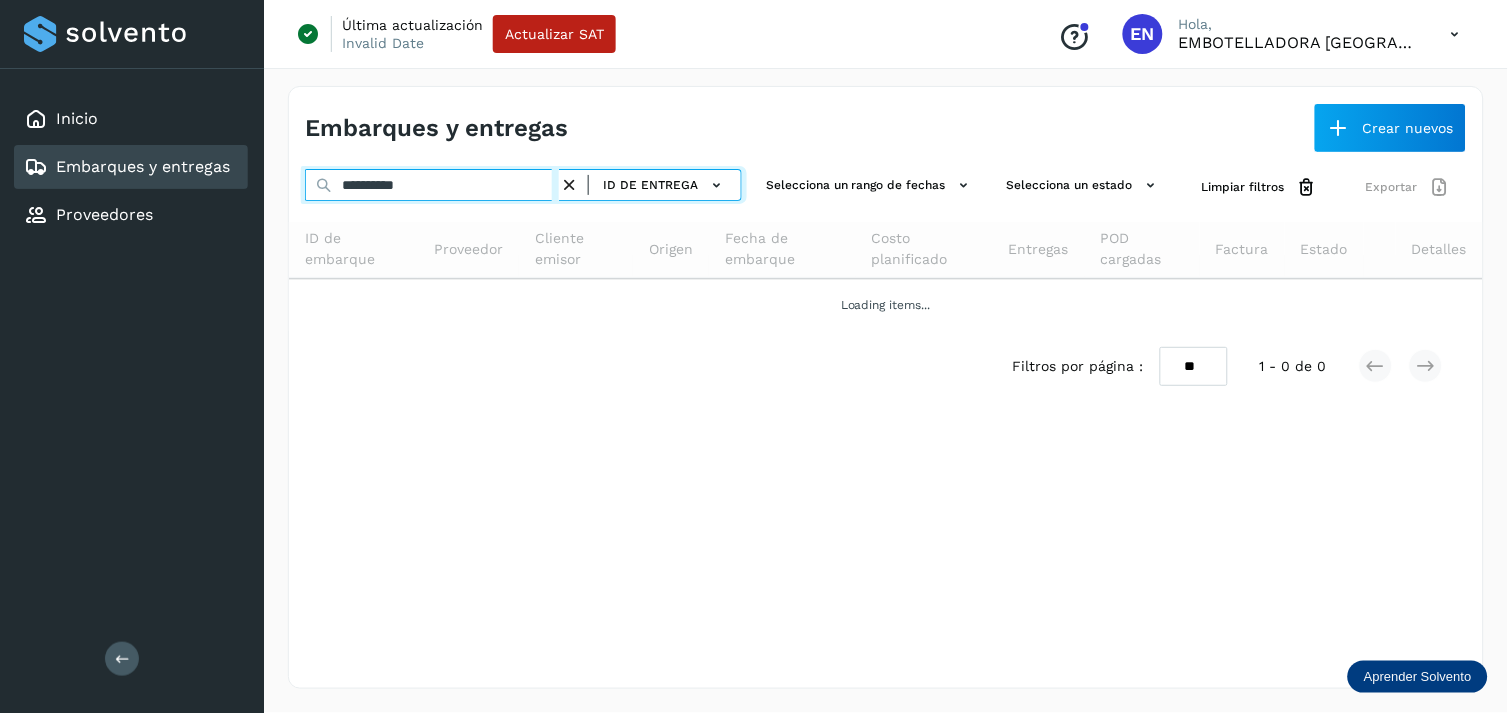click on "**********" at bounding box center (432, 185) 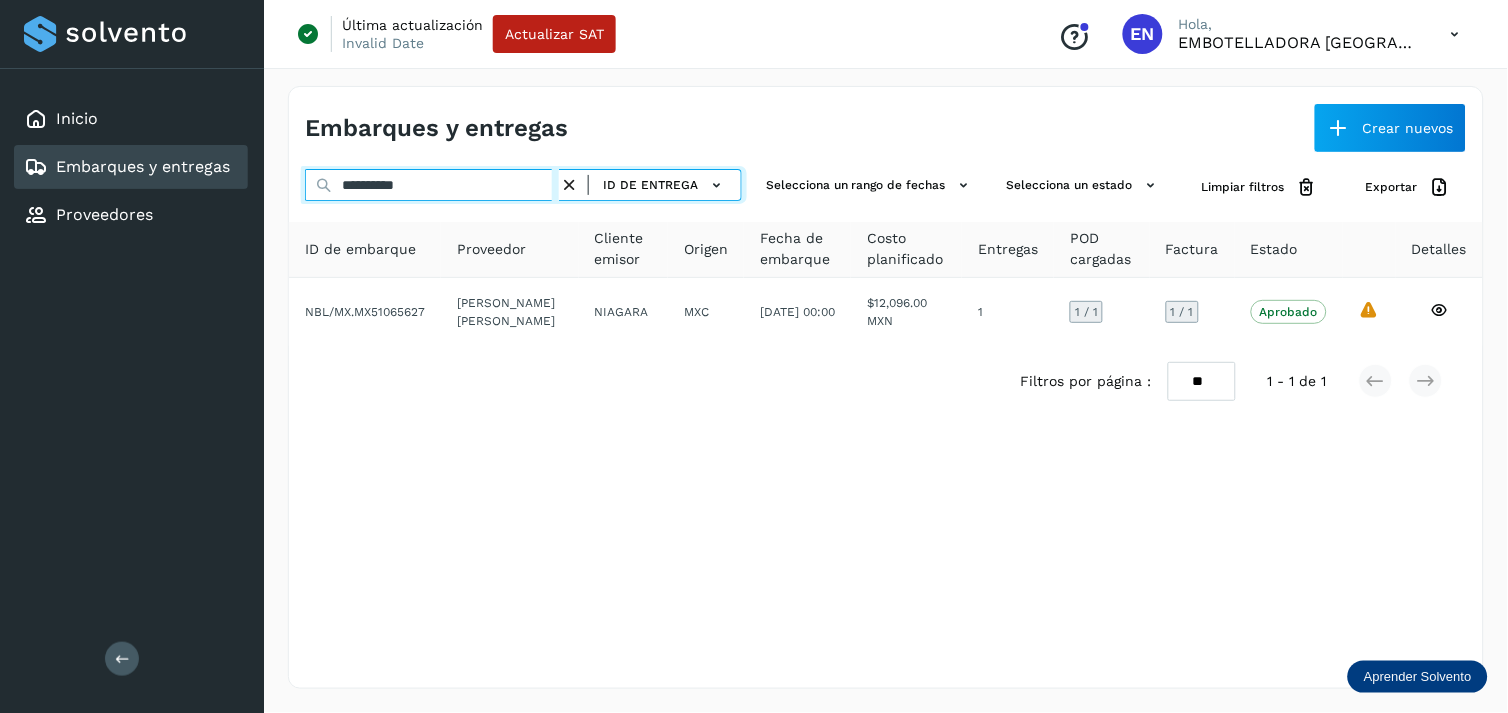 click on "**********" at bounding box center [432, 185] 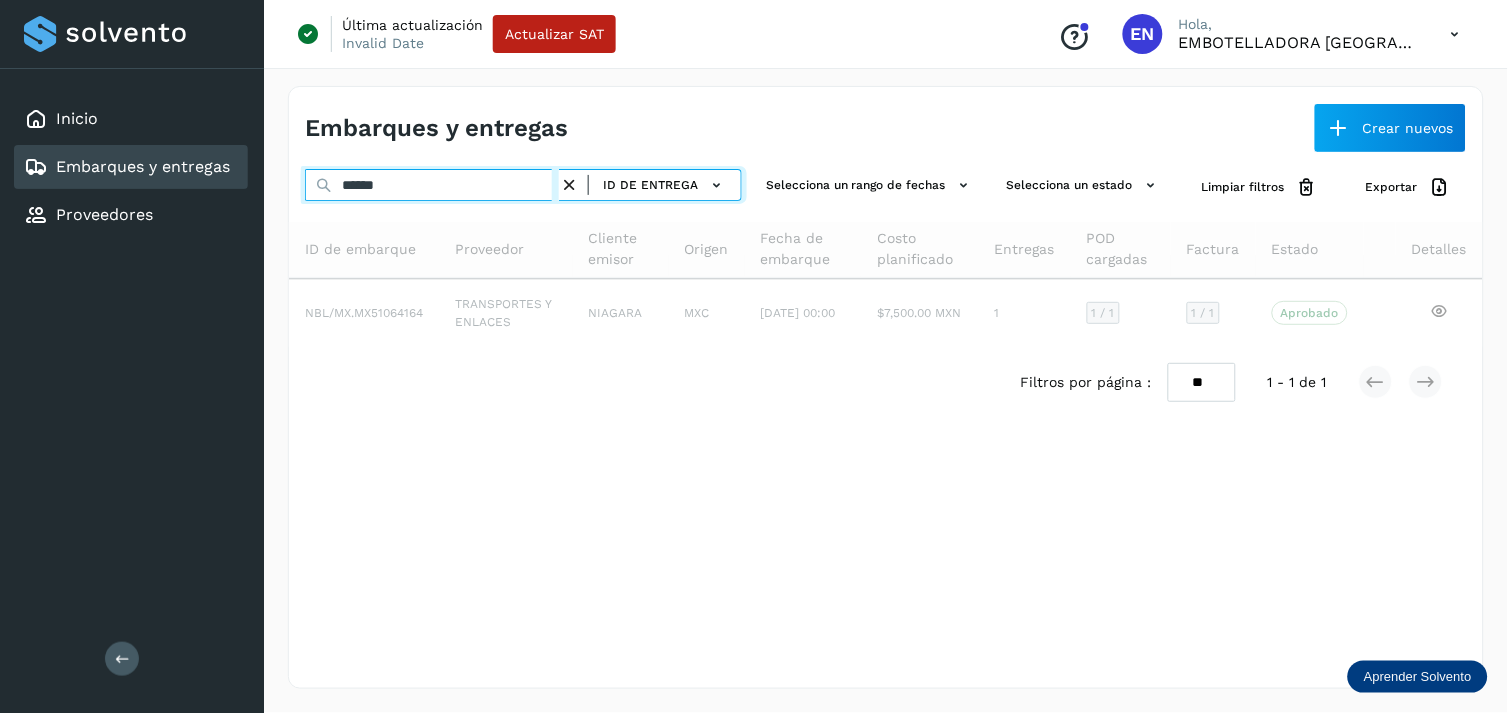 type on "******" 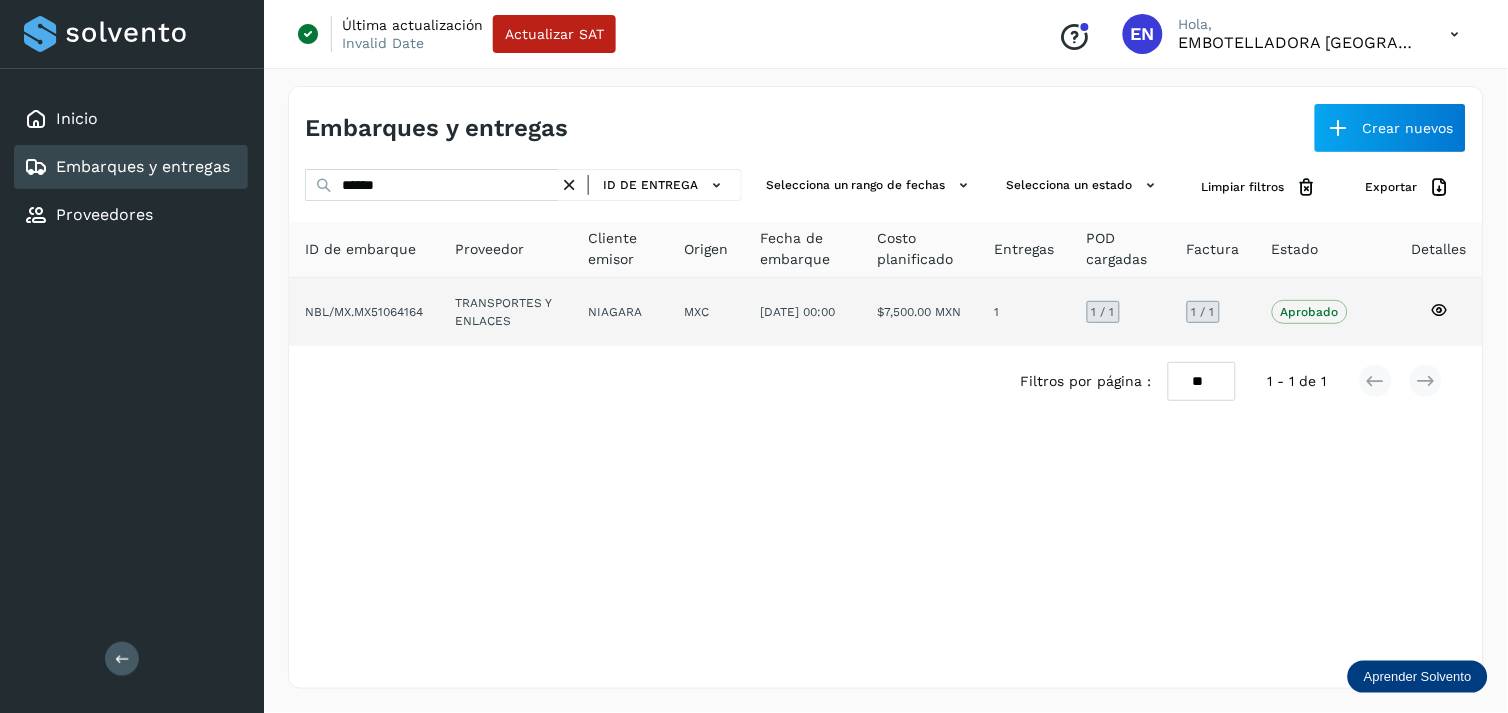 click on "MXC" 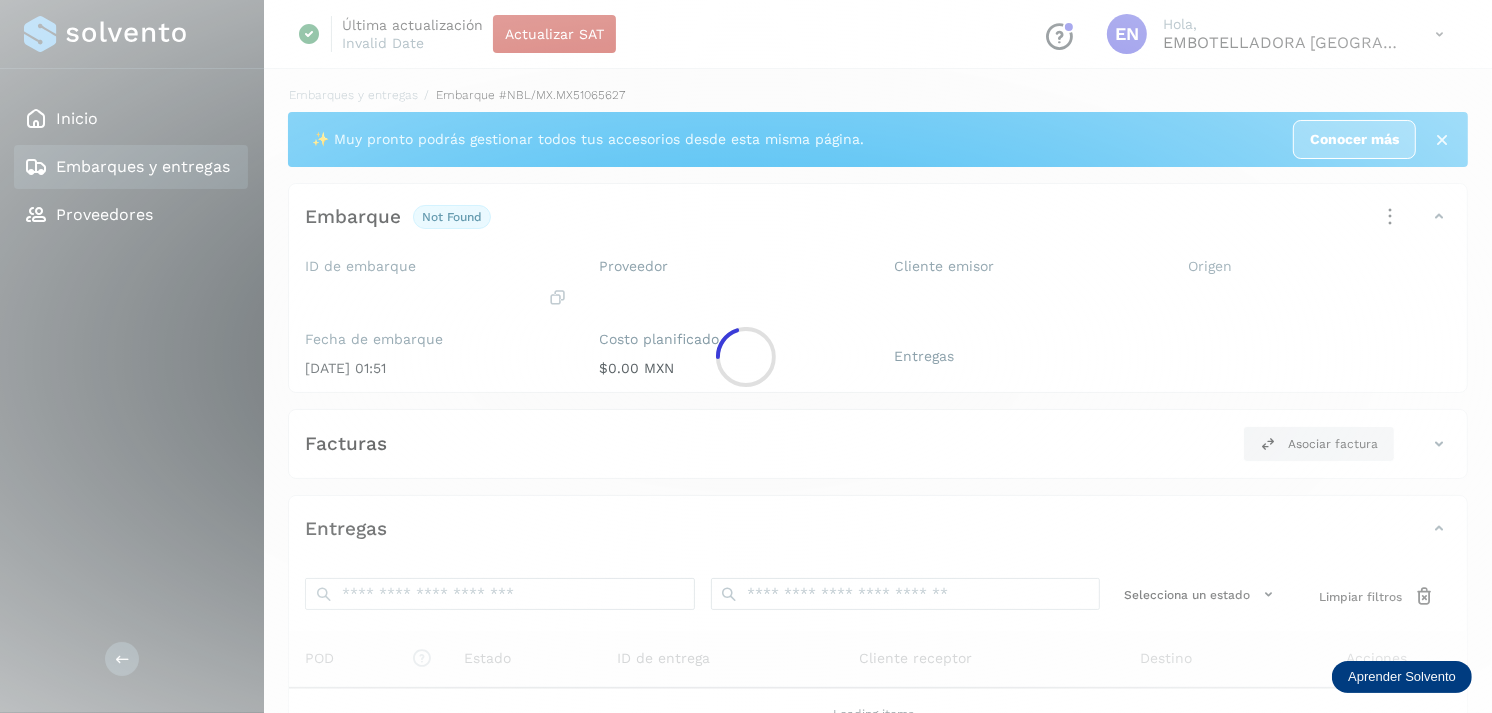 click 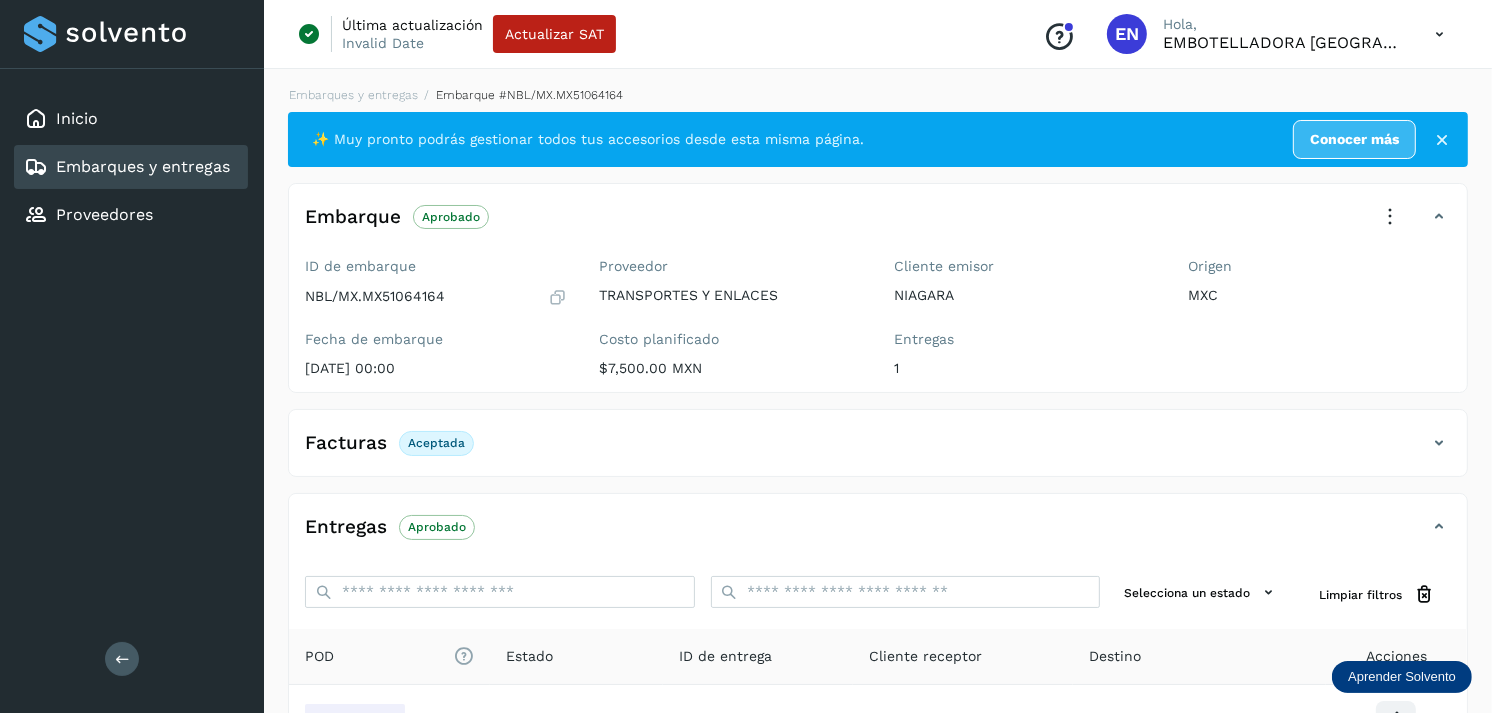 scroll, scrollTop: 241, scrollLeft: 0, axis: vertical 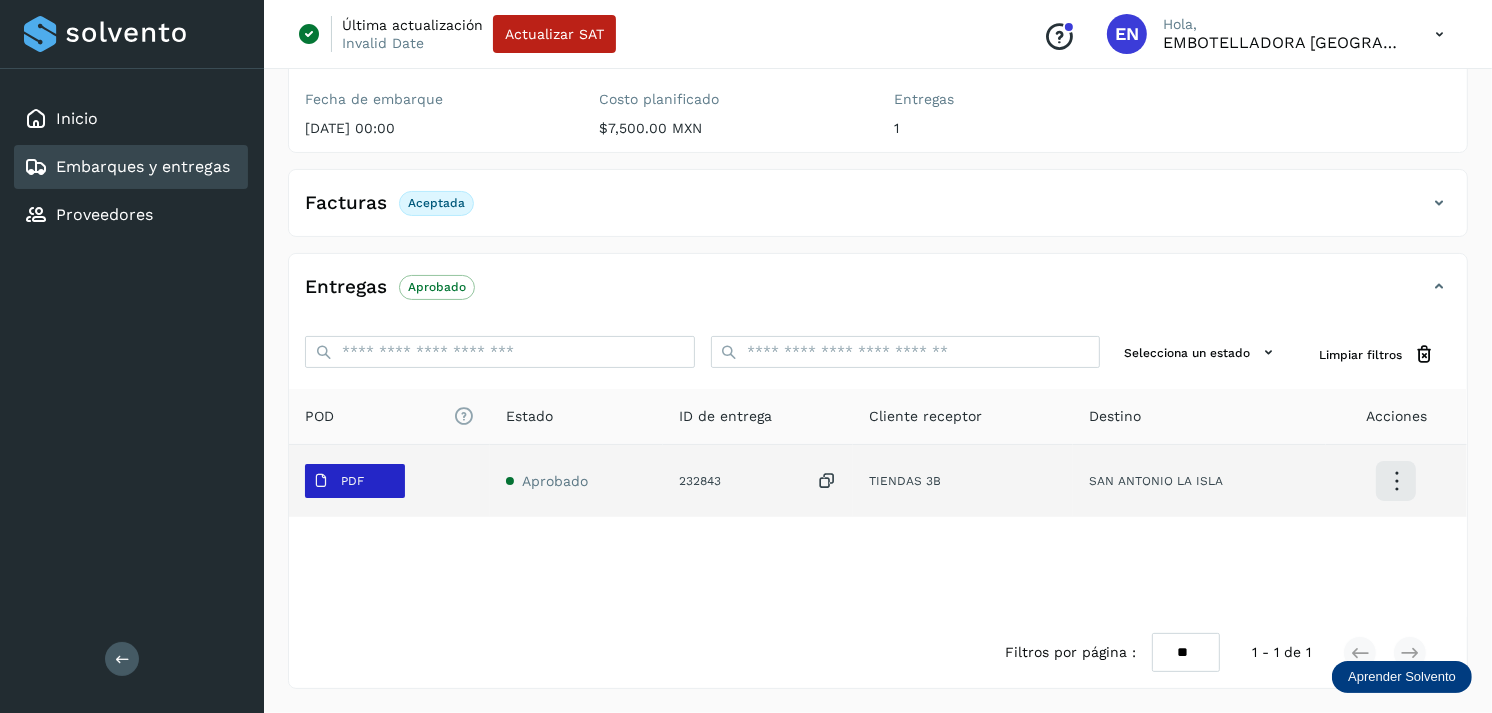 click on "PDF" at bounding box center (338, 481) 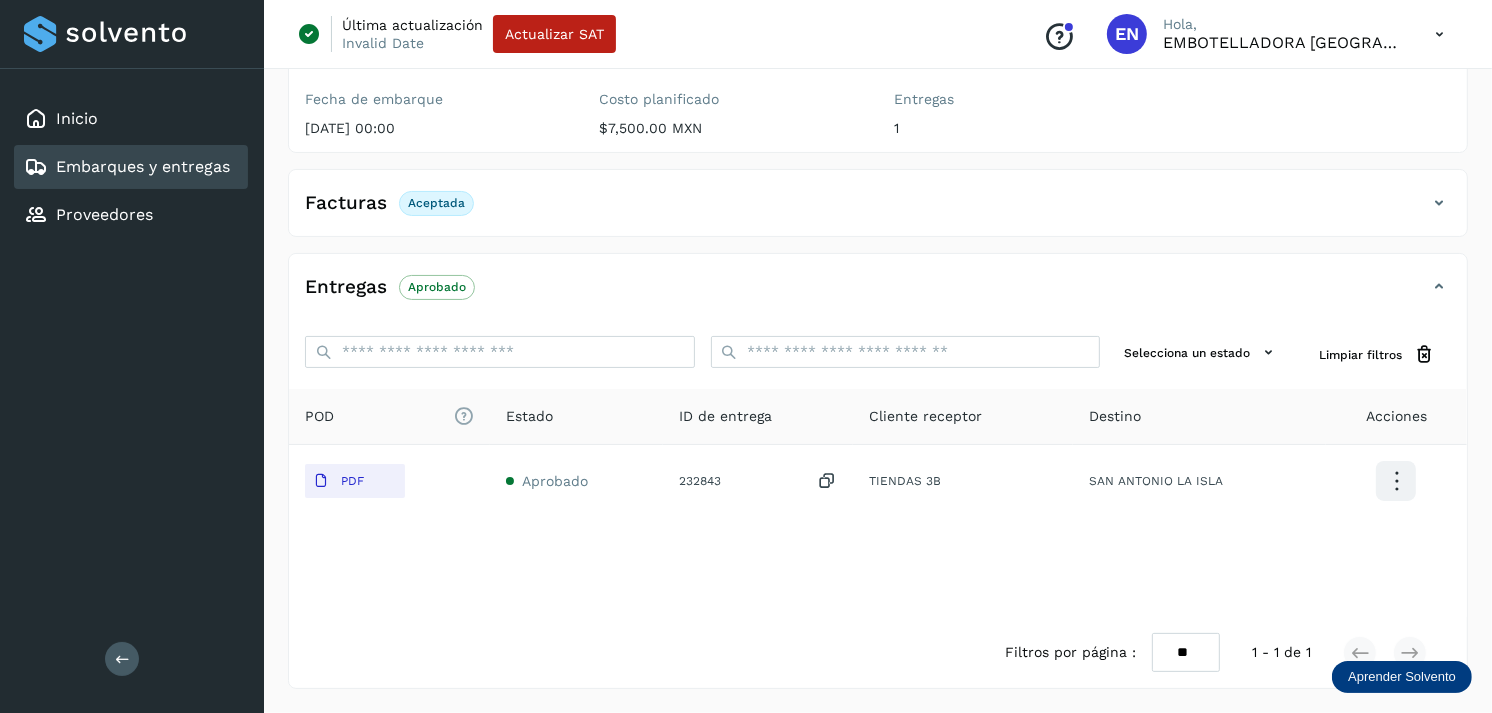 type 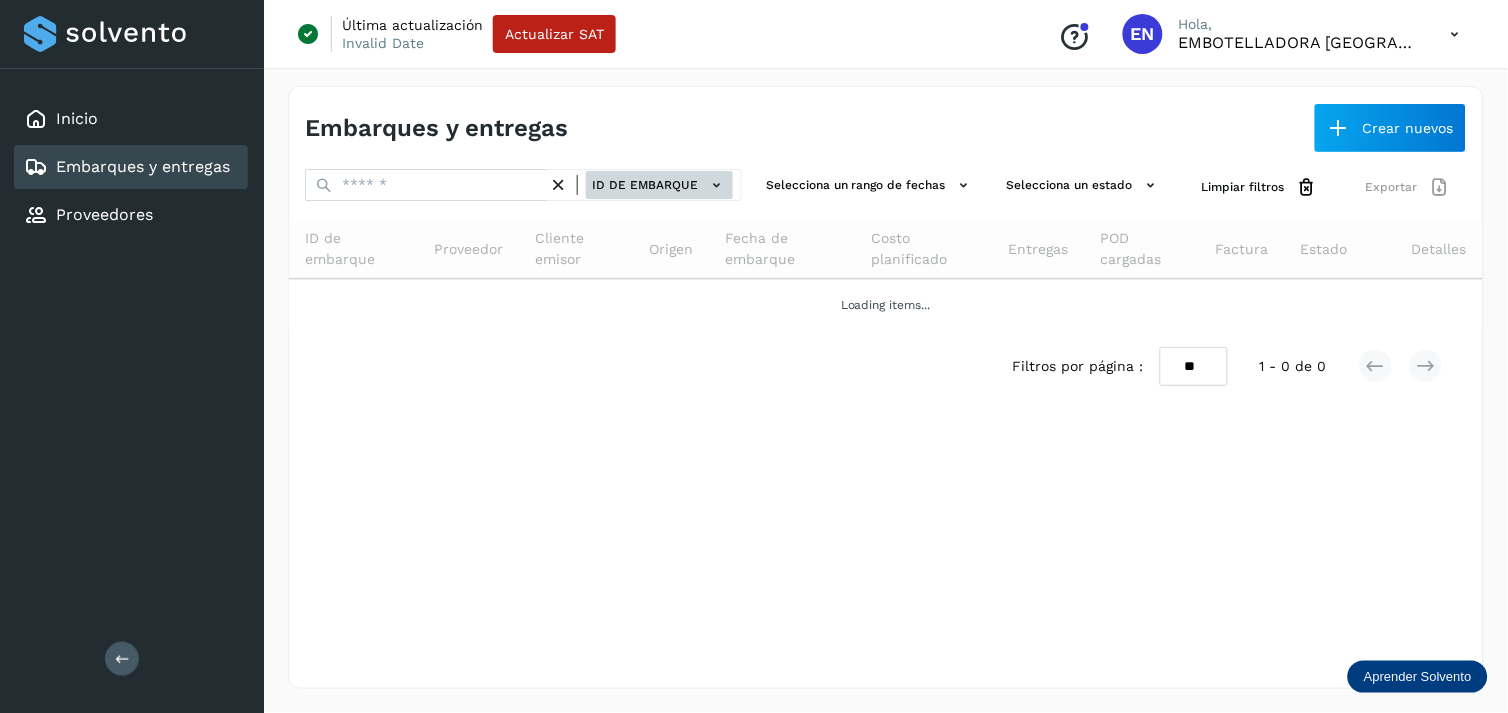 click on "ID de embarque" 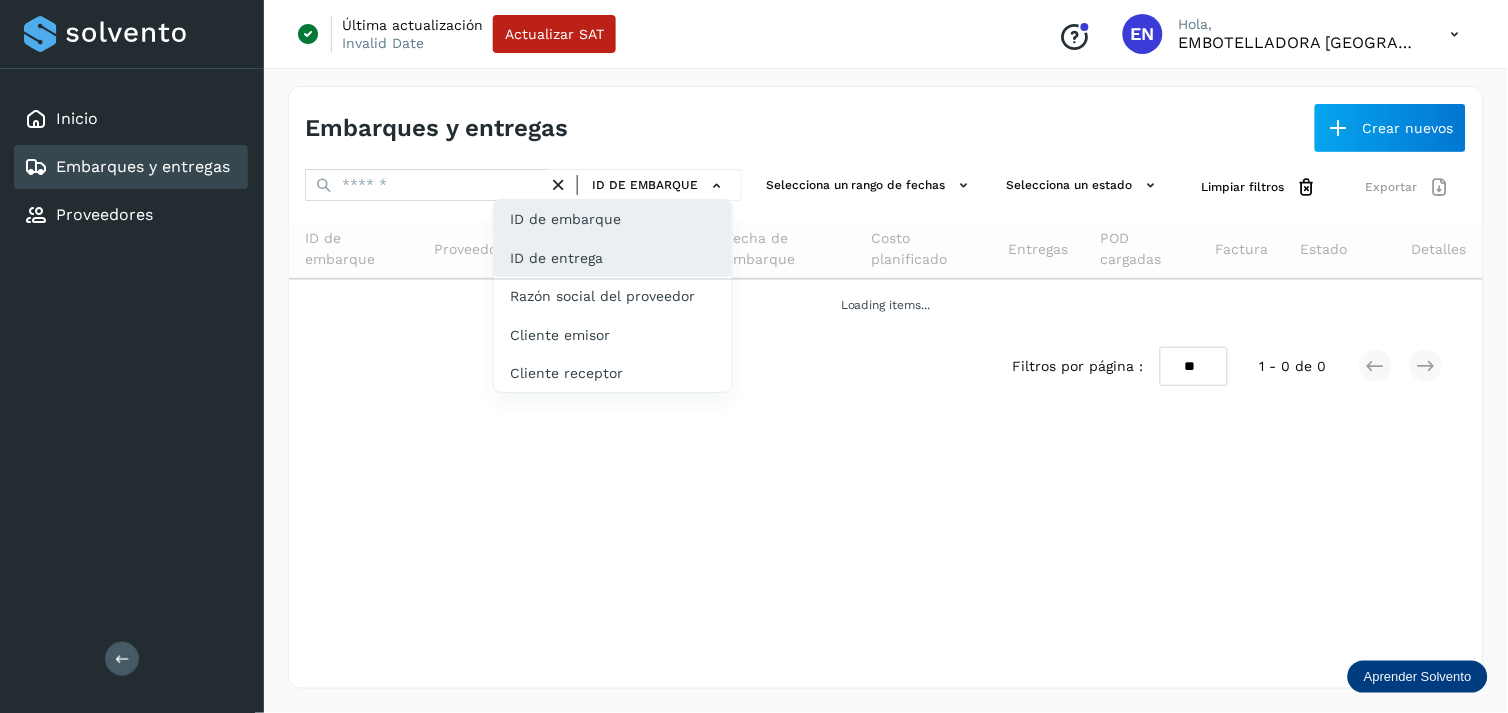 drag, startPoint x: 616, startPoint y: 234, endPoint x: 605, endPoint y: 248, distance: 17.804493 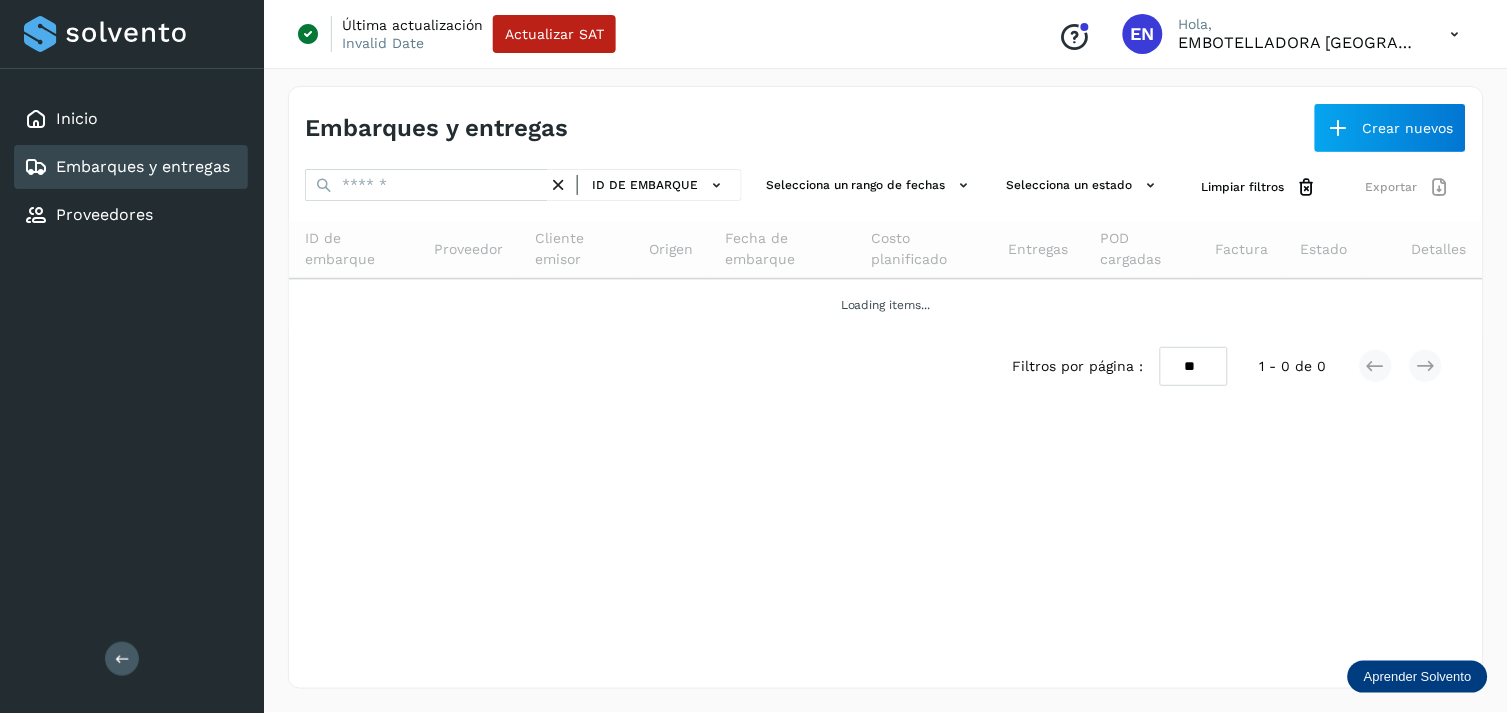 click on "Cliente emisor" at bounding box center (576, 249) 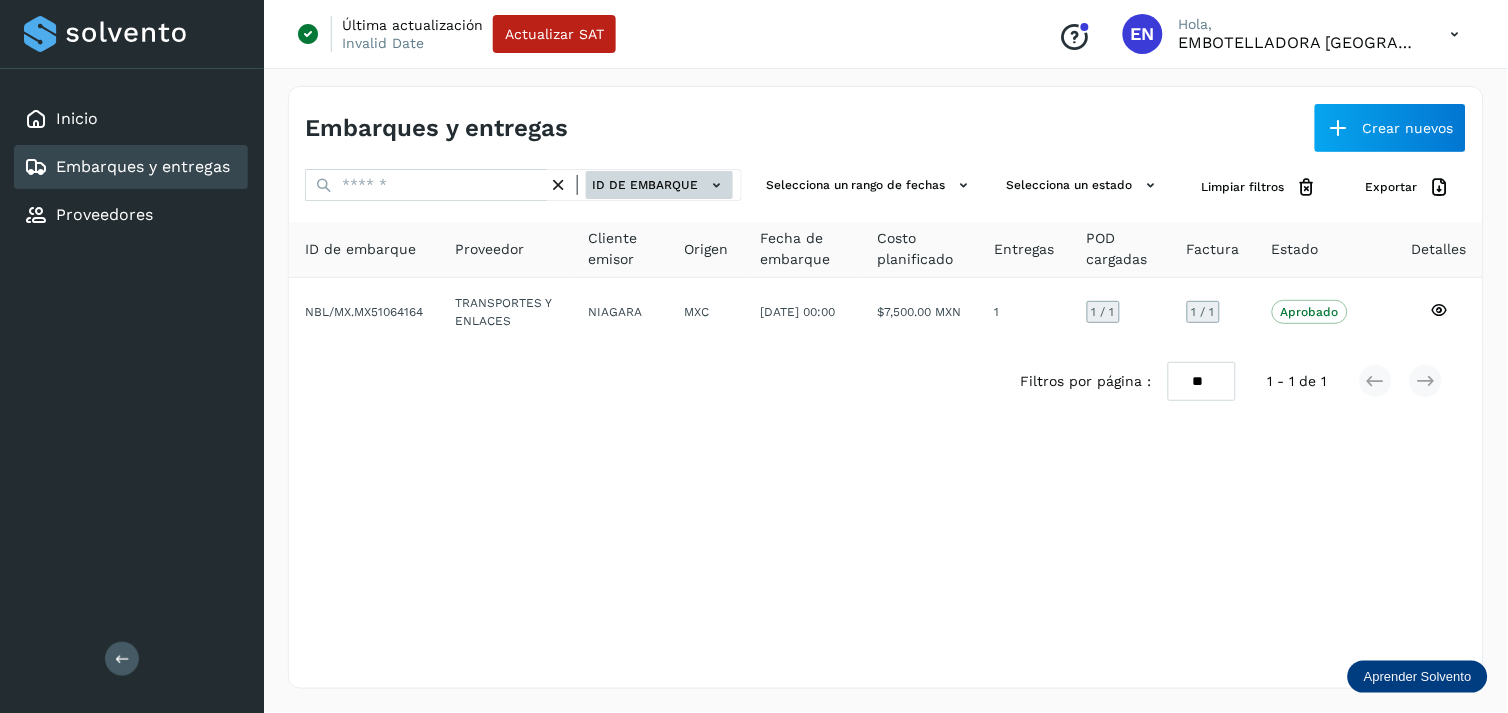click on "ID de embarque" 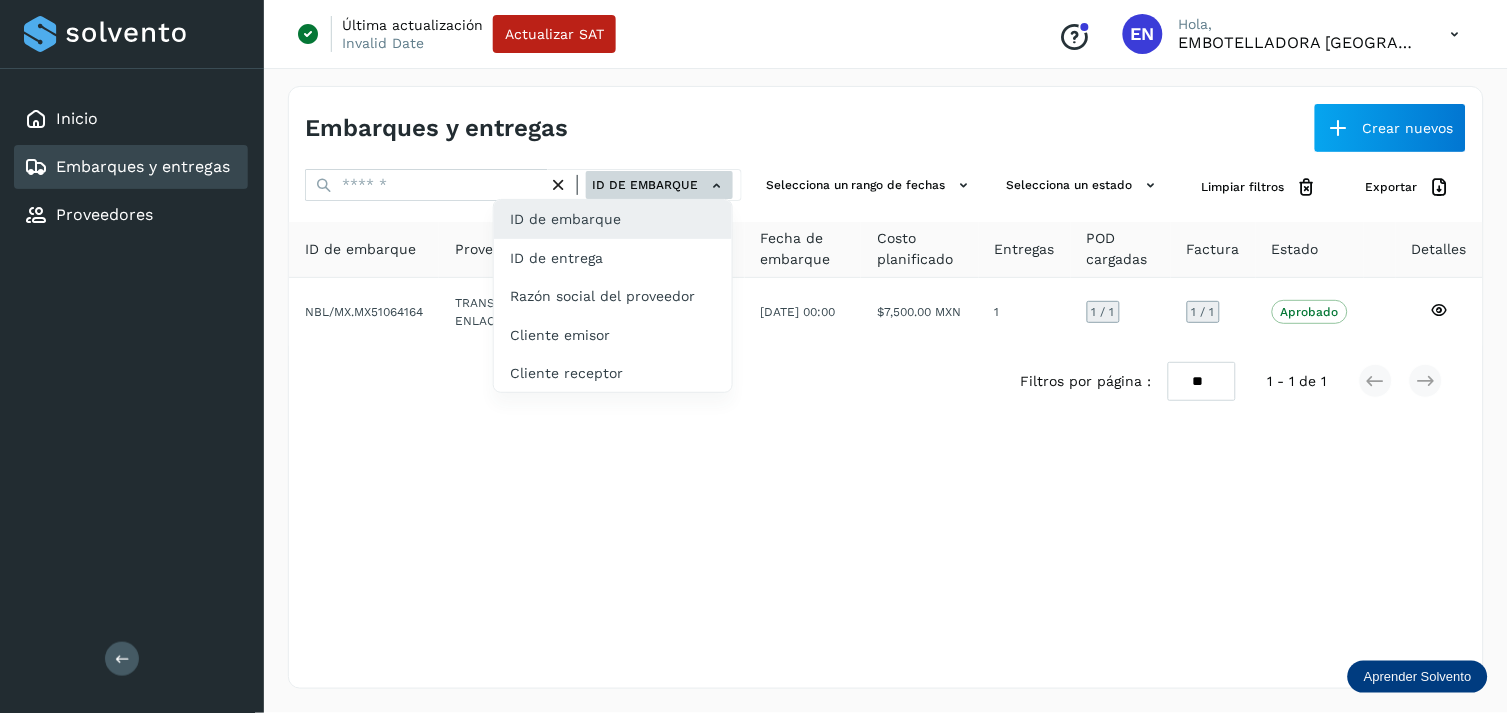 click on "ID de entrega" 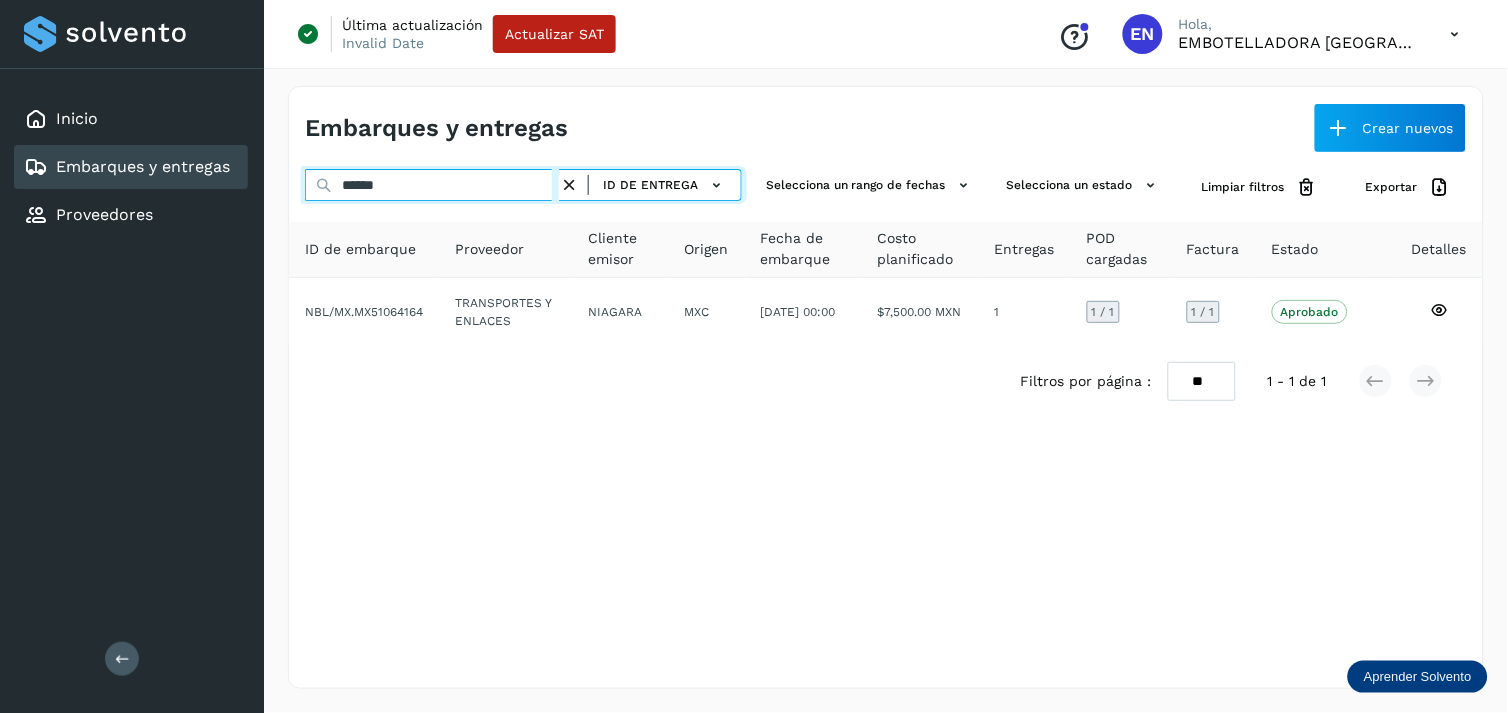 click on "******" at bounding box center (432, 185) 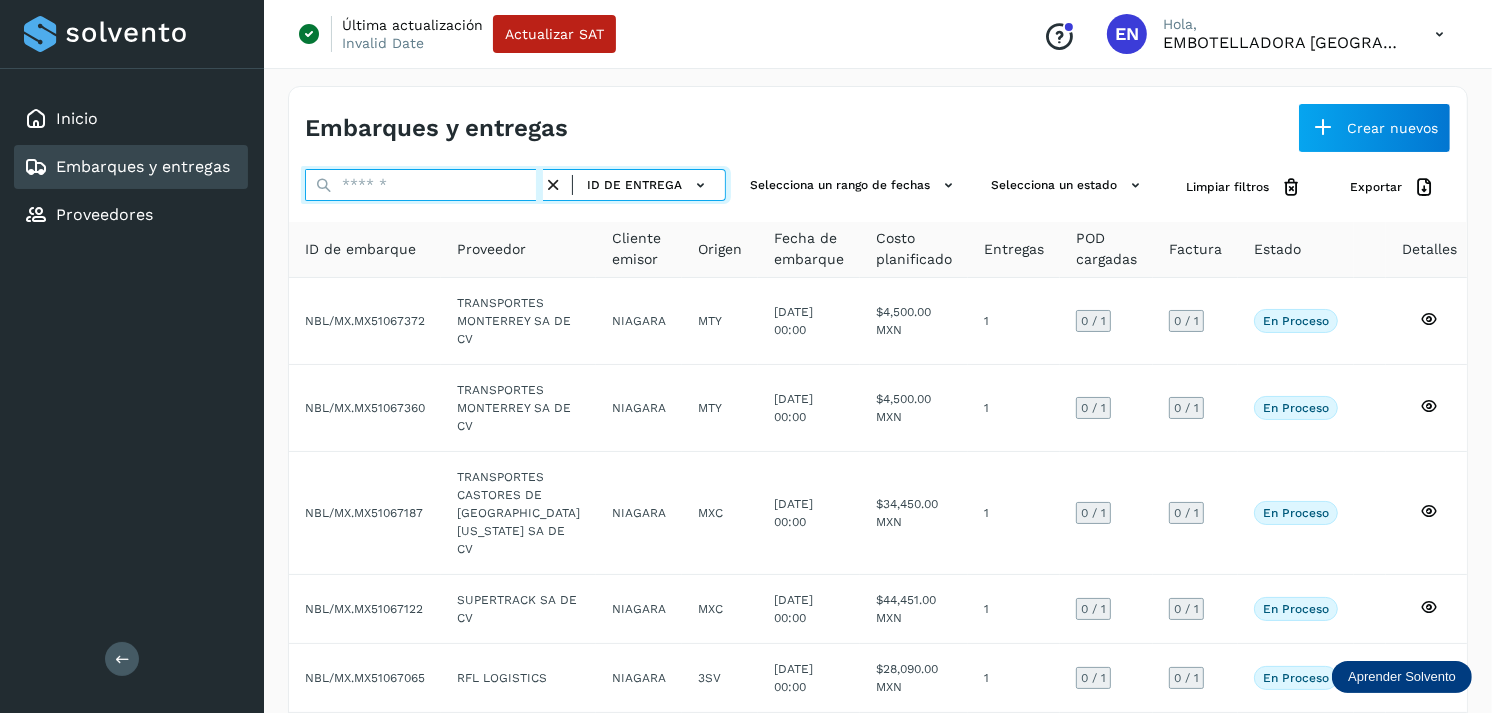 paste on "******" 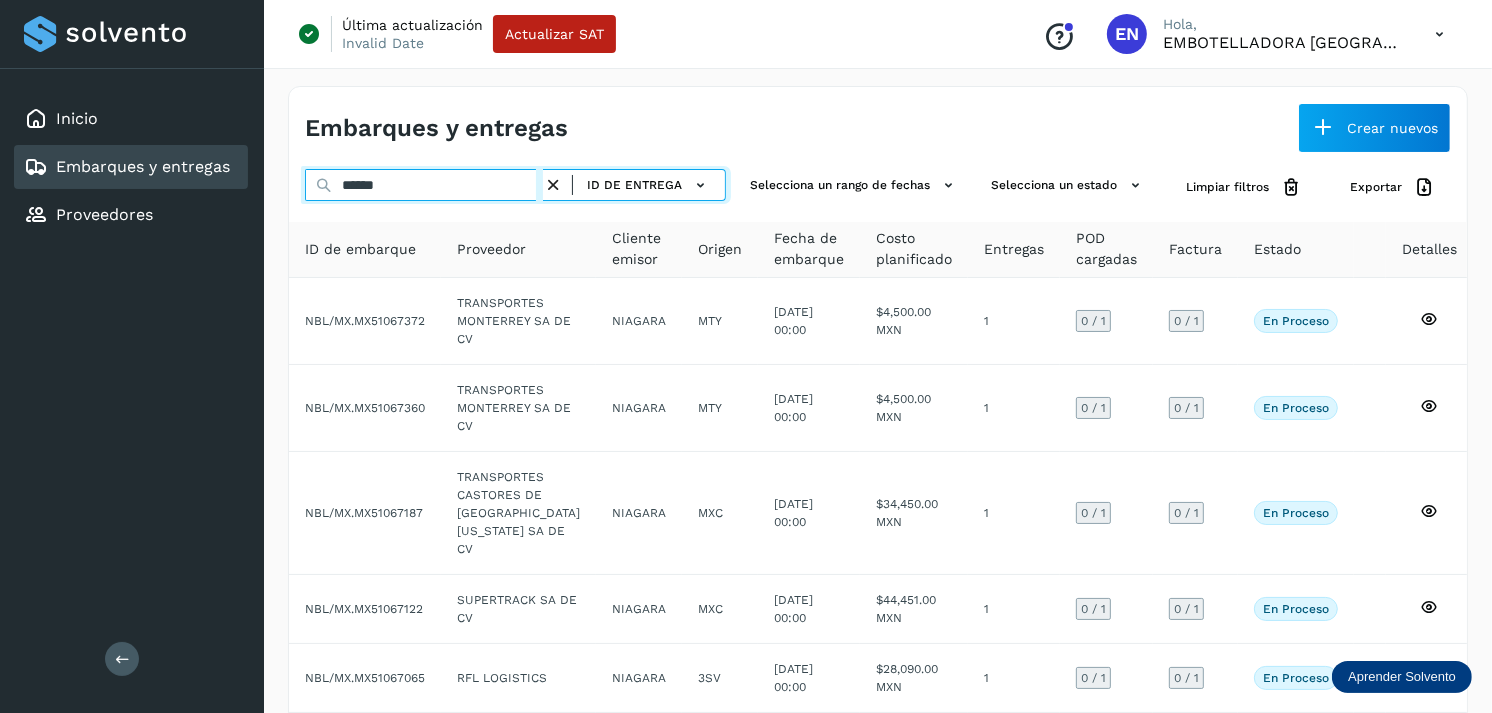 type on "******" 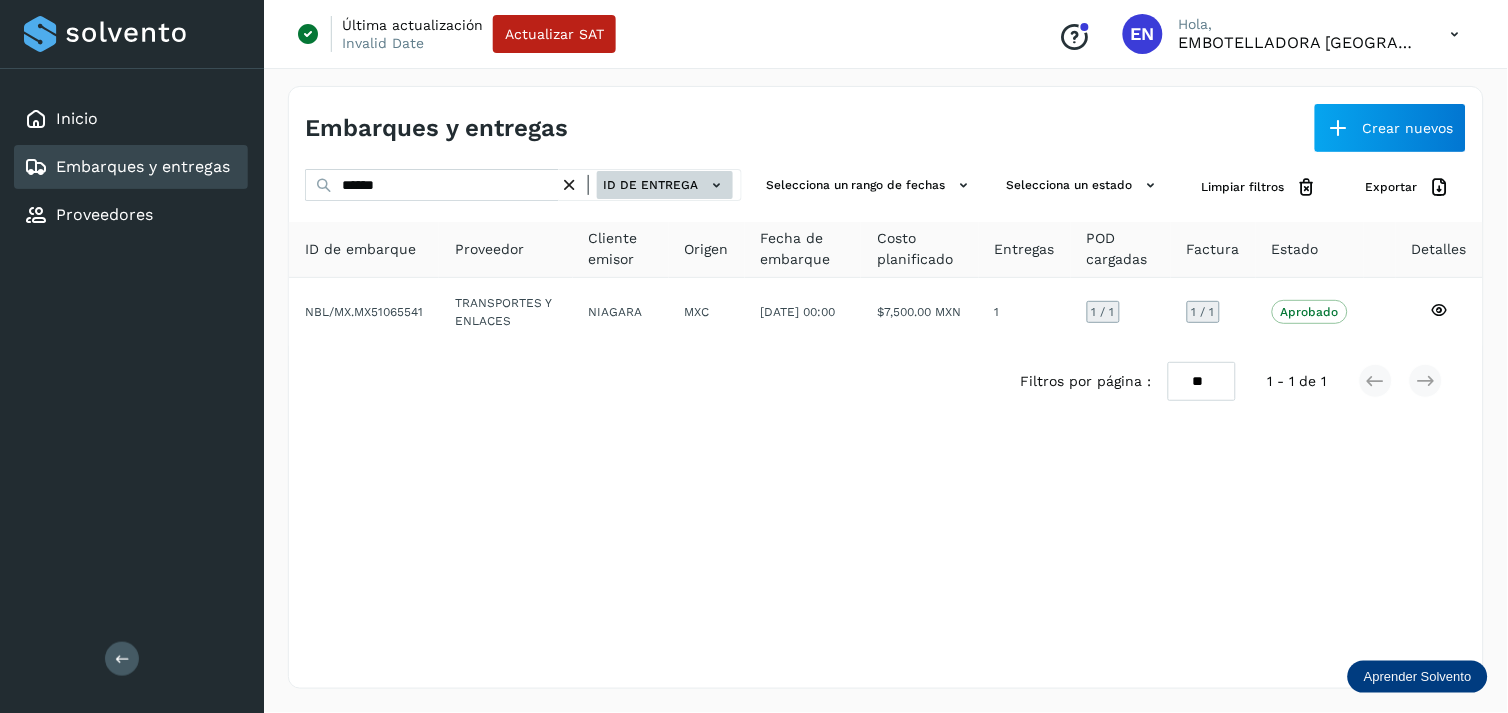 click on "ID de entrega" 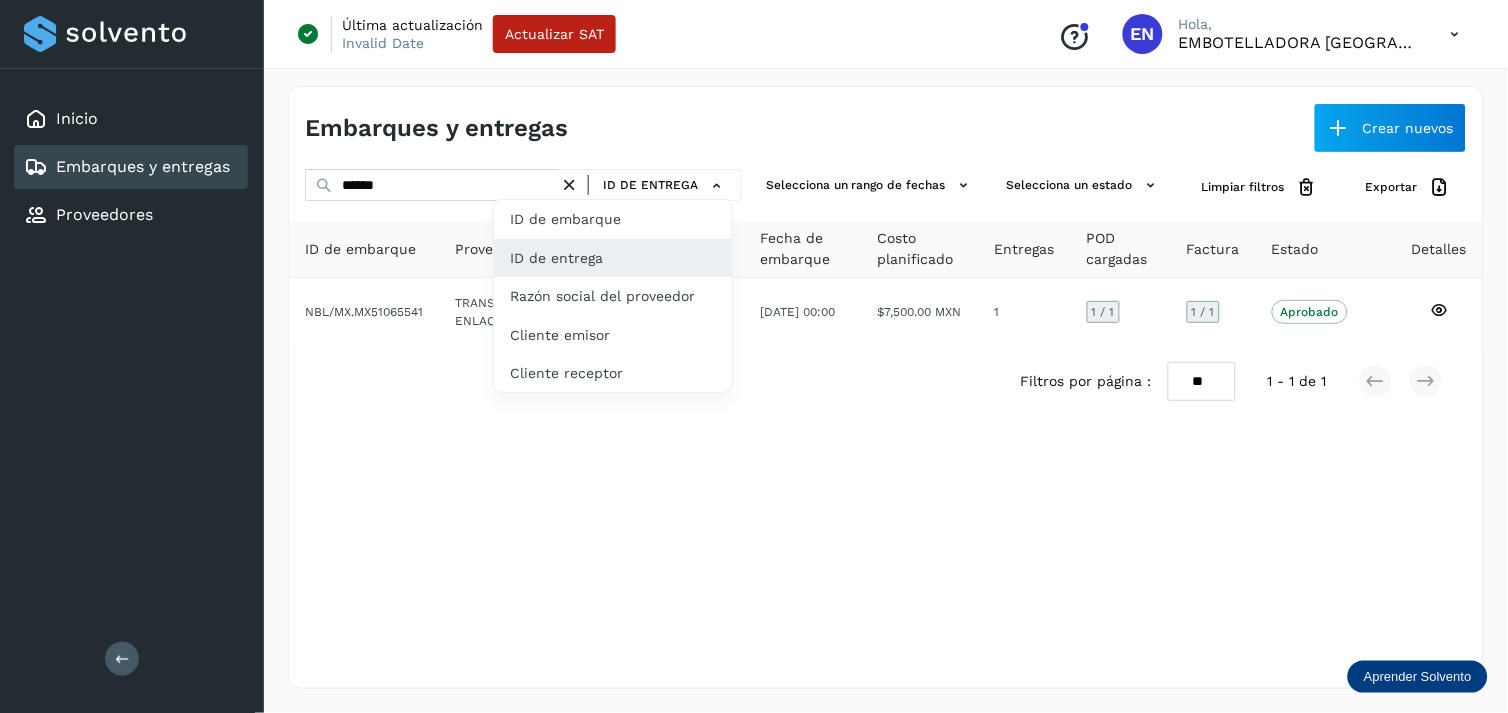 click at bounding box center (754, 356) 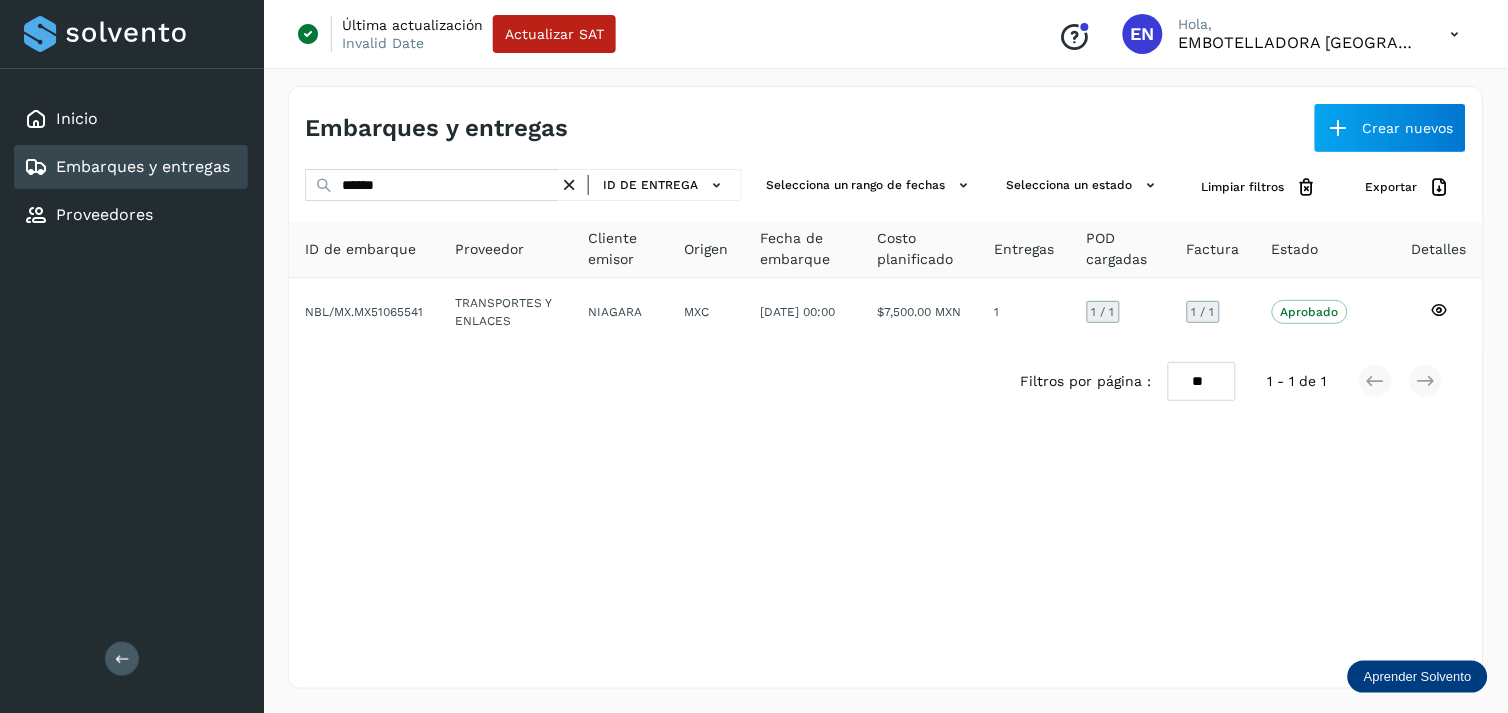 click on "NBL/MX.MX51065541" 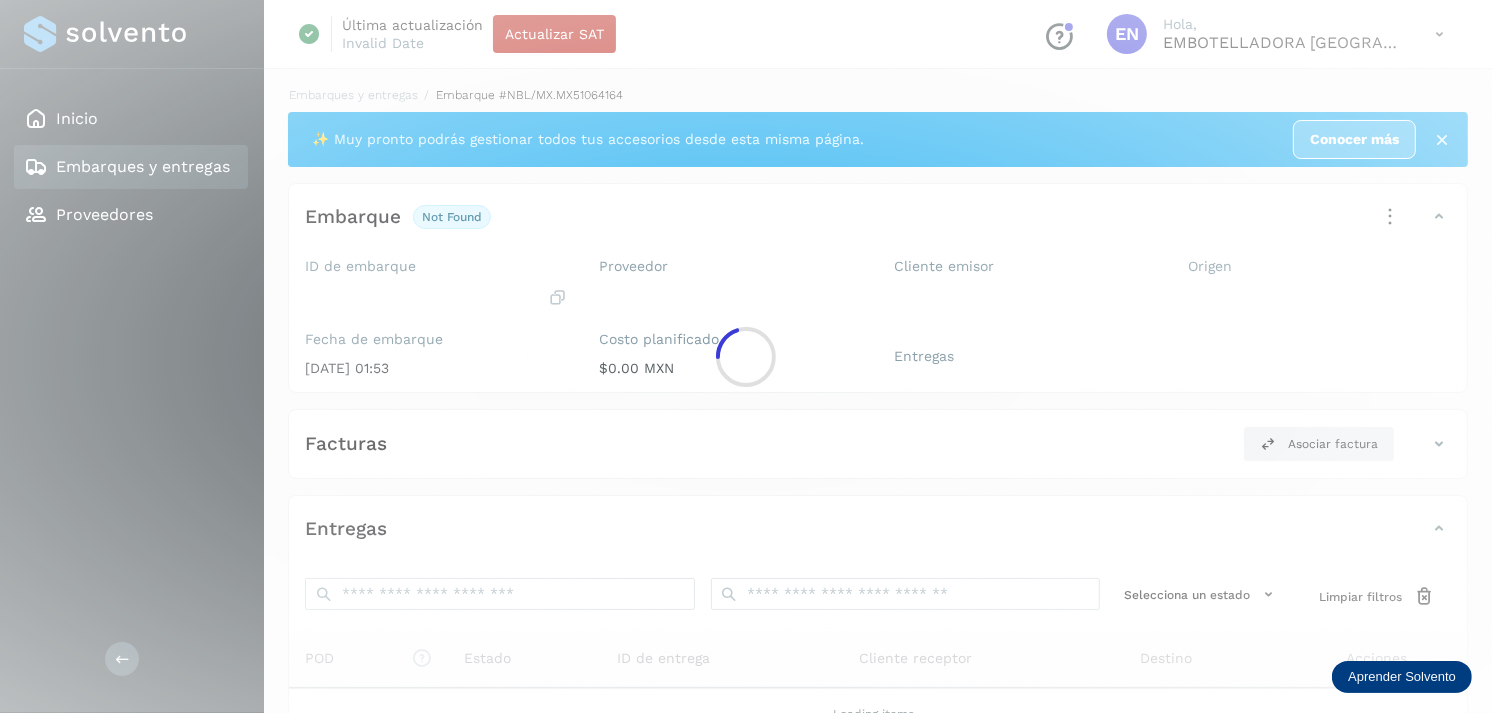 click 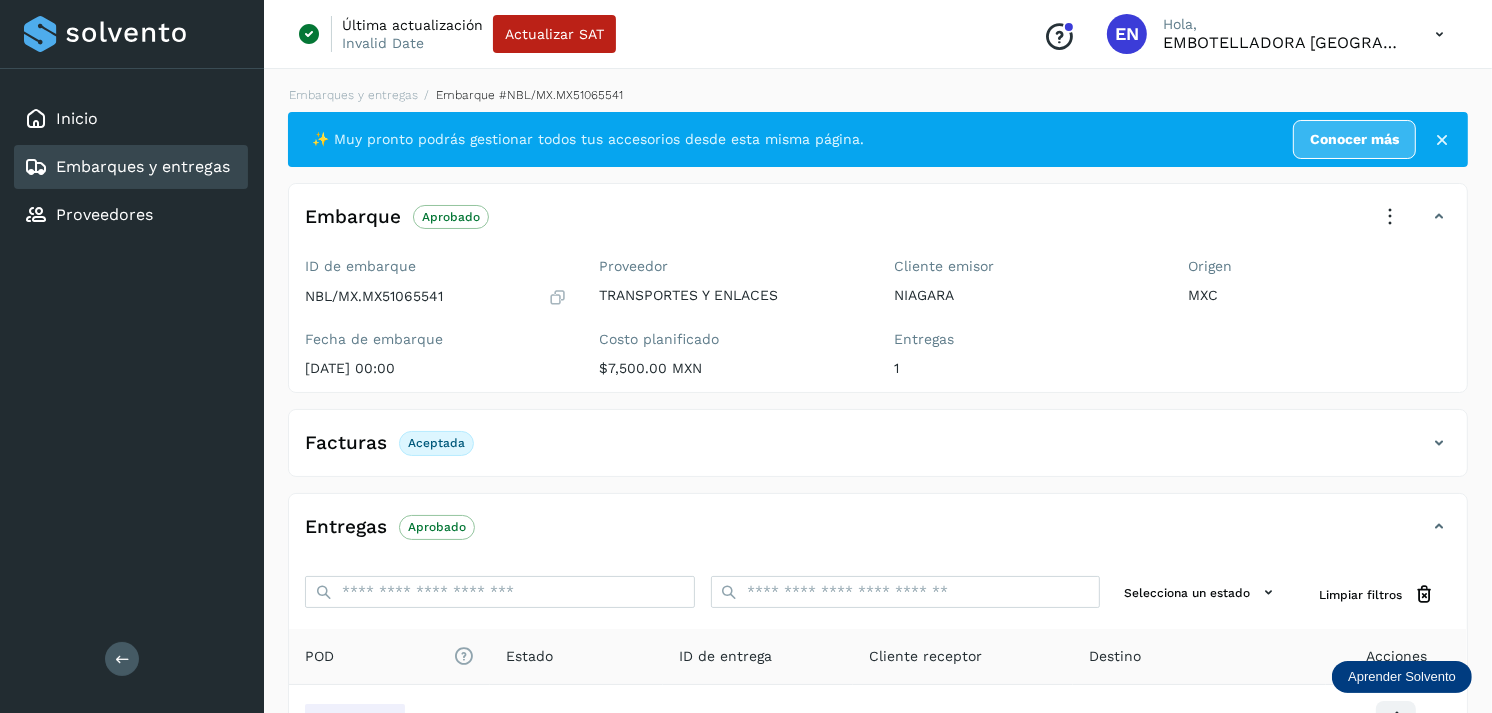 scroll, scrollTop: 241, scrollLeft: 0, axis: vertical 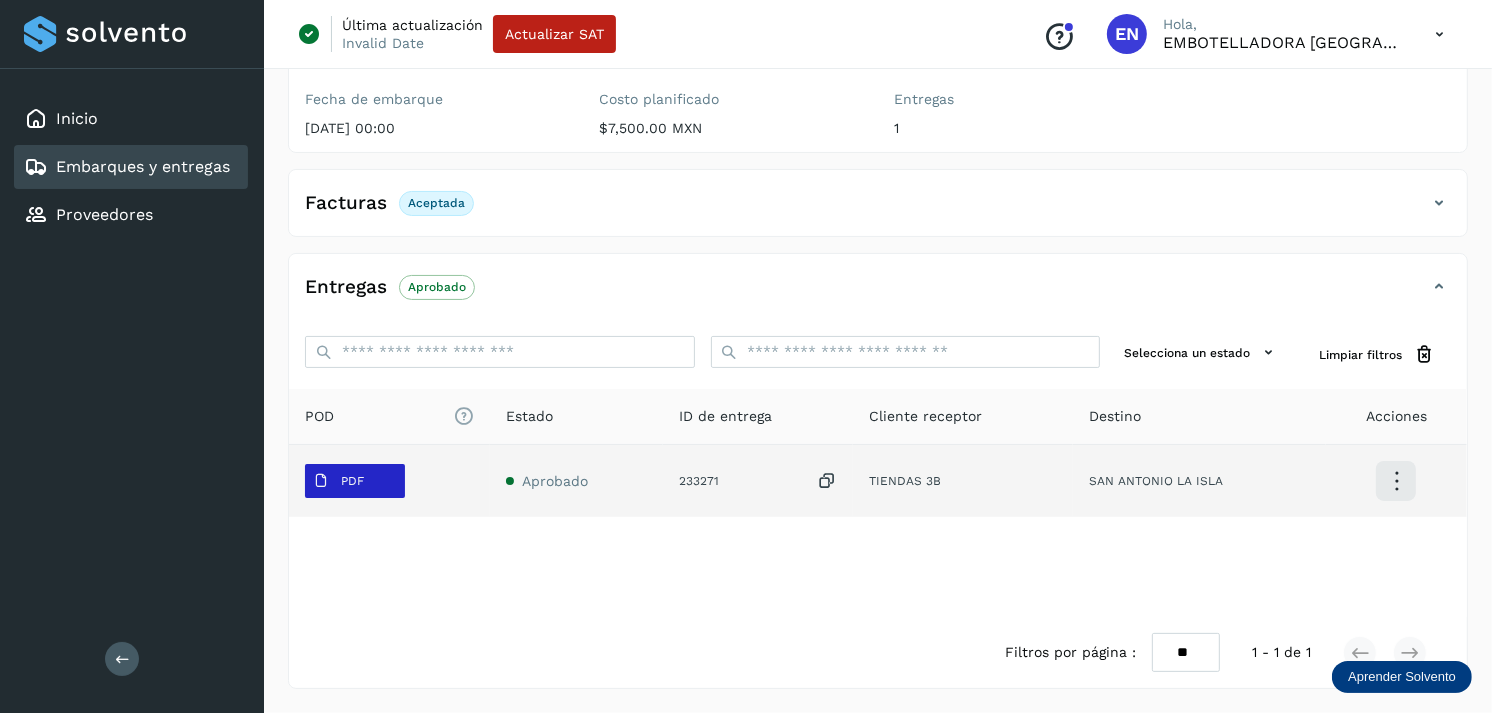 click on "PDF" at bounding box center [355, 481] 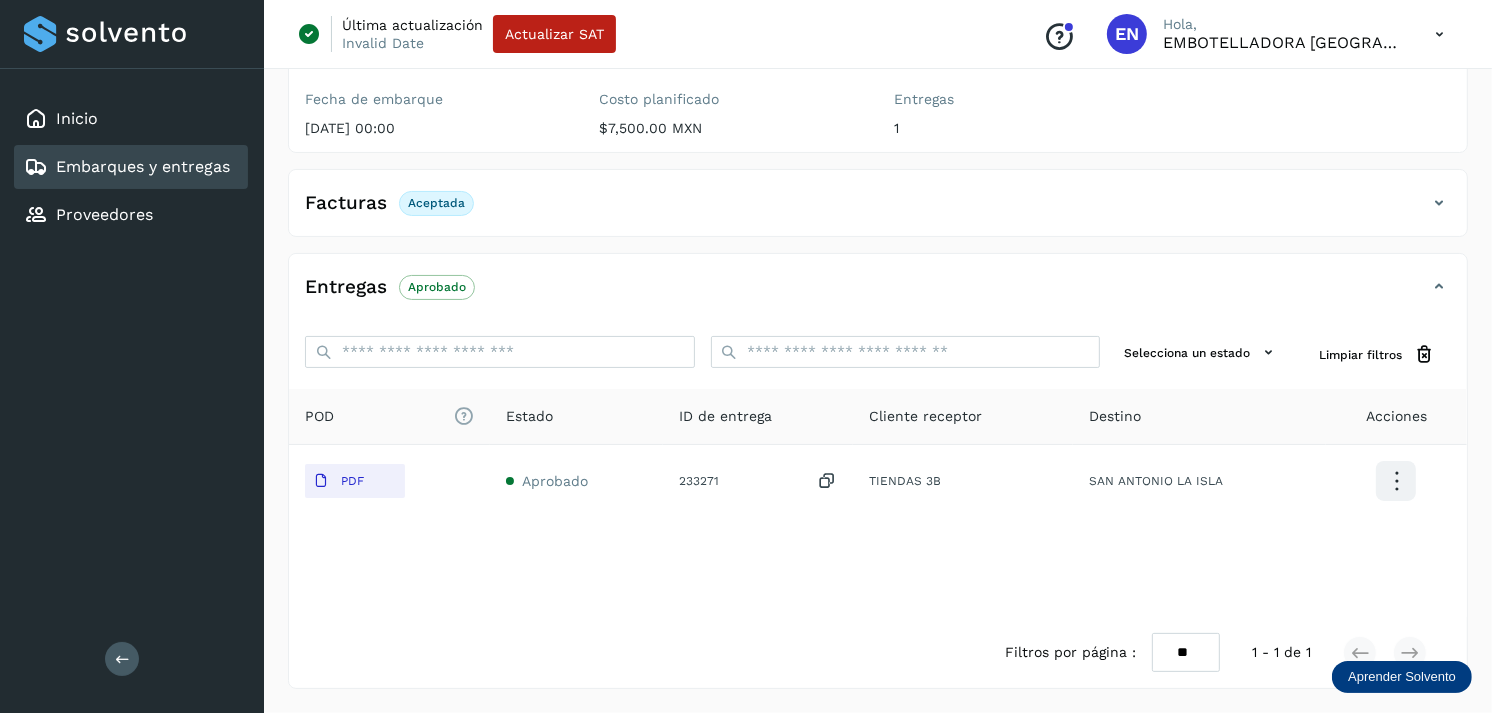 type 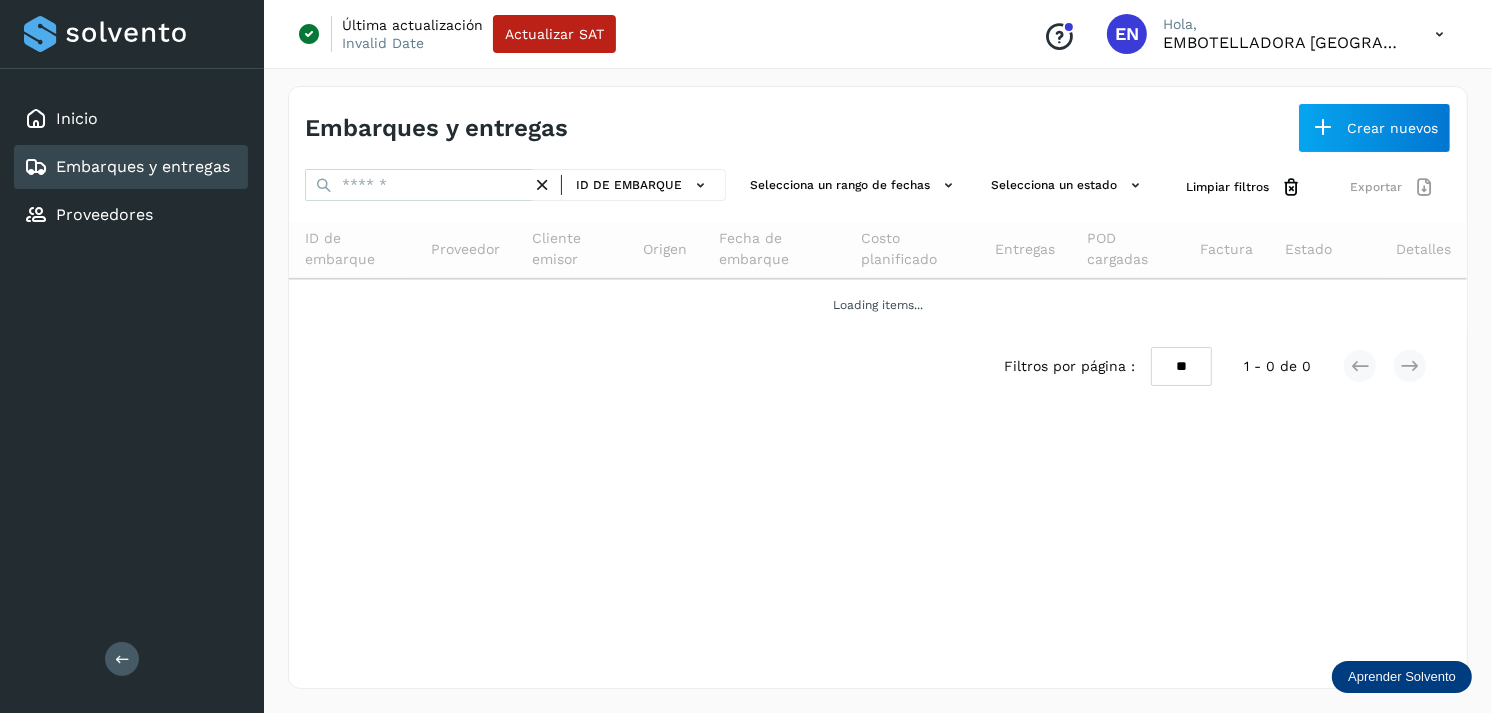 scroll, scrollTop: 0, scrollLeft: 0, axis: both 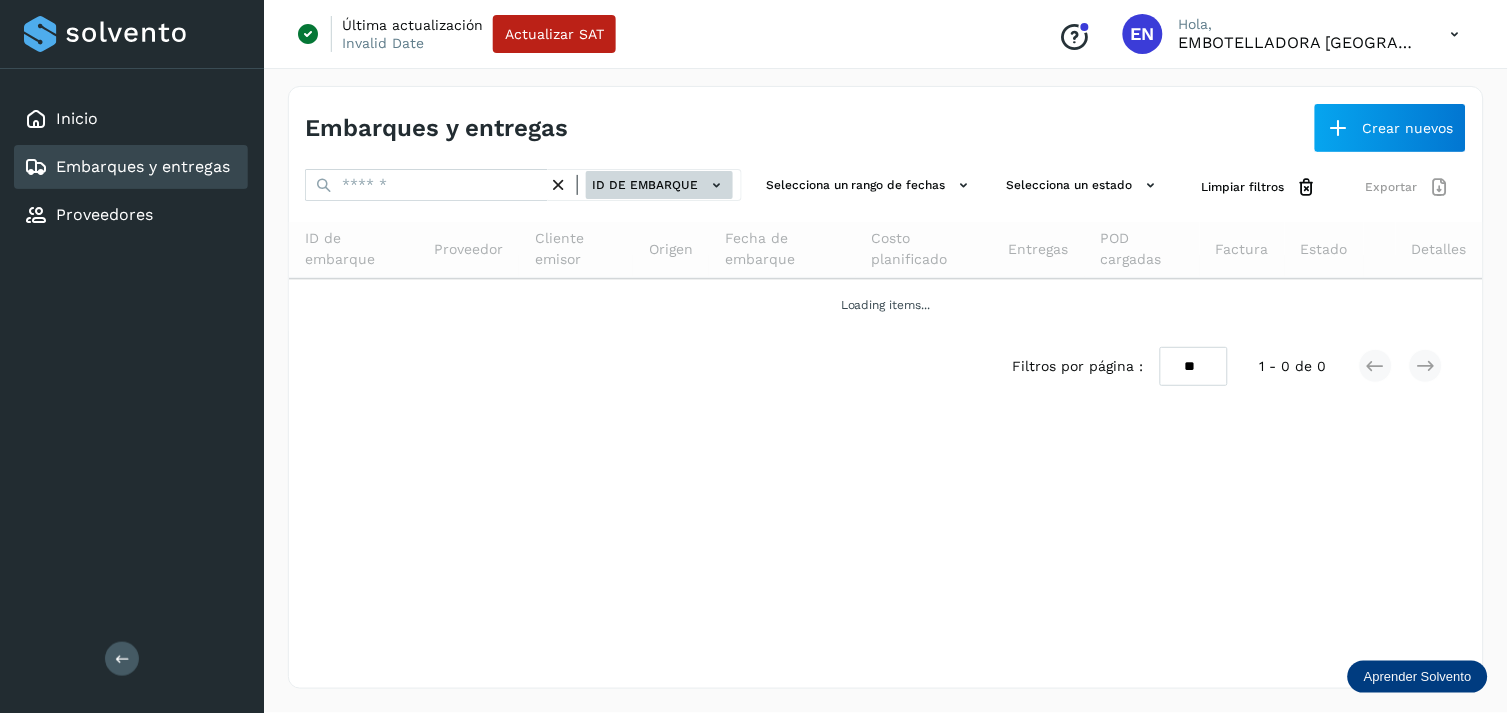 click on "ID de embarque" at bounding box center [659, 185] 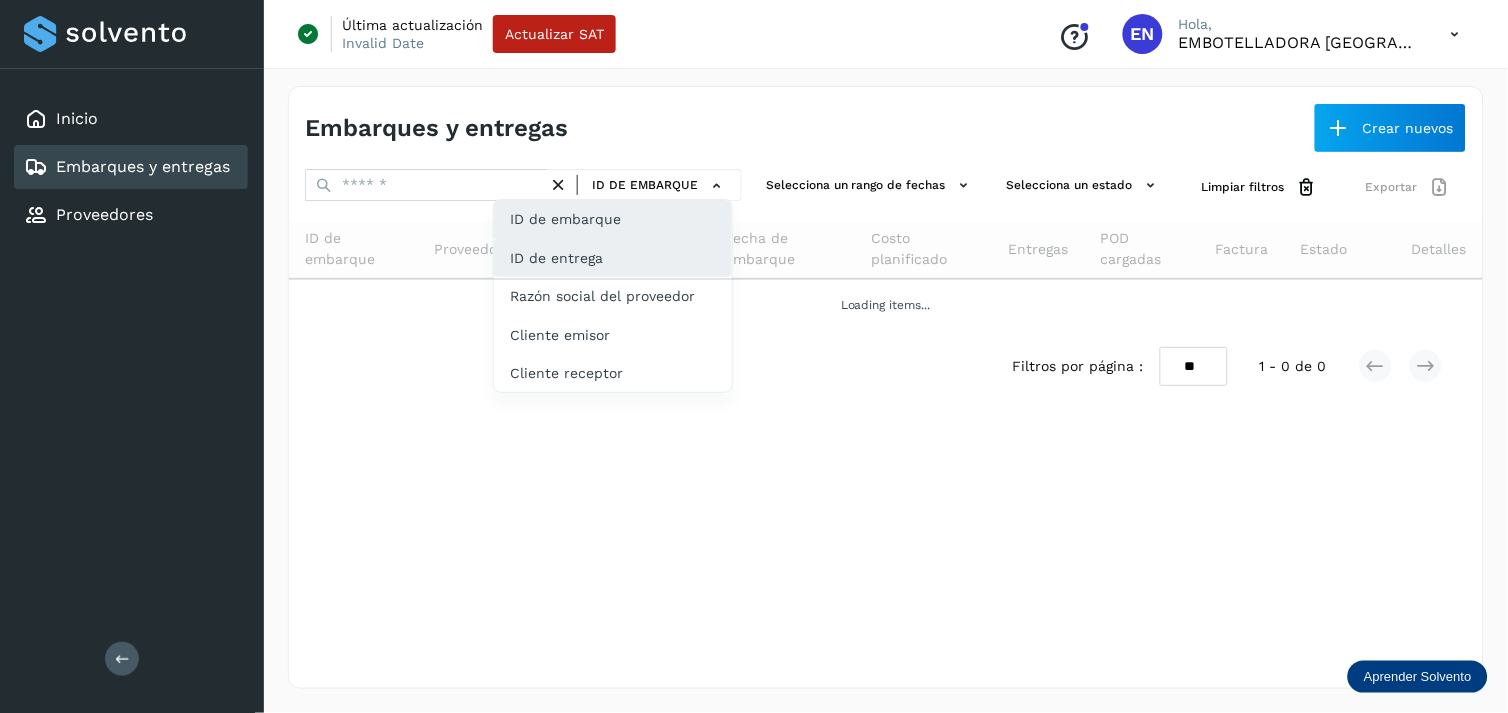 click on "ID de entrega" 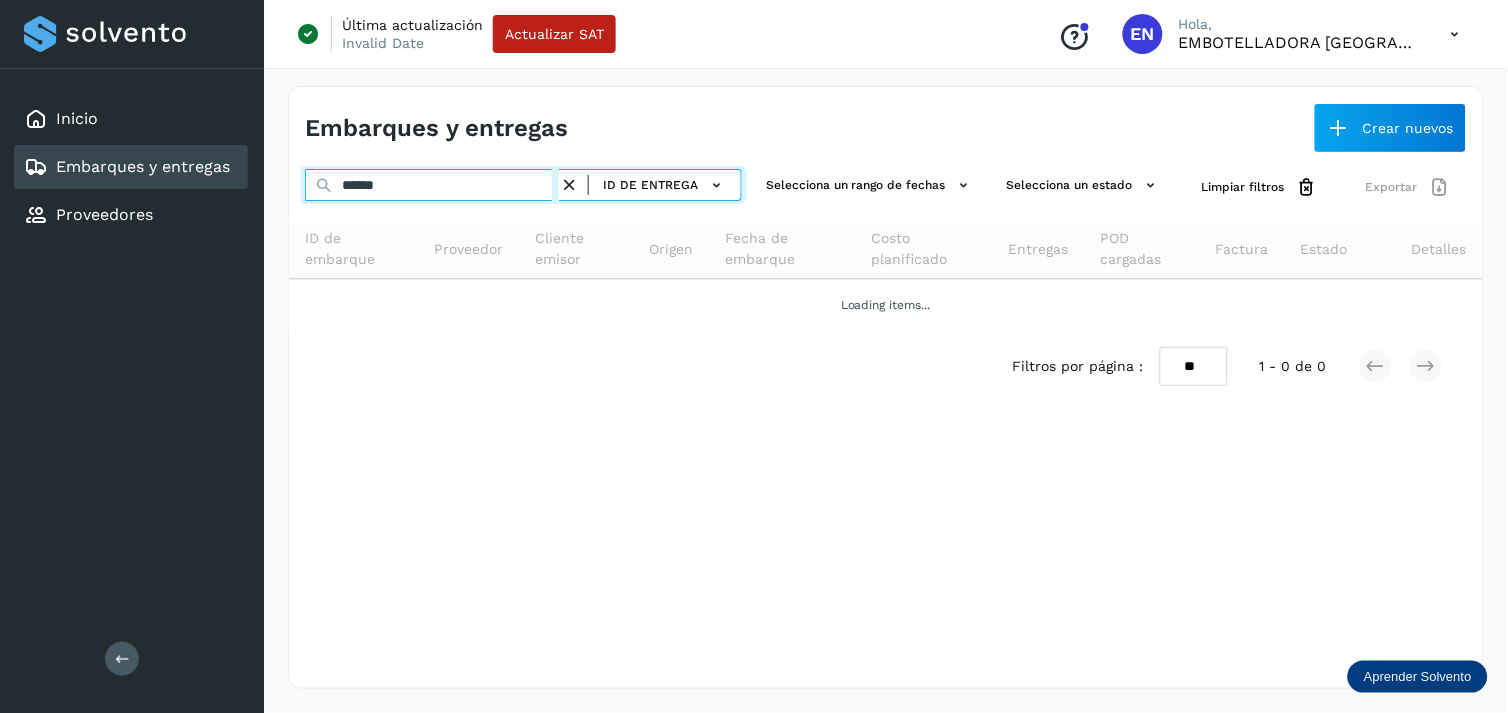 click on "******" at bounding box center (432, 185) 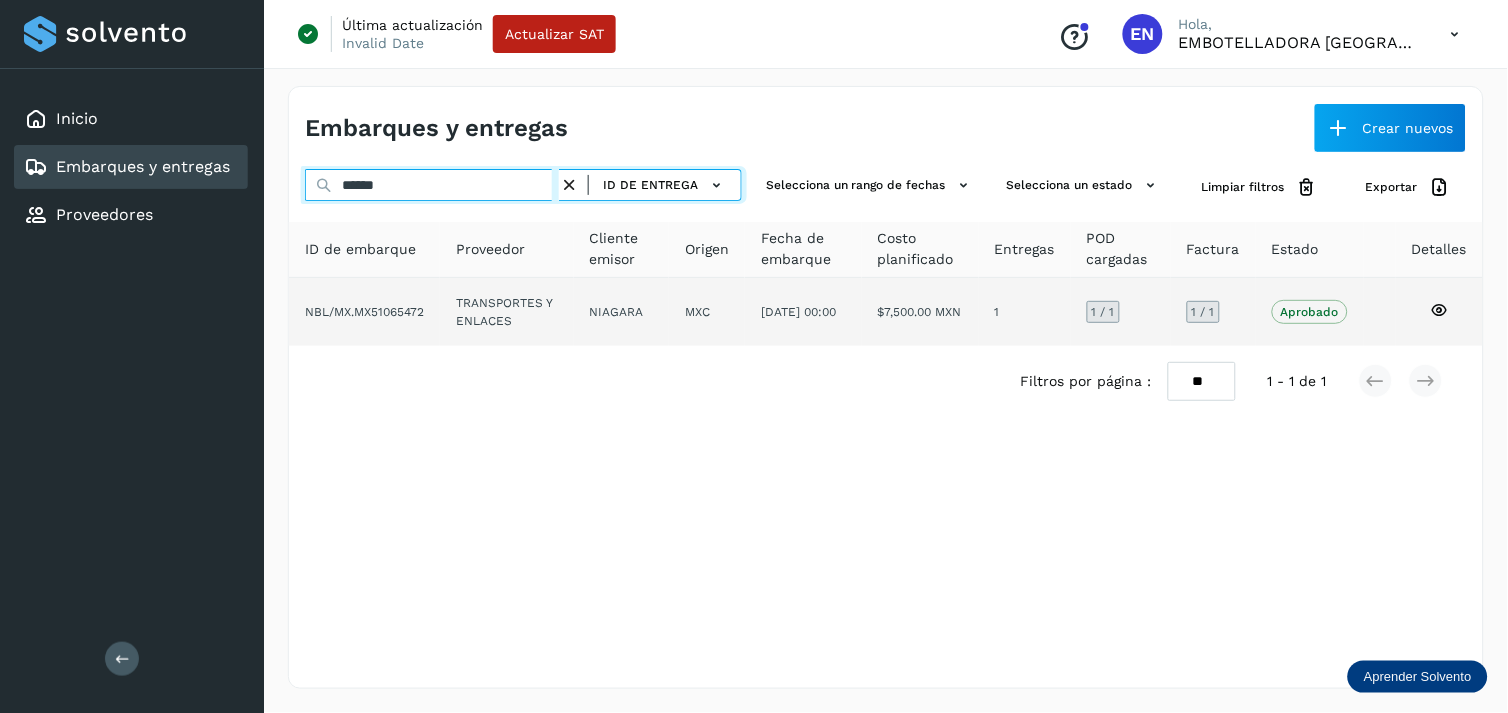 type on "******" 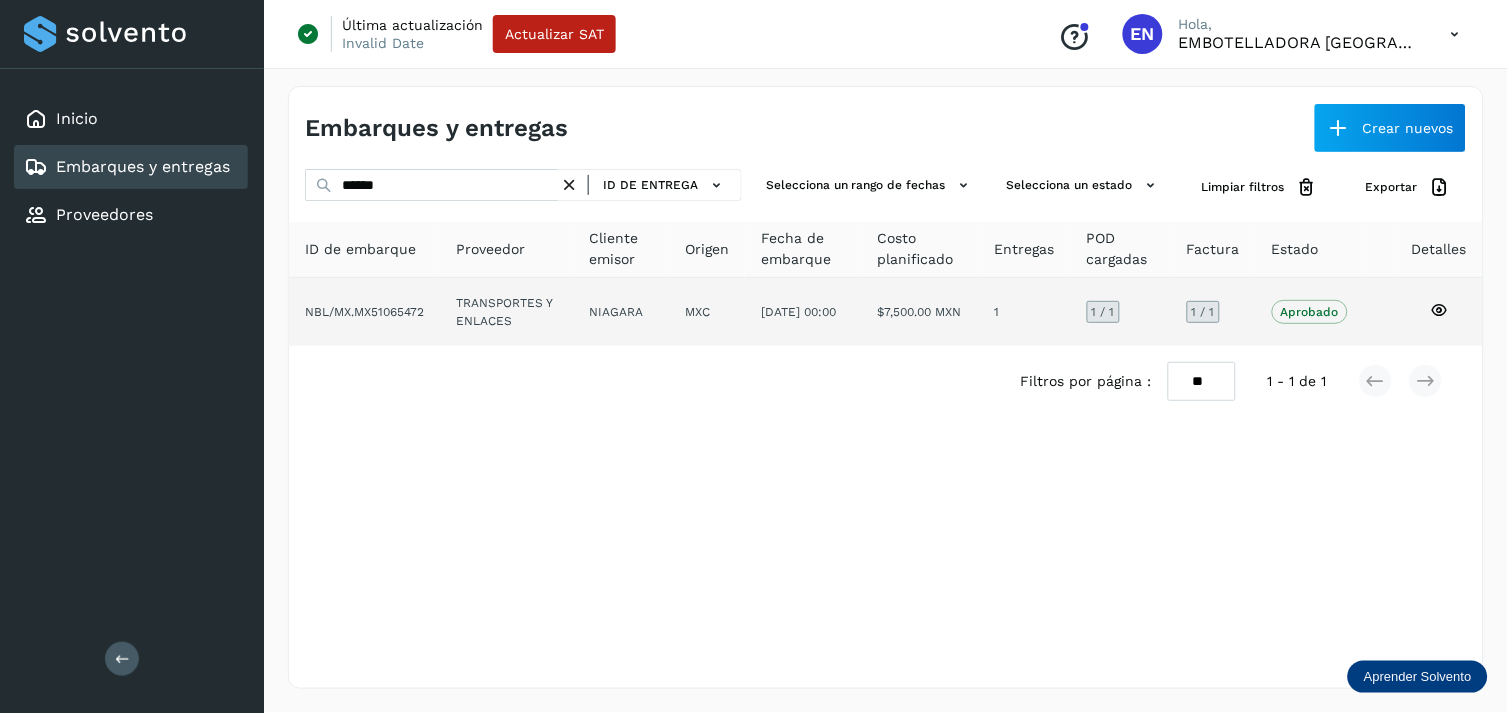 click on "TRANSPORTES Y ENLACES" 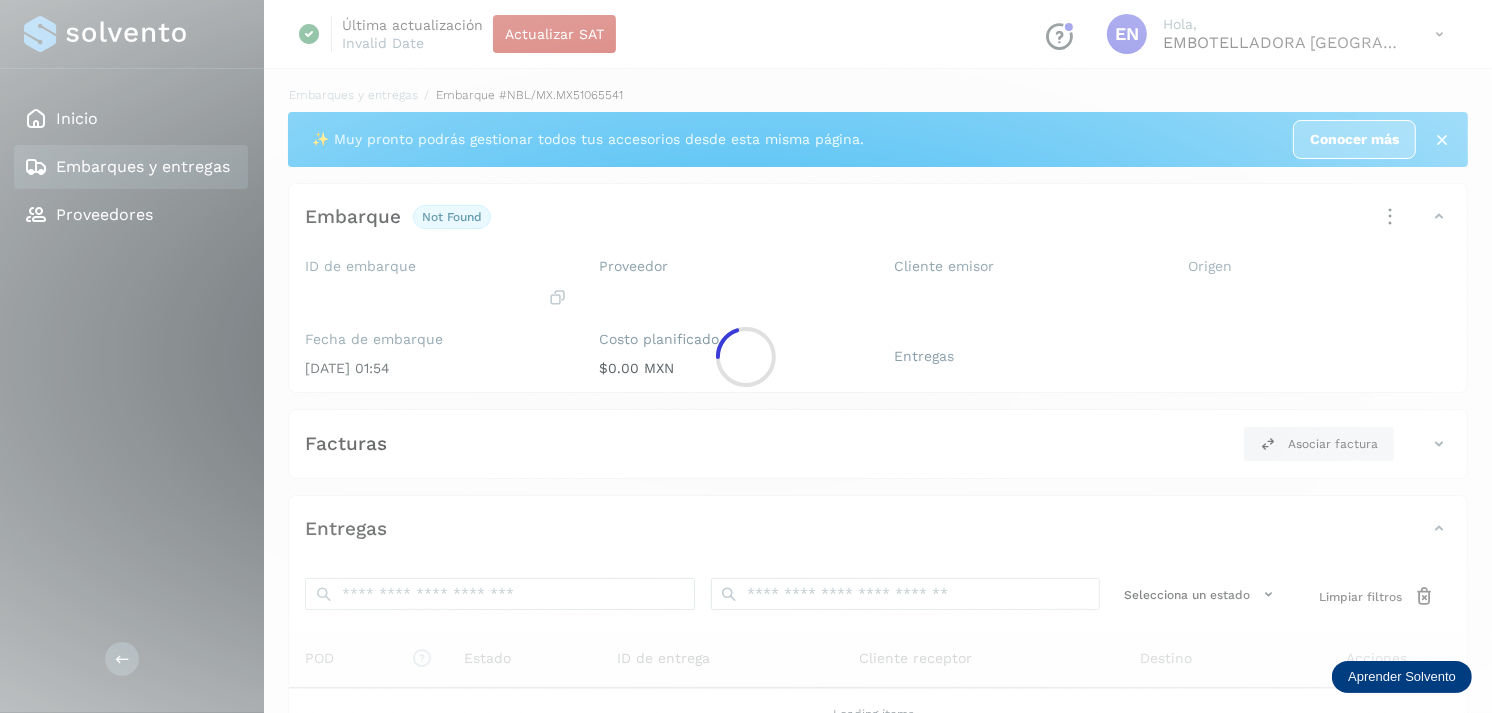 click 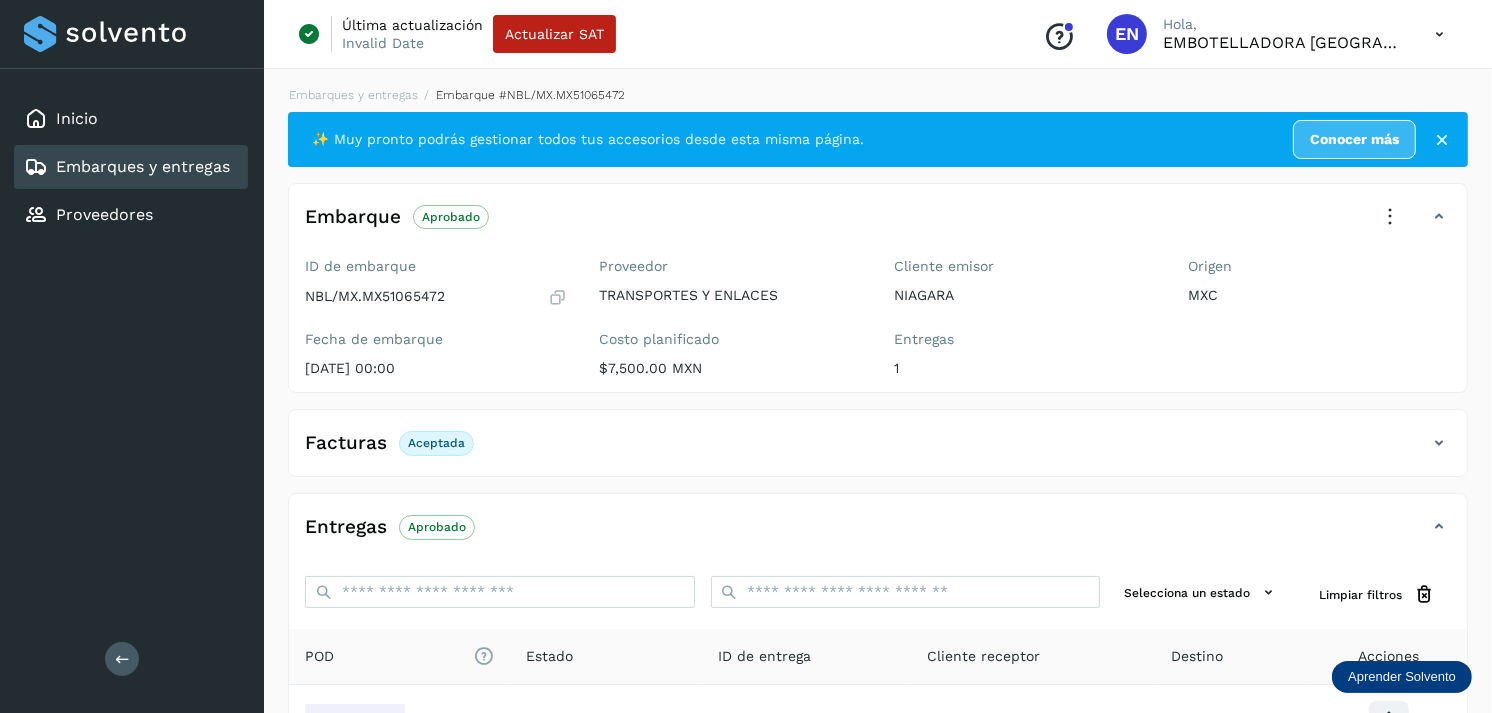 scroll, scrollTop: 241, scrollLeft: 0, axis: vertical 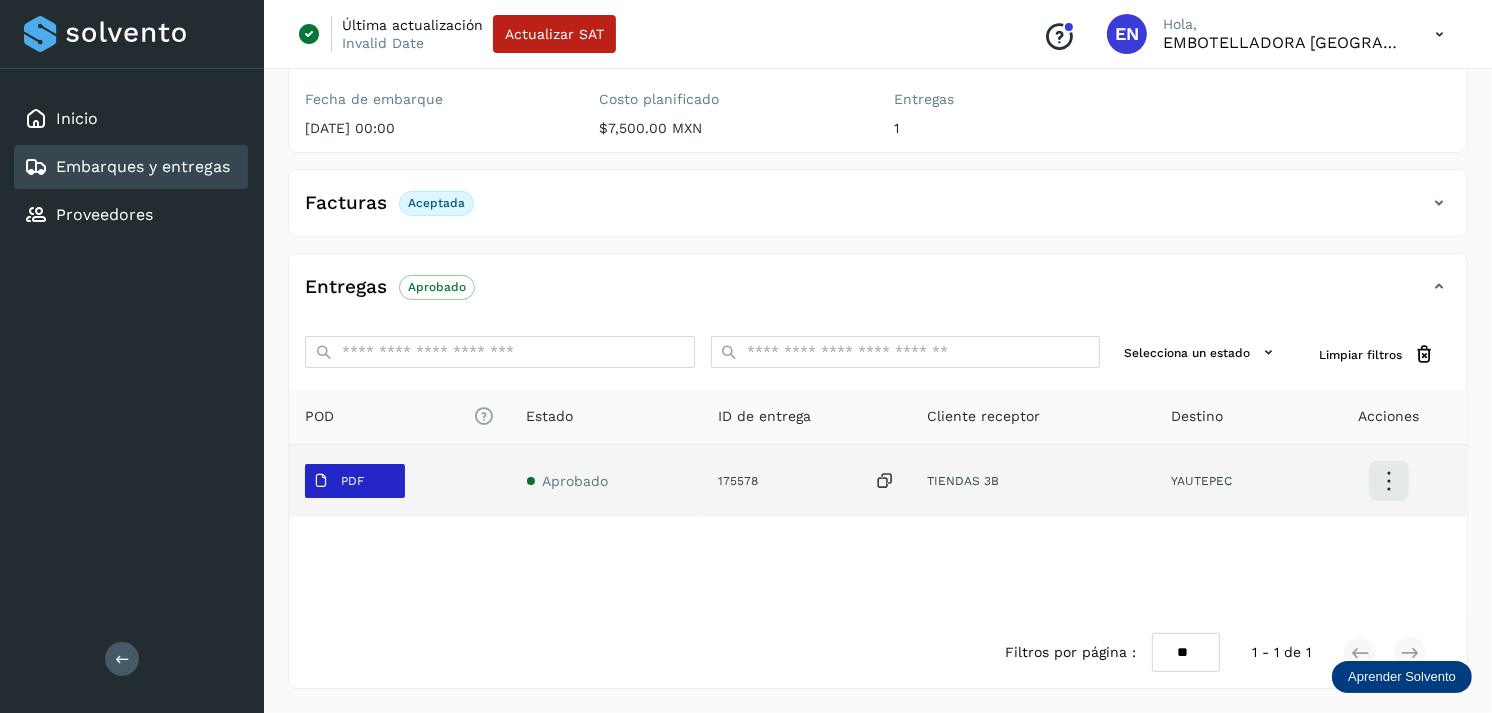 click on "PDF" at bounding box center [338, 481] 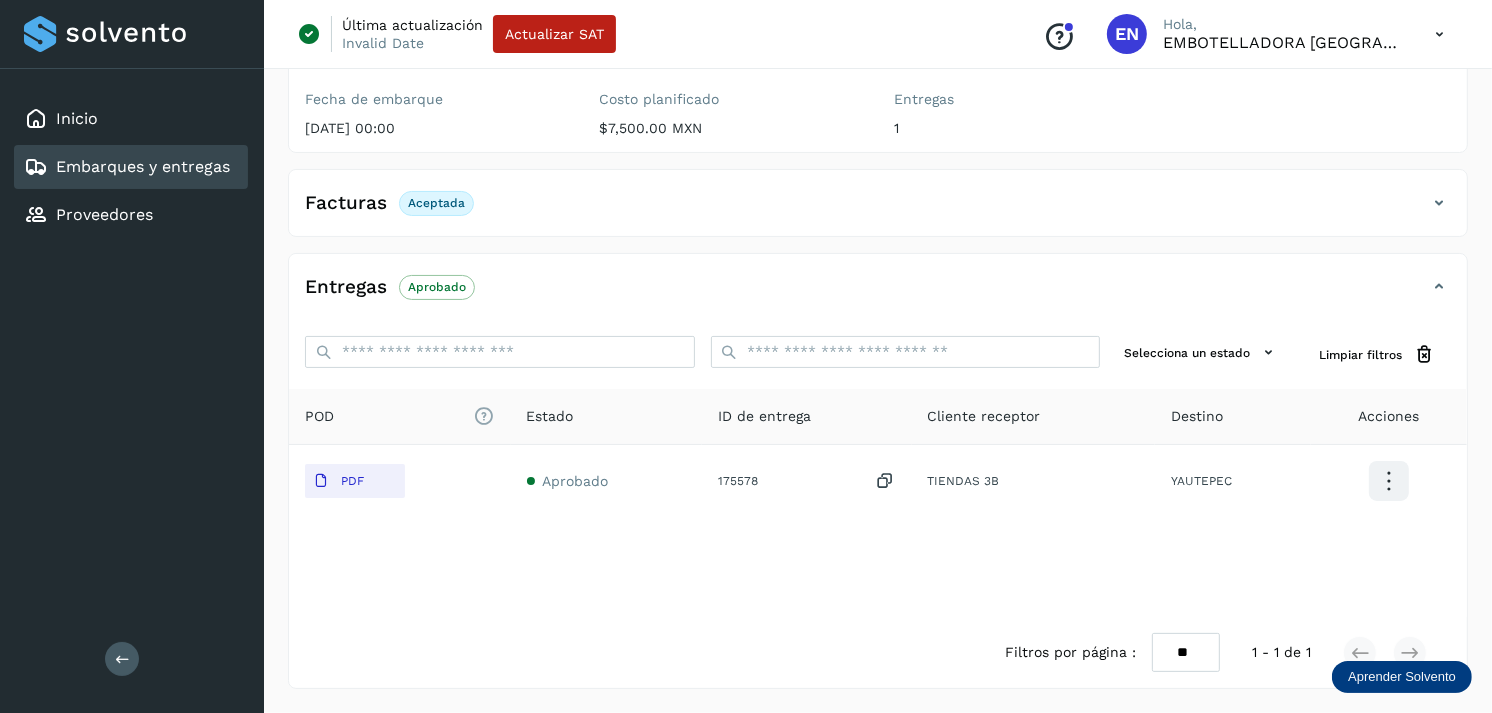 click on "Embarques y entregas" at bounding box center (143, 166) 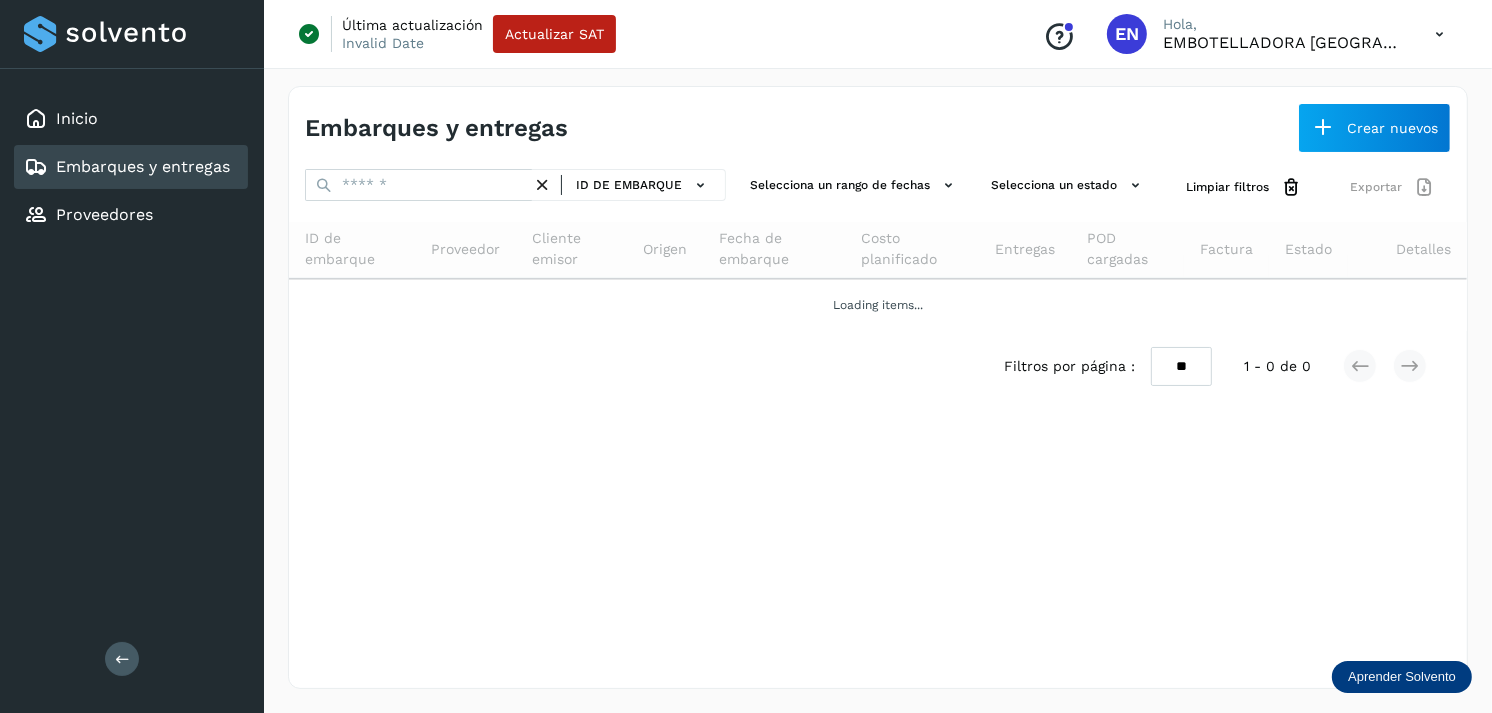scroll, scrollTop: 0, scrollLeft: 0, axis: both 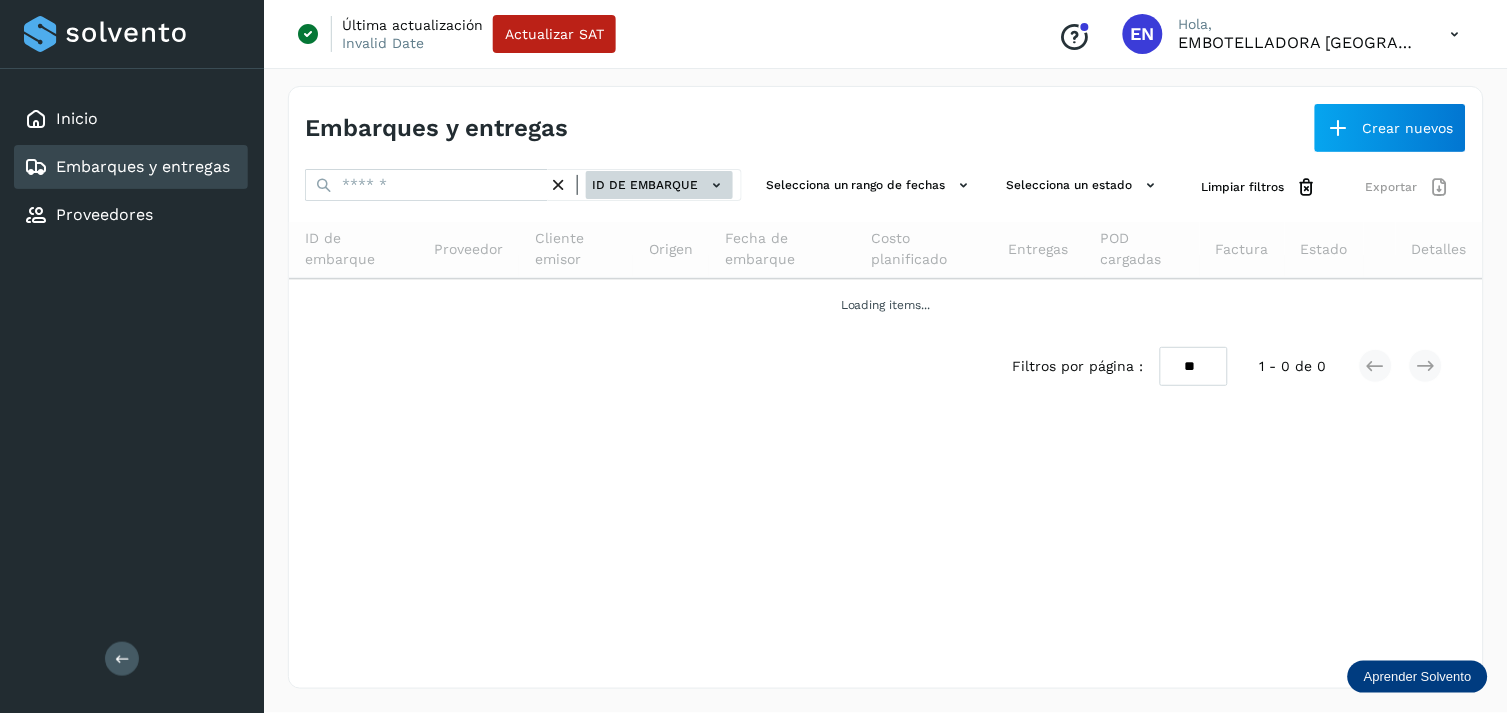 click on "ID de embarque" 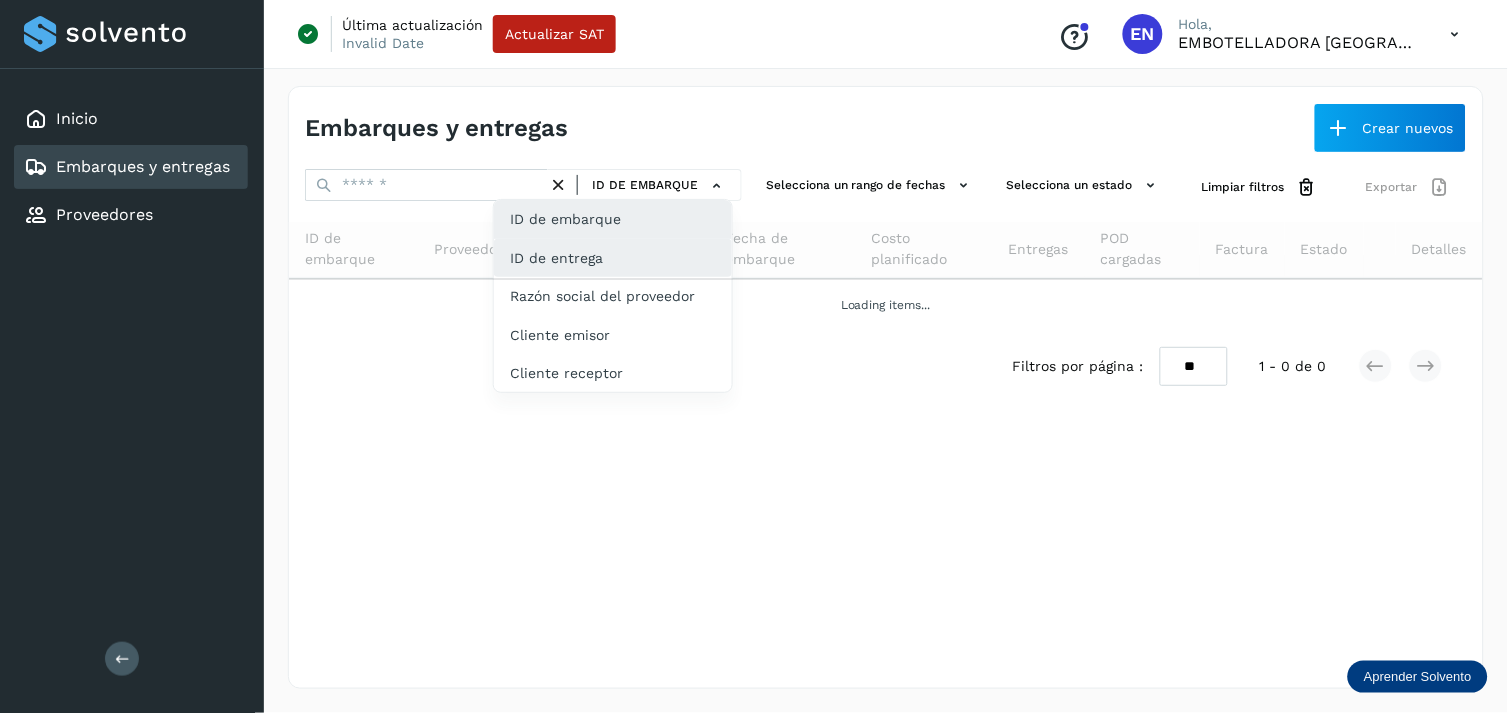 click on "ID de entrega" 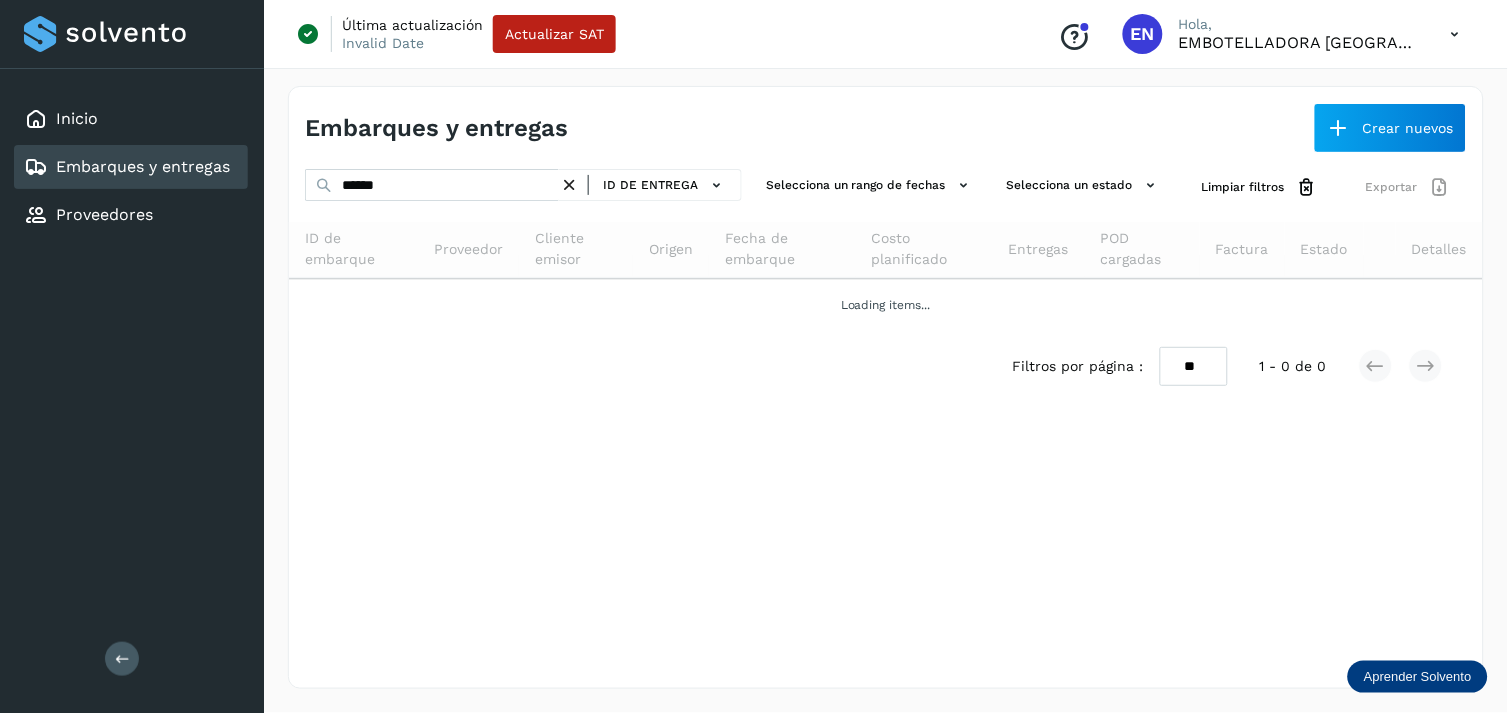 drag, startPoint x: 408, startPoint y: 167, endPoint x: 374, endPoint y: 197, distance: 45.343136 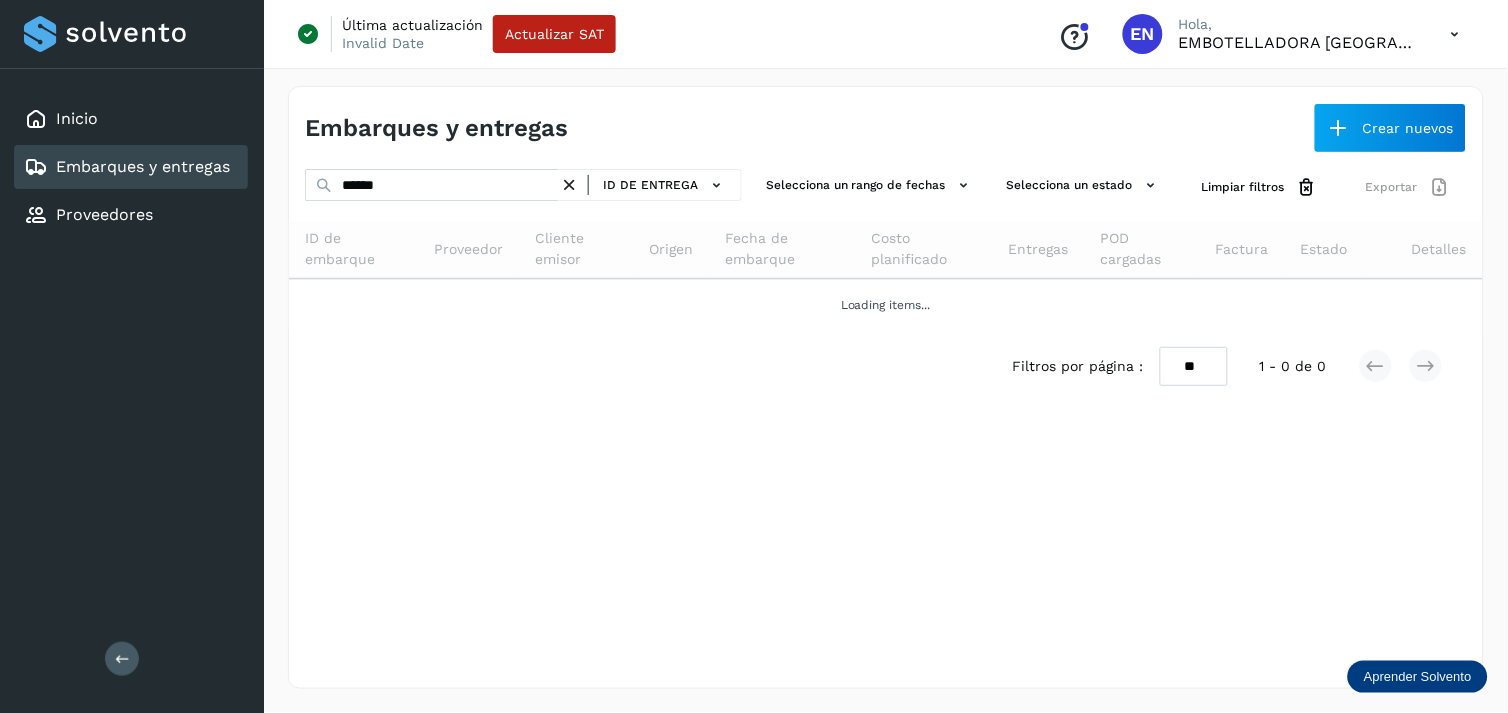 click on "Embarques y entregas Crear nuevos ****** ID de entrega Selecciona un rango de fechas  Selecciona un estado Limpiar filtros Exportar ID de embarque Proveedor Cliente emisor Origen Fecha de embarque Costo planificado Entregas POD cargadas Factura Estado Detalles Loading items... Filtros por página : ** ** ** 1 - 0 de 0" at bounding box center [886, 387] 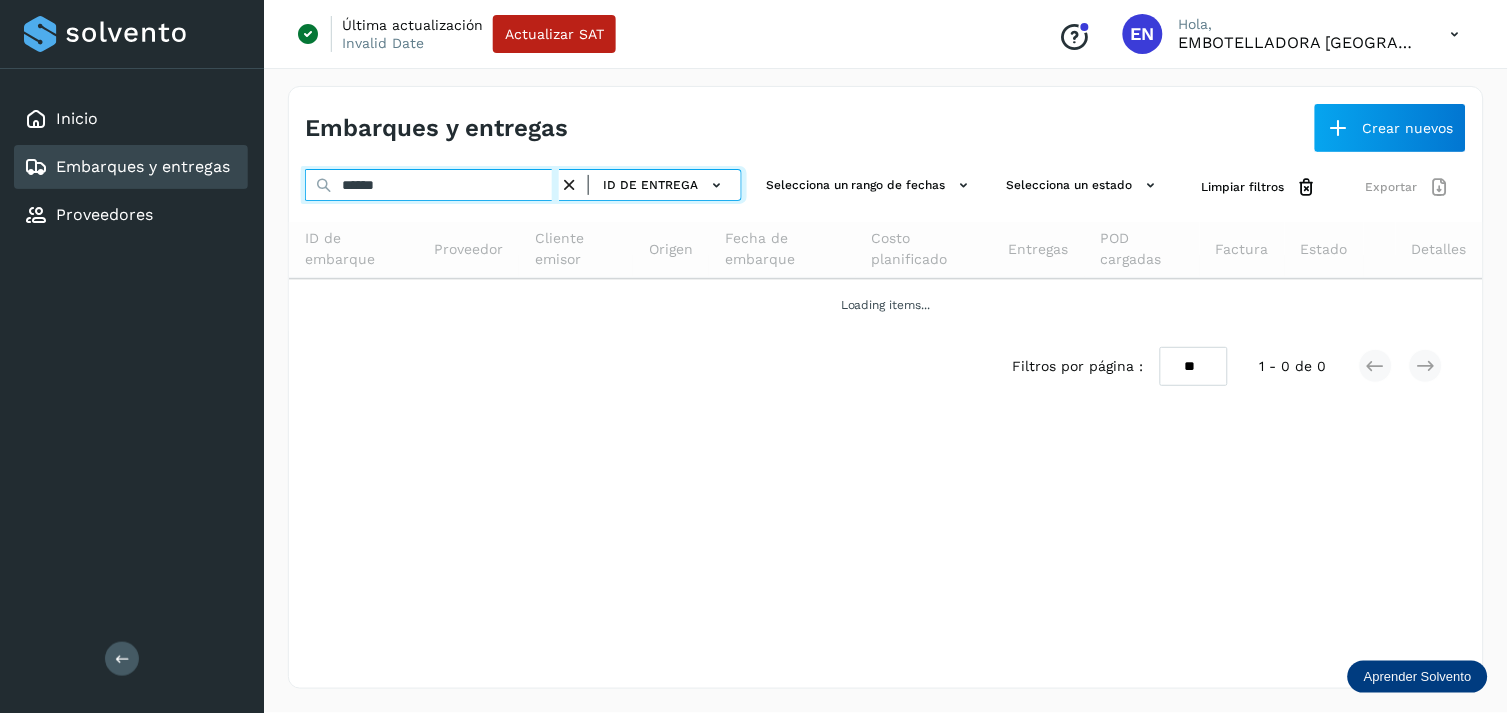 click on "******" at bounding box center (432, 185) 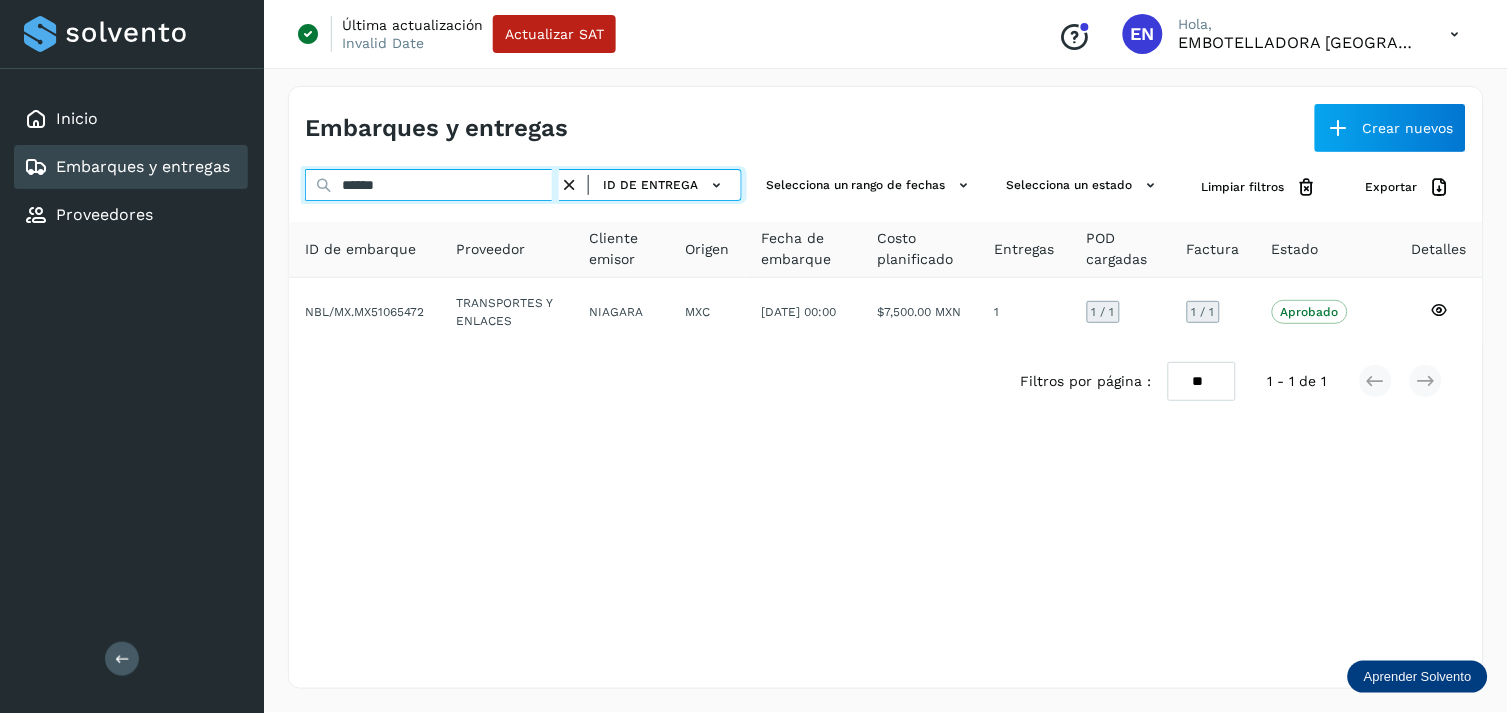 click on "******" at bounding box center (432, 185) 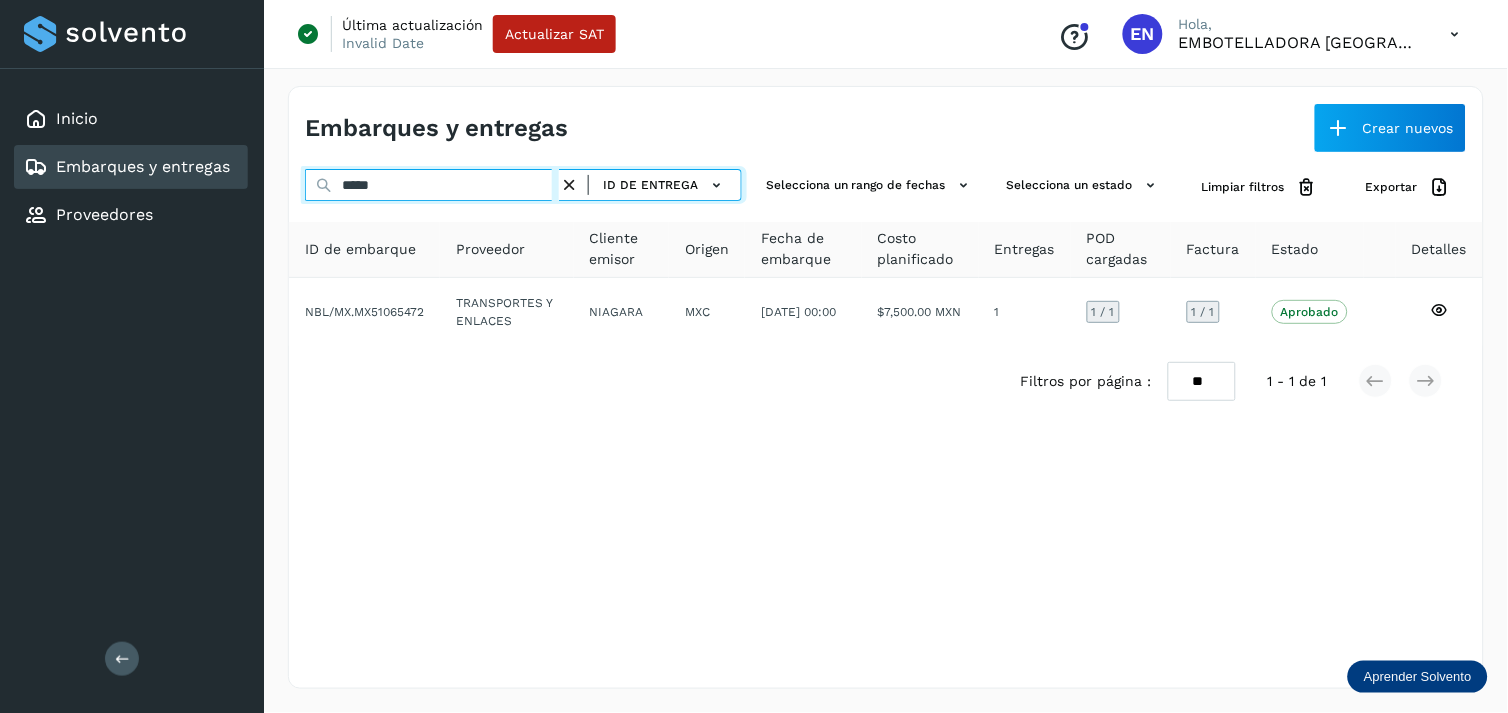 type on "*****" 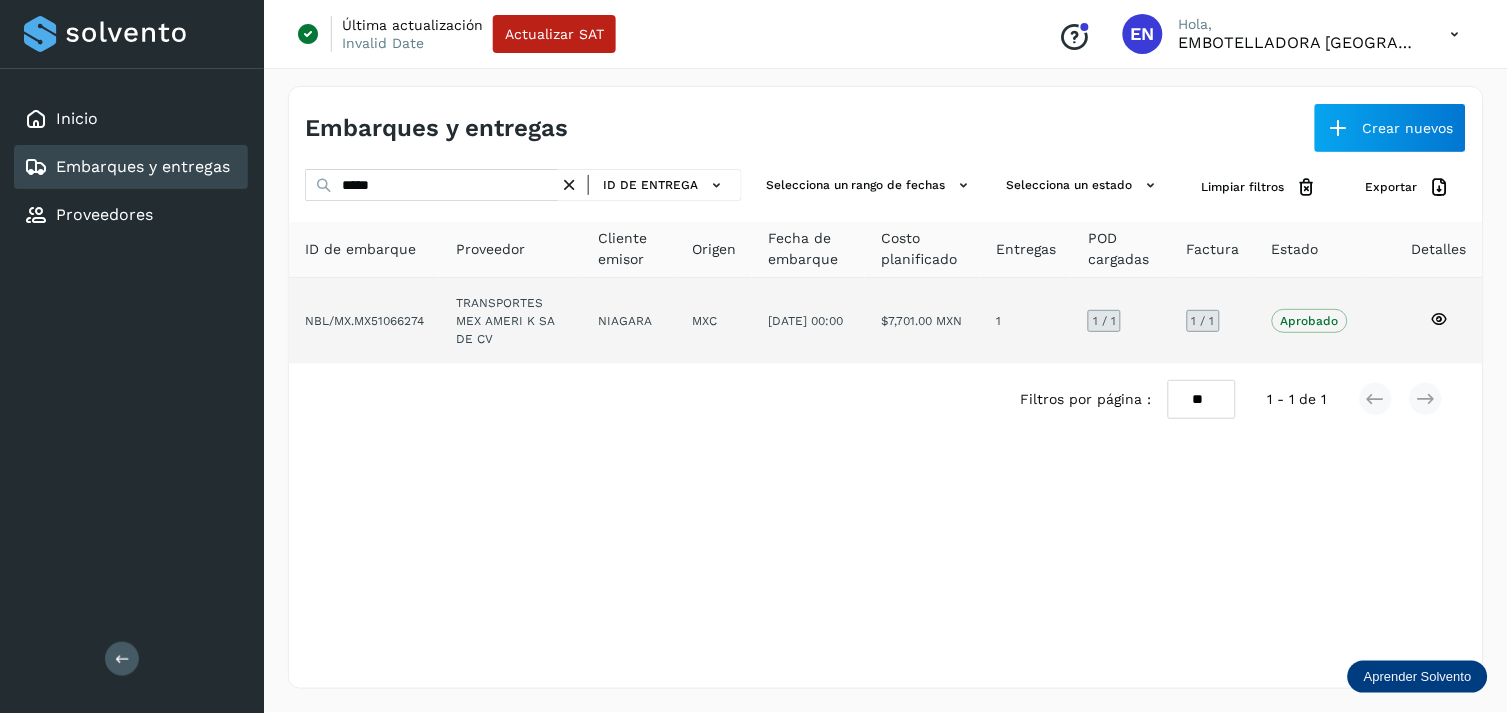 click on "MXC" 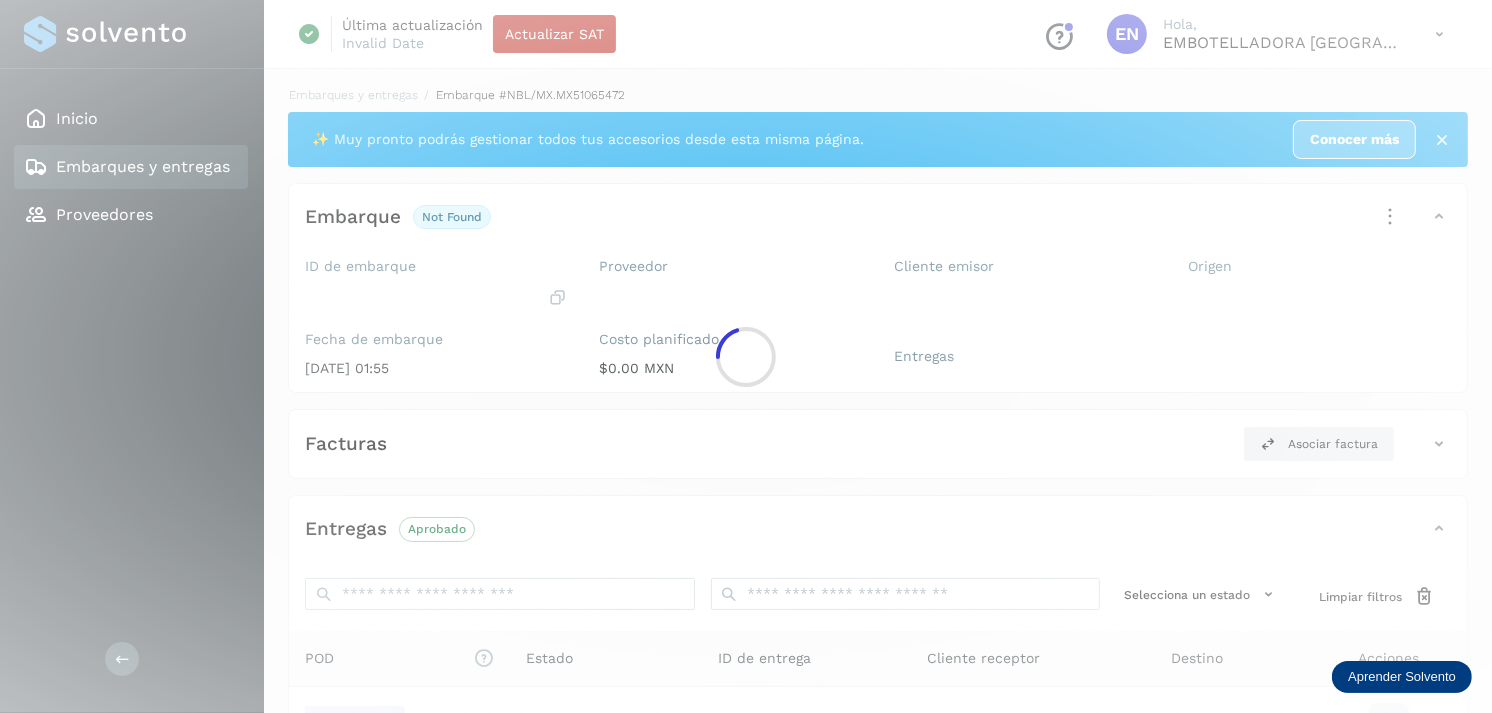 click 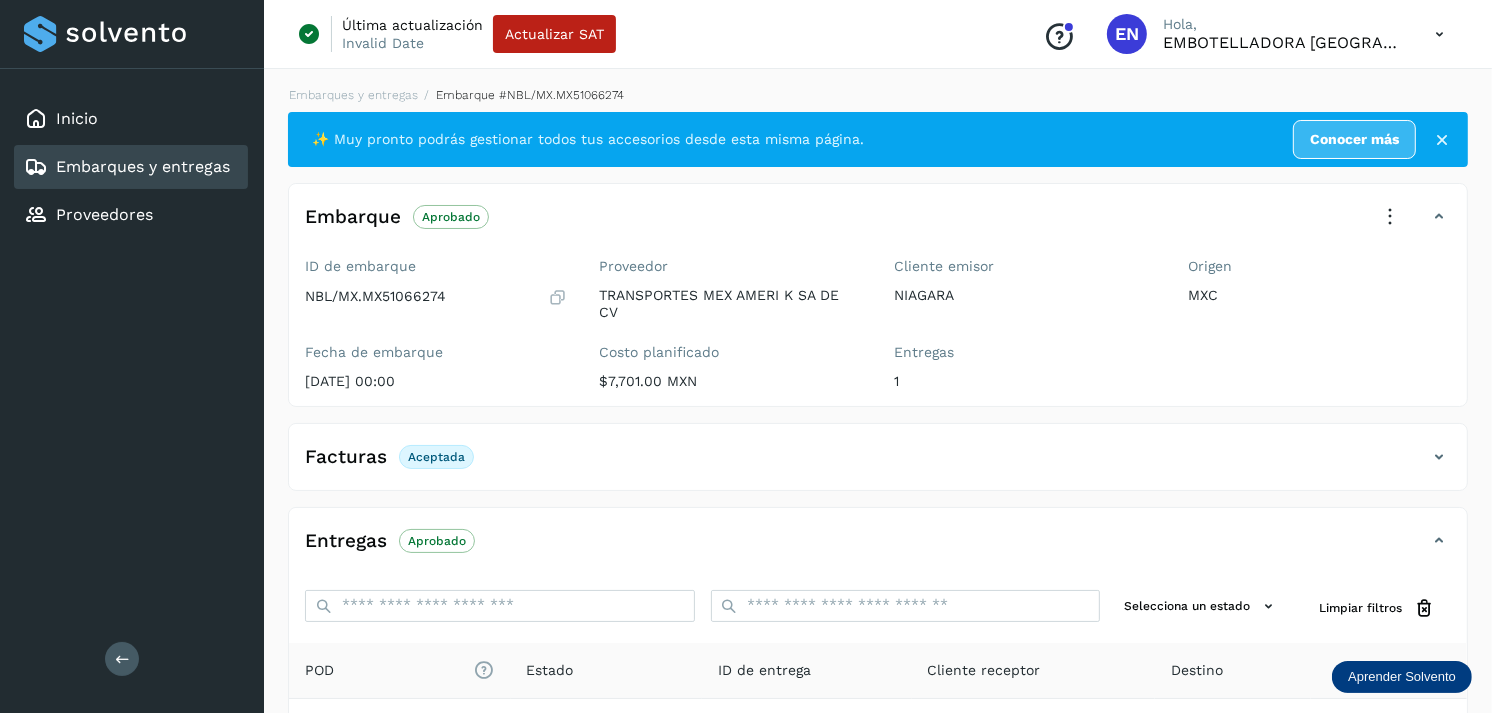 scroll, scrollTop: 254, scrollLeft: 0, axis: vertical 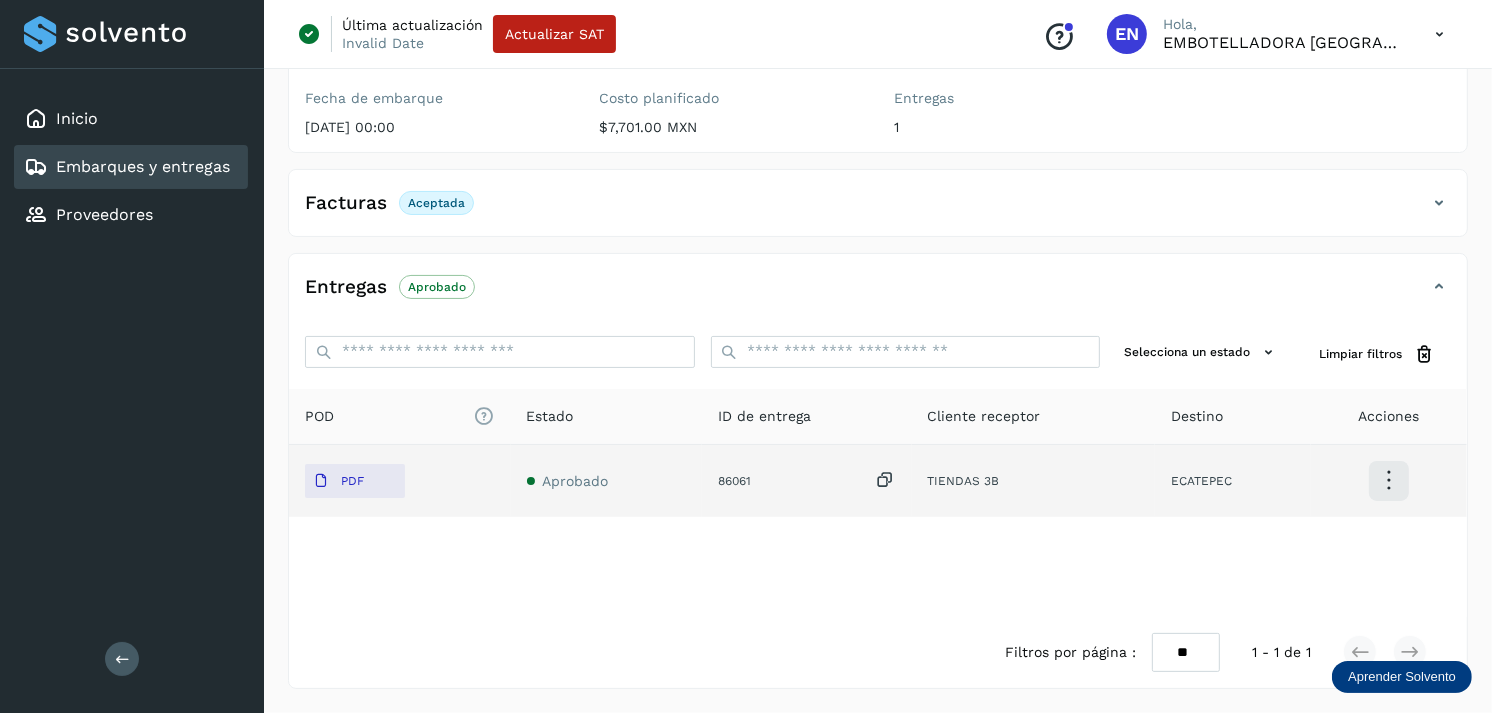 click on "PDF" 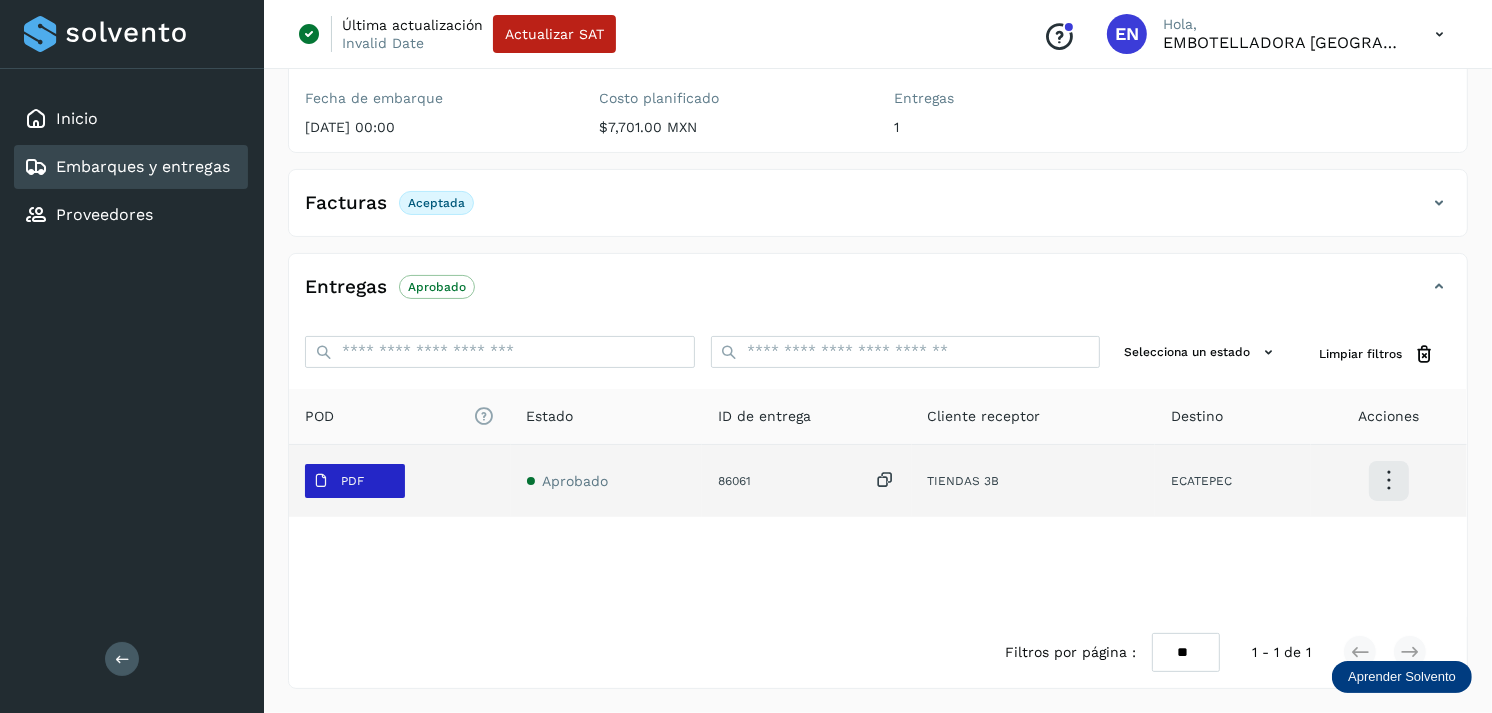 click on "PDF" at bounding box center (338, 481) 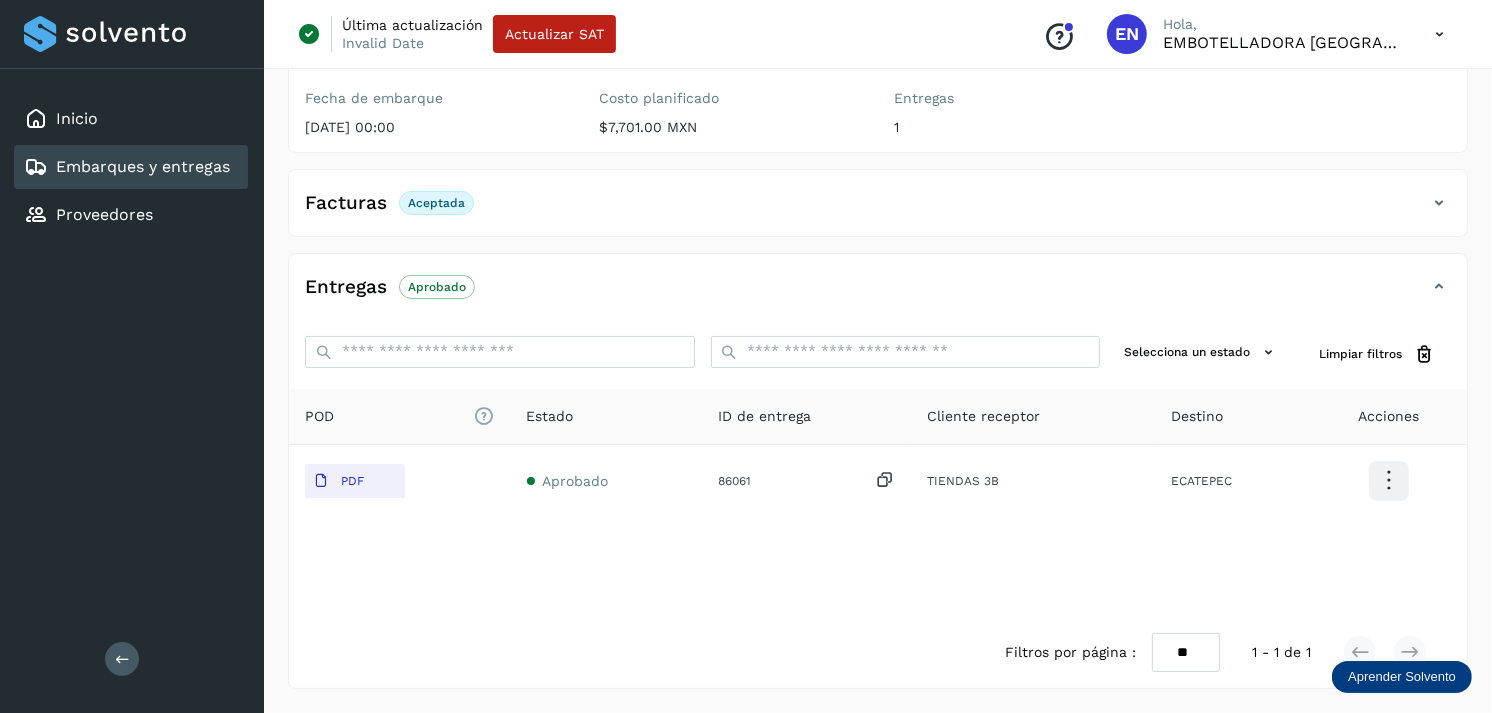 type 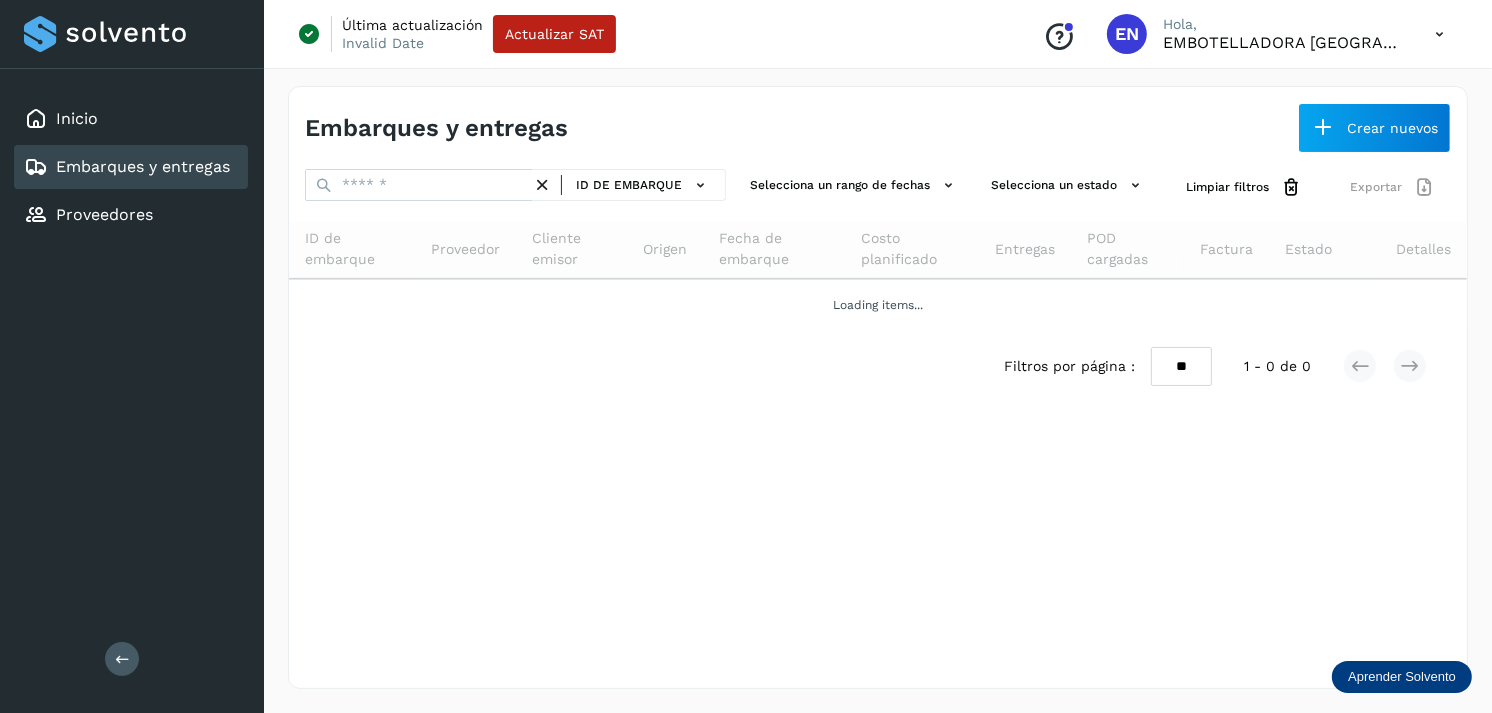scroll, scrollTop: 0, scrollLeft: 0, axis: both 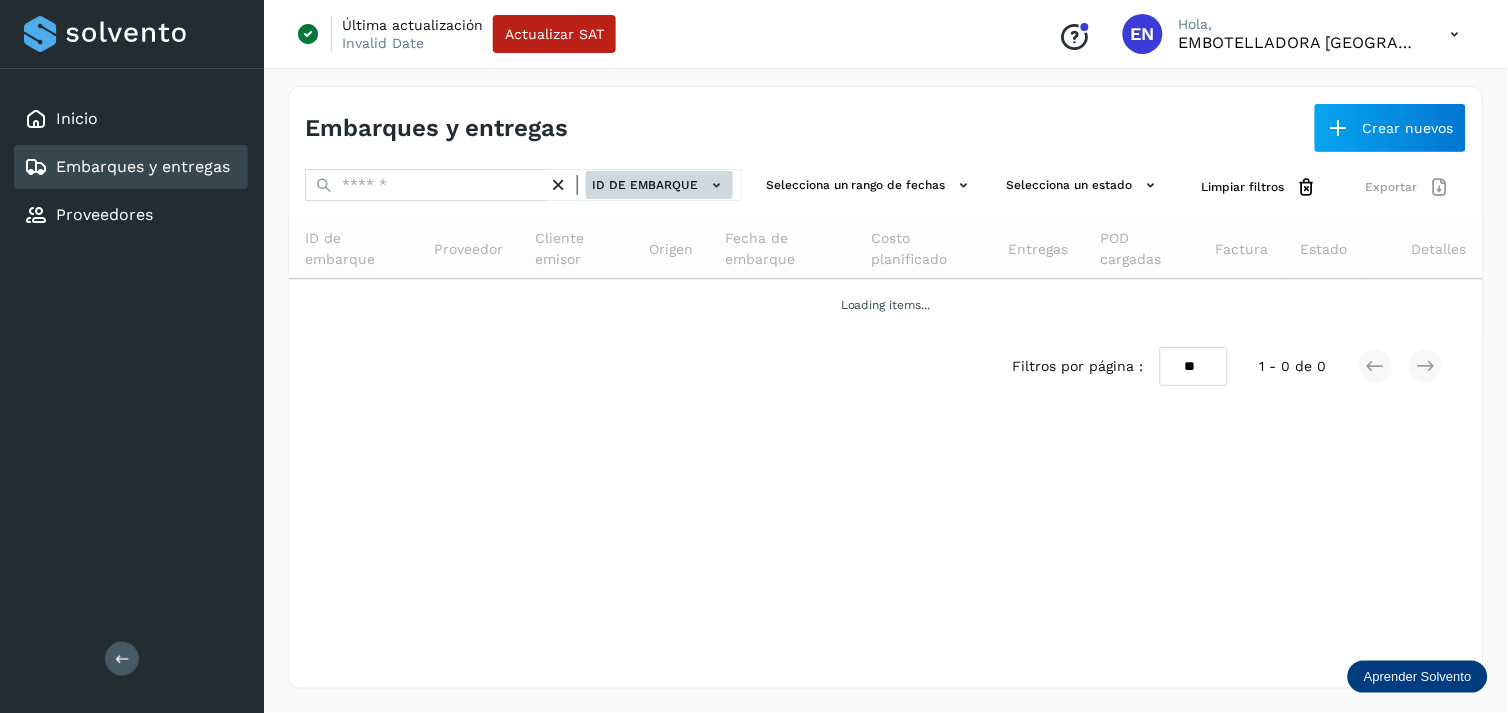 click on "ID de embarque" 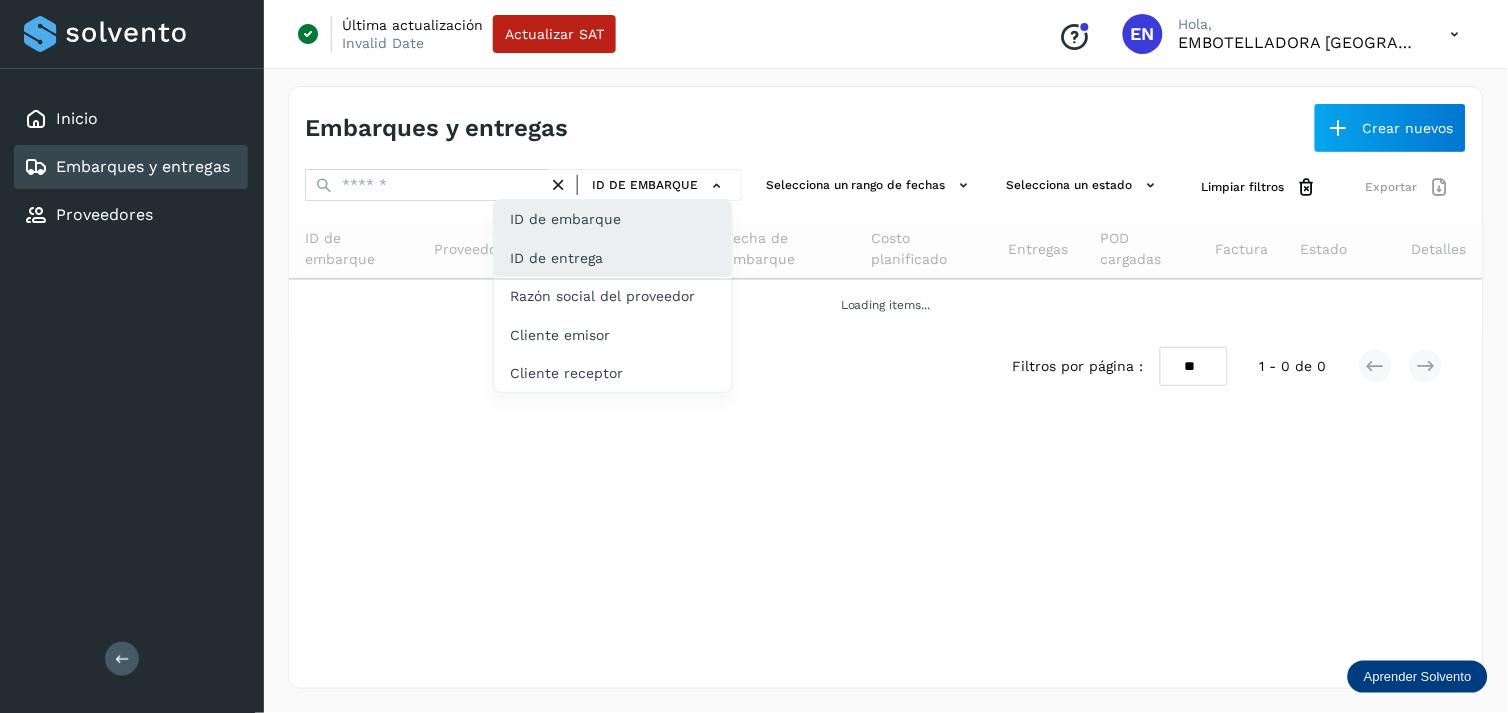click on "ID de entrega" 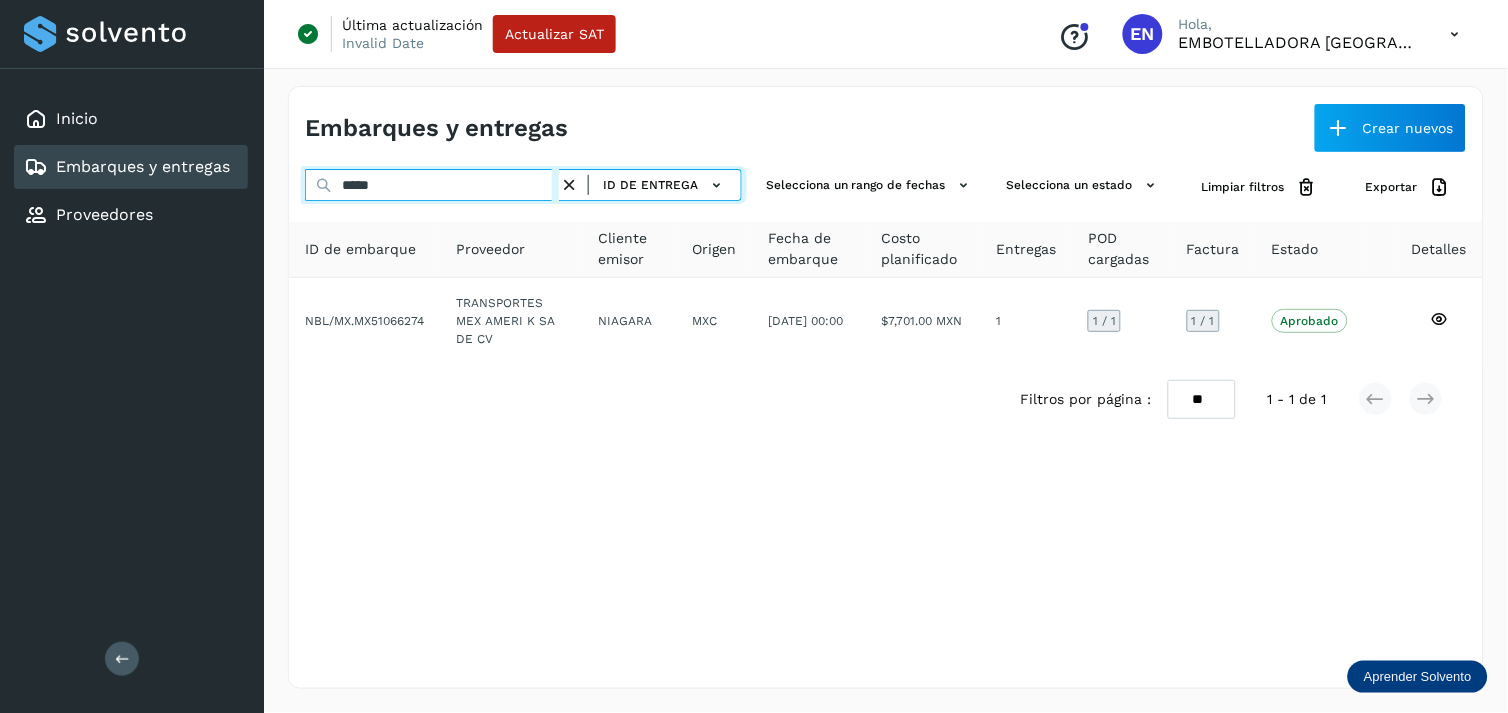 click on "*****" at bounding box center [432, 185] 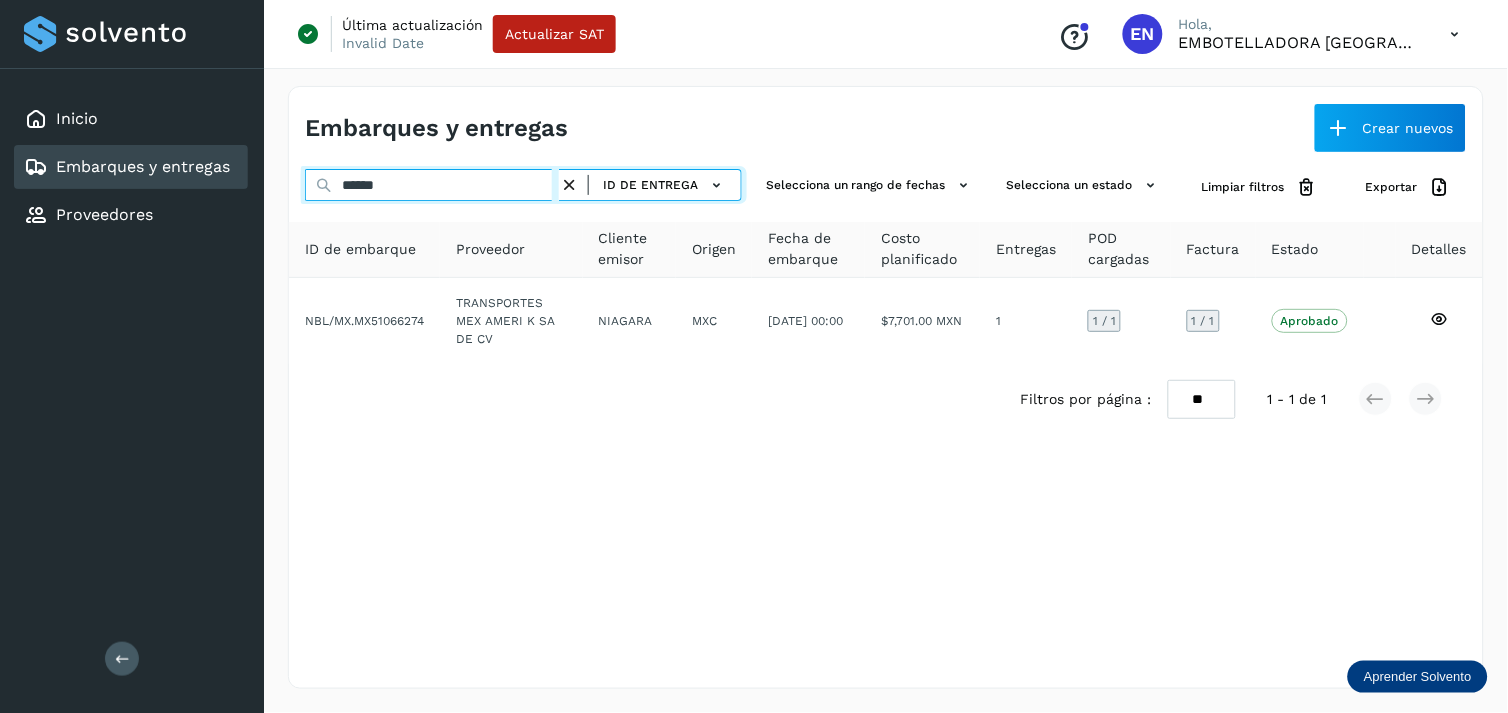 type on "******" 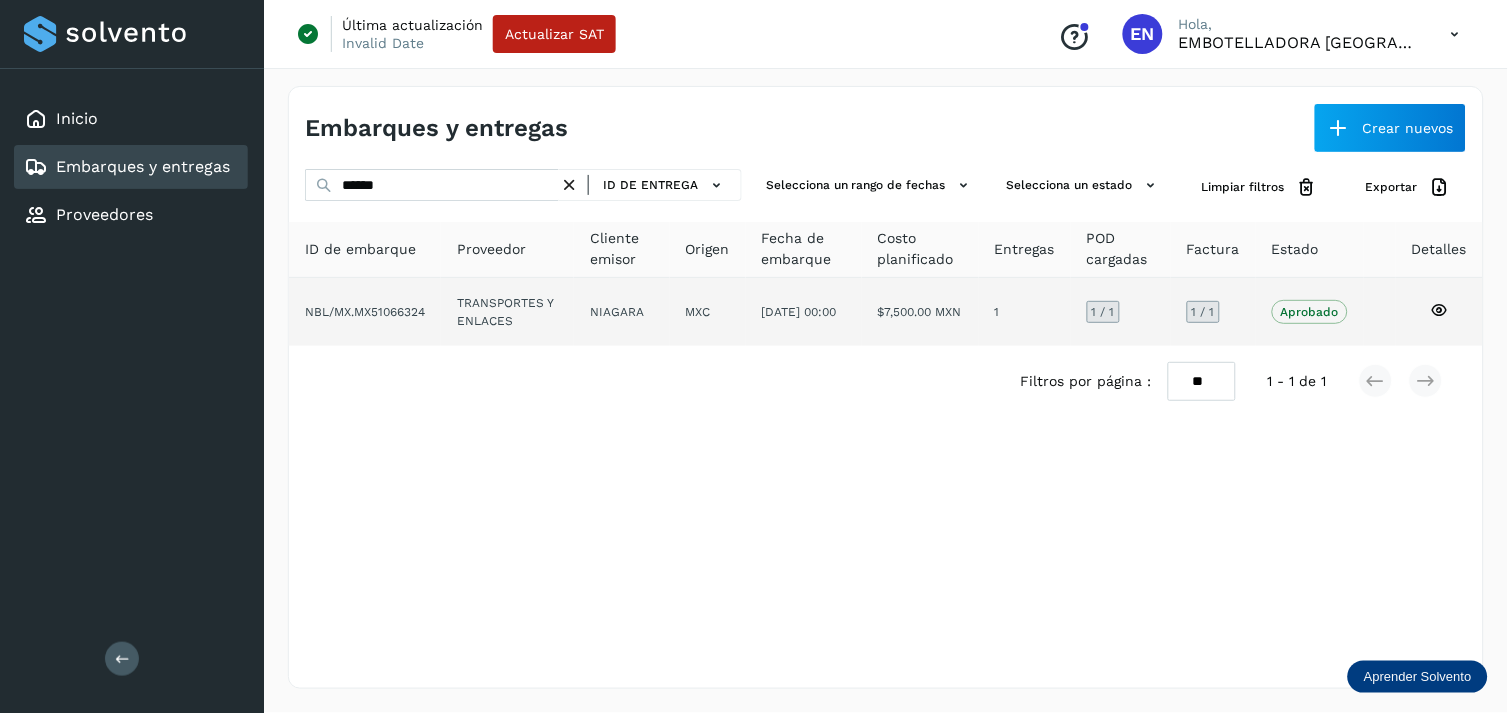click on "NIAGARA" 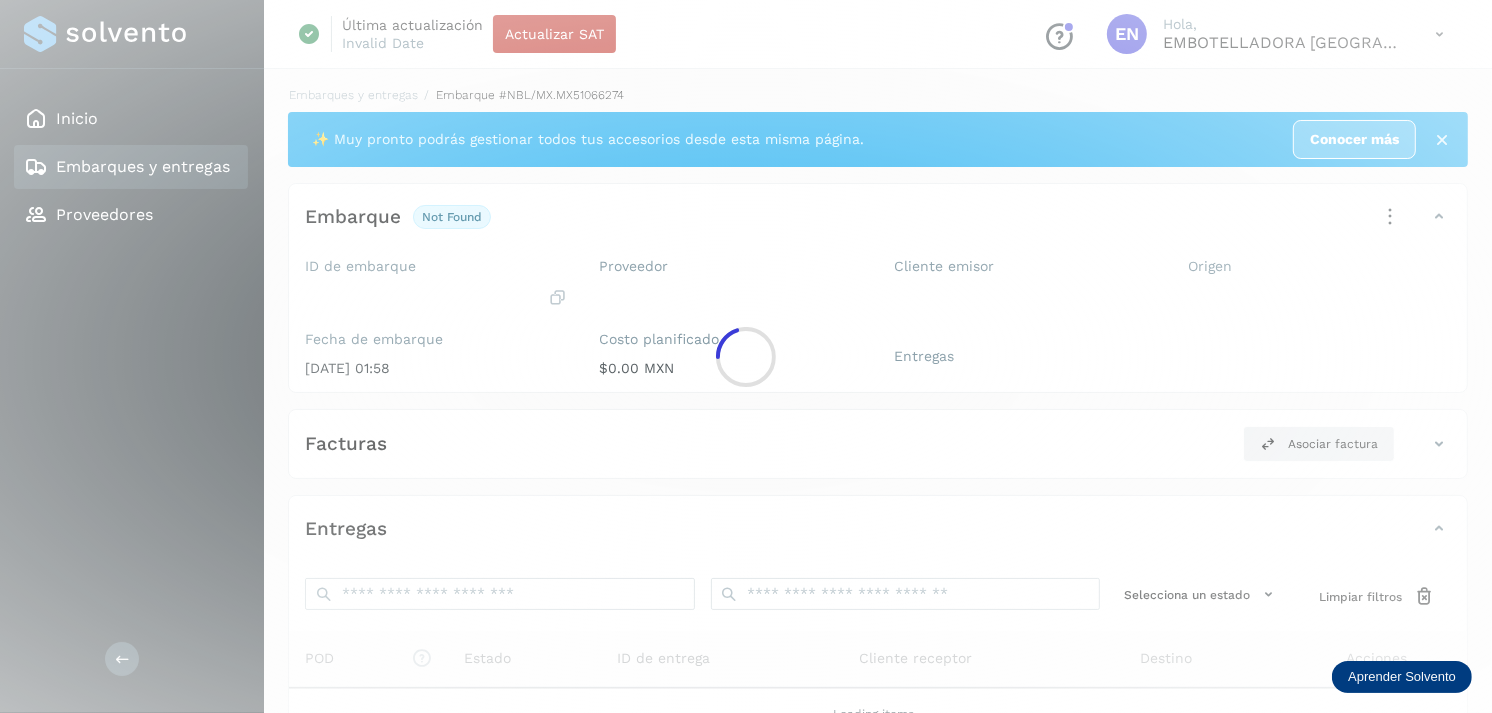 click 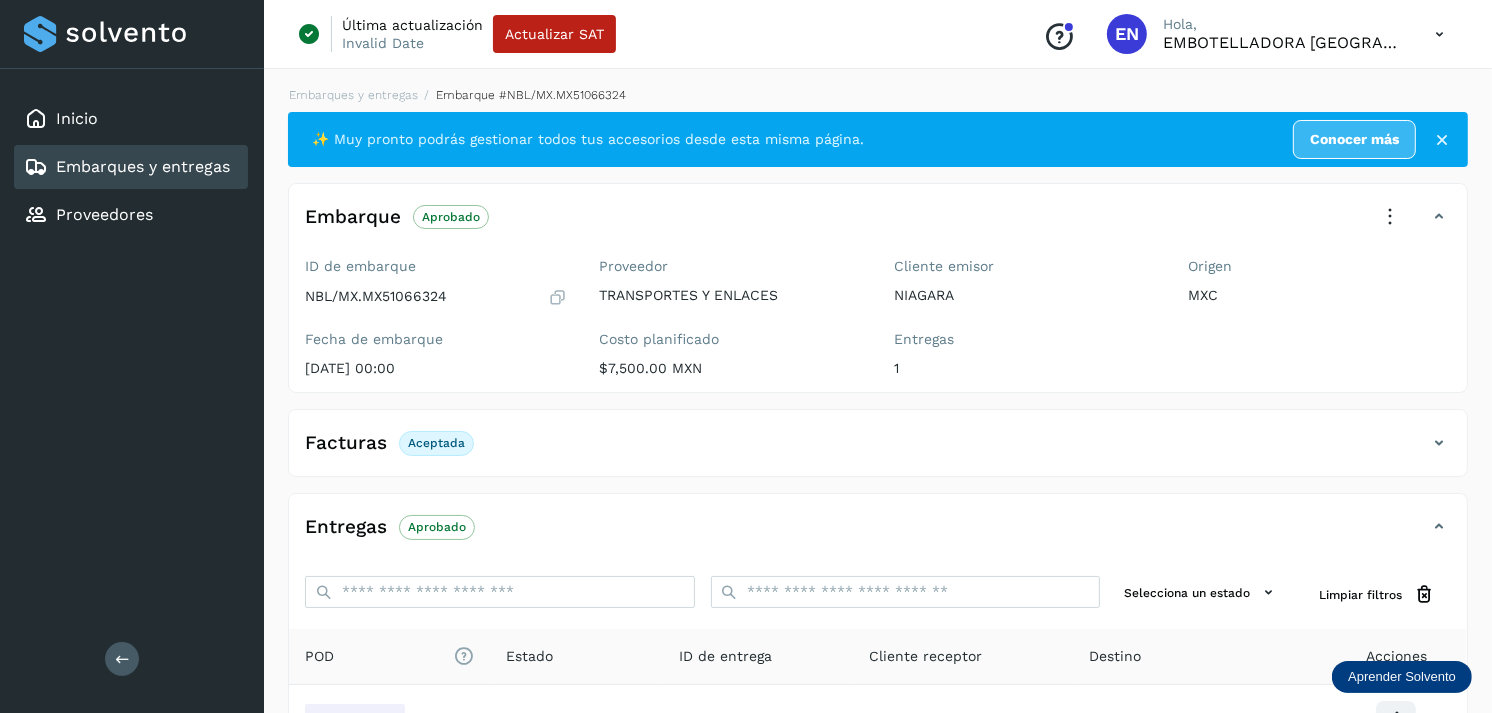 scroll, scrollTop: 241, scrollLeft: 0, axis: vertical 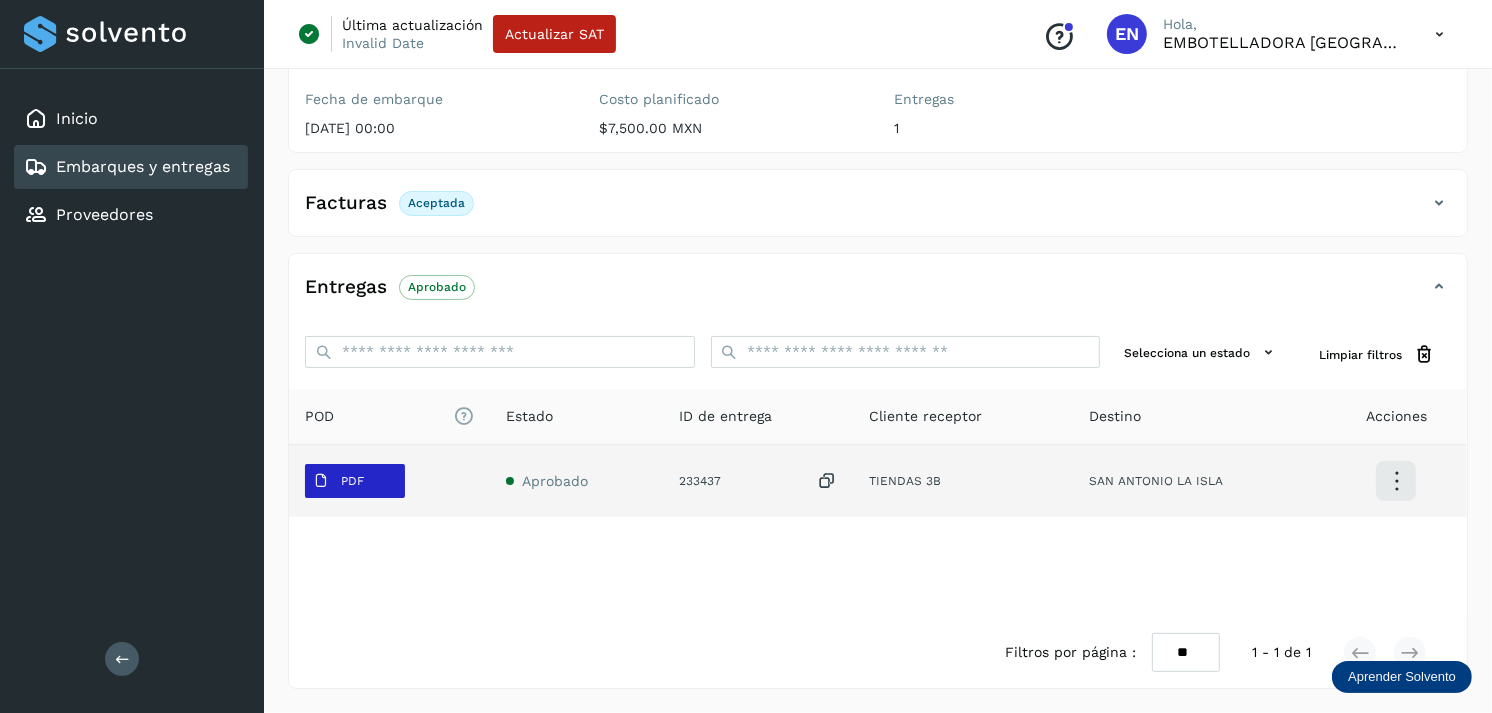 click on "PDF" at bounding box center (355, 481) 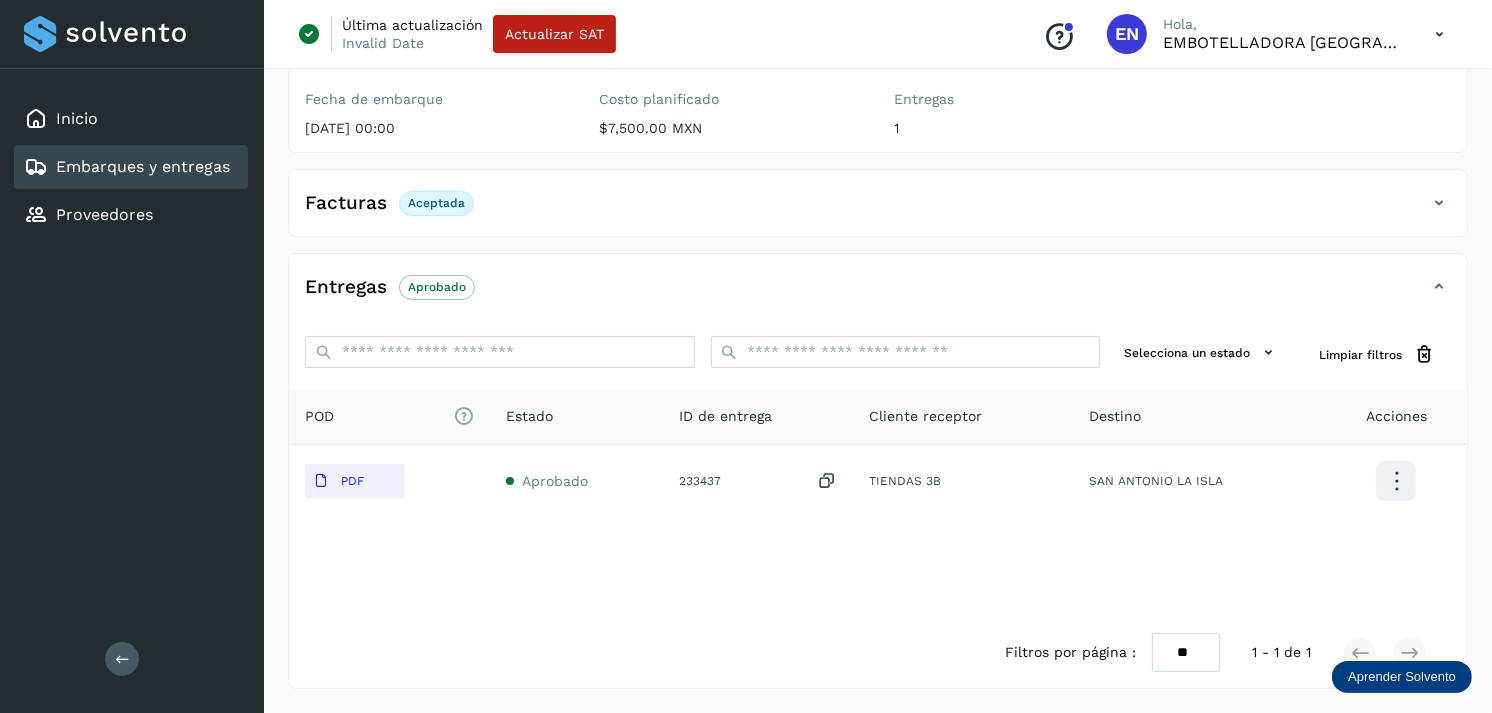 type 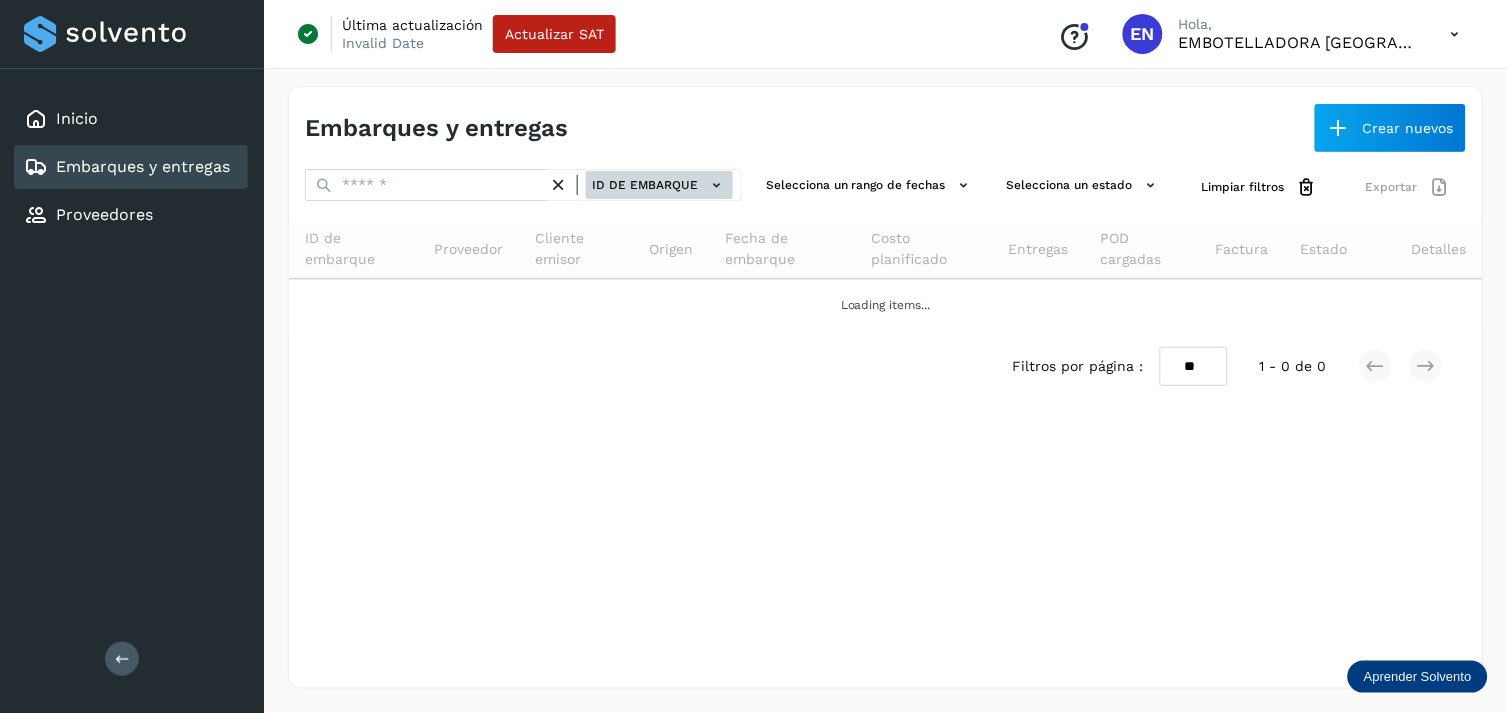 click on "ID de embarque" 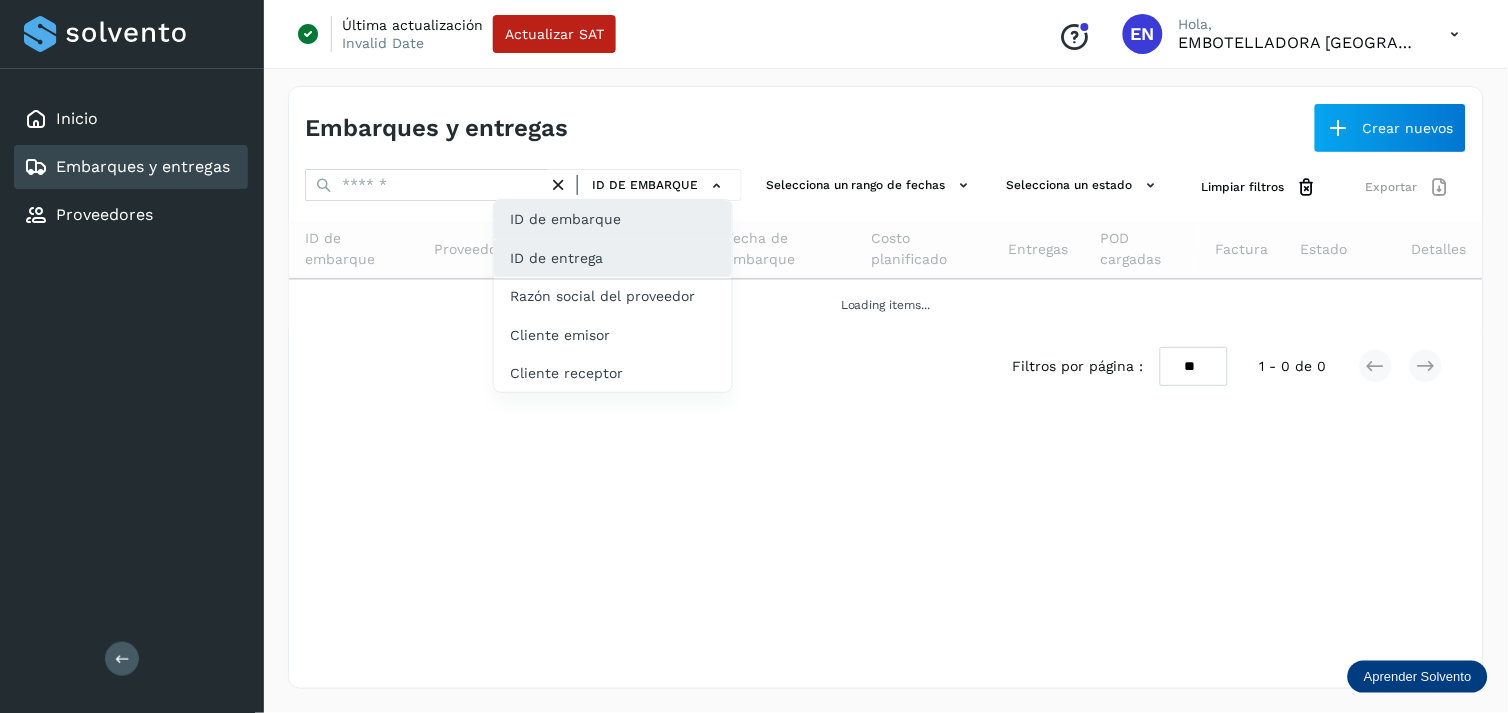 click on "ID de entrega" 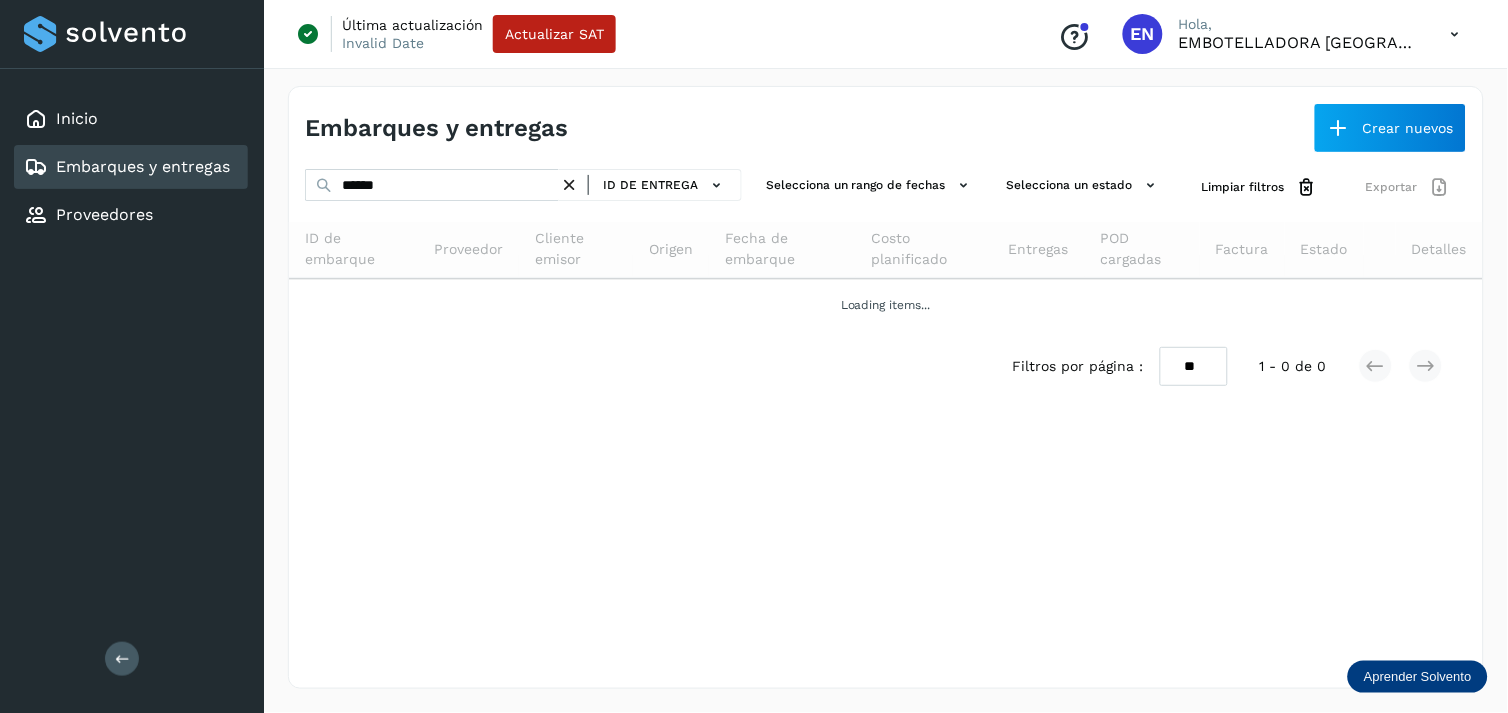 click on "****** ID de entrega Selecciona un rango de fechas  Selecciona un estado Limpiar filtros Exportar ID de embarque Proveedor Cliente emisor Origen Fecha de embarque Costo planificado Entregas POD cargadas Factura Estado Detalles Loading items... Filtros por página : ** ** ** 1 - 0 de 0" at bounding box center (886, 285) 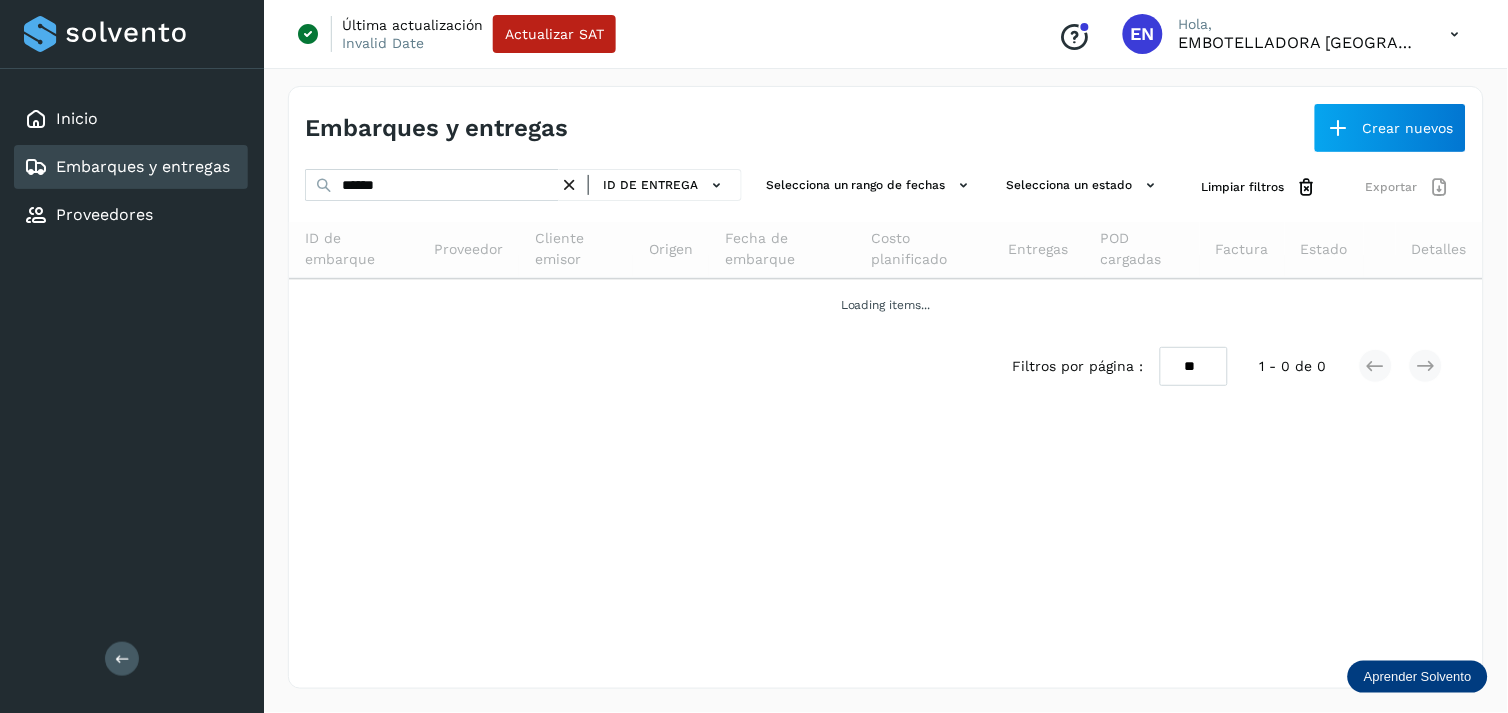 drag, startPoint x: 423, startPoint y: 165, endPoint x: 413, endPoint y: 177, distance: 15.6205 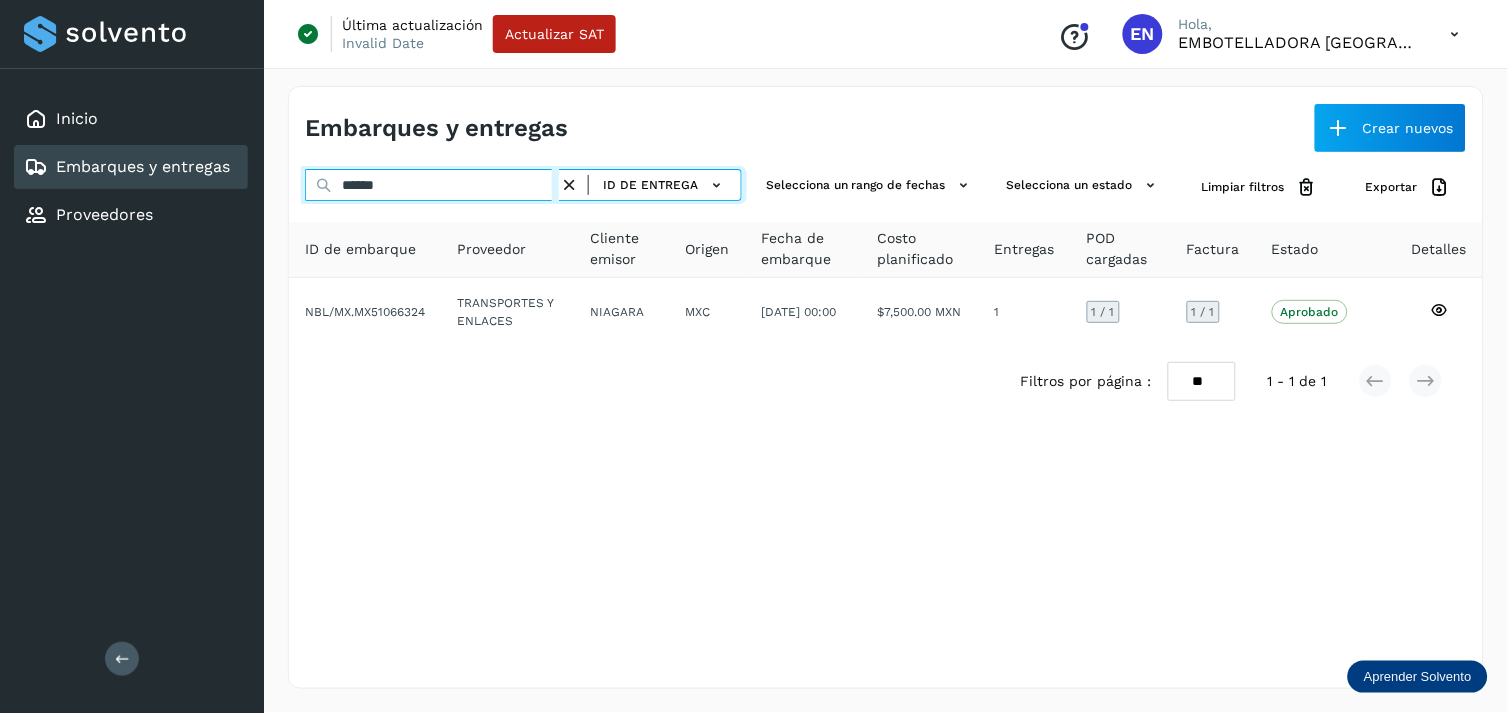 click on "******" at bounding box center (432, 185) 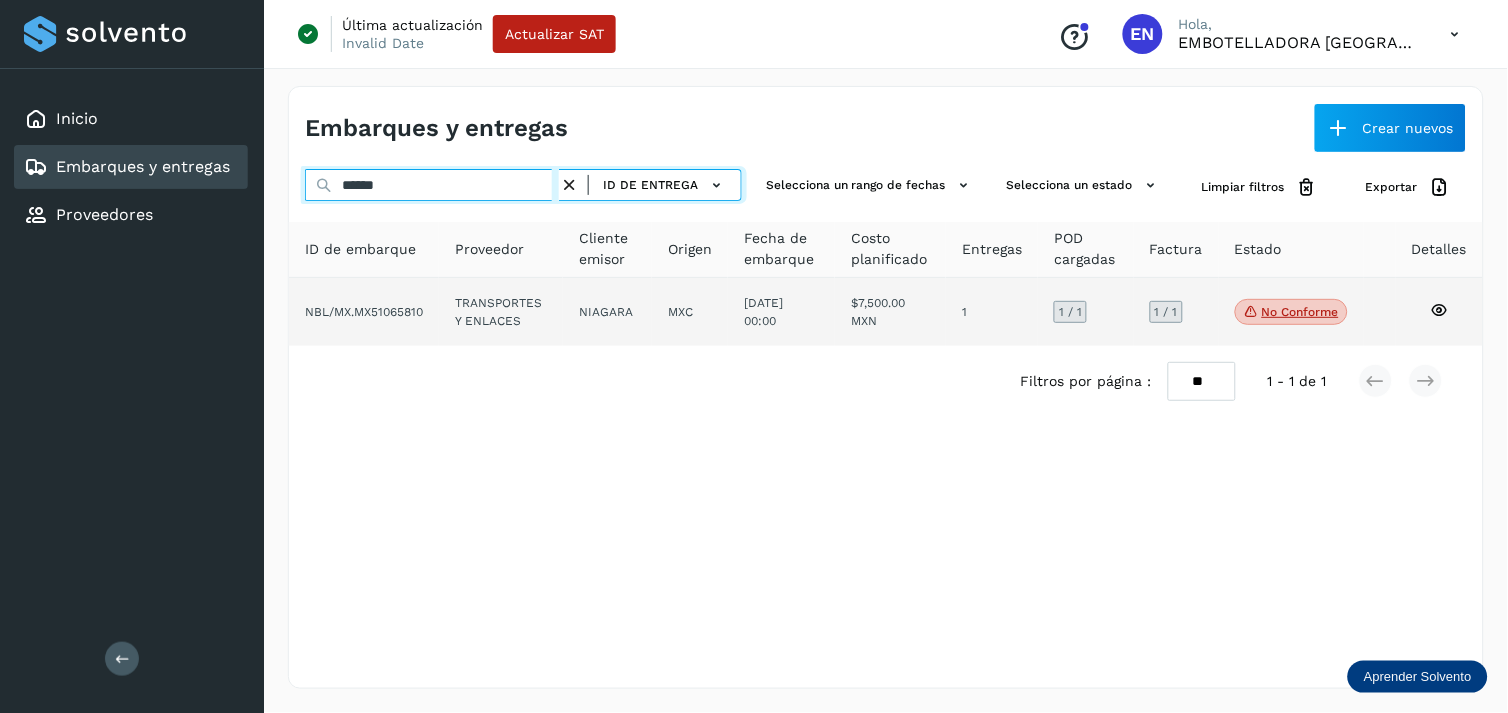type on "******" 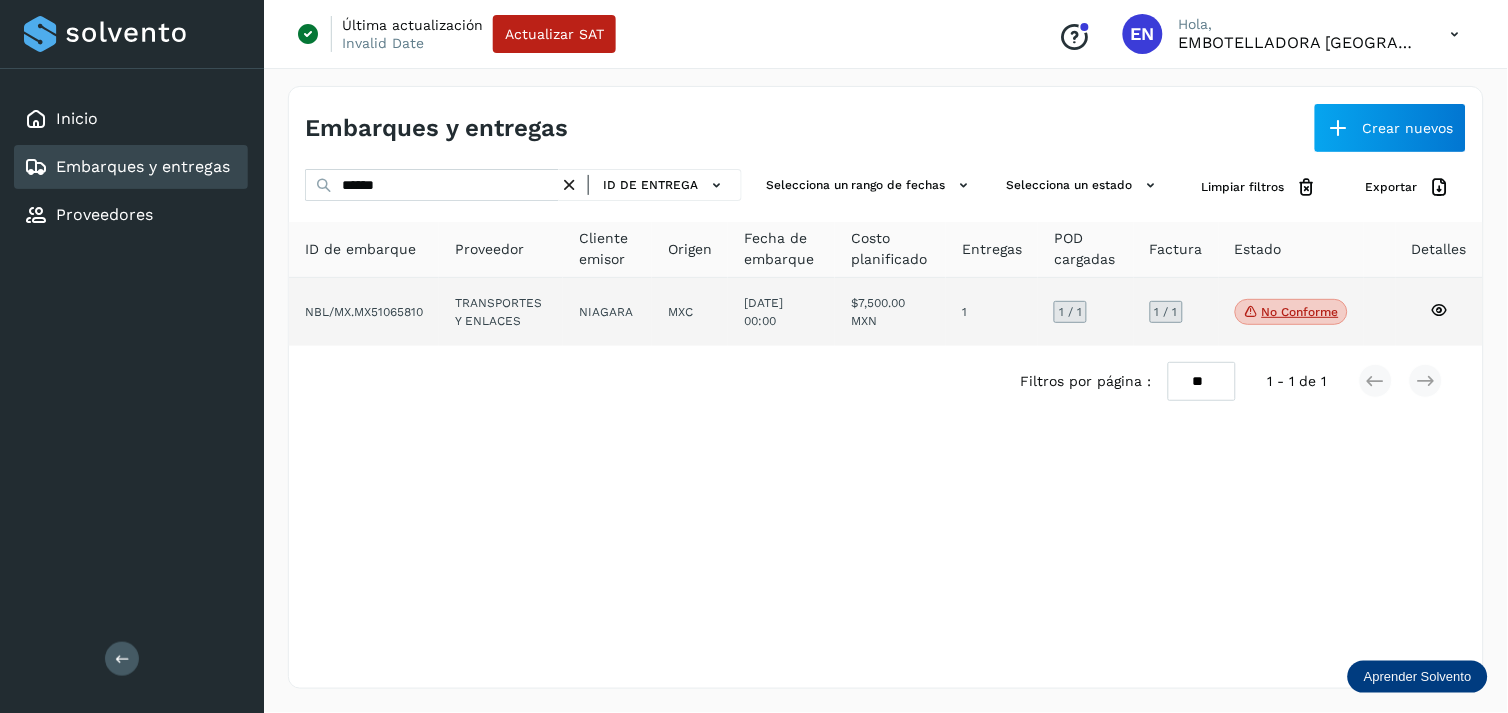 click on "TRANSPORTES Y ENLACES" 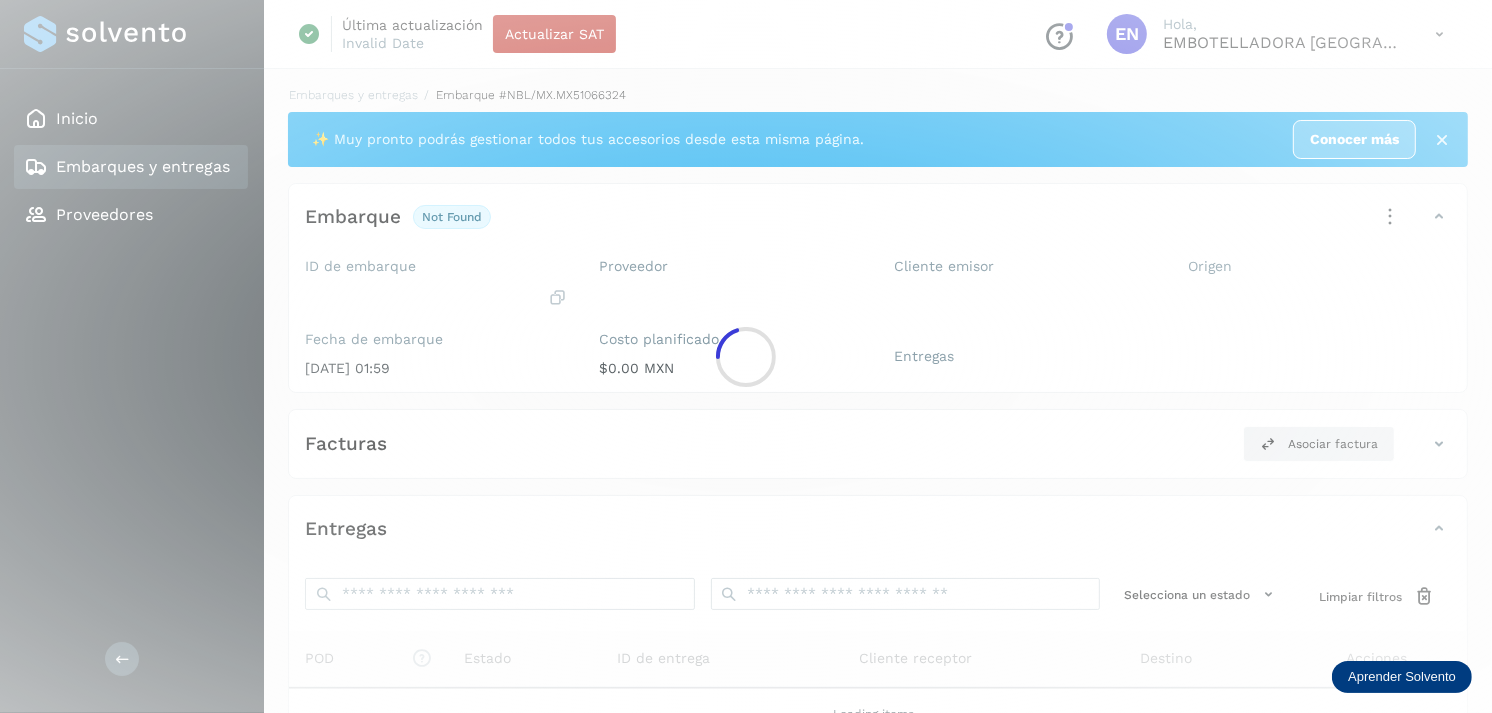 click 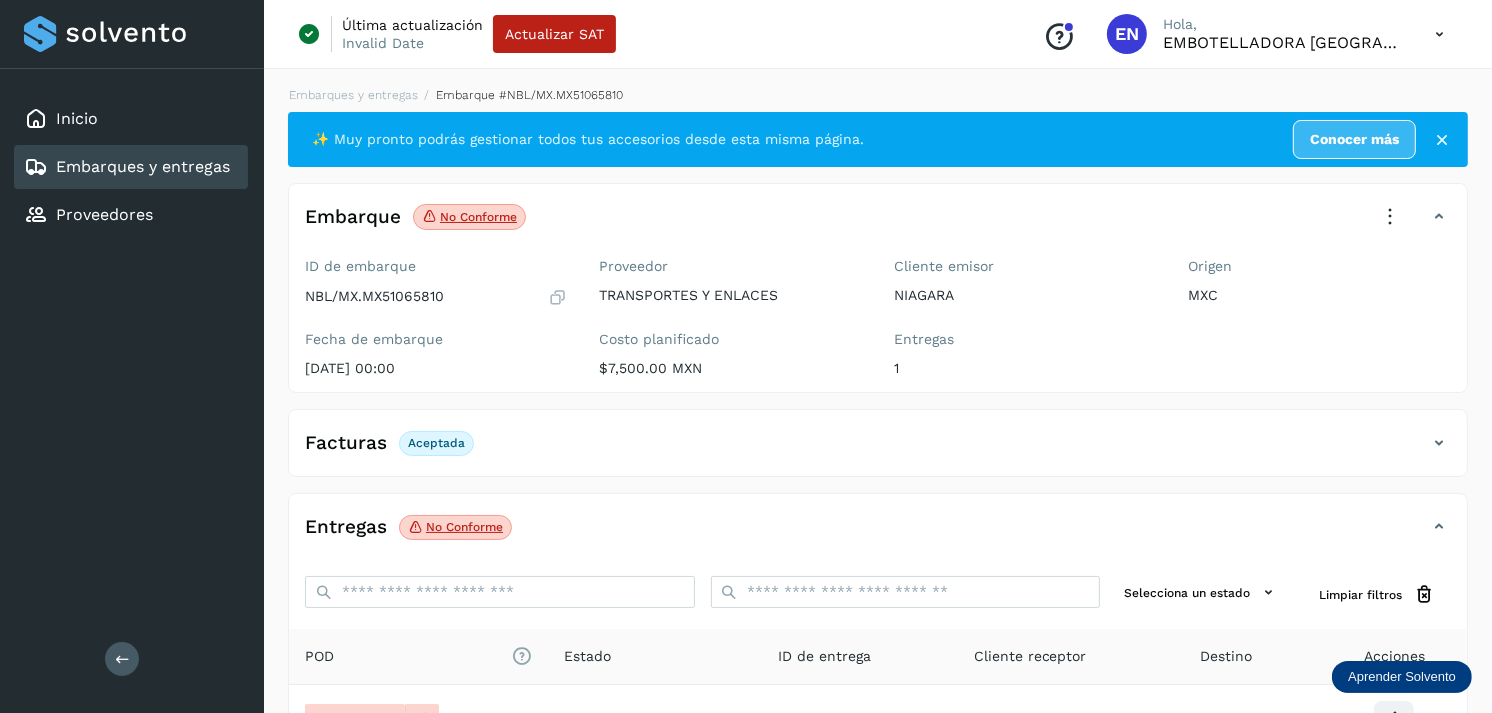 scroll, scrollTop: 241, scrollLeft: 0, axis: vertical 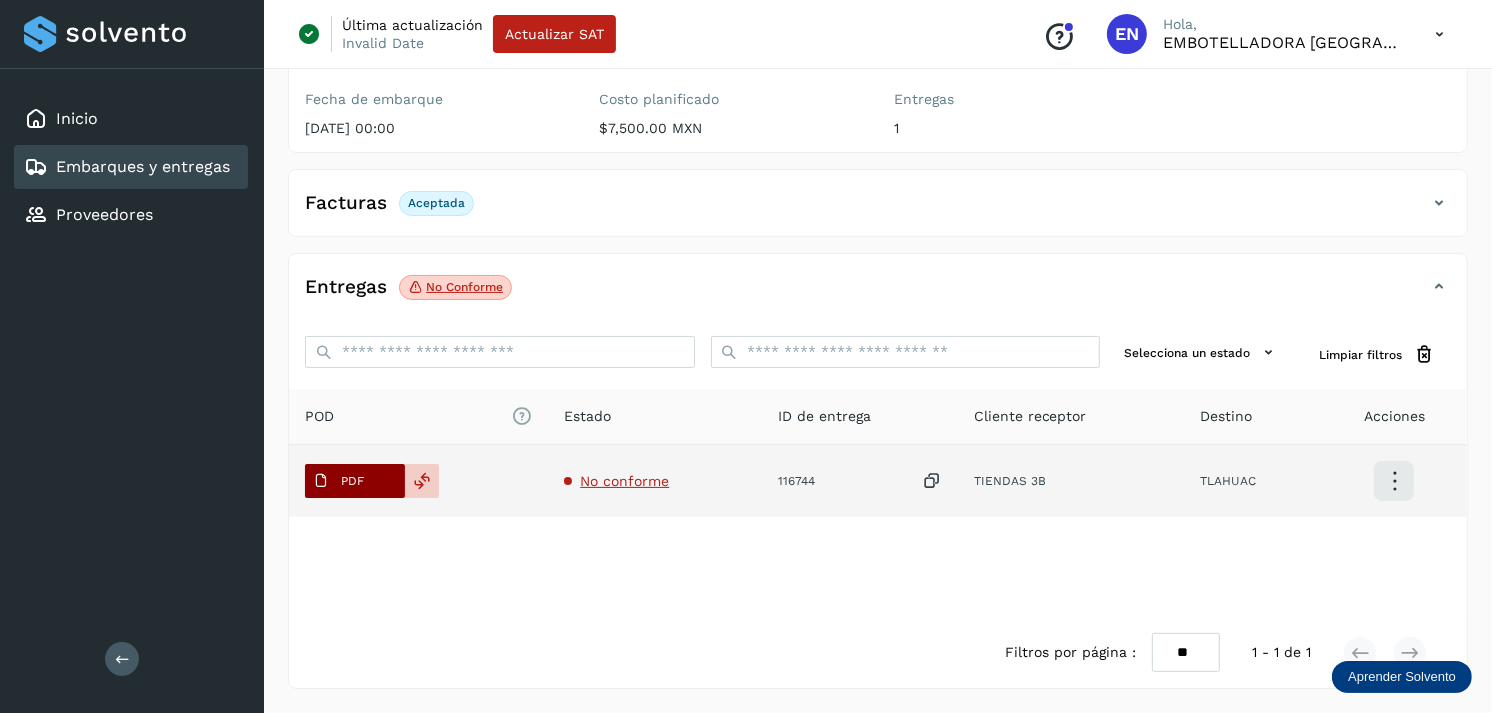 click on "PDF" at bounding box center (338, 481) 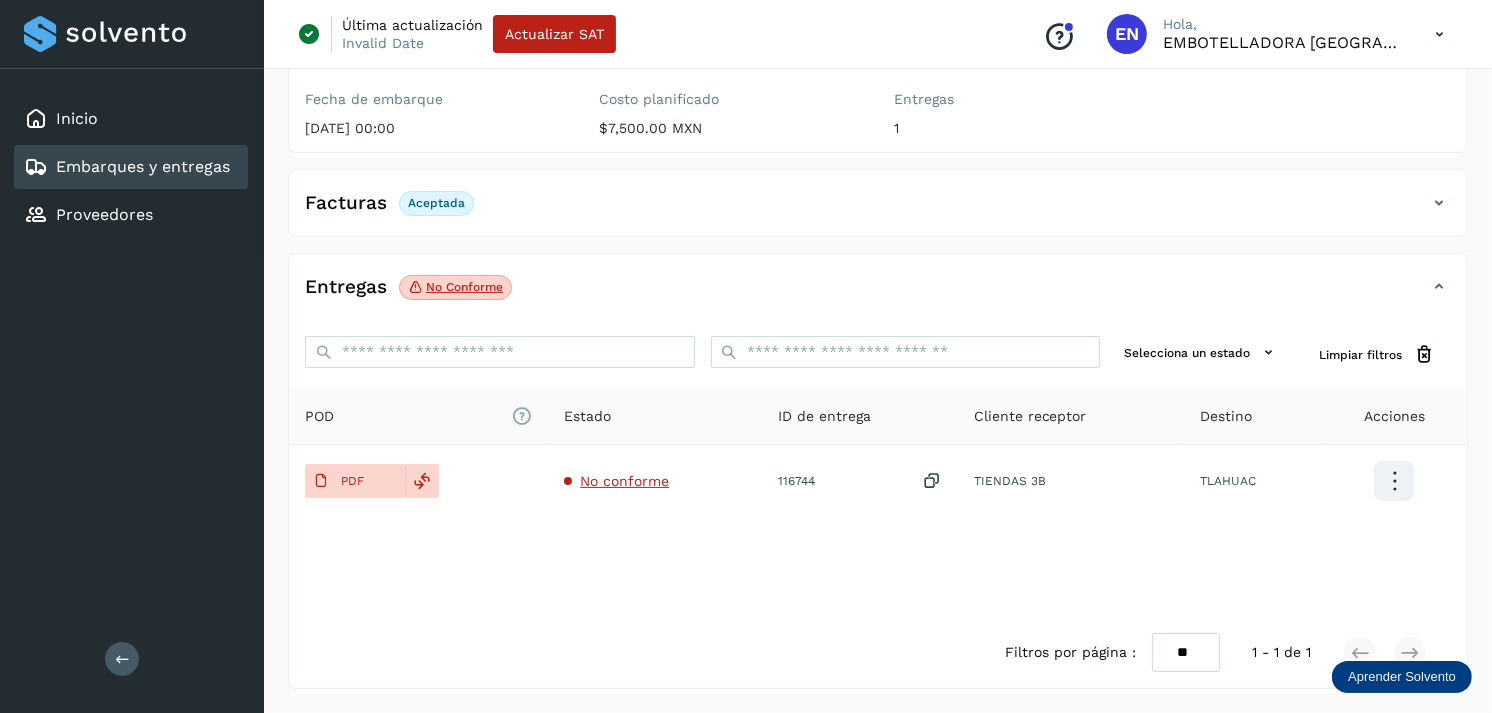 type 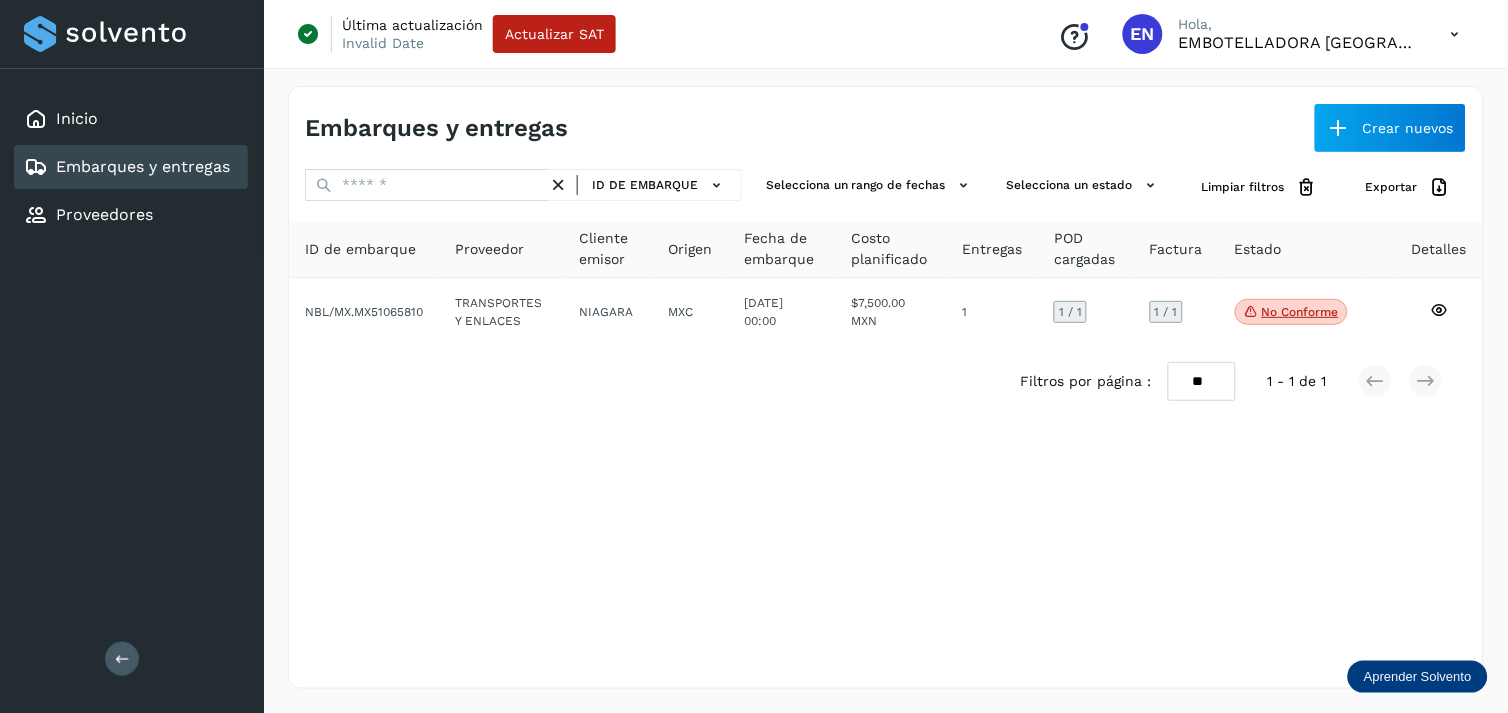 click at bounding box center [558, 185] 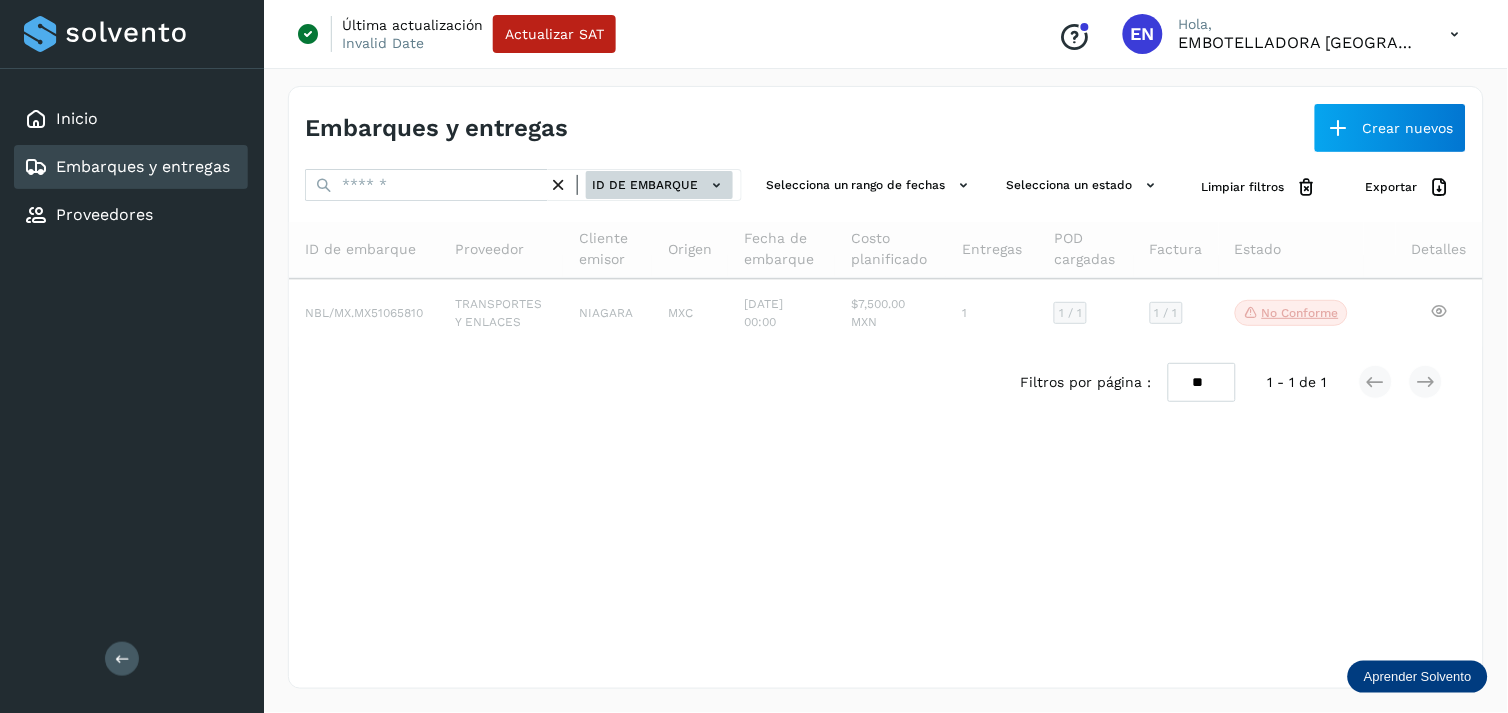 click on "ID de embarque" 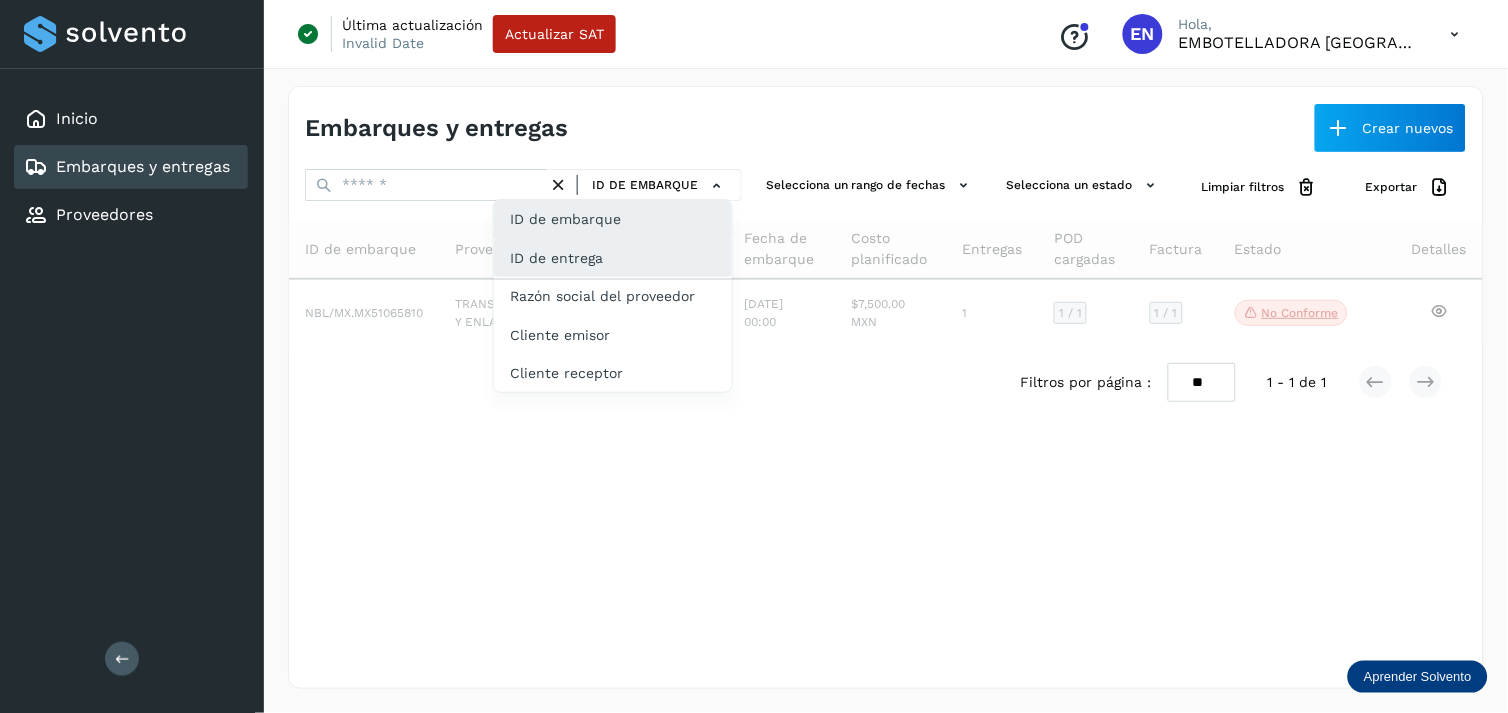 click on "ID de entrega" 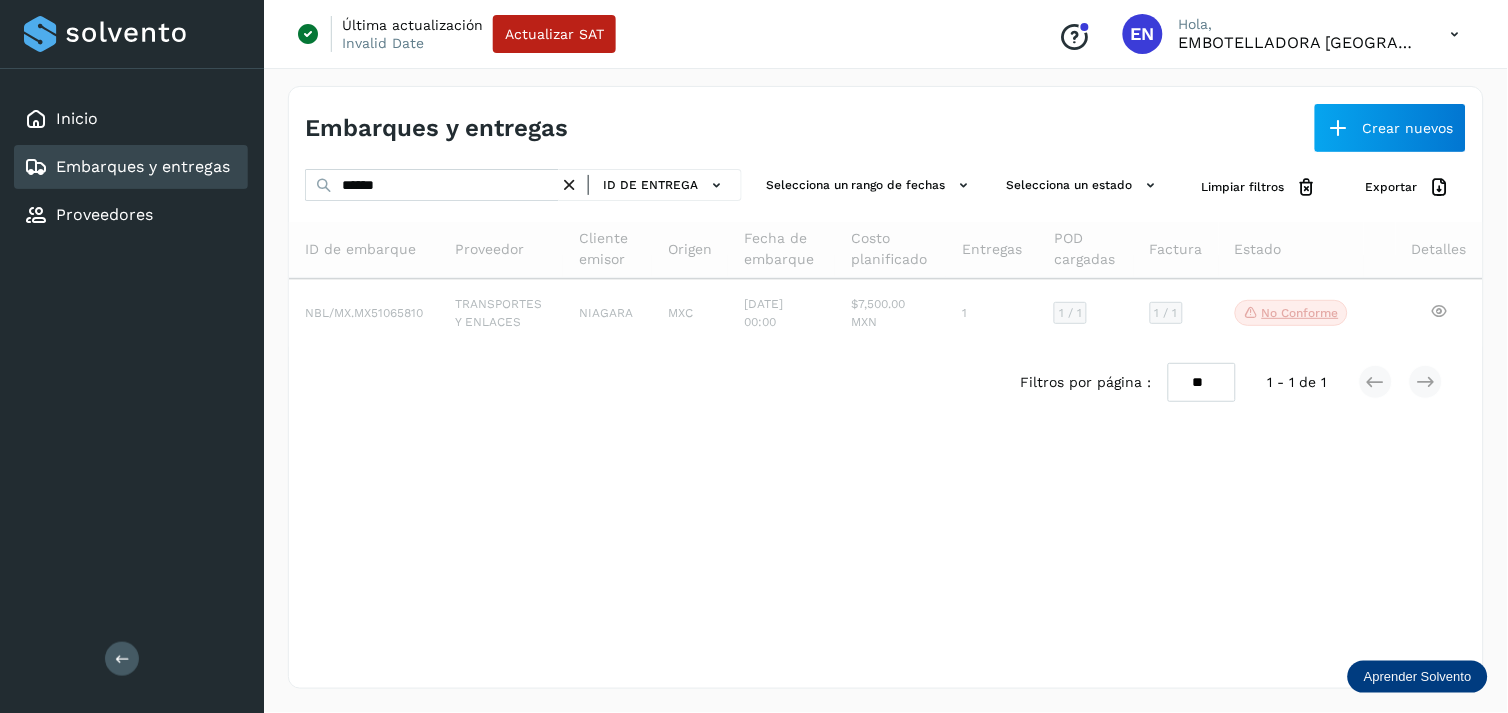 click at bounding box center (569, 185) 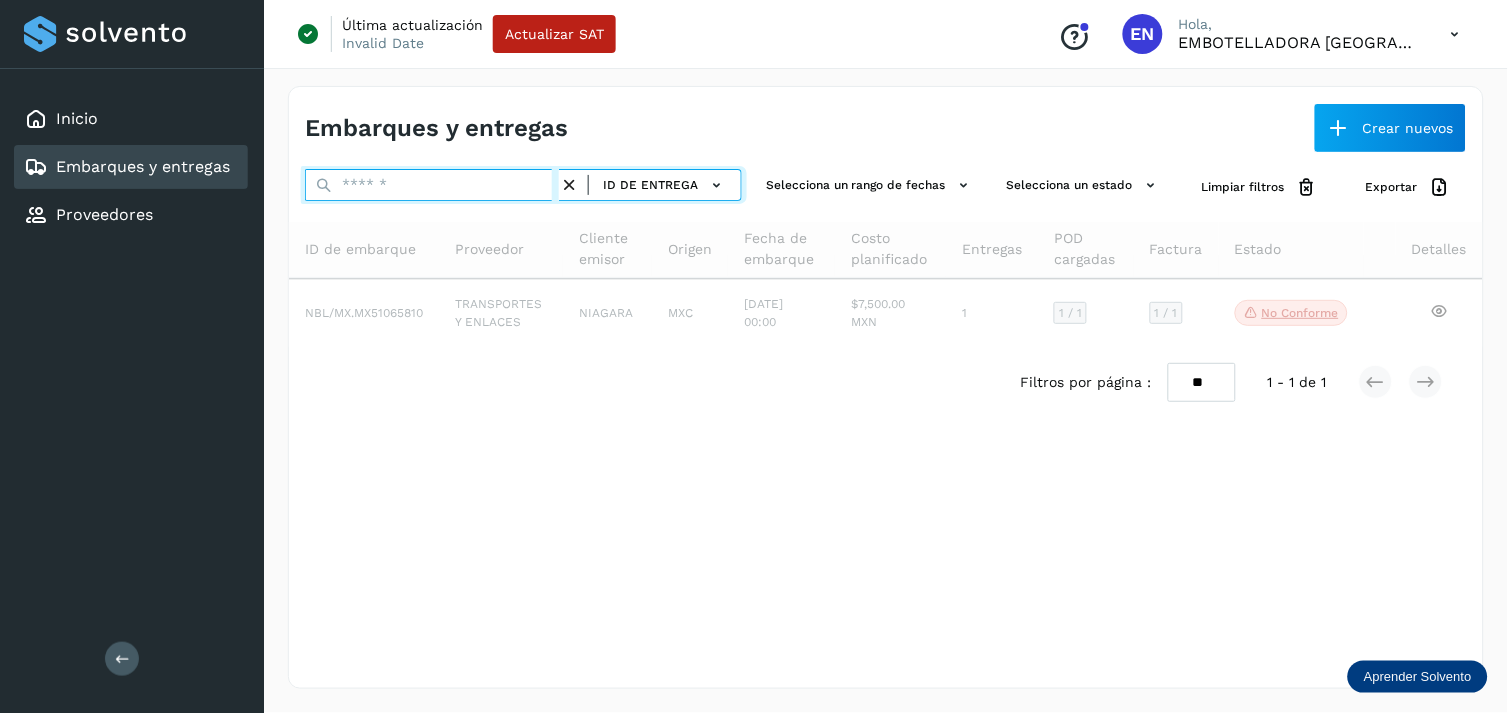 paste on "******" 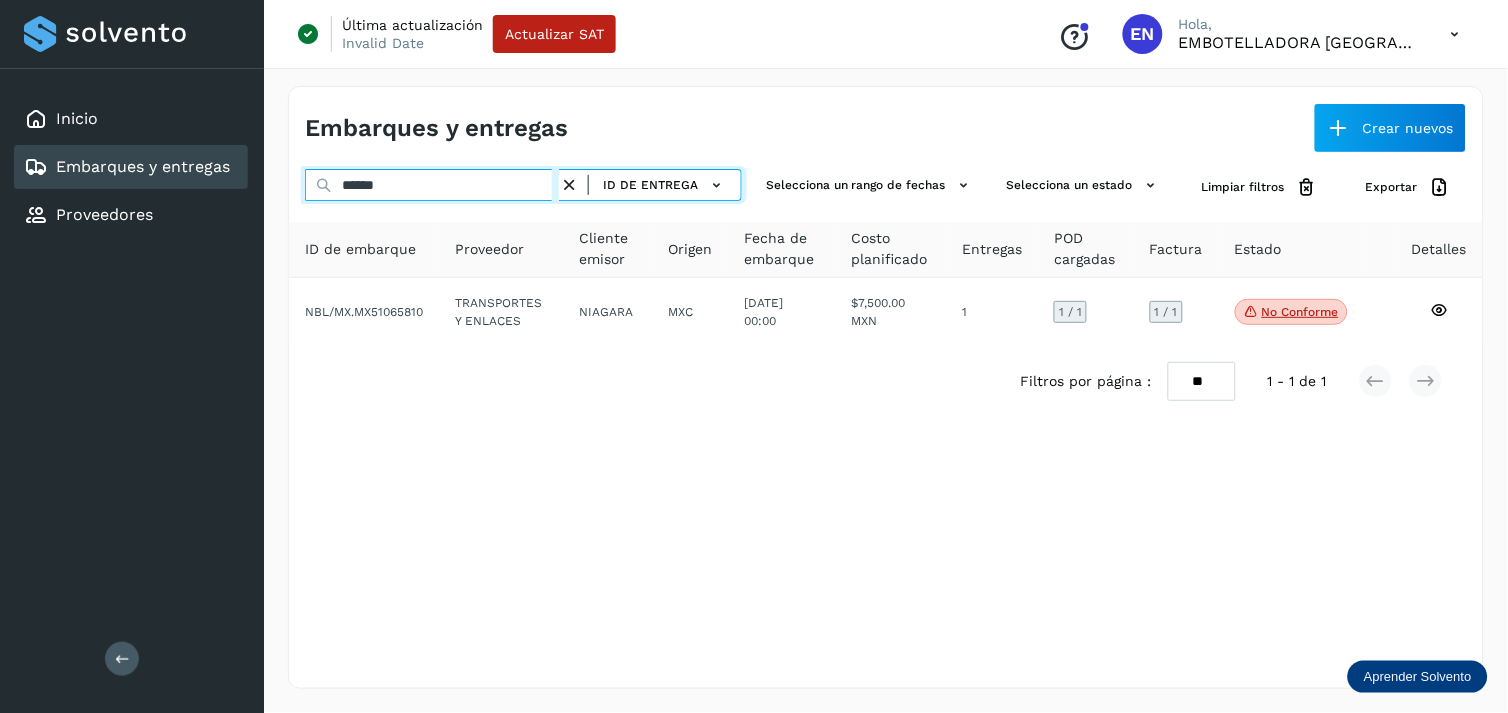 click on "******" at bounding box center [432, 185] 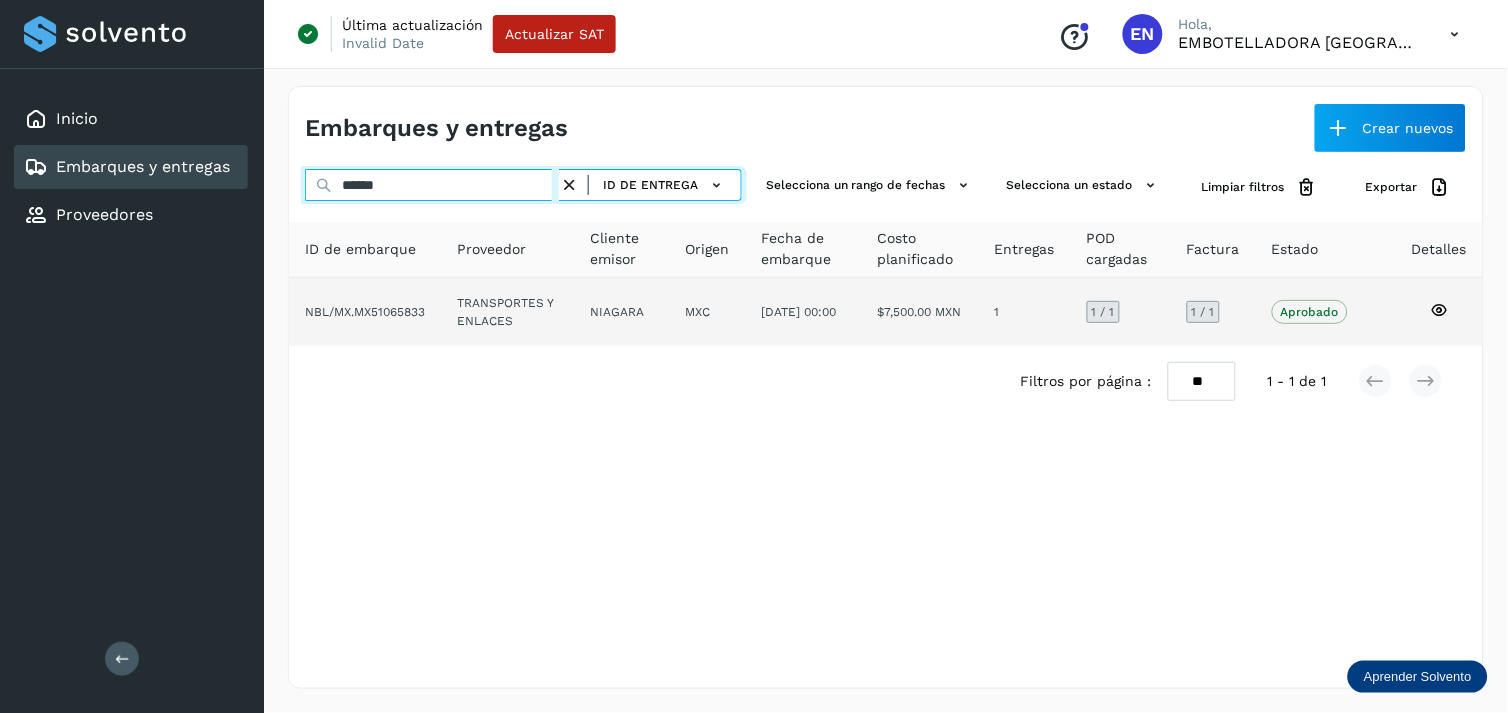 type on "******" 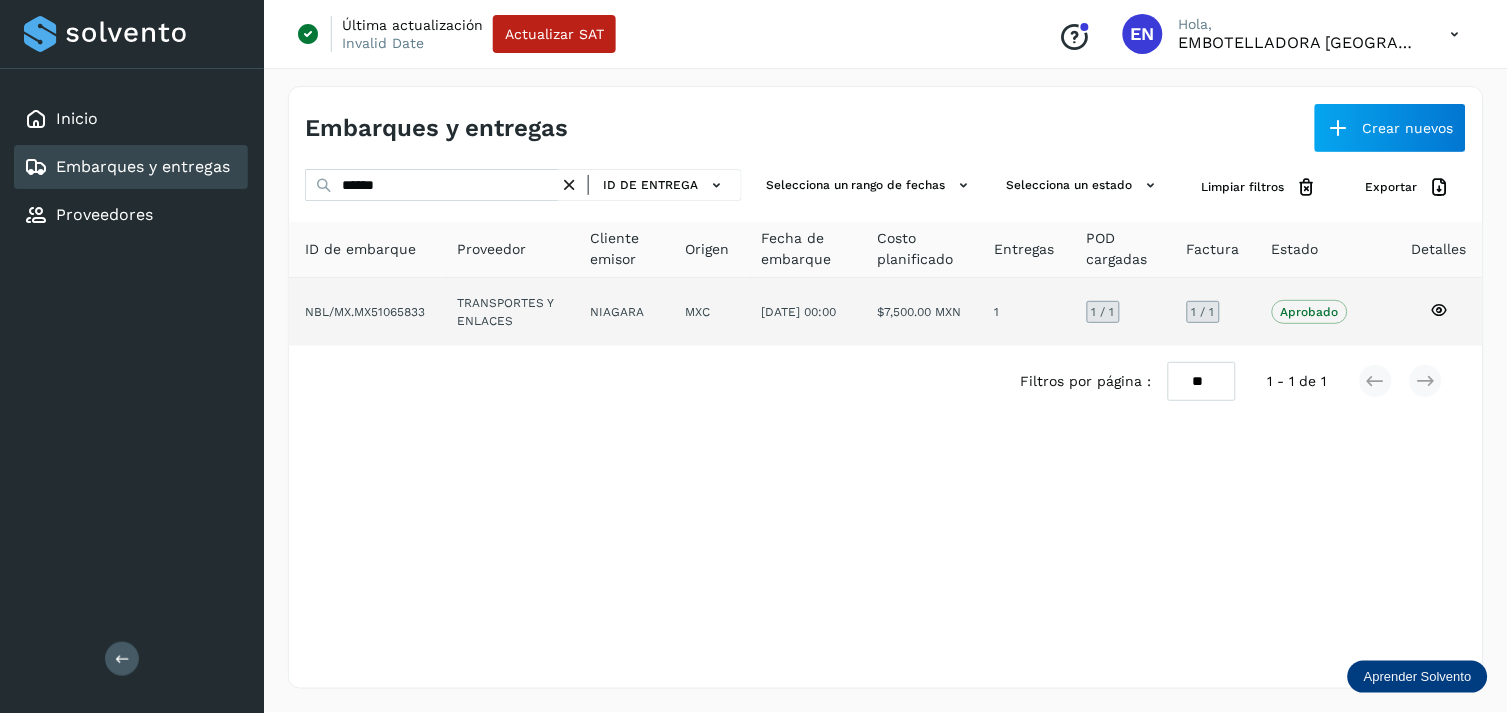 click on "17/jul/2025 00:00" 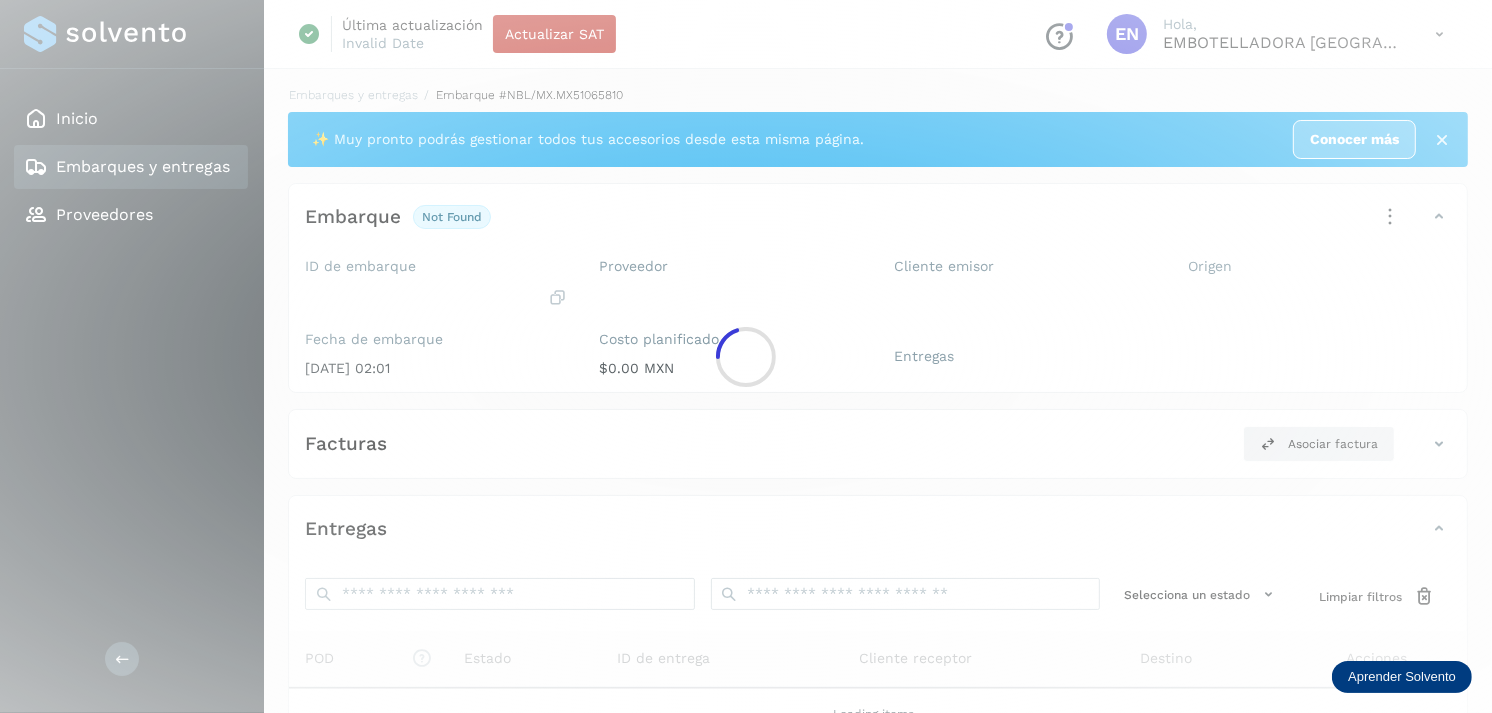 click 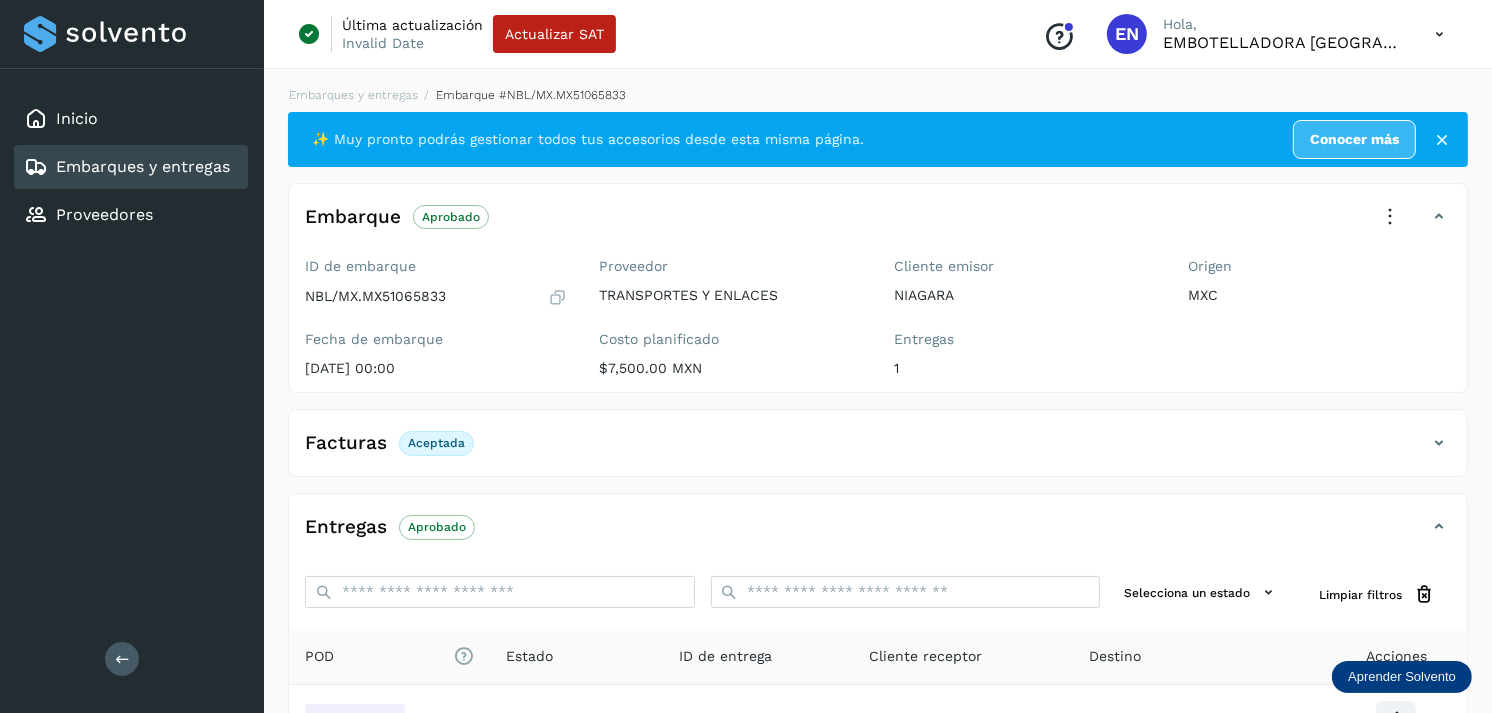 scroll, scrollTop: 241, scrollLeft: 0, axis: vertical 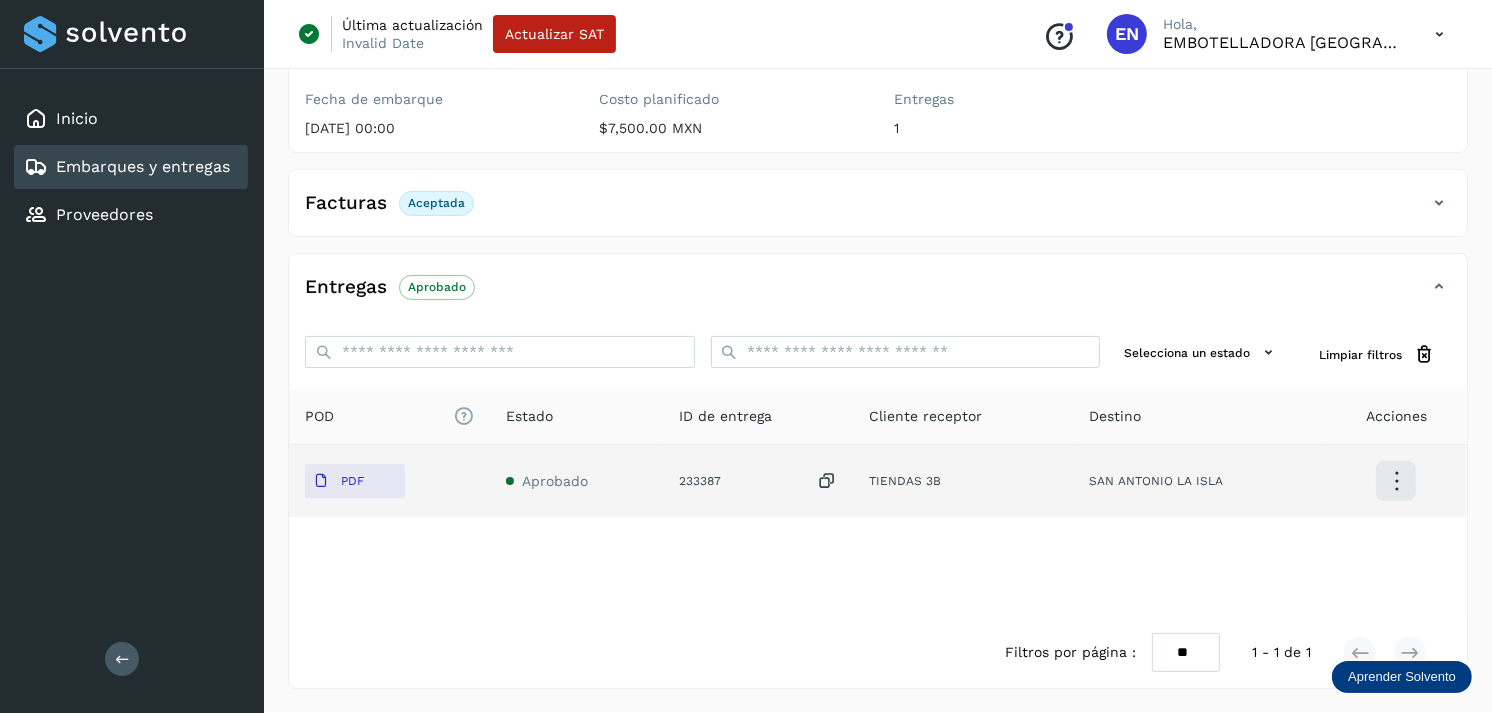 click on "PDF" 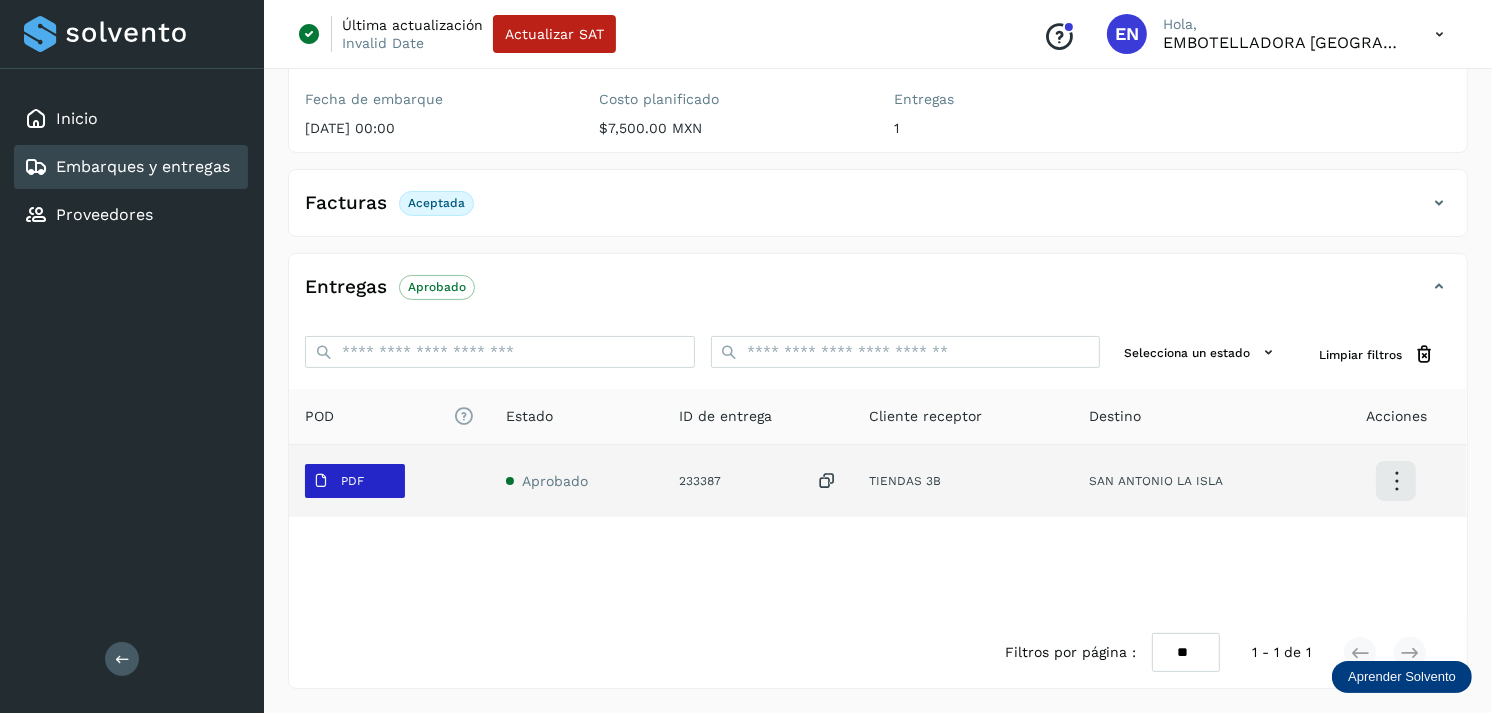 click on "PDF" at bounding box center (352, 481) 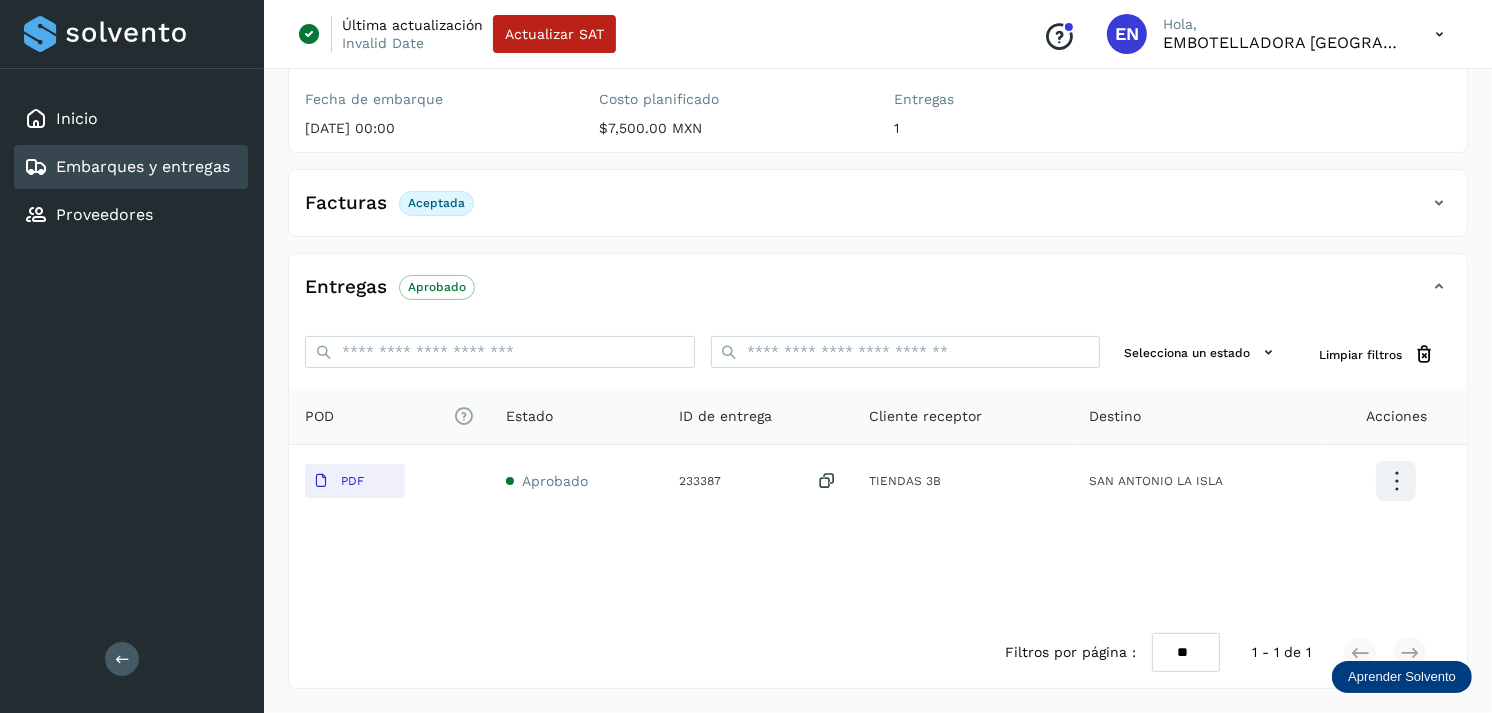 type 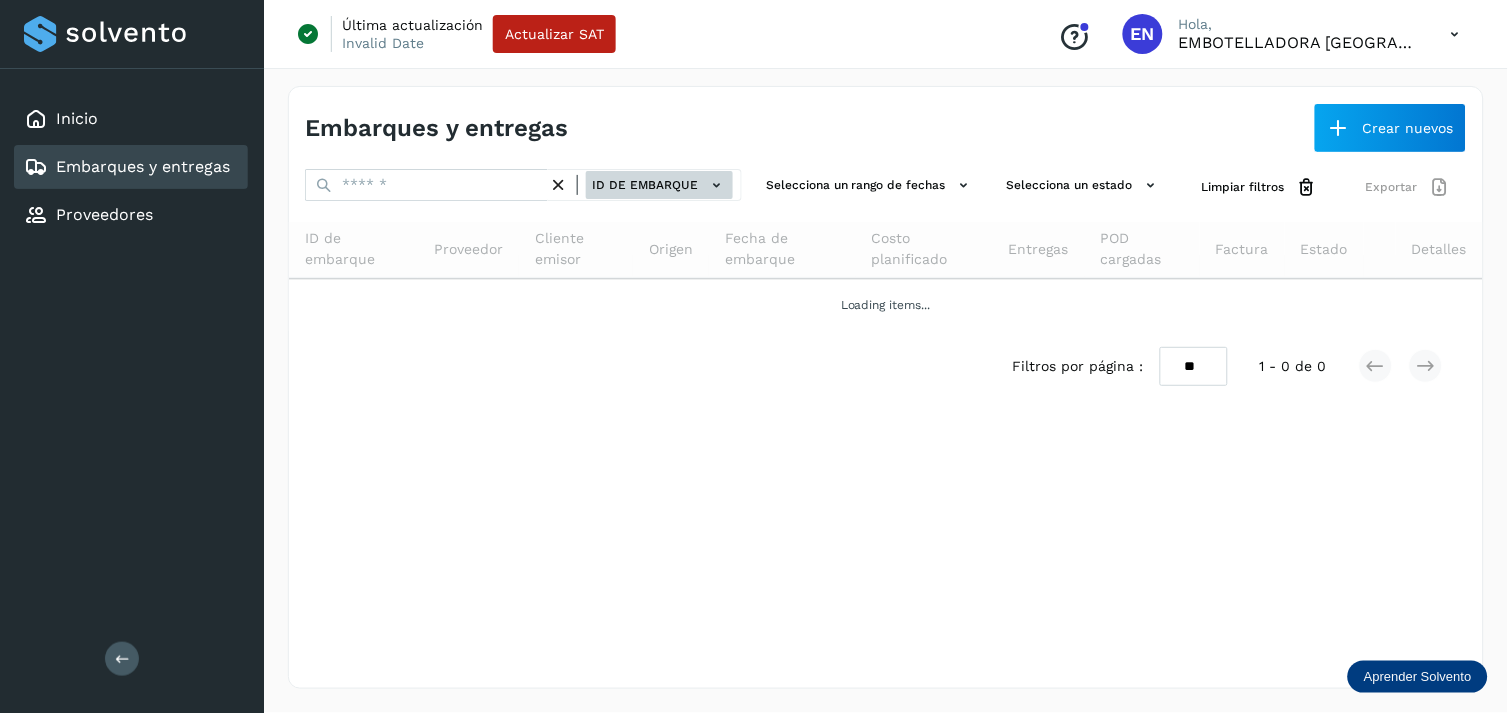 click on "ID de embarque" 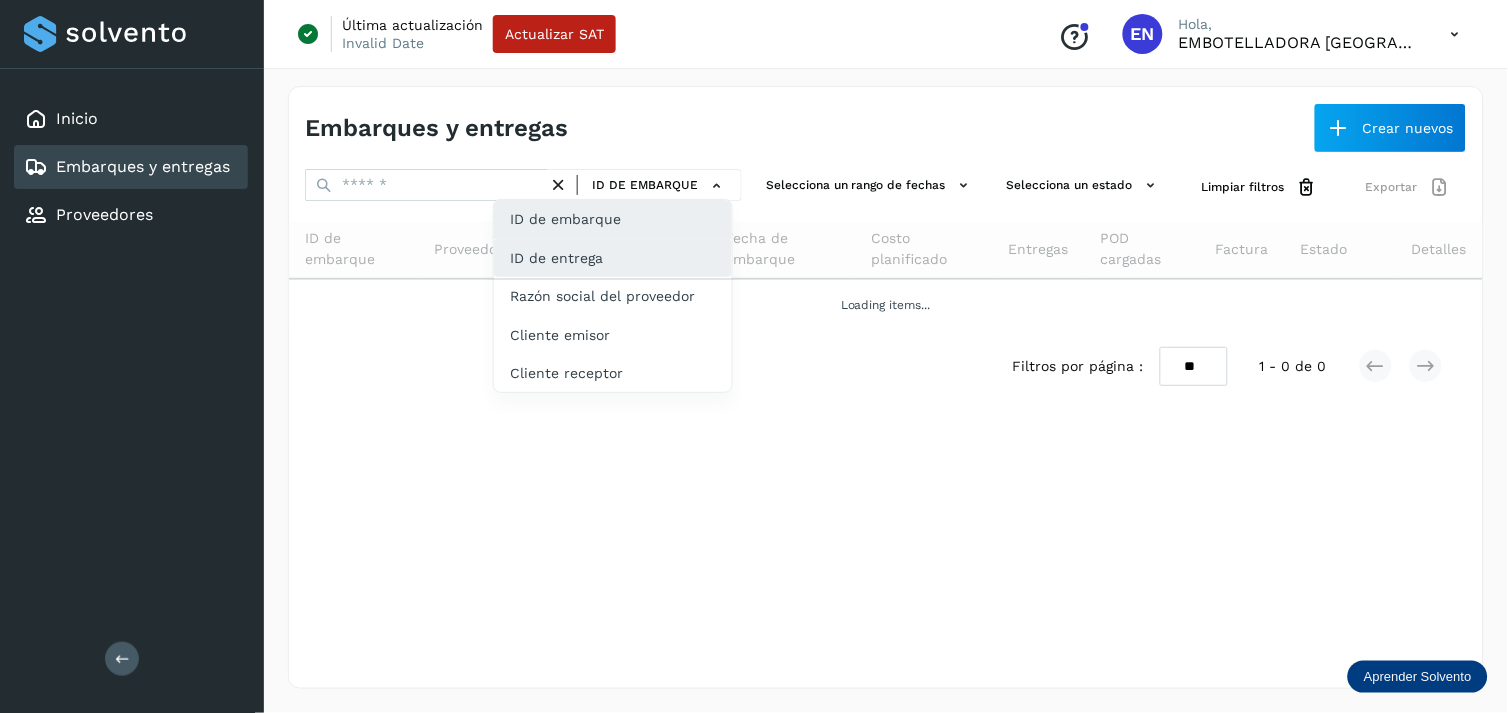 click on "ID de entrega" 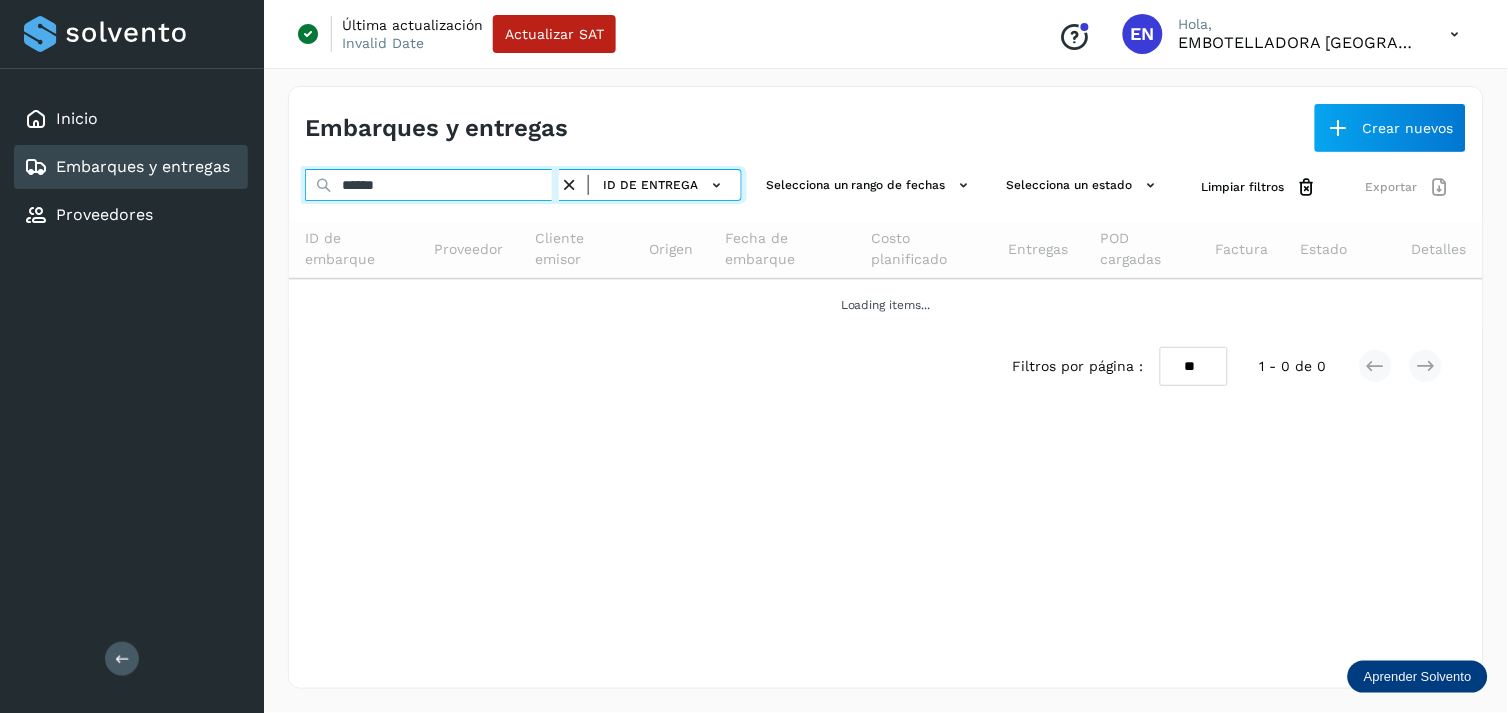 click on "******" at bounding box center (432, 185) 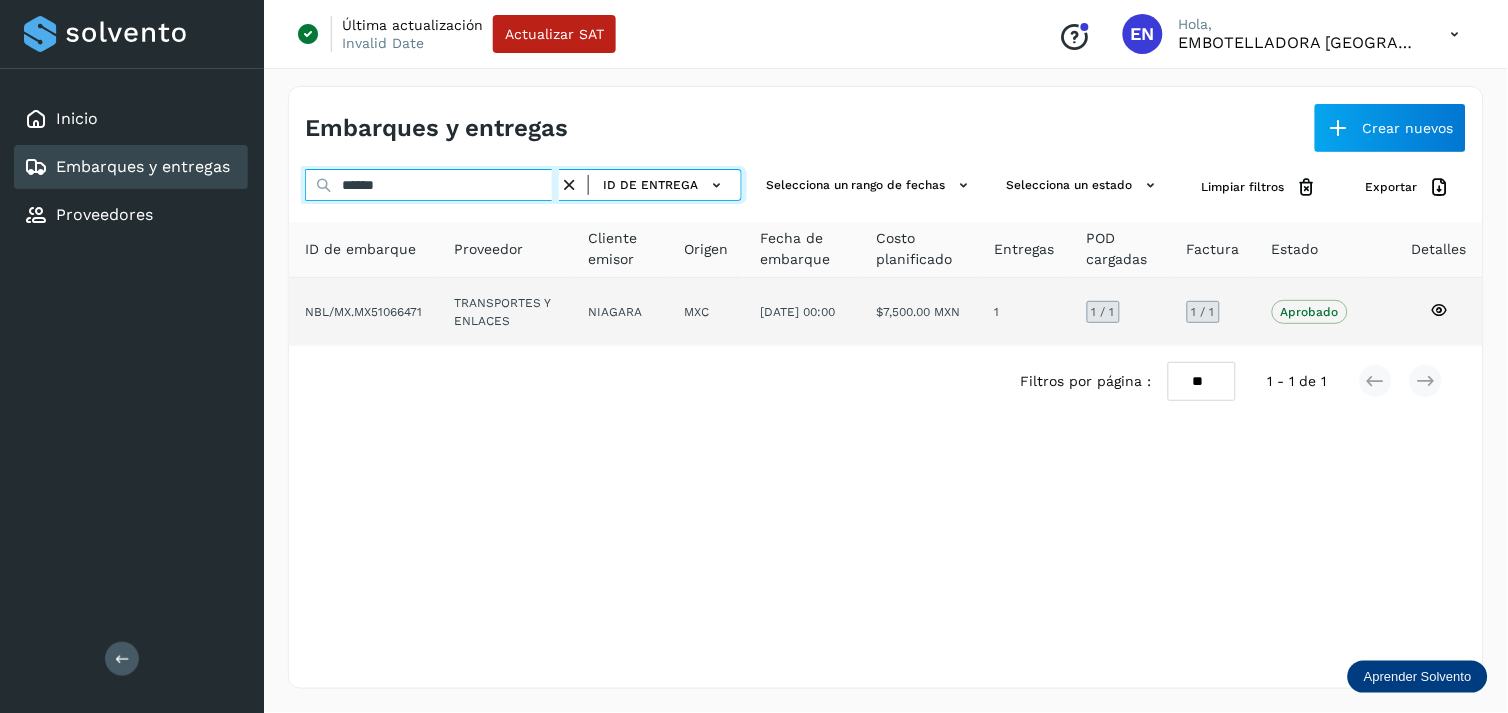 type on "******" 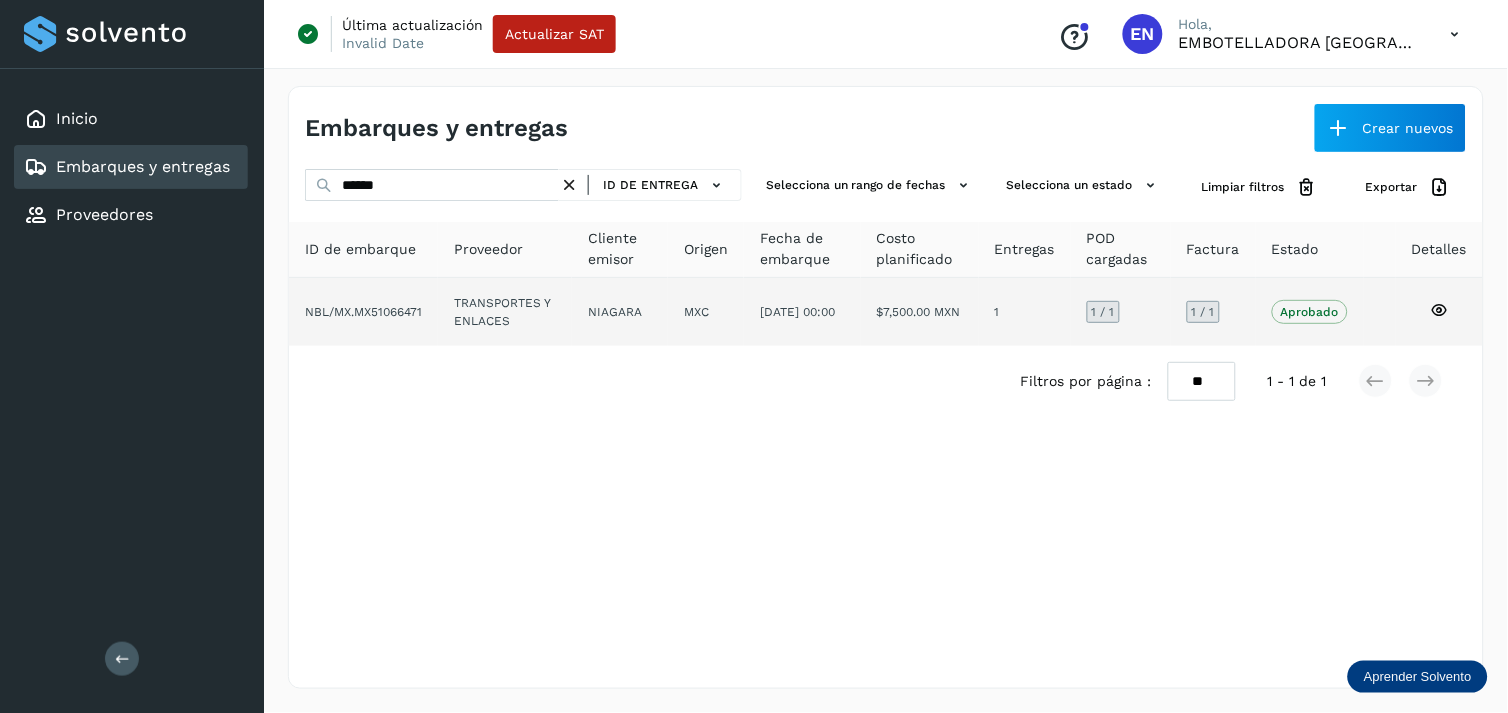 click on "NIAGARA" 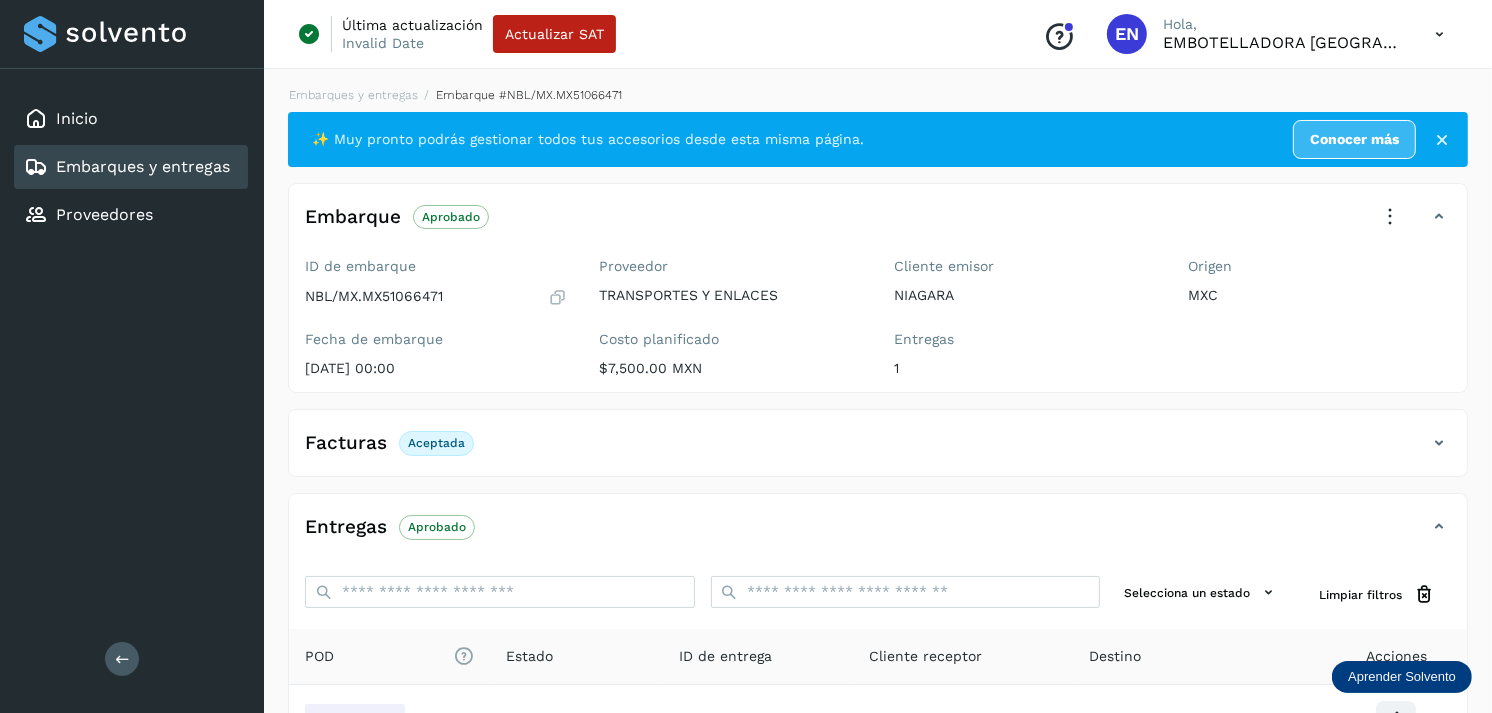 scroll, scrollTop: 241, scrollLeft: 0, axis: vertical 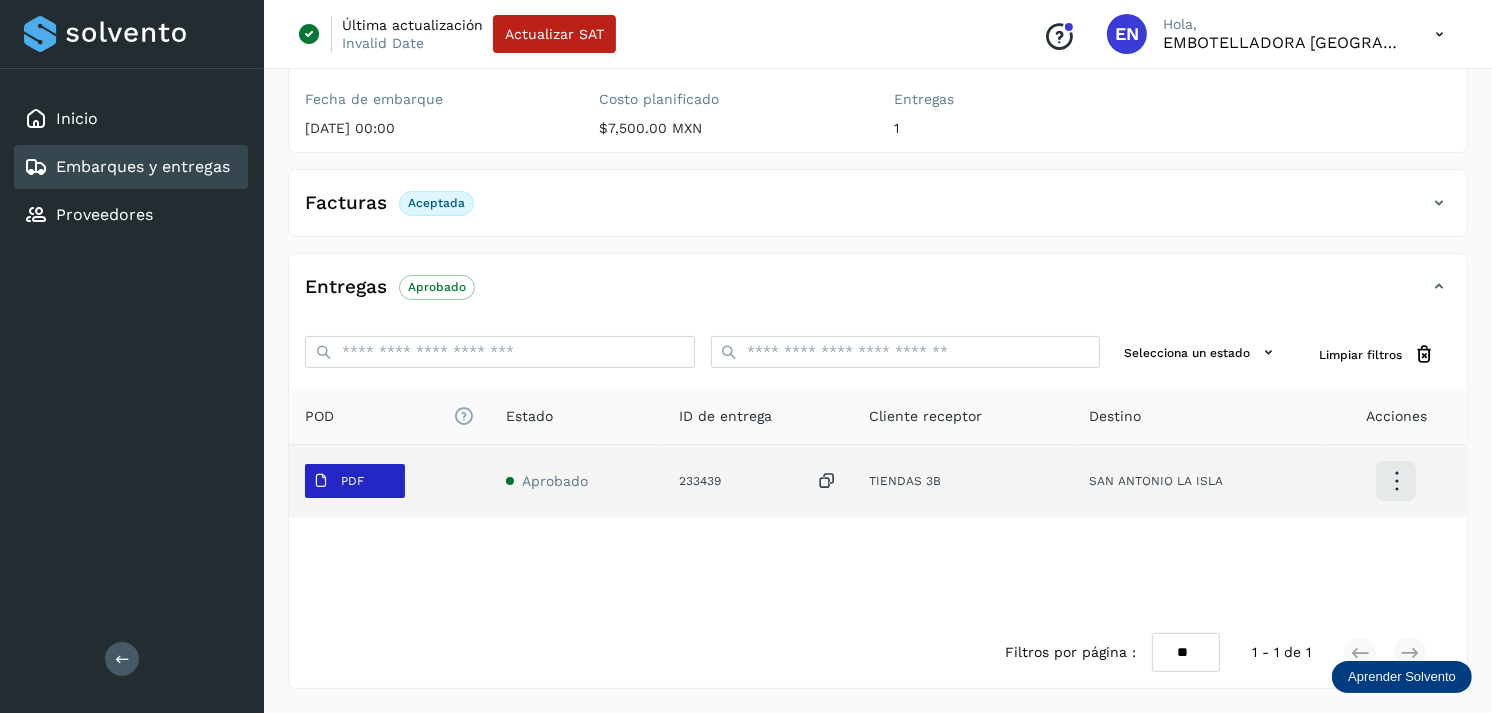 click on "PDF" at bounding box center [352, 481] 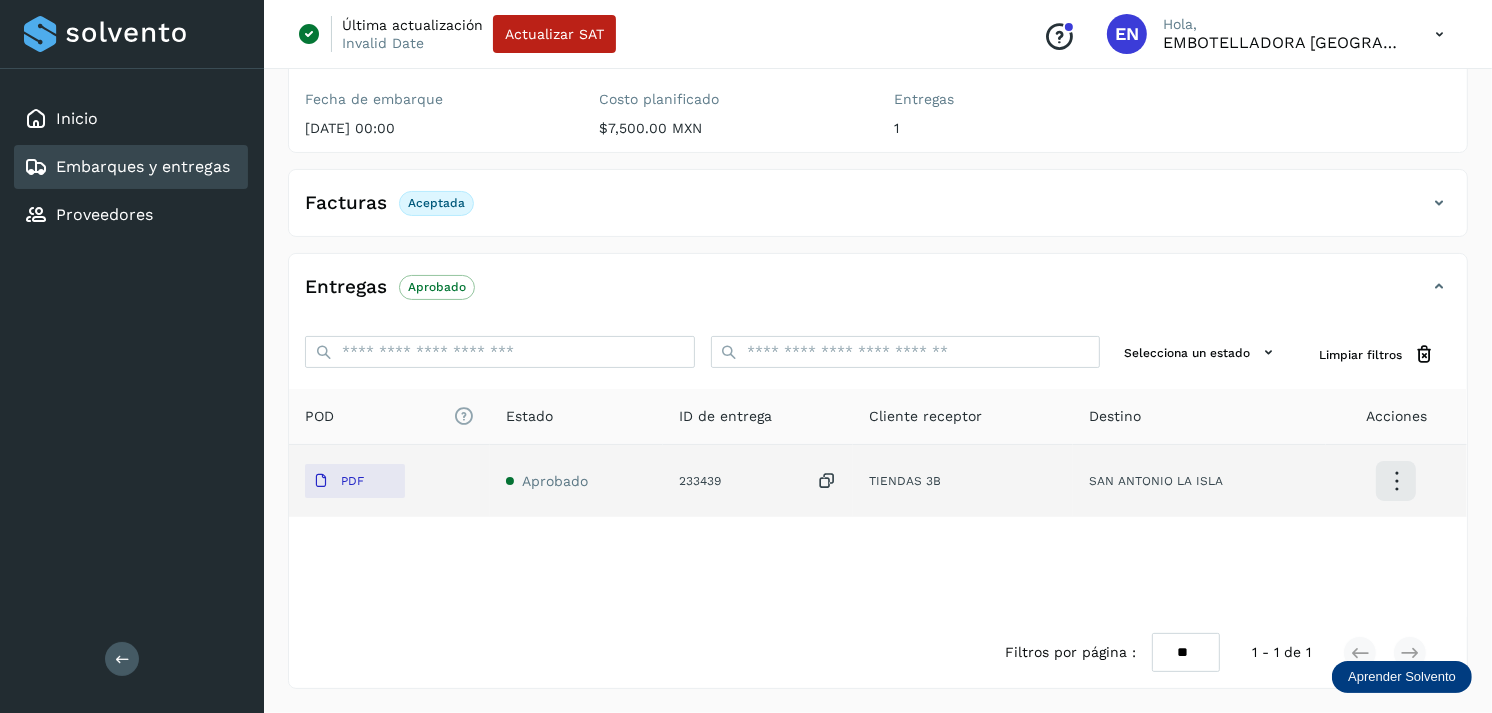 type 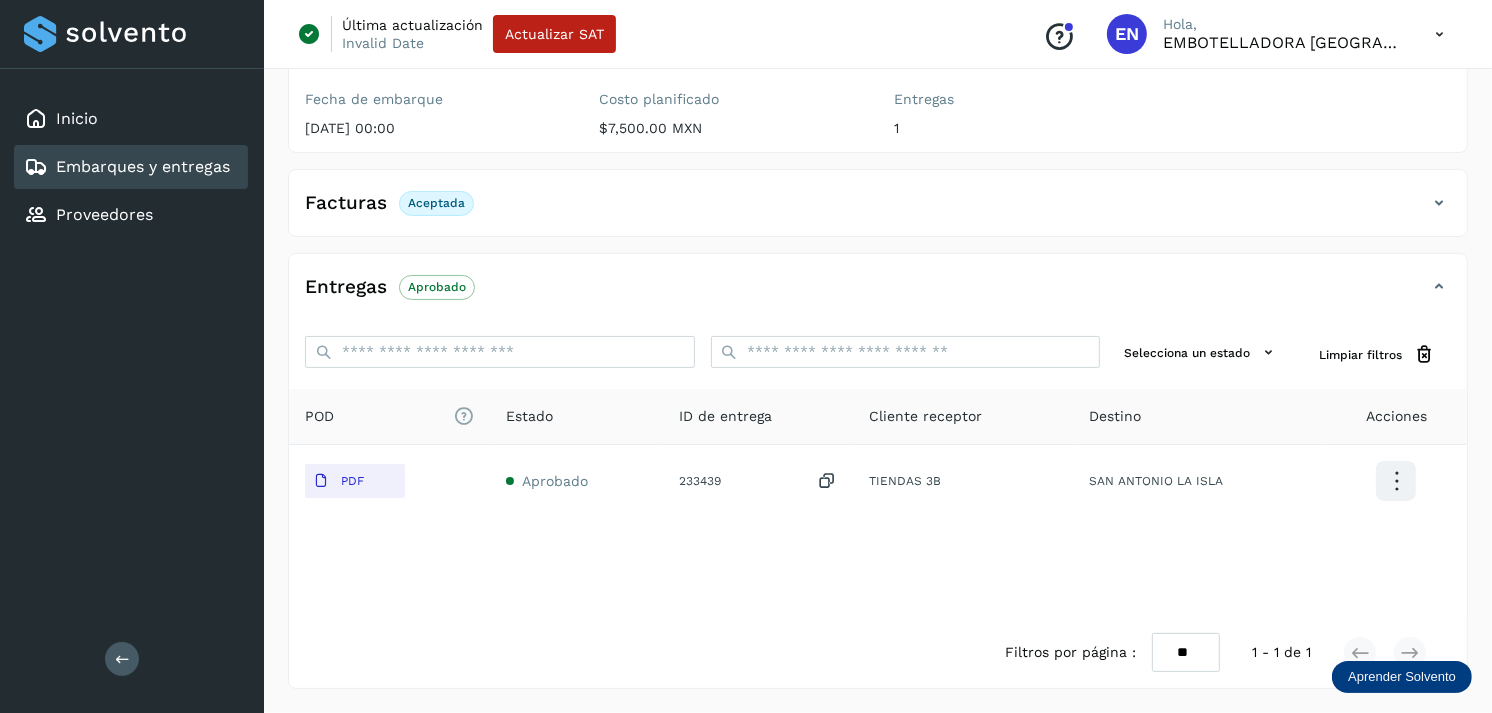 click on "Embarques y entregas" at bounding box center [143, 166] 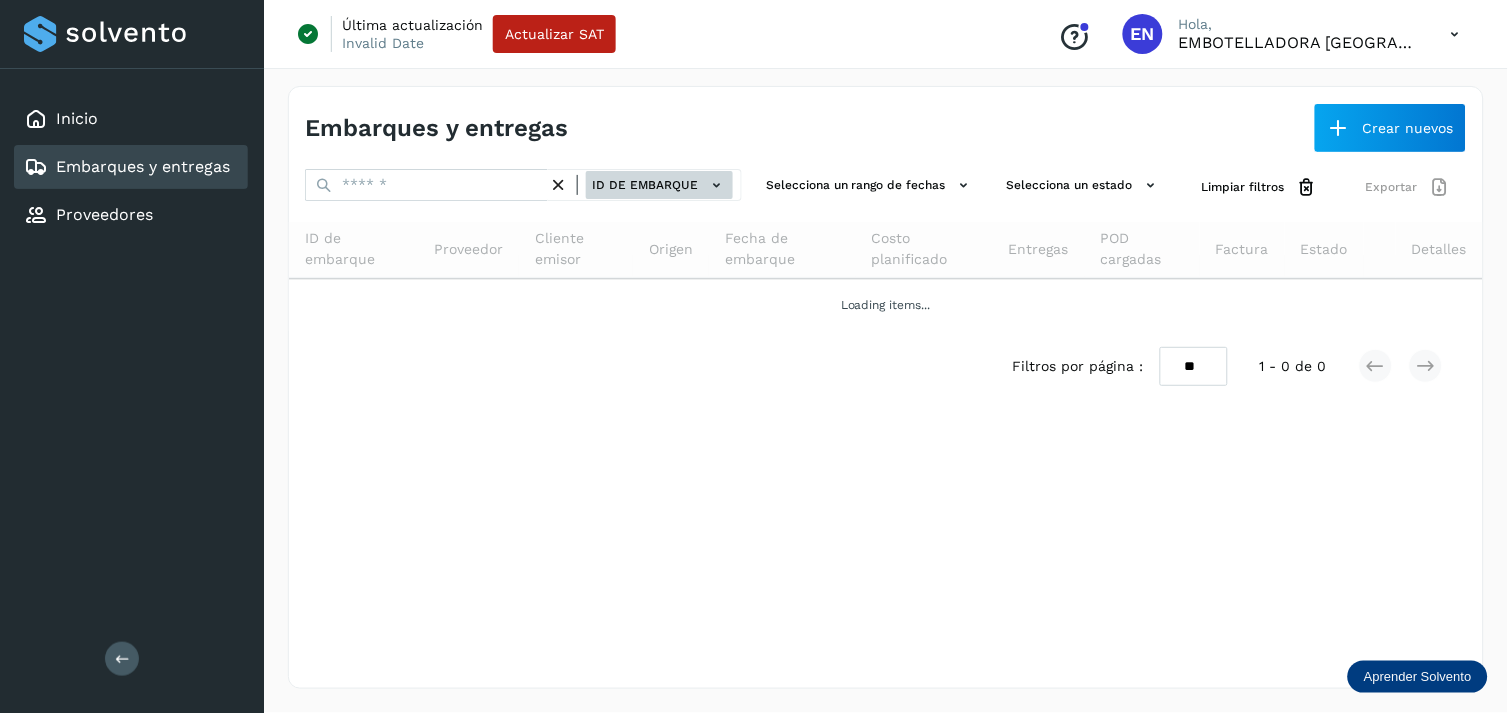 click on "ID de embarque" at bounding box center [659, 185] 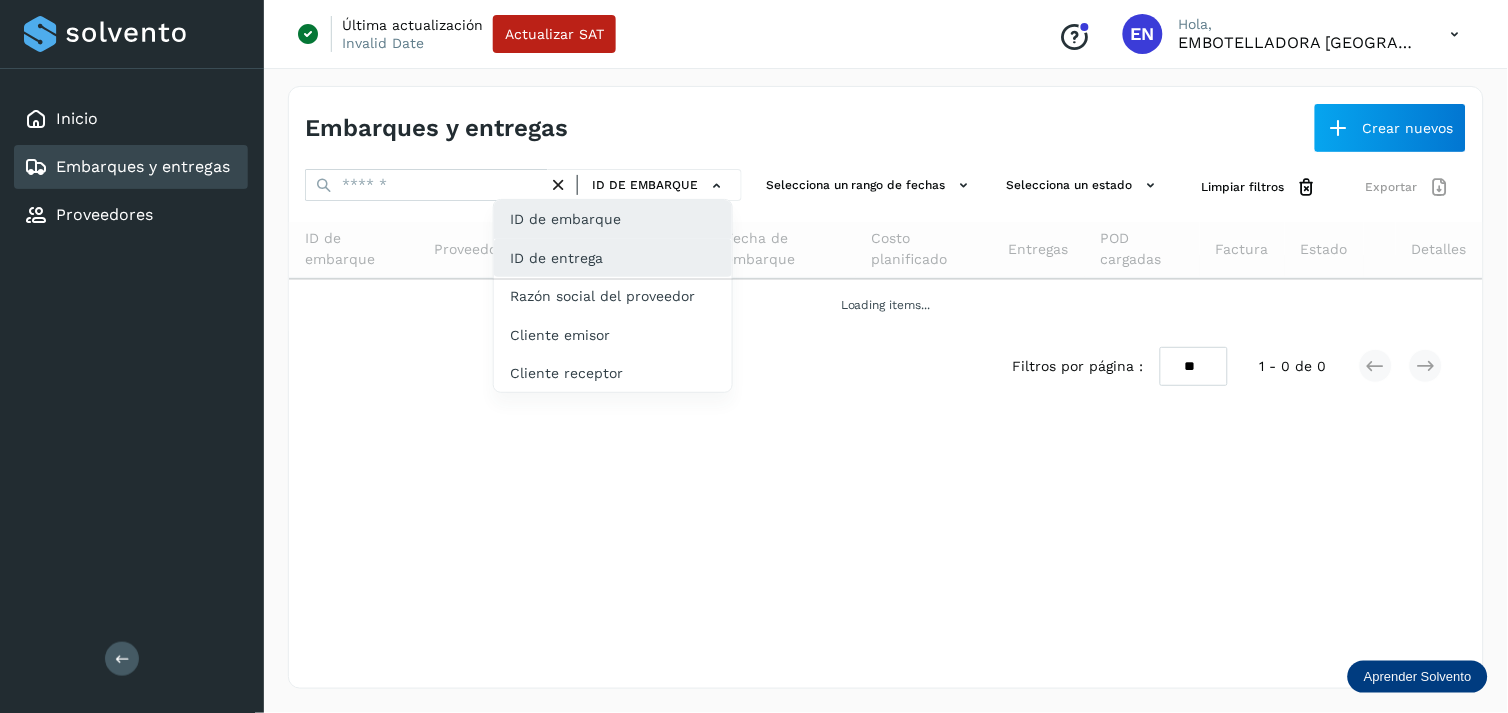 click on "ID de entrega" 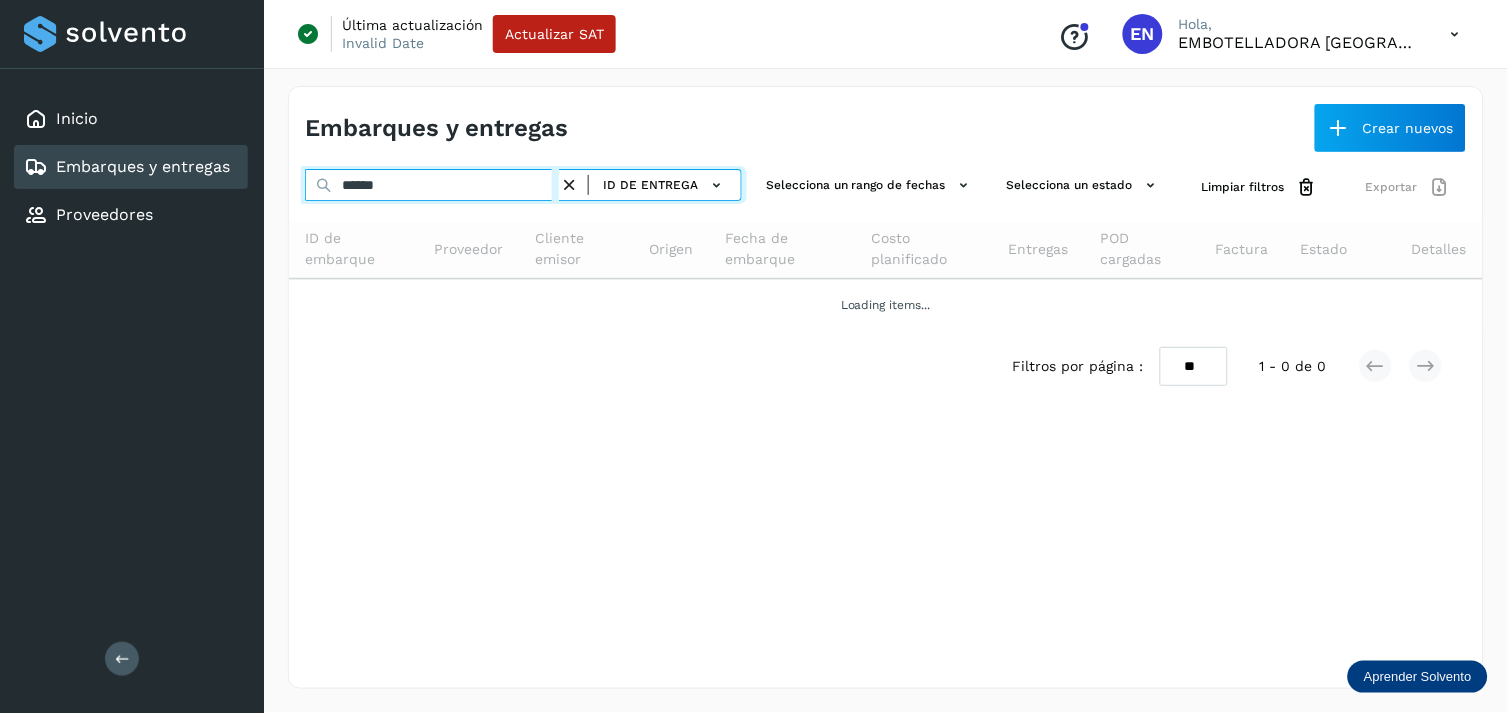 click on "******" at bounding box center (432, 185) 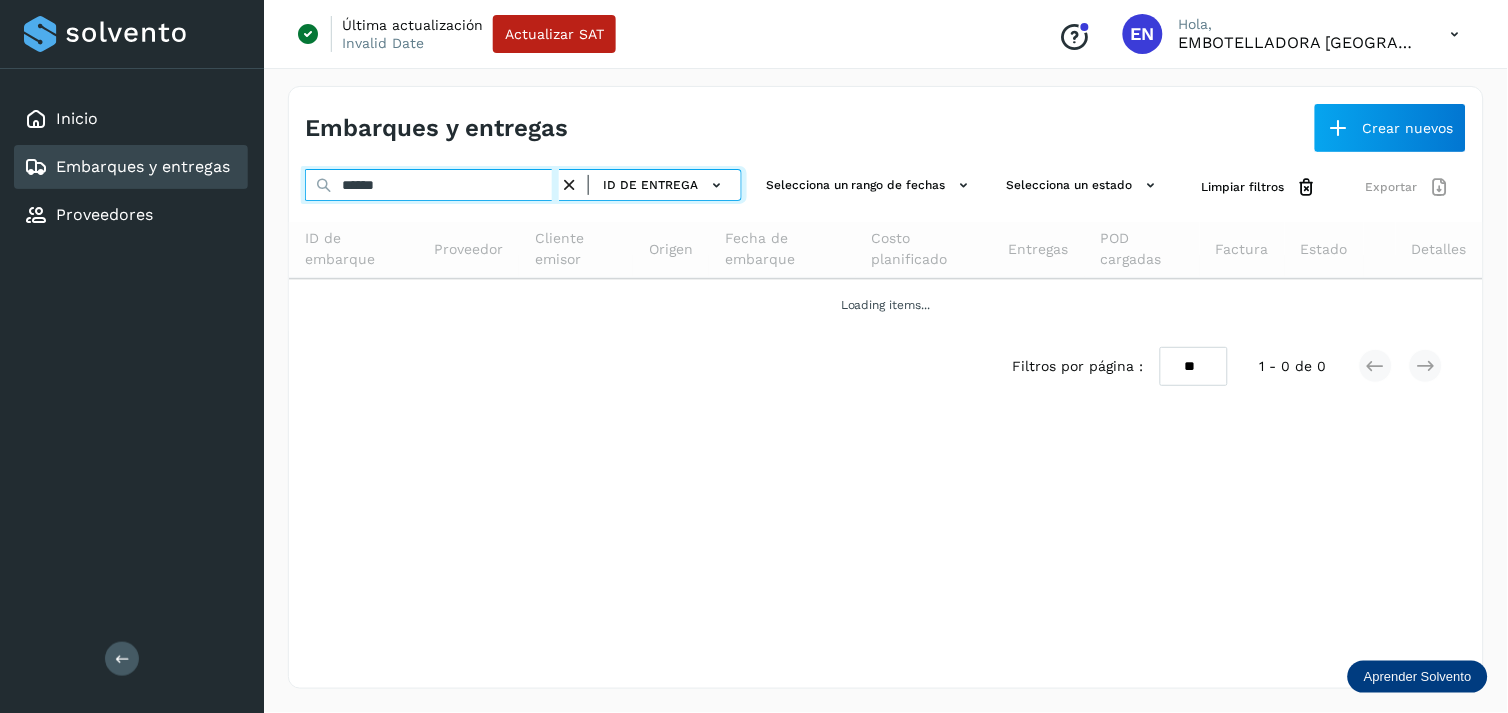 paste 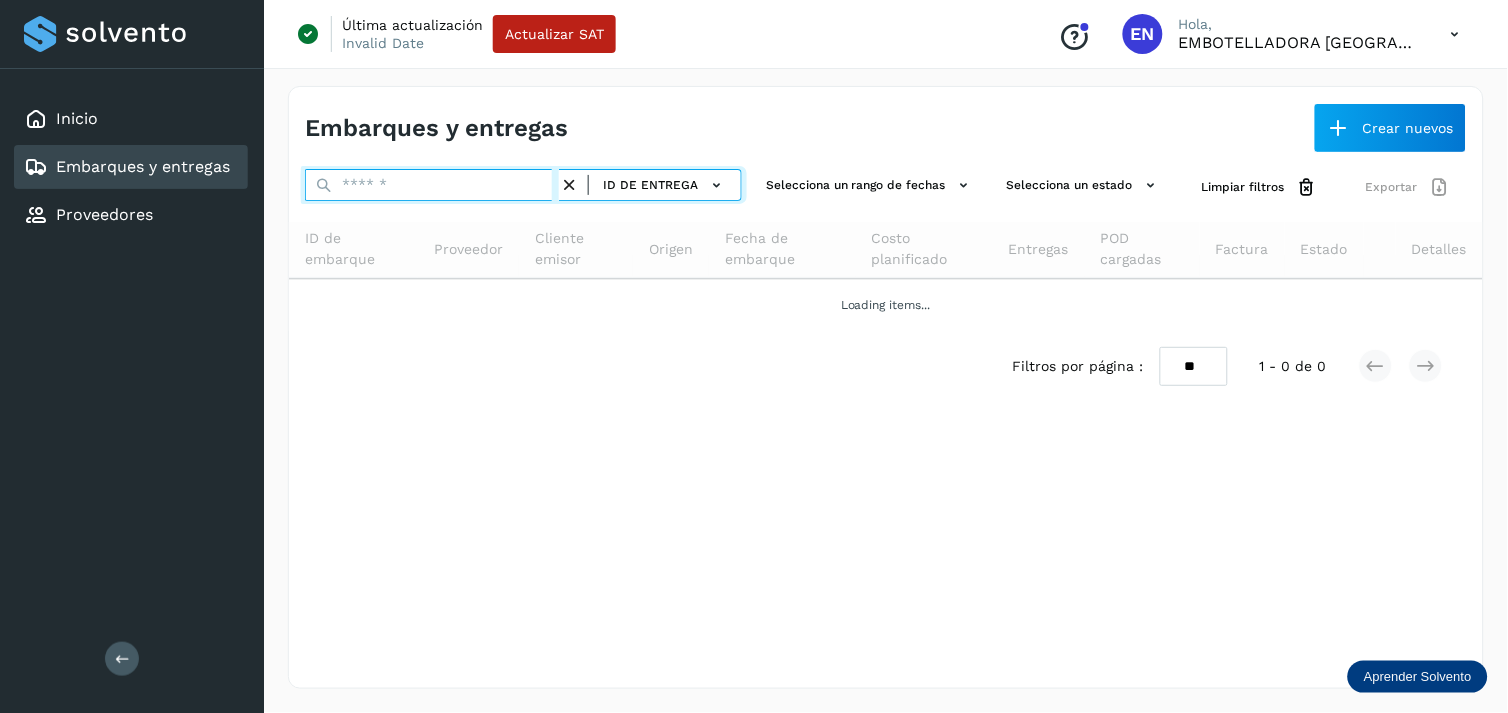 click at bounding box center [432, 185] 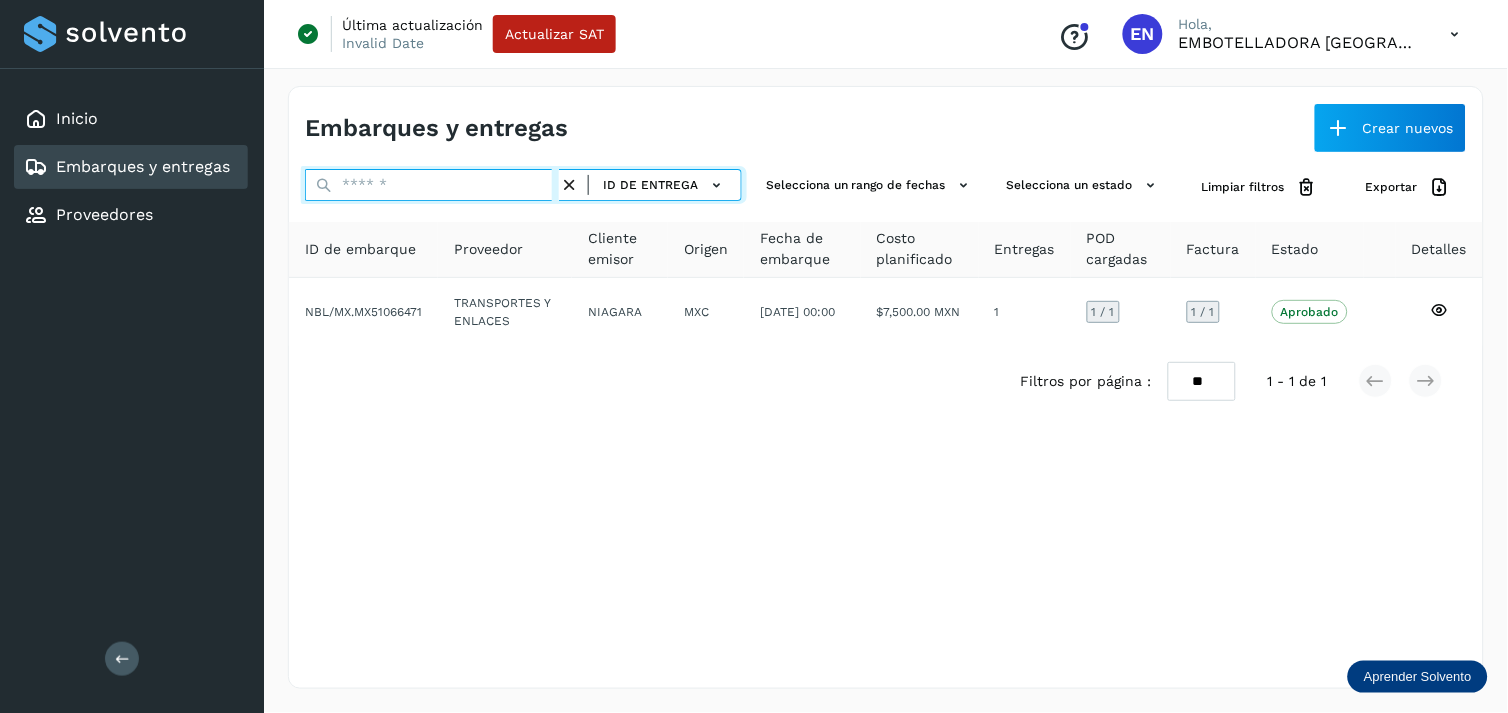 paste 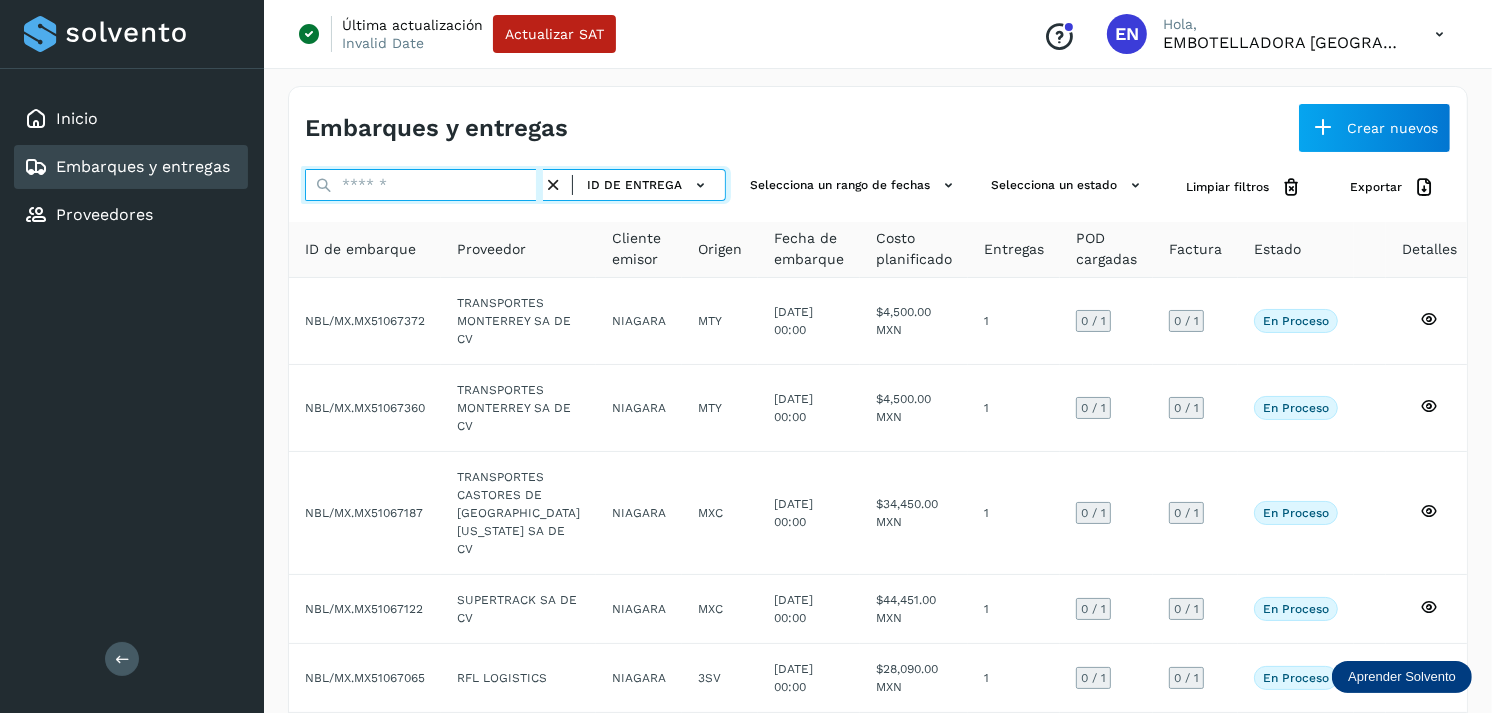 paste on "******" 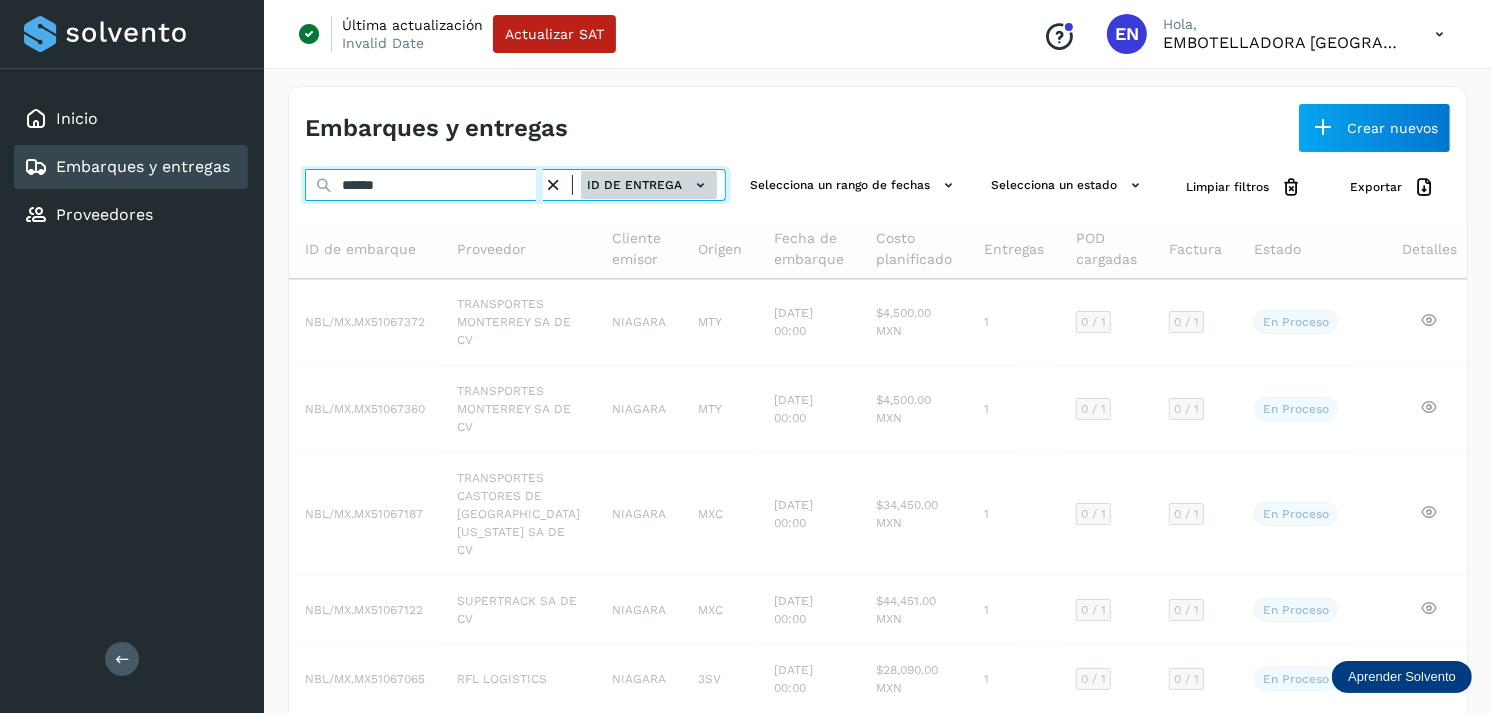 type on "******" 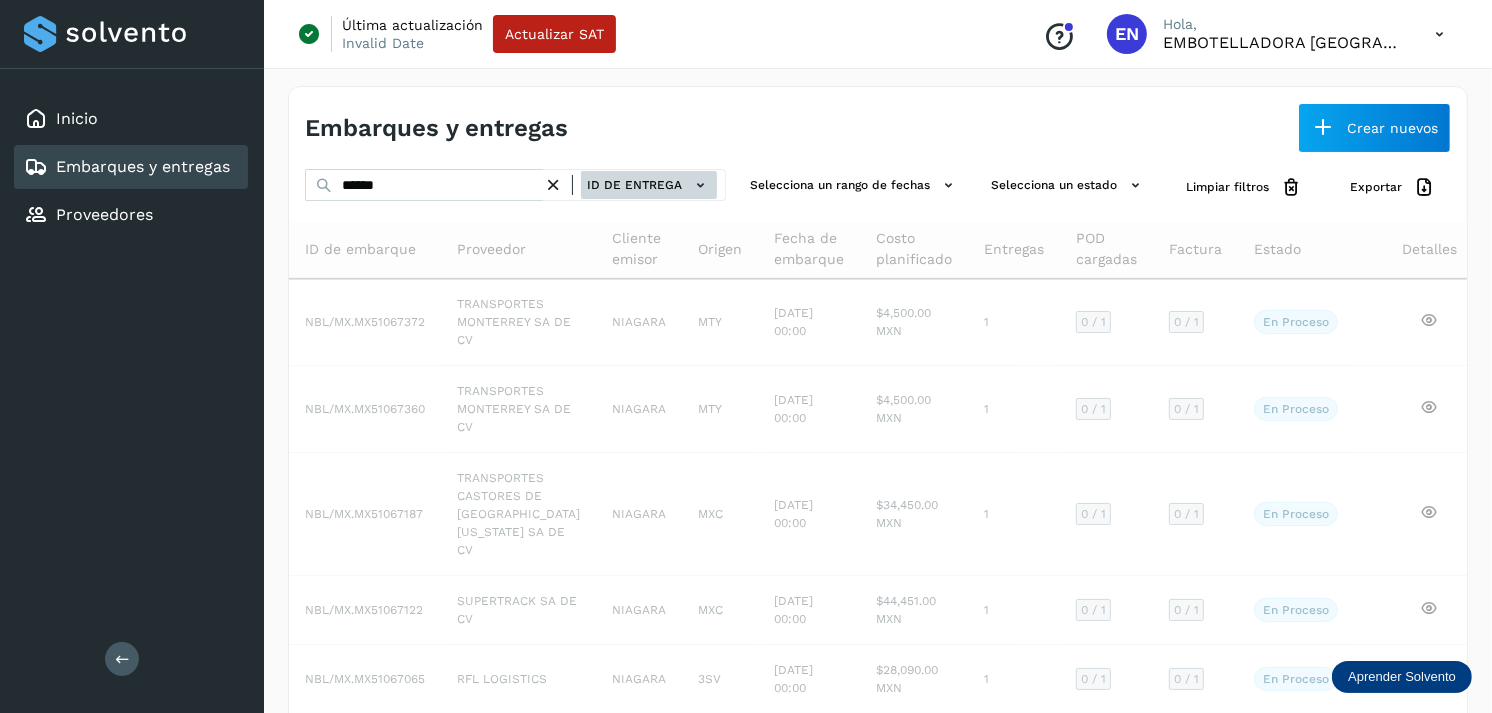 click on "ID de entrega" 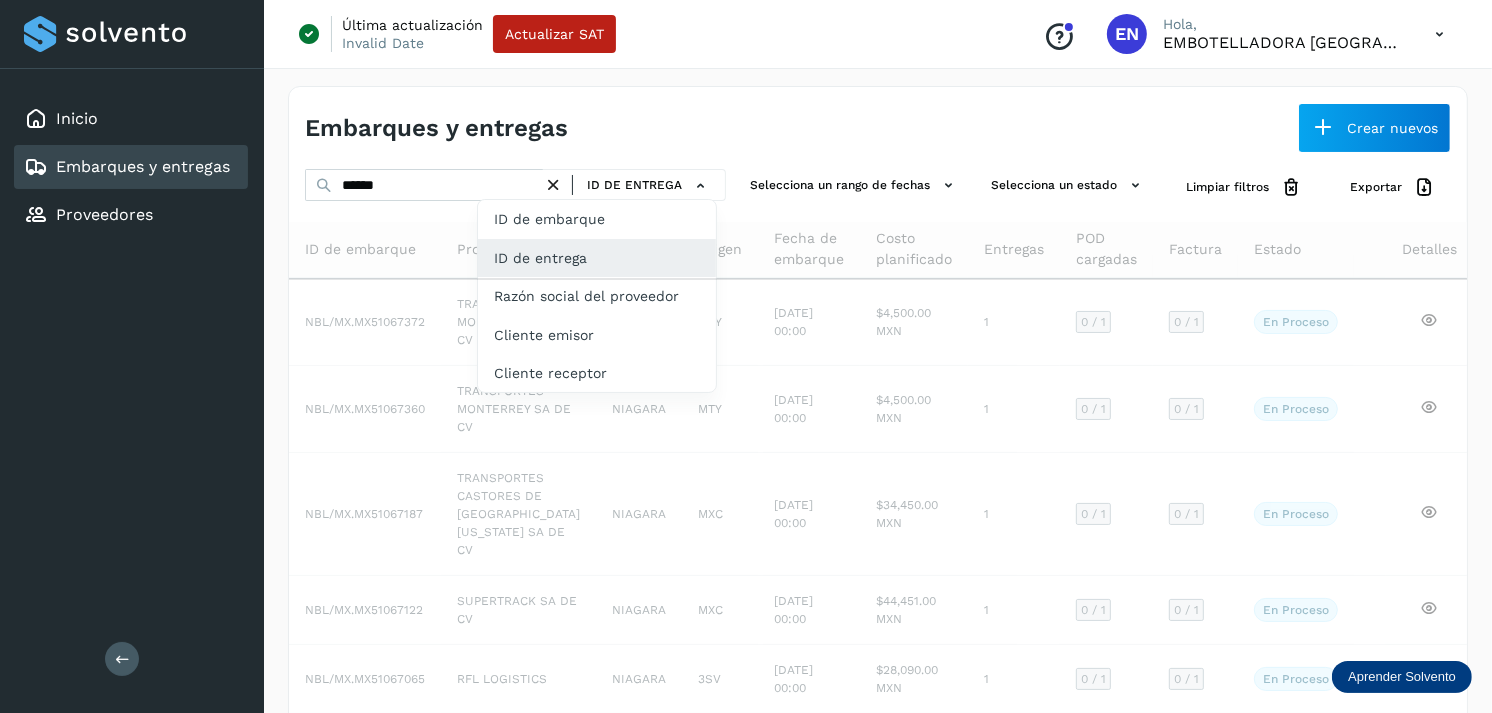 click at bounding box center [746, 356] 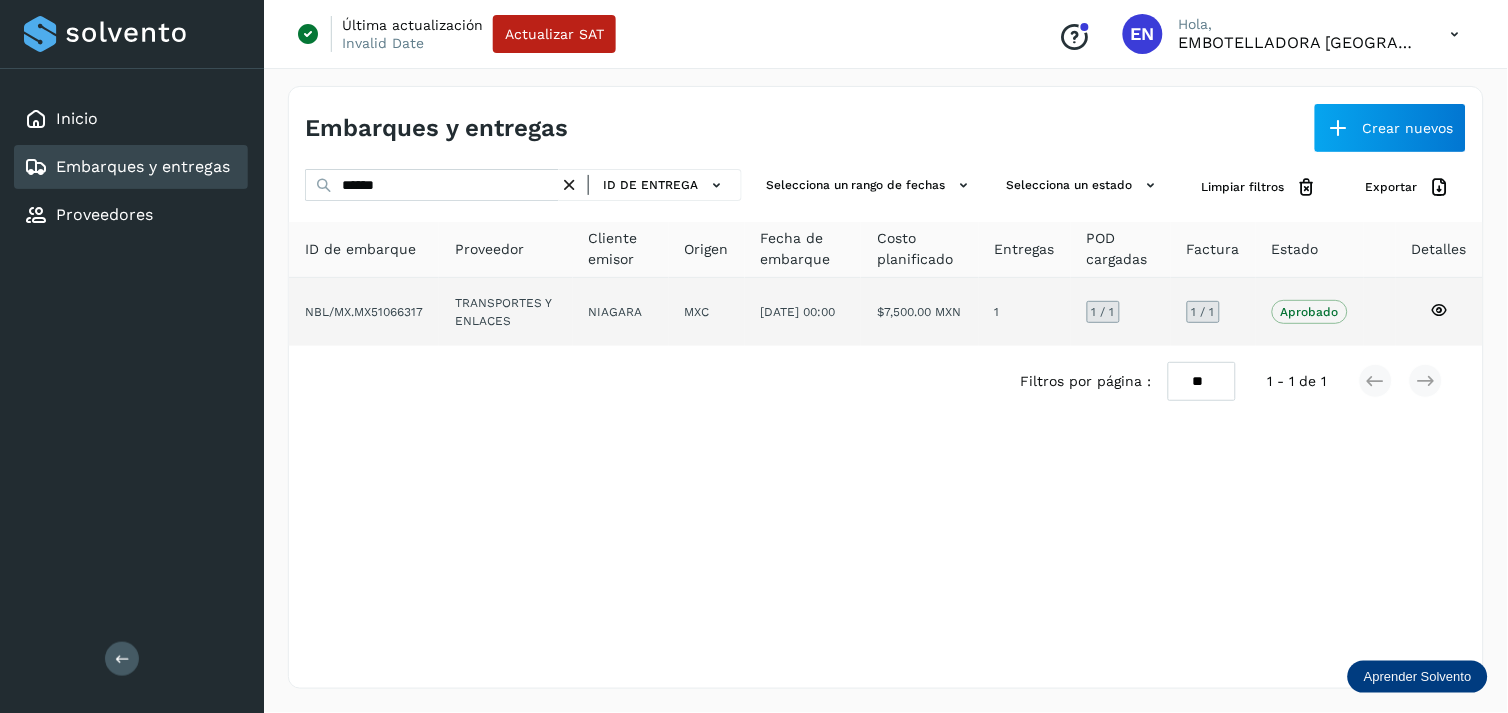 drag, startPoint x: 705, startPoint y: 276, endPoint x: 702, endPoint y: 292, distance: 16.27882 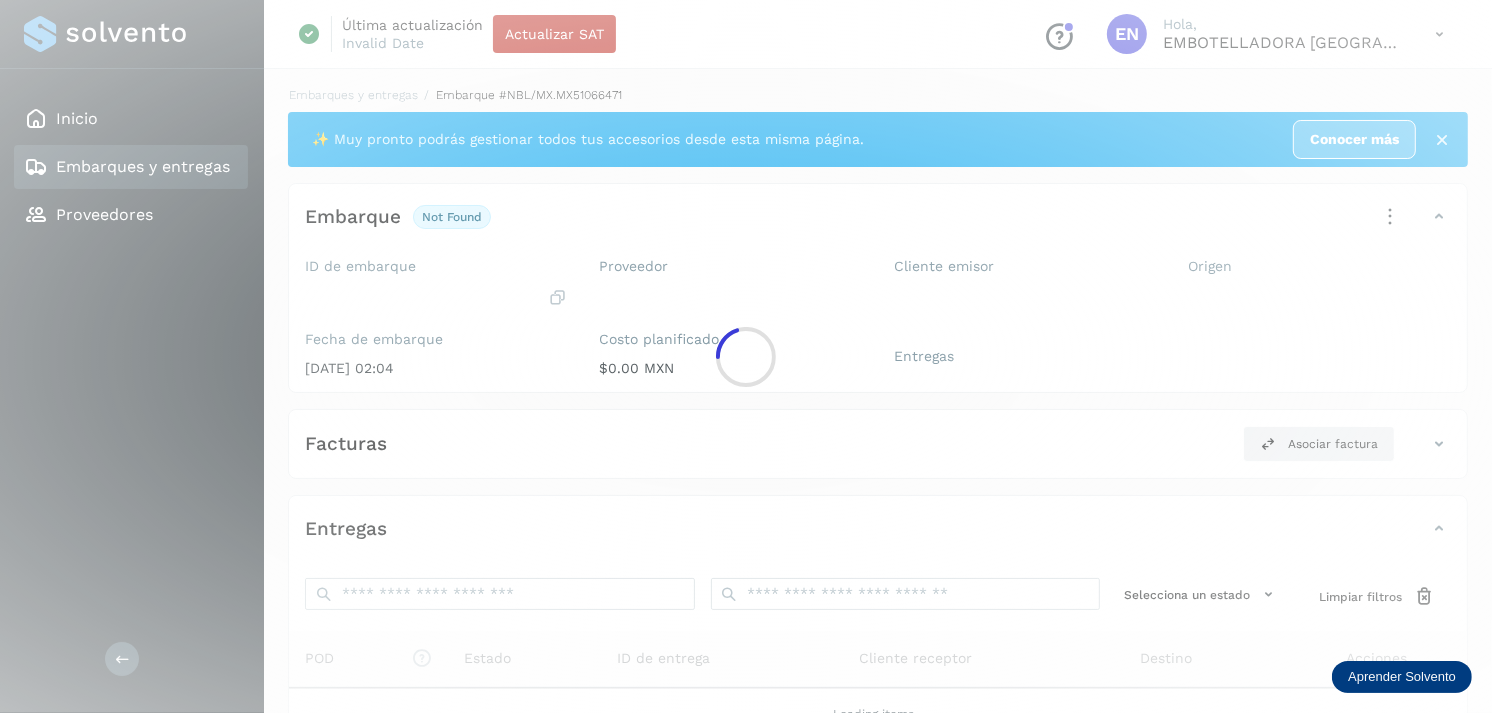 click 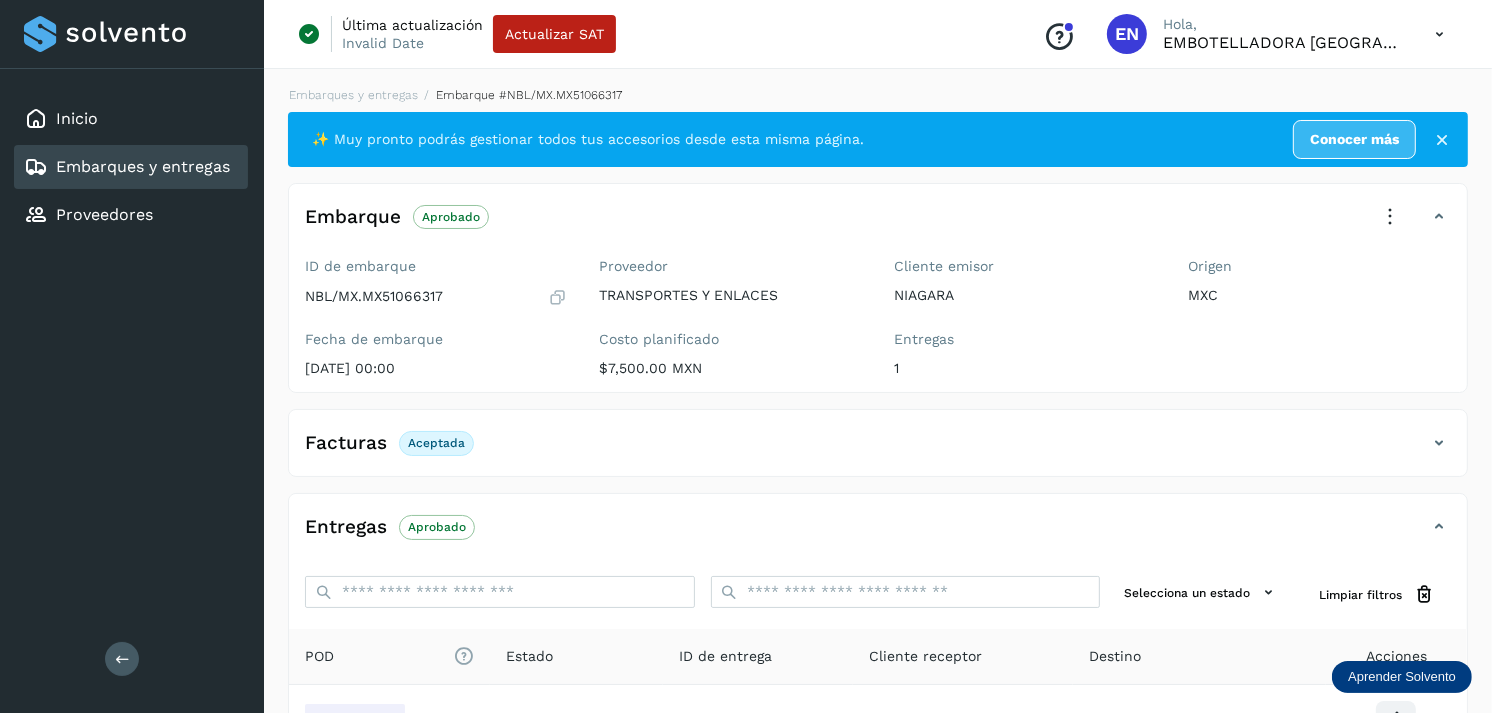 scroll, scrollTop: 241, scrollLeft: 0, axis: vertical 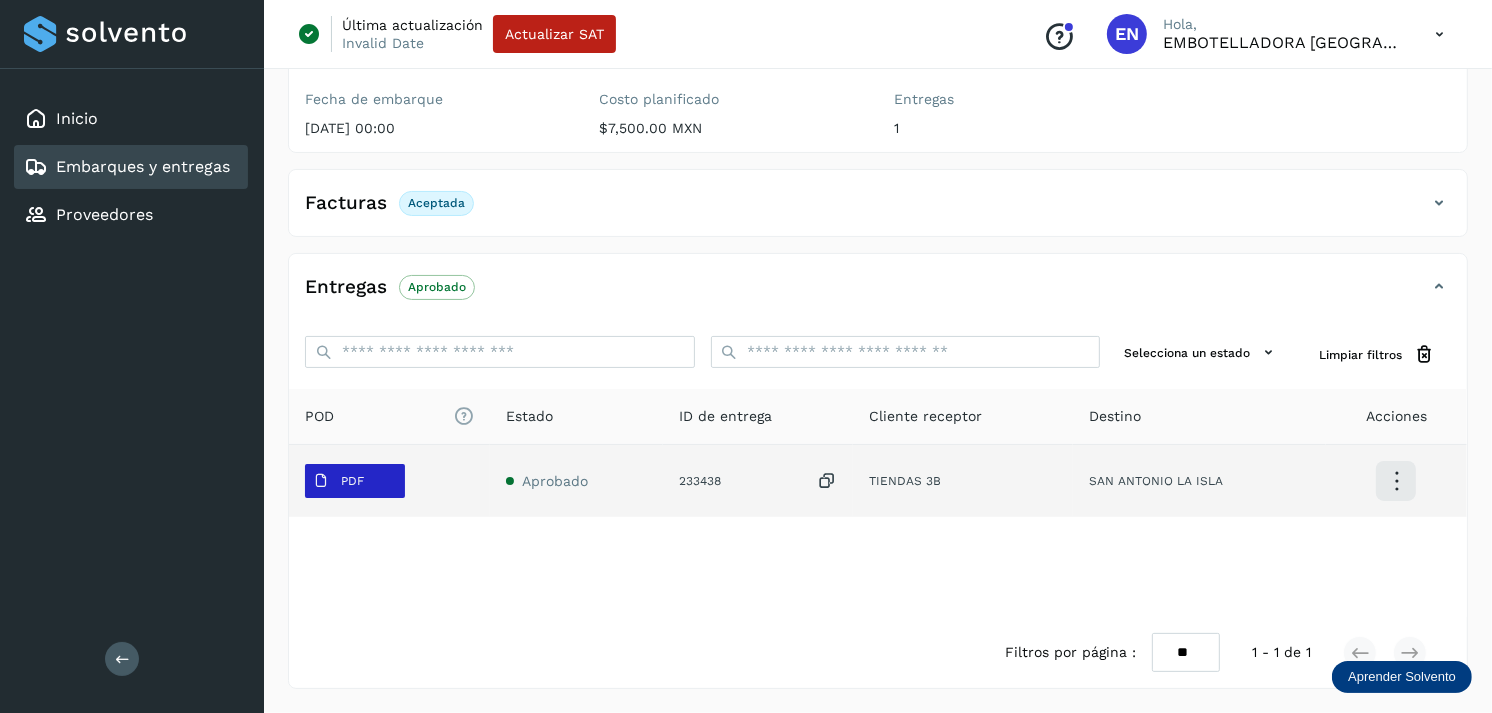 click on "PDF" at bounding box center (338, 481) 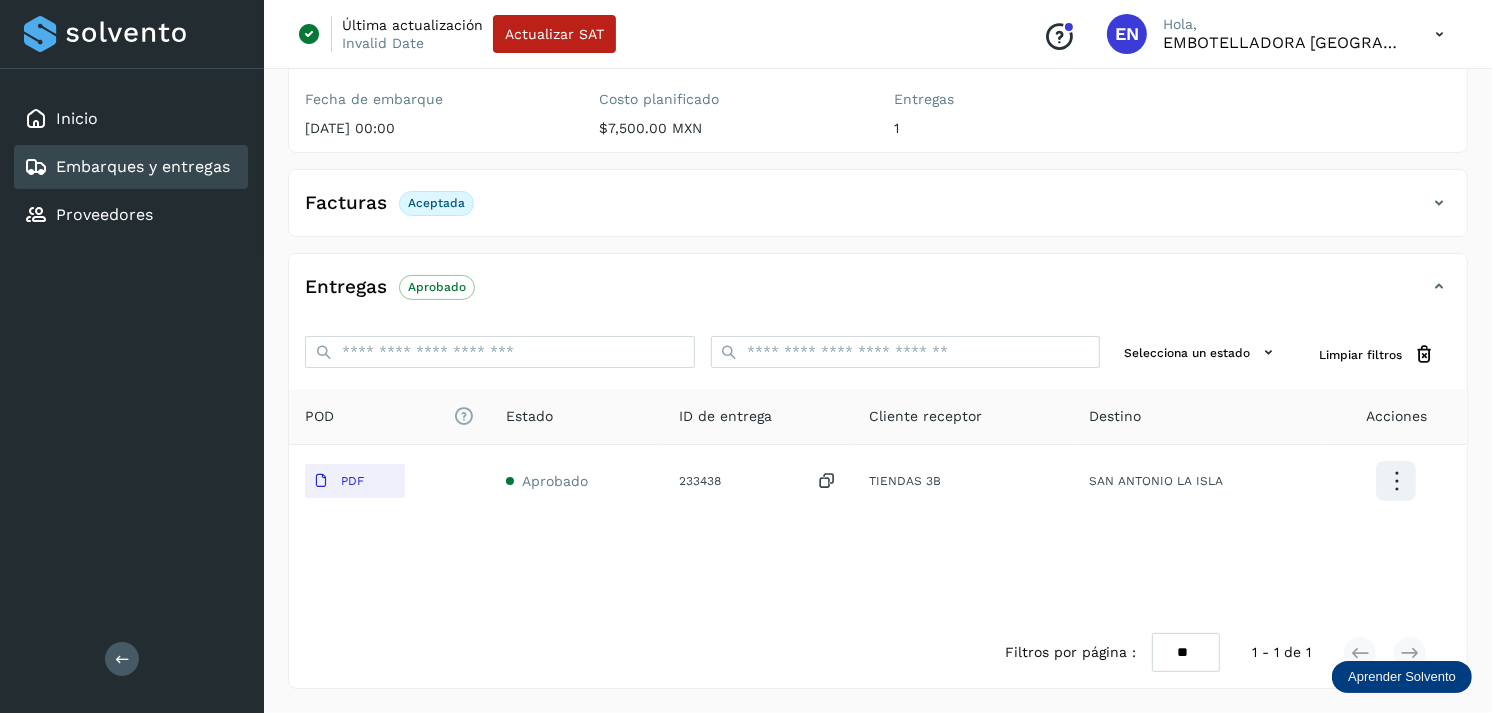 type 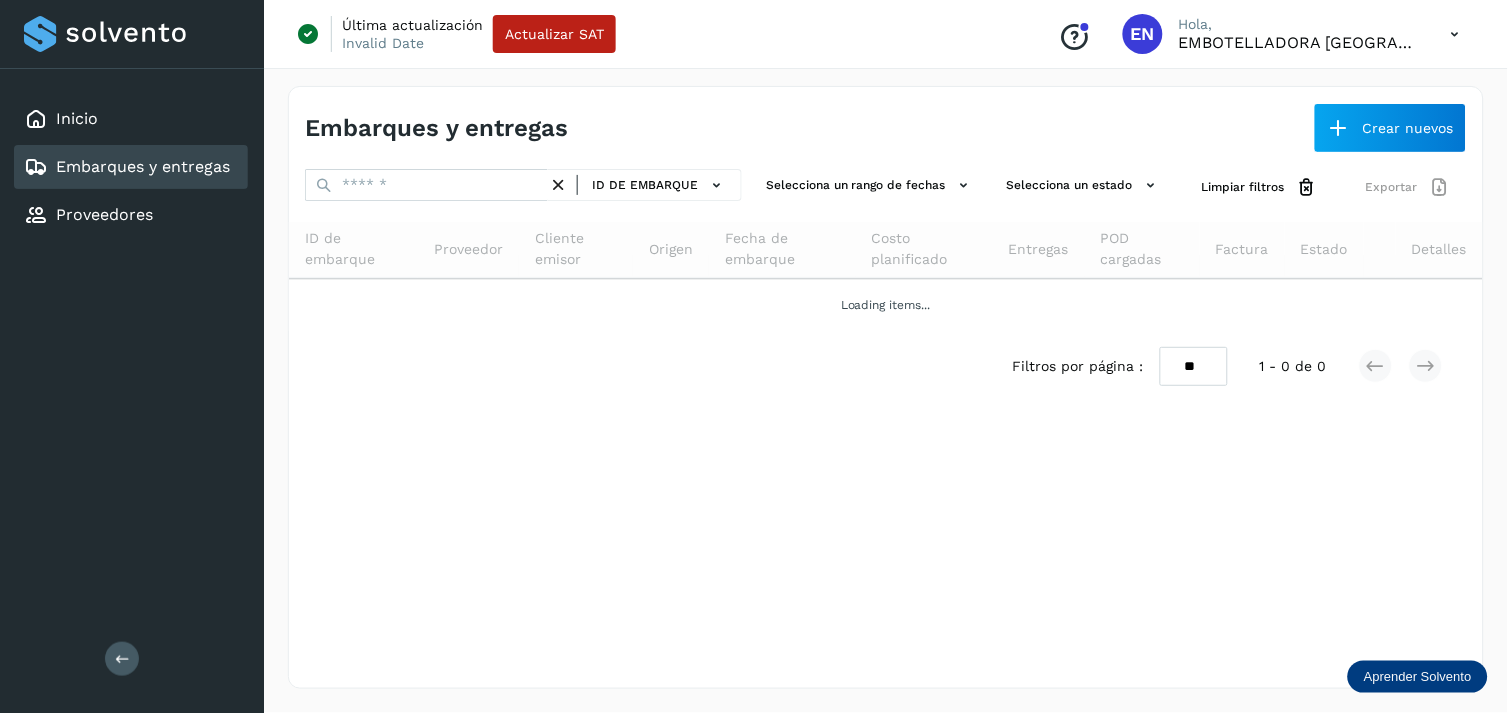 click on "ID de embarque" at bounding box center (645, 185) 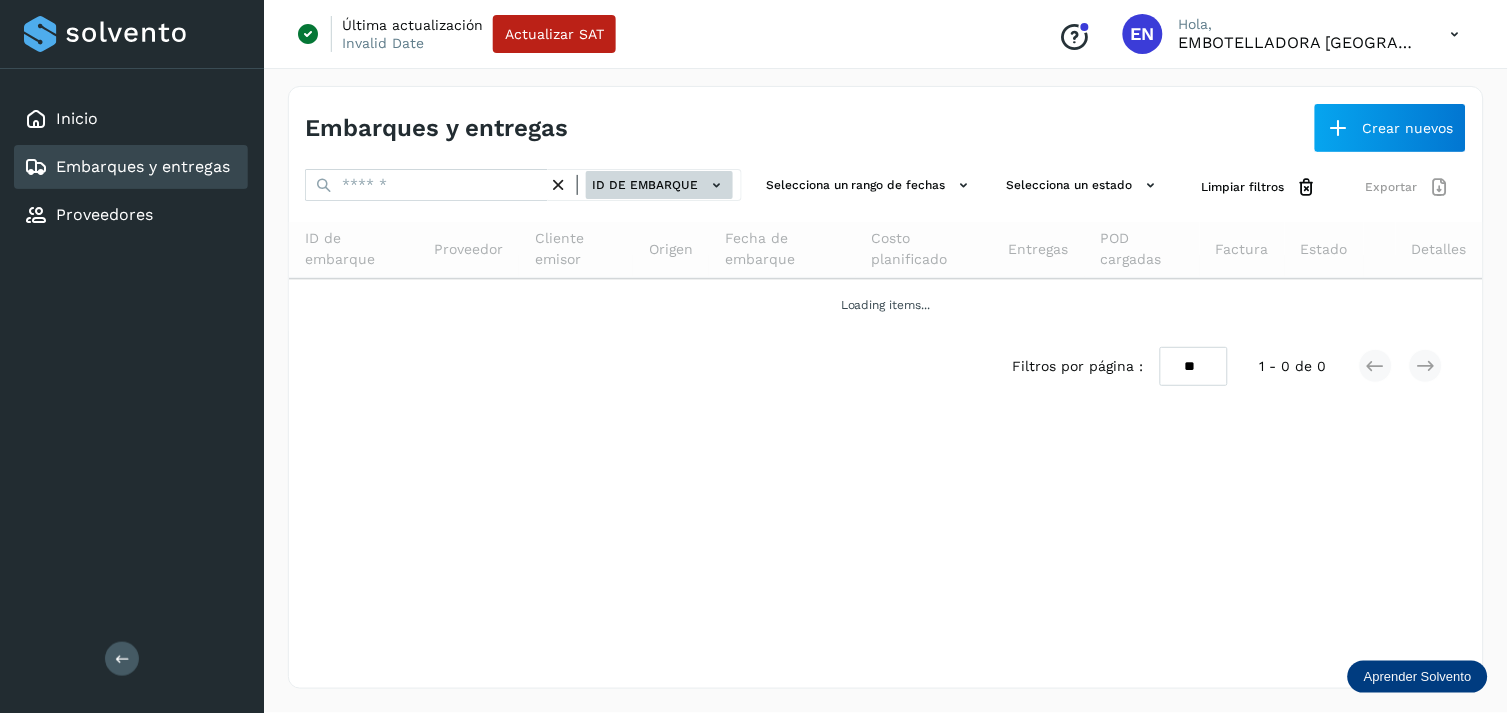 click on "ID de embarque" at bounding box center (659, 185) 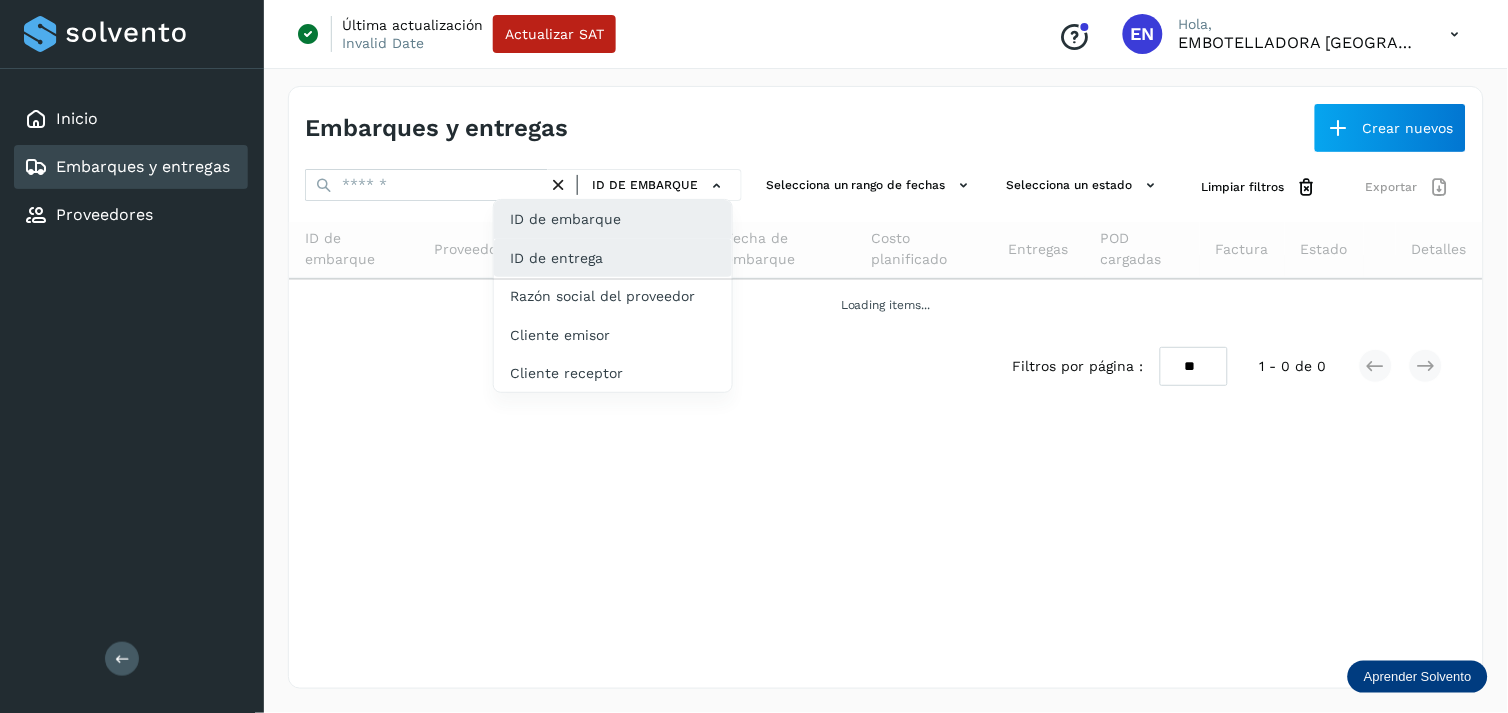 click on "ID de entrega" 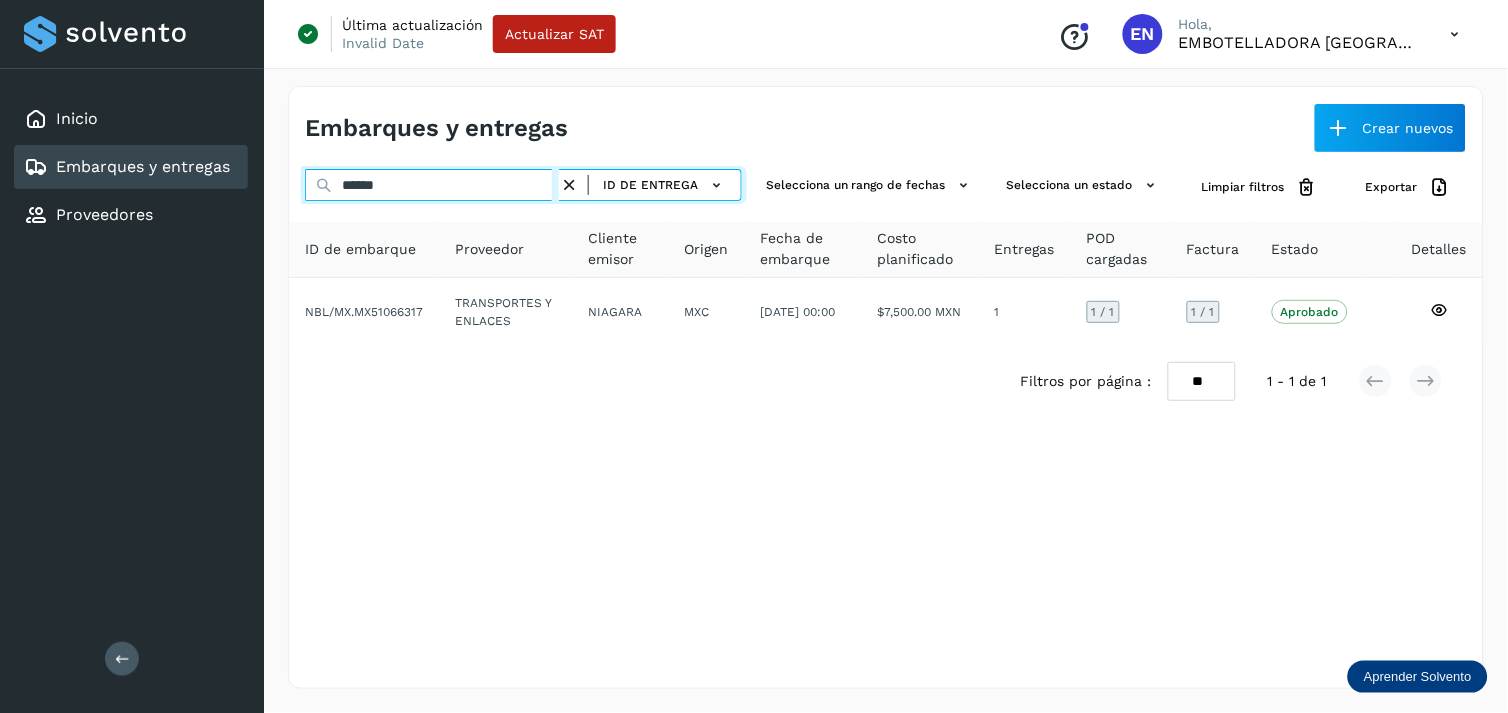 click on "******" at bounding box center [432, 185] 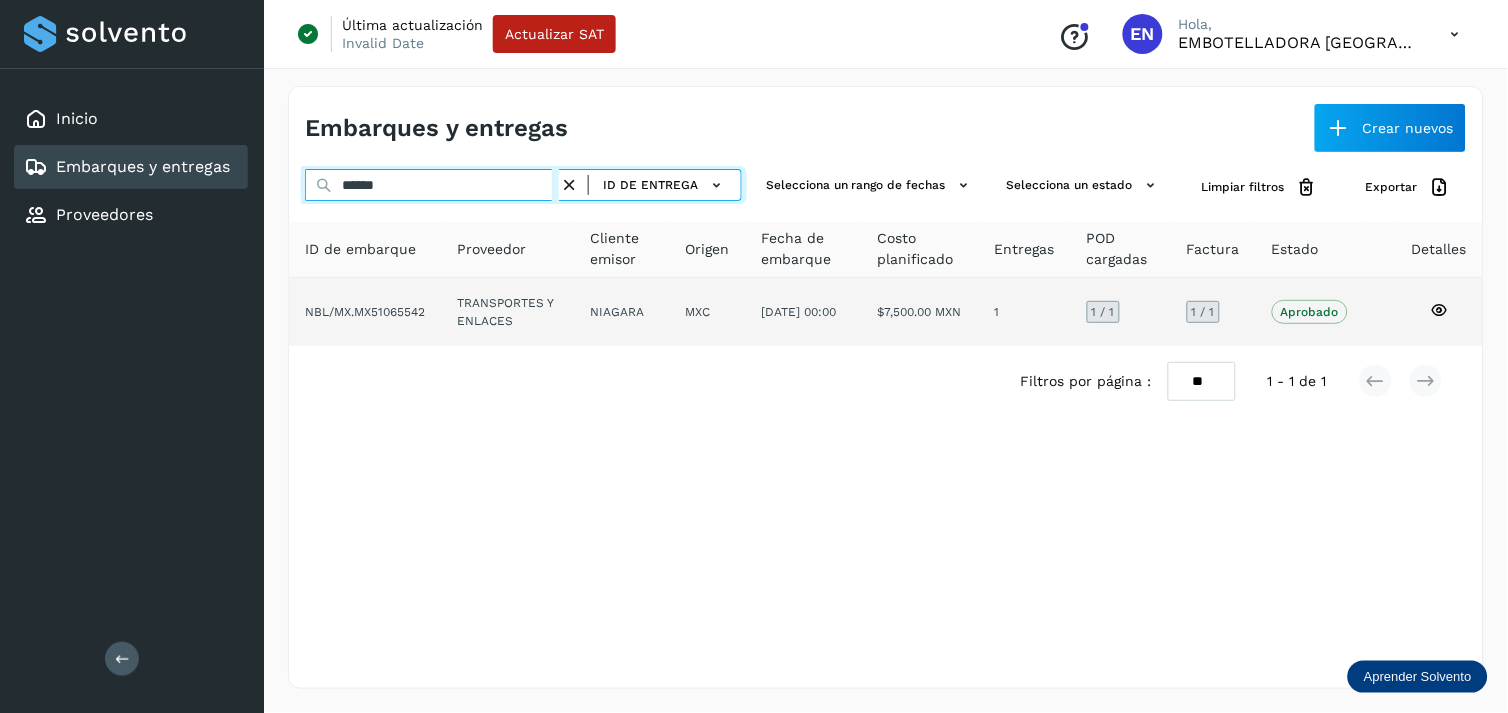 type on "******" 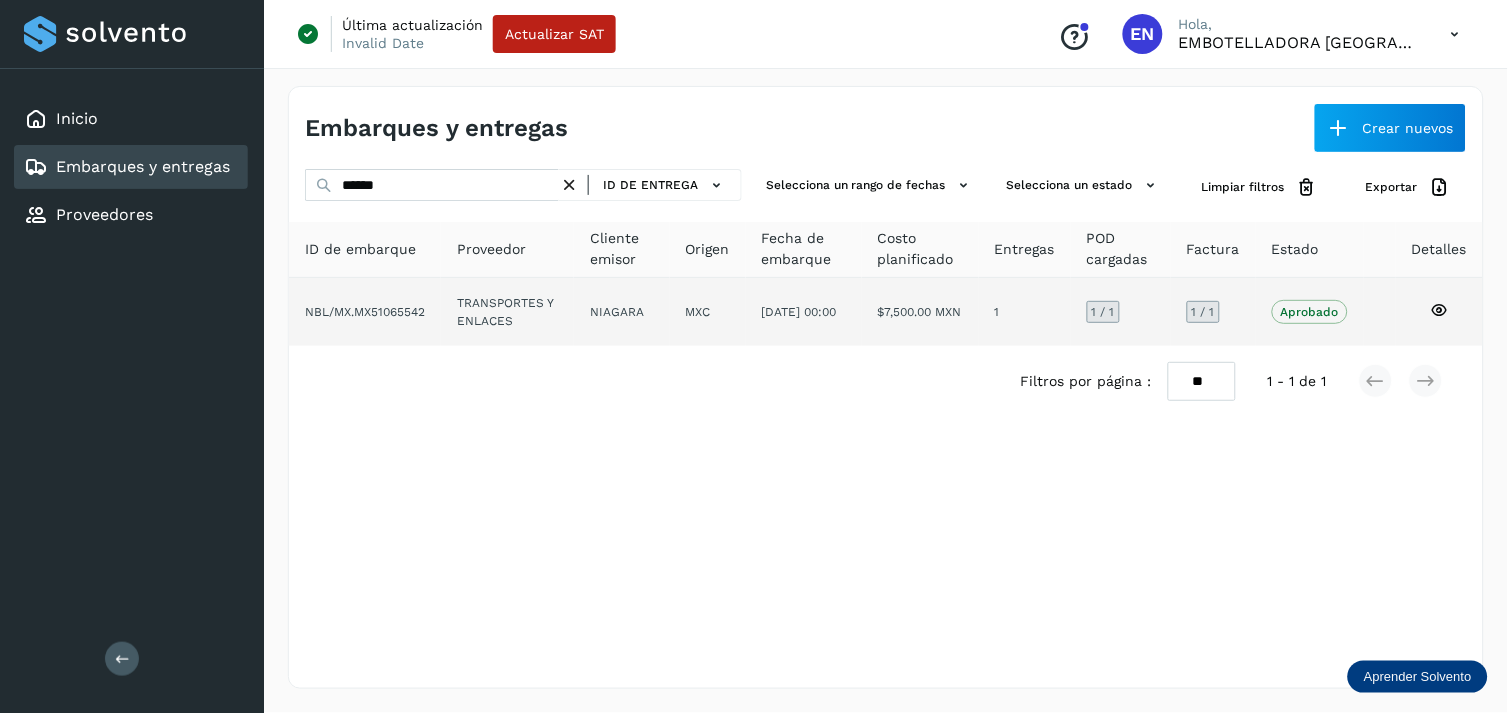 click on "NIAGARA" 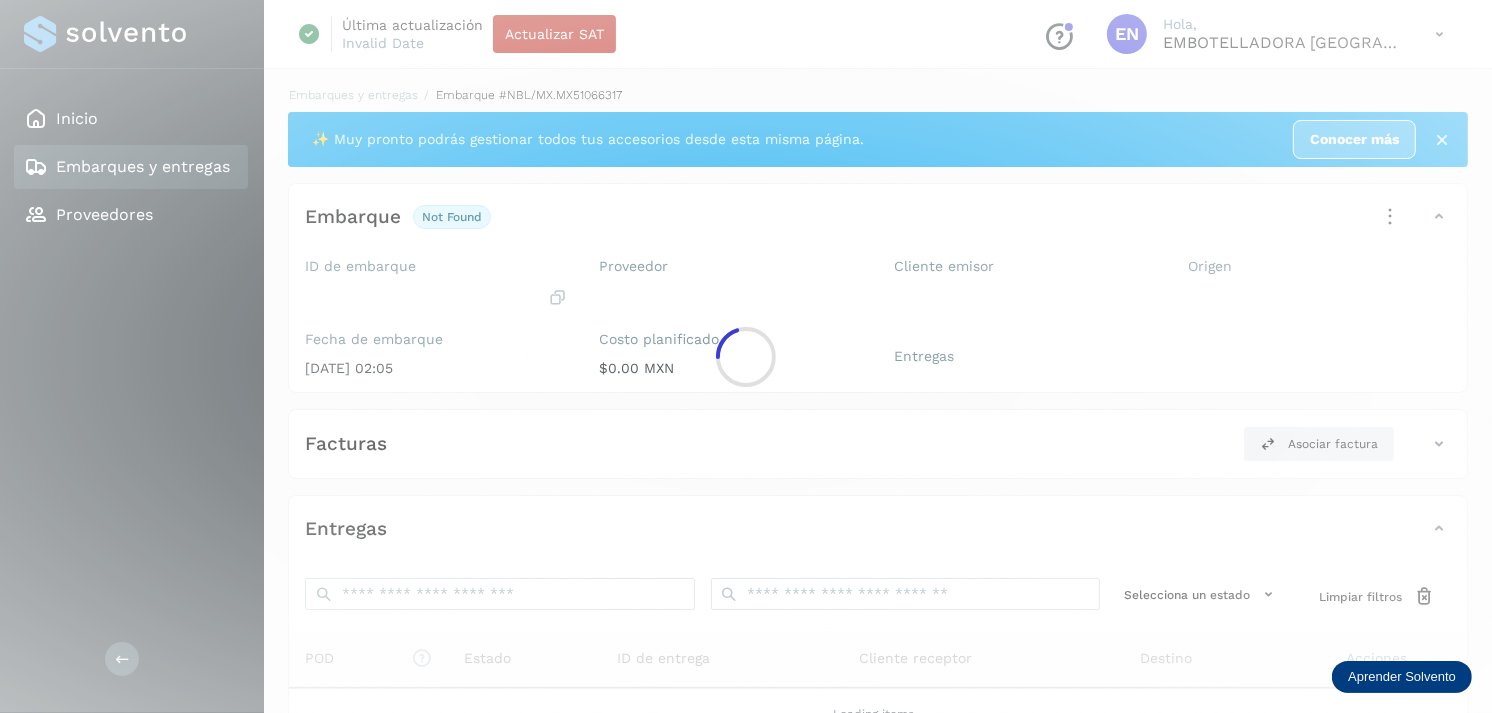 click 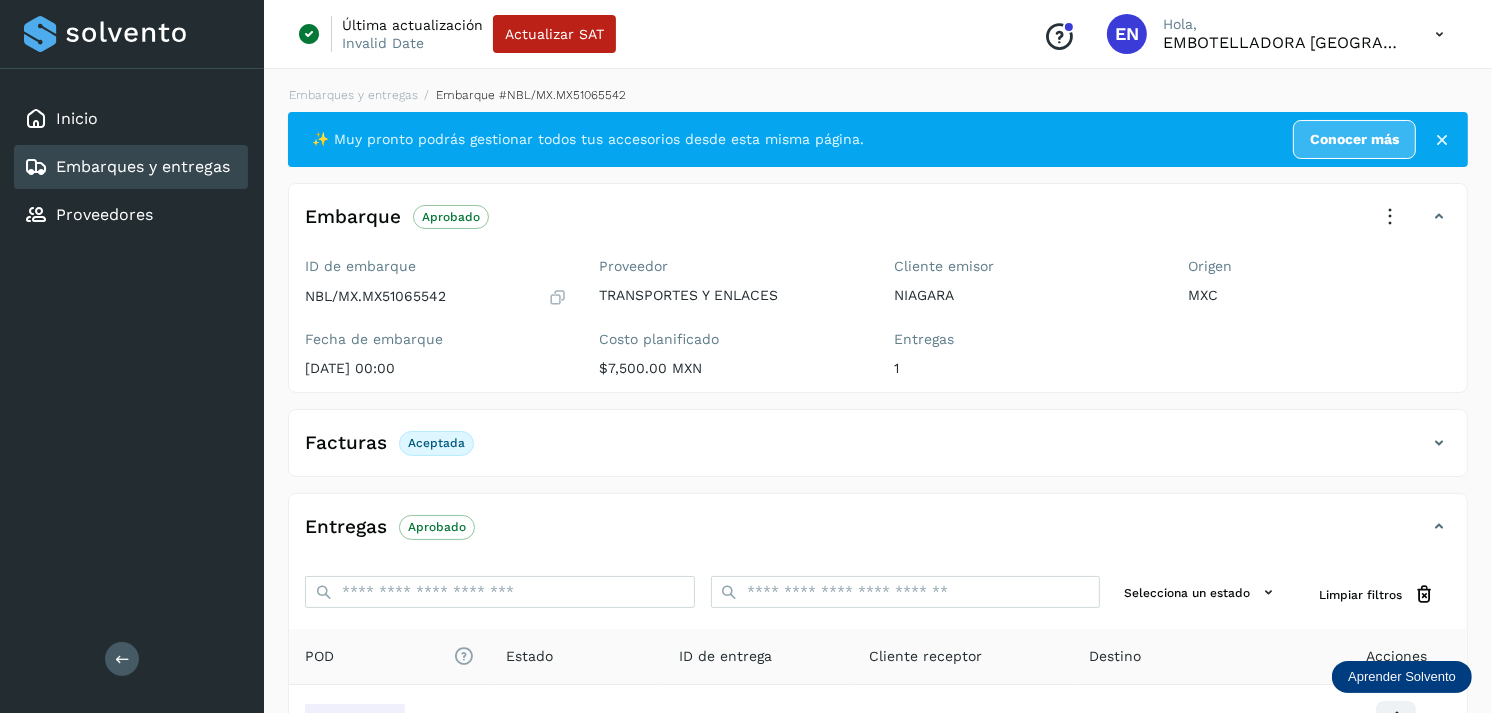 scroll, scrollTop: 241, scrollLeft: 0, axis: vertical 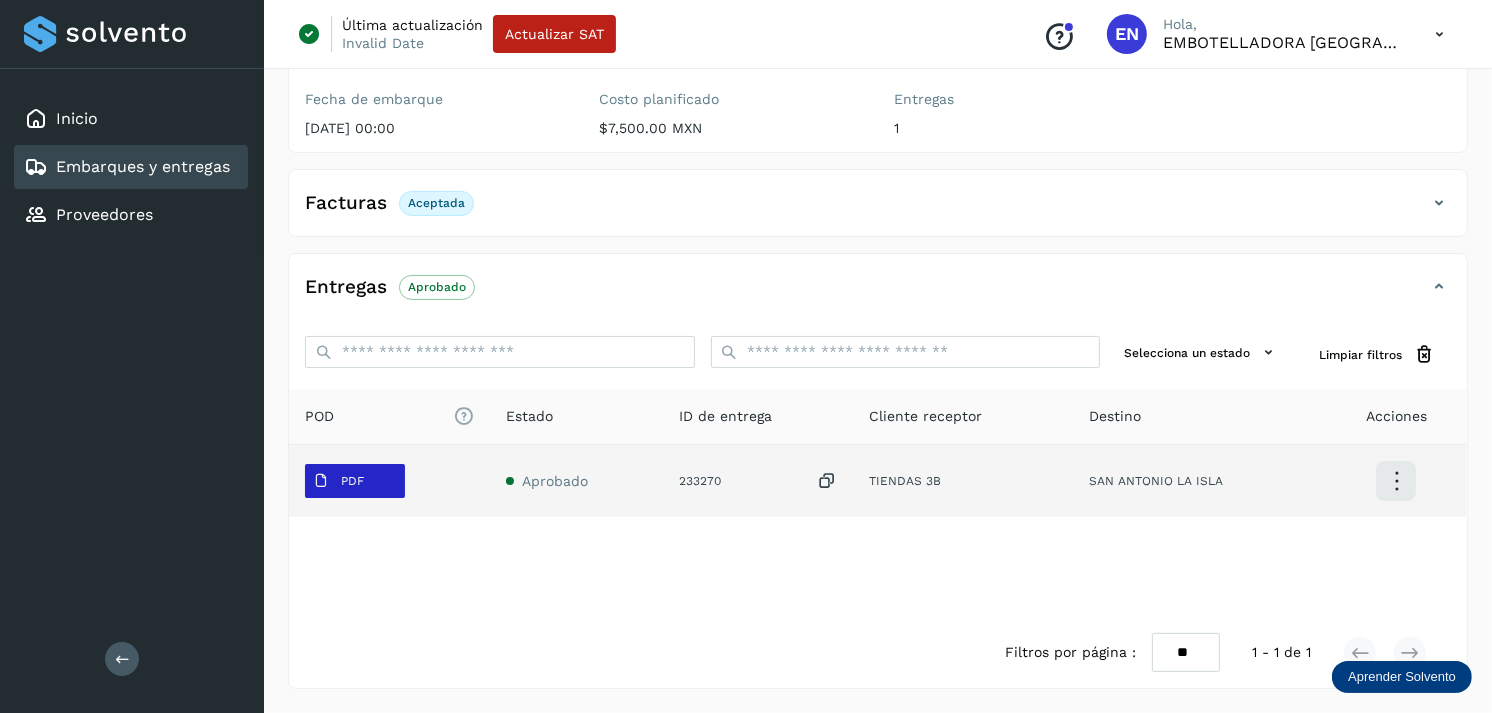 click on "PDF" at bounding box center [338, 481] 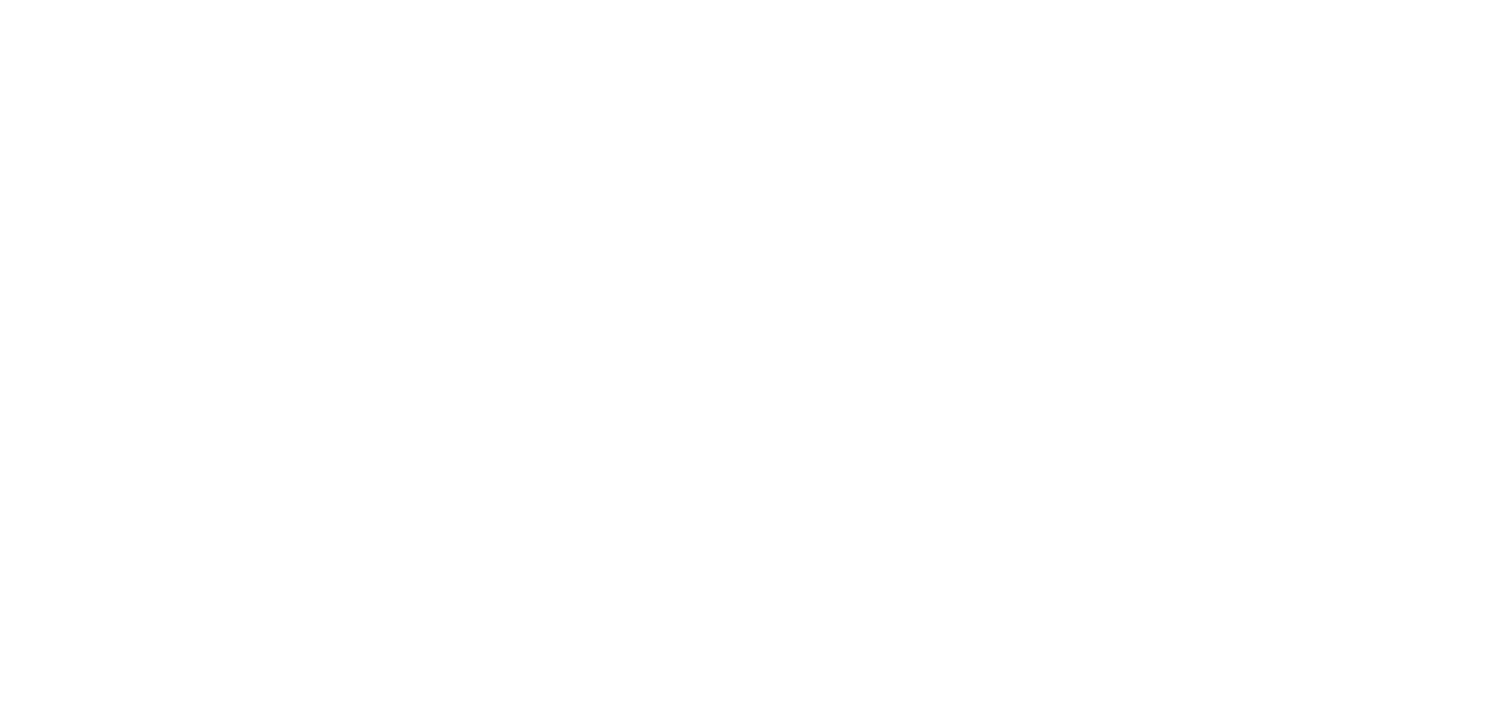 scroll, scrollTop: 0, scrollLeft: 0, axis: both 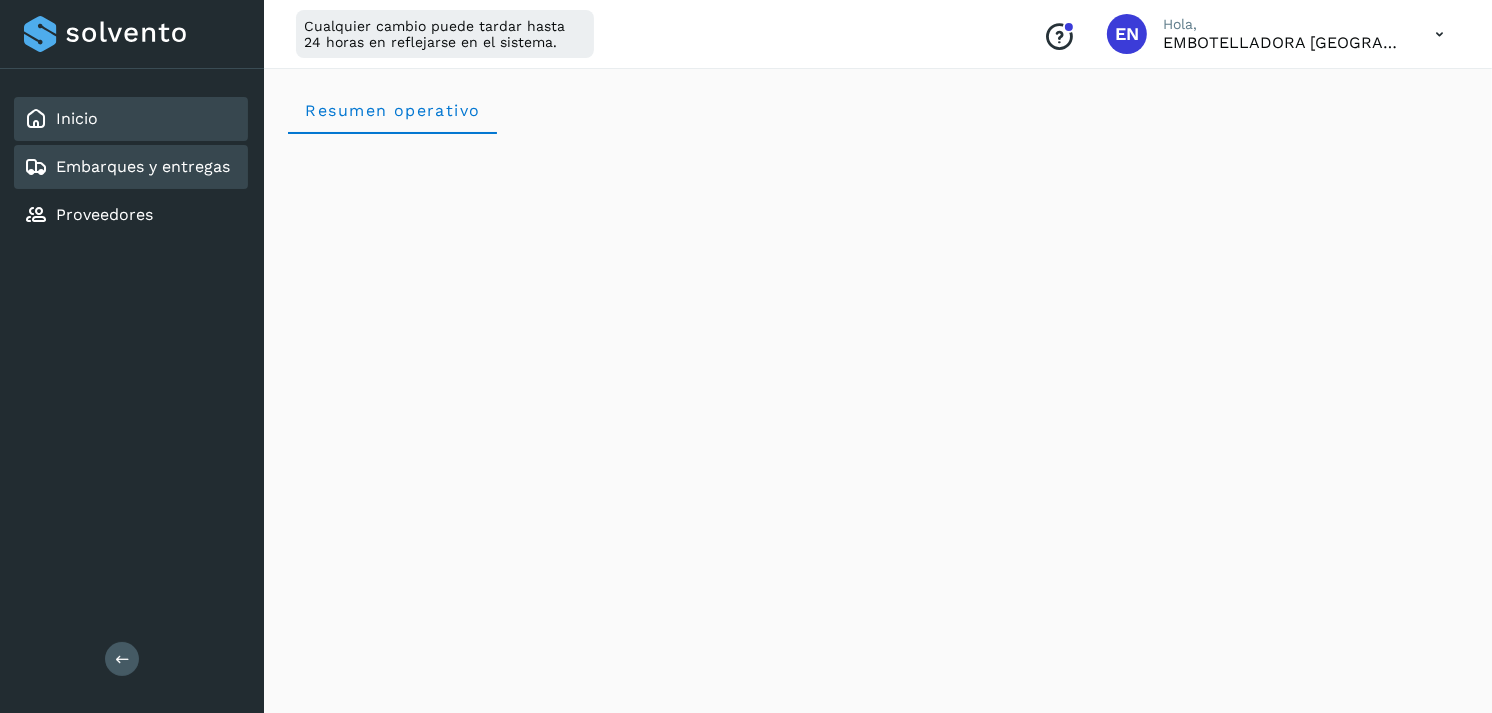 click on "Embarques y entregas" at bounding box center [143, 166] 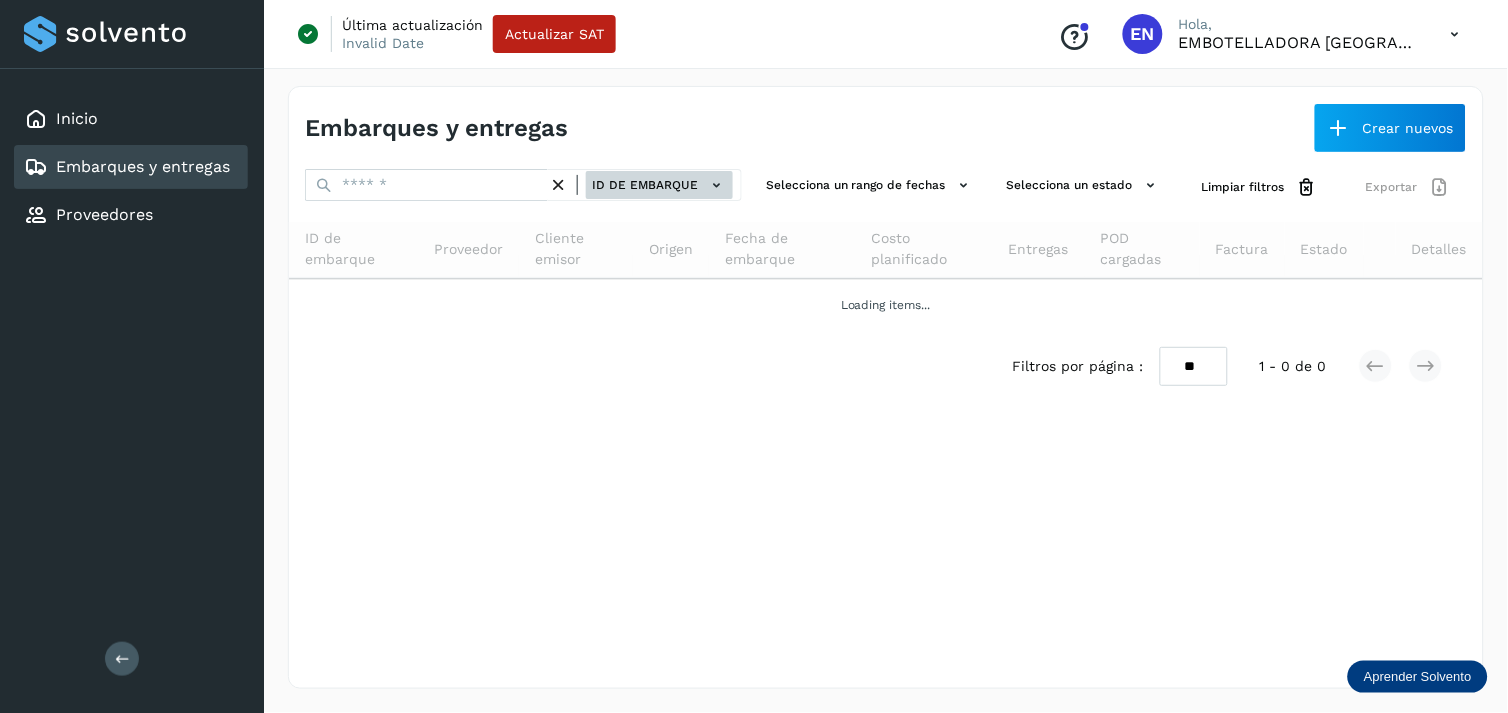click on "ID de embarque" 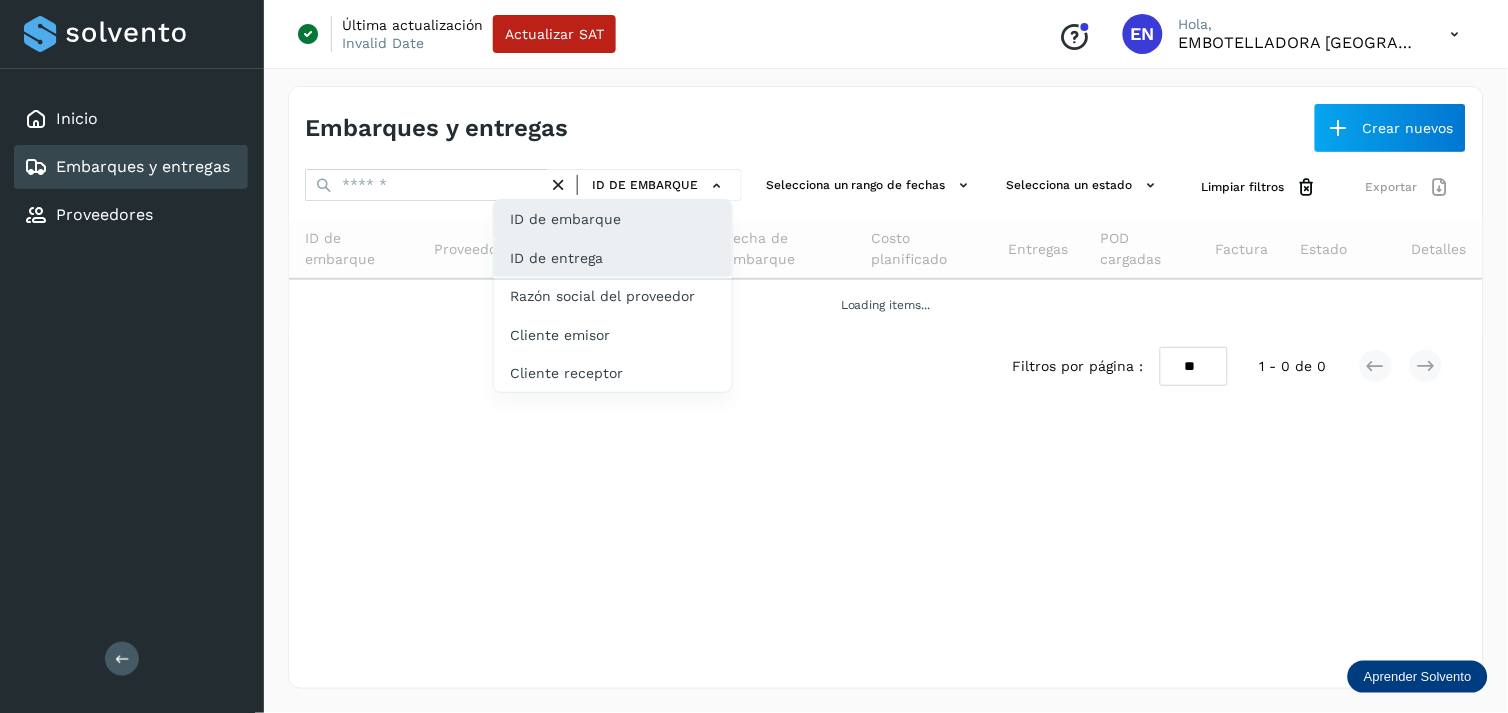 click on "ID de entrega" 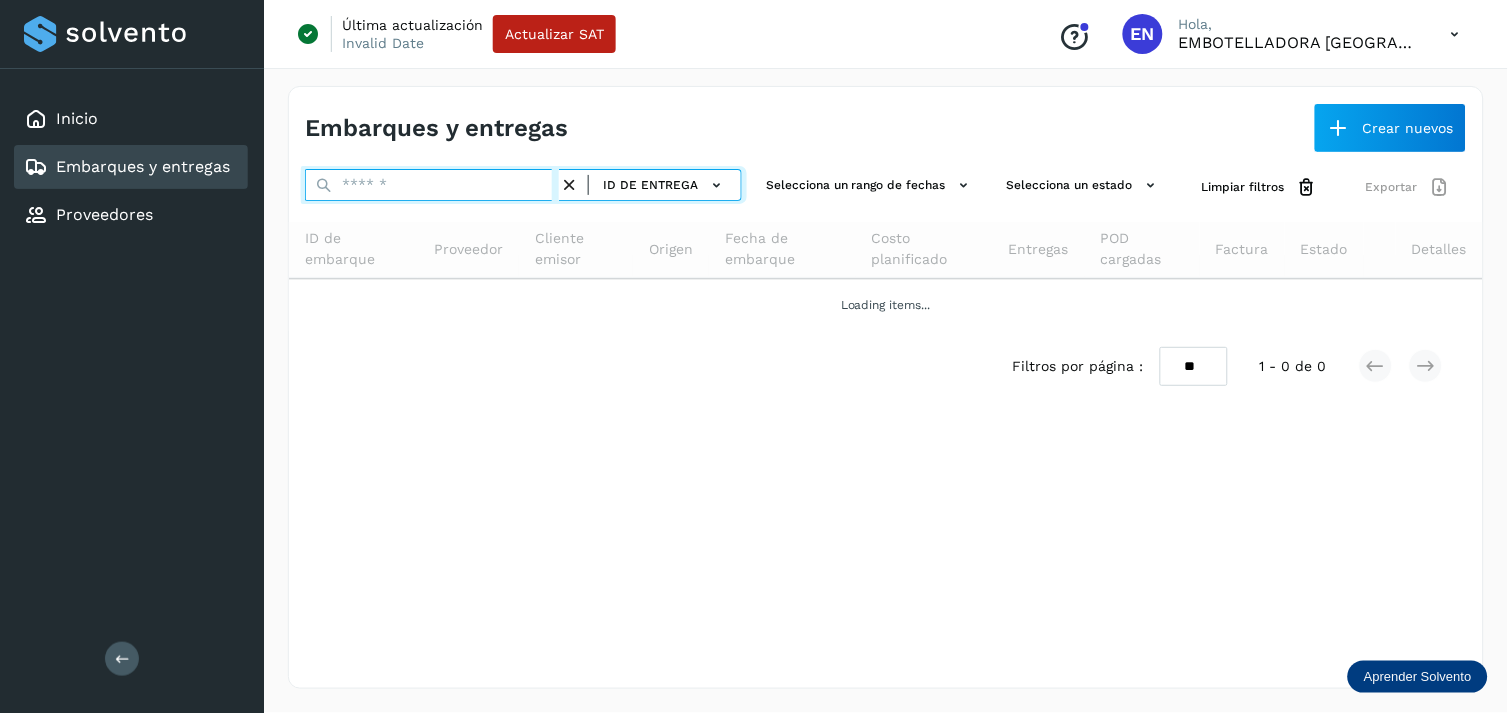 click at bounding box center (432, 185) 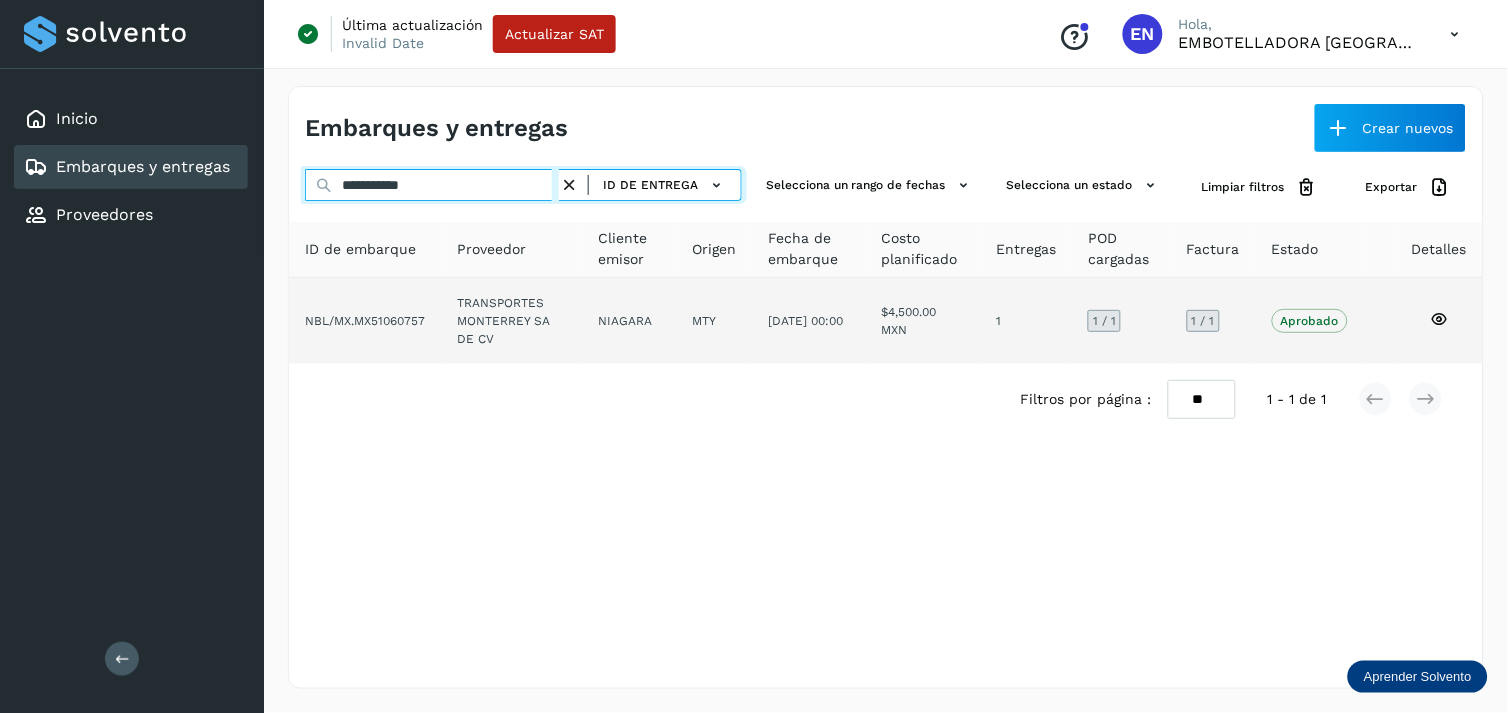 type on "**********" 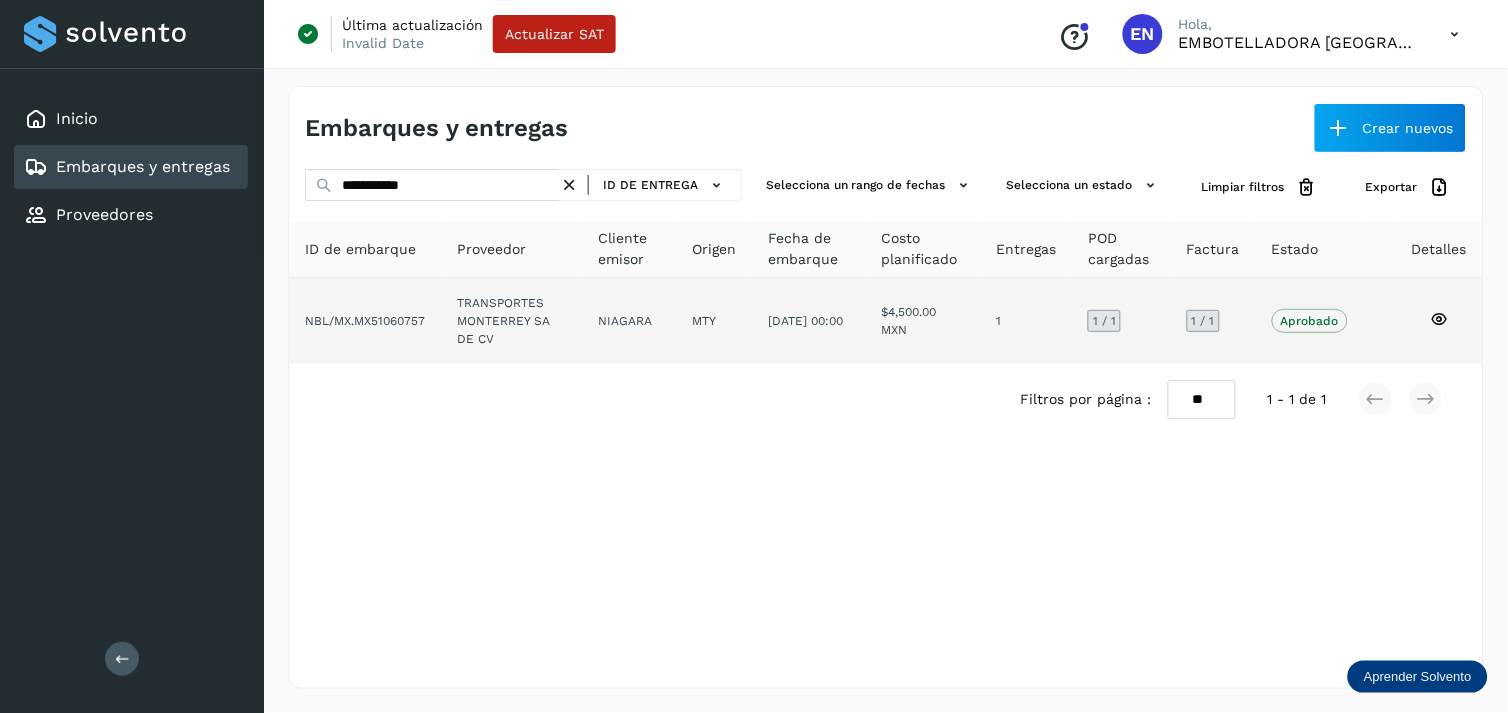 click on "NIAGARA" 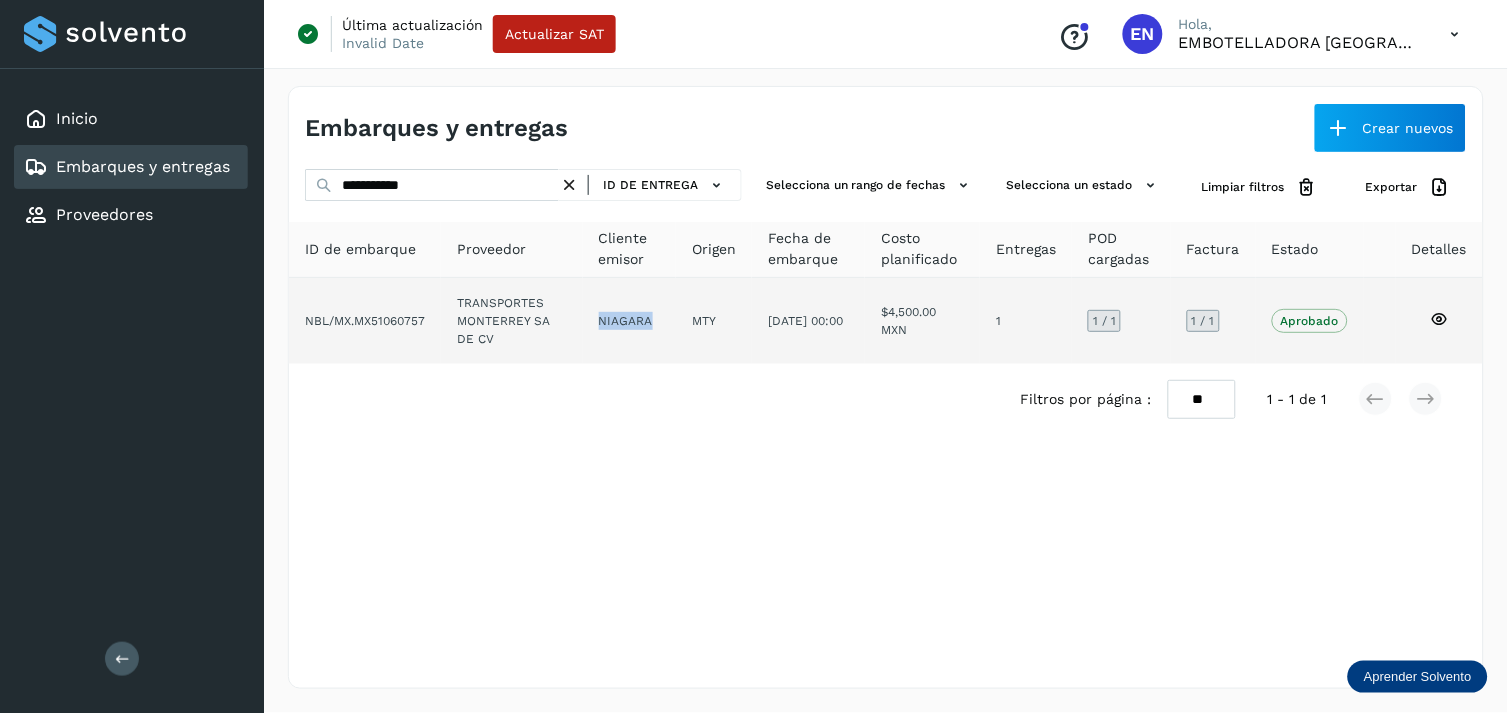 click on "NIAGARA" 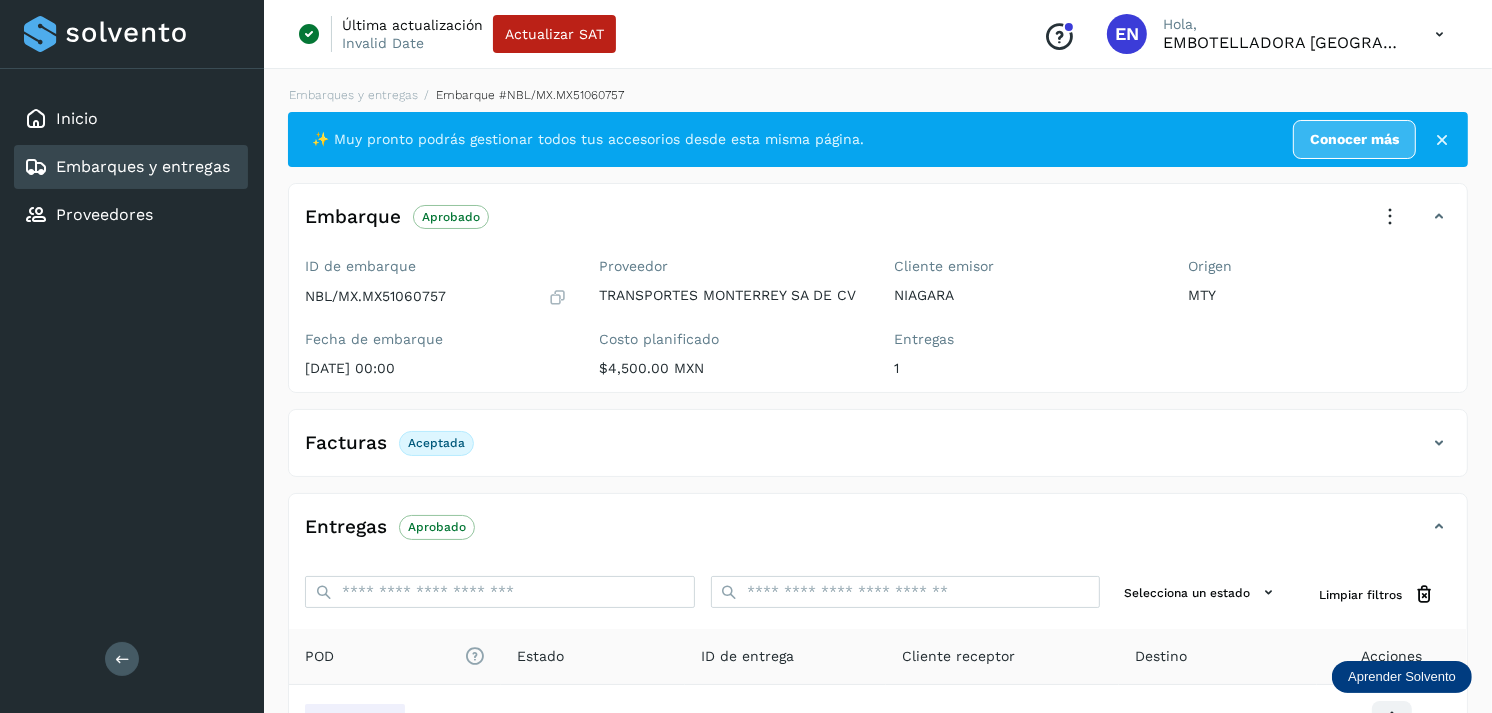 click on "Costo planificado" at bounding box center (731, 339) 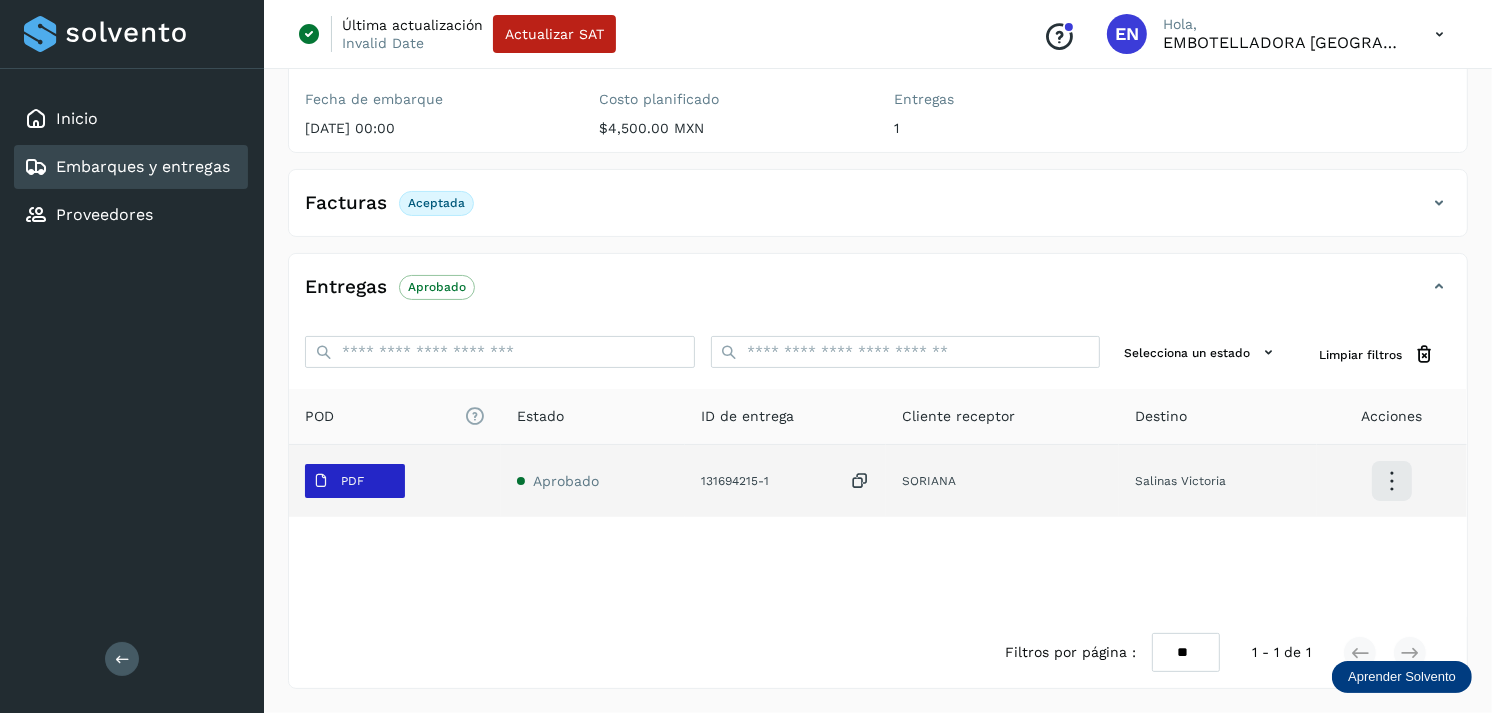 click on "PDF" at bounding box center [338, 481] 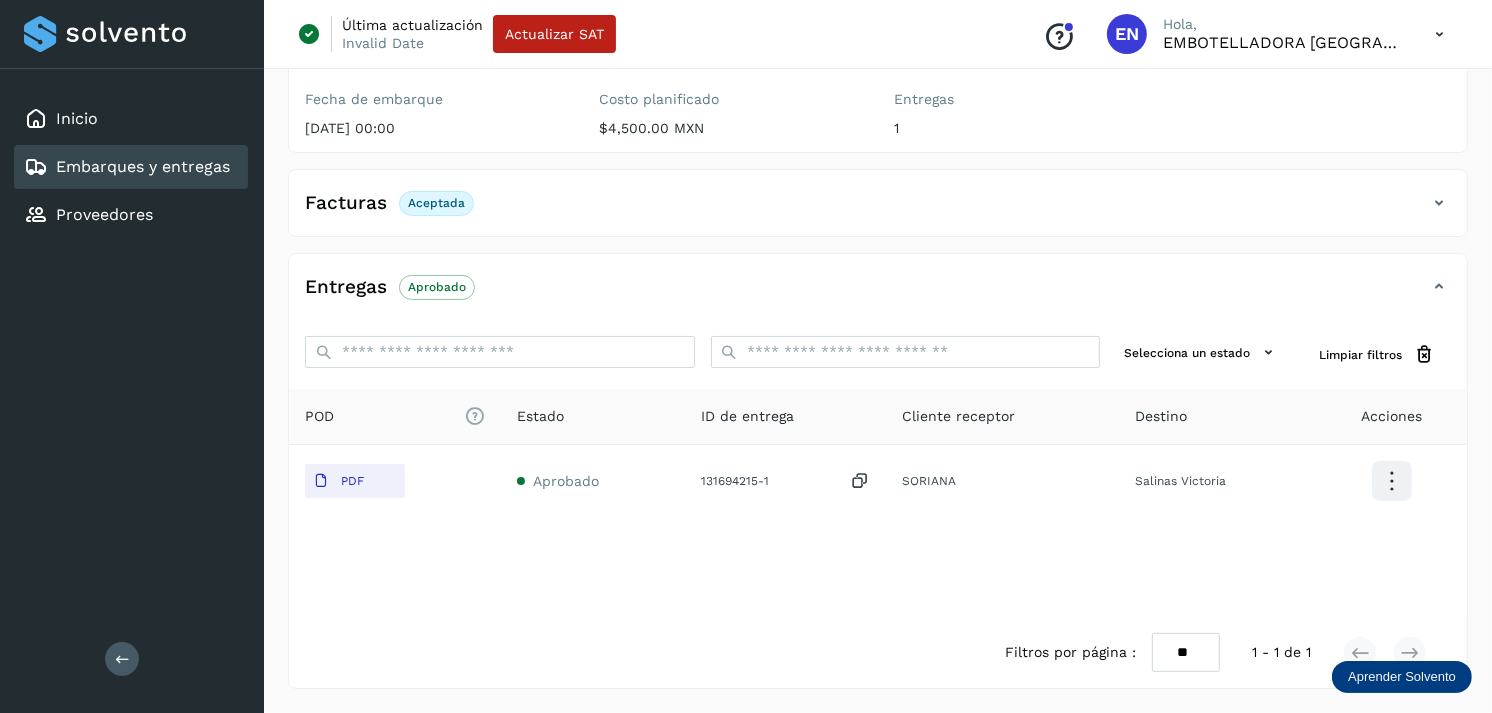 type 